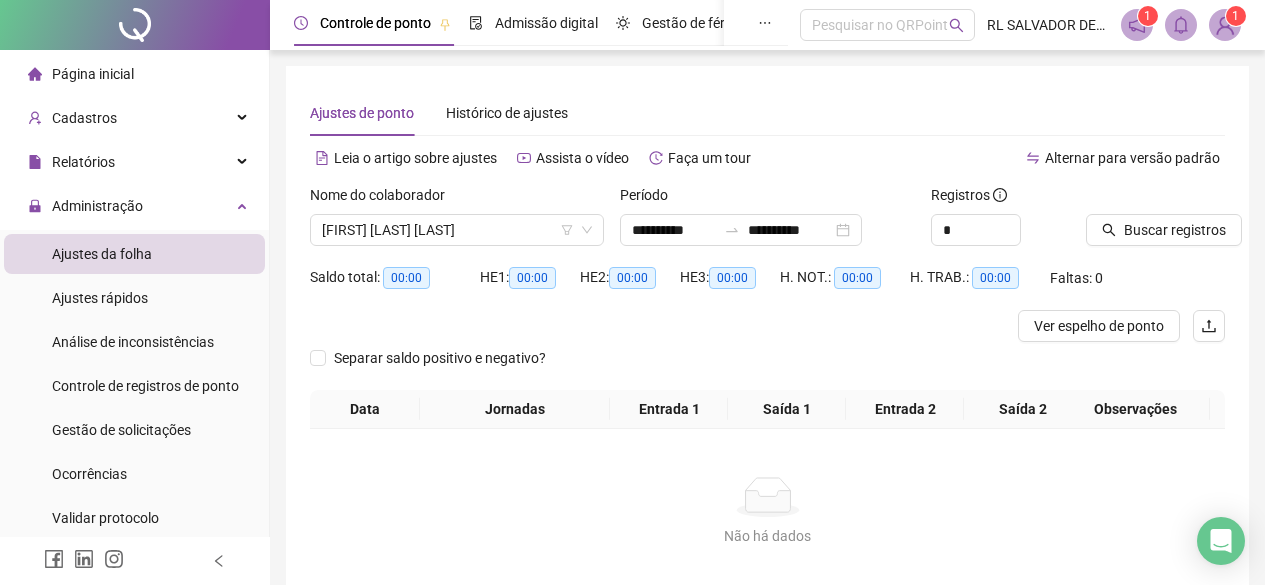 scroll, scrollTop: 120, scrollLeft: 0, axis: vertical 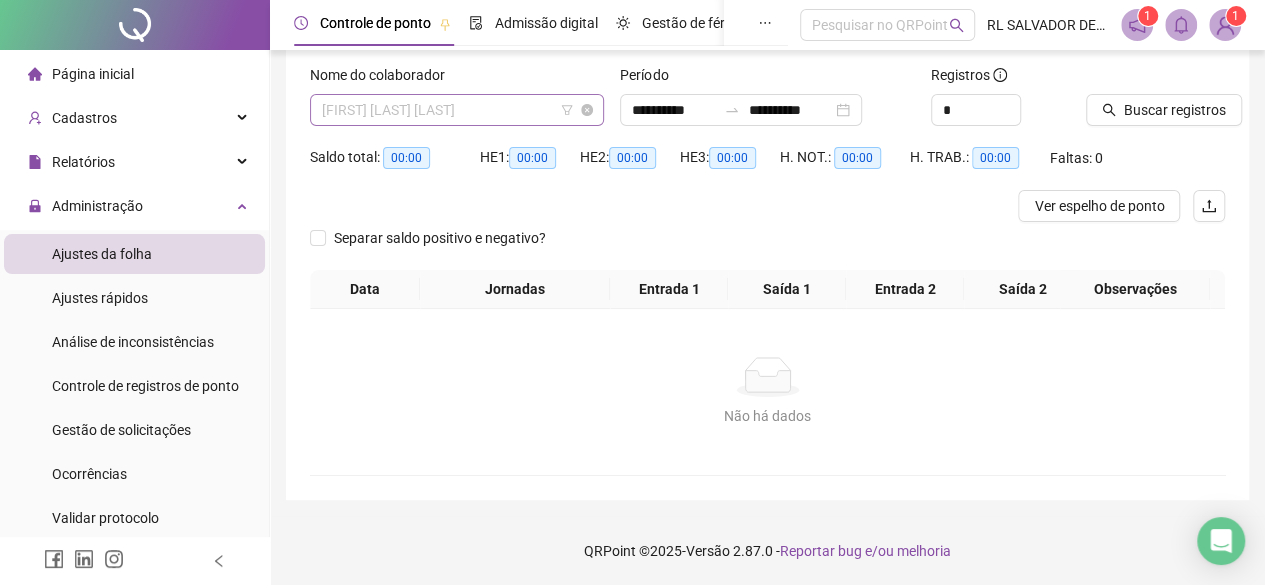 click on "[FIRST] [LAST] [LAST]" at bounding box center (457, 110) 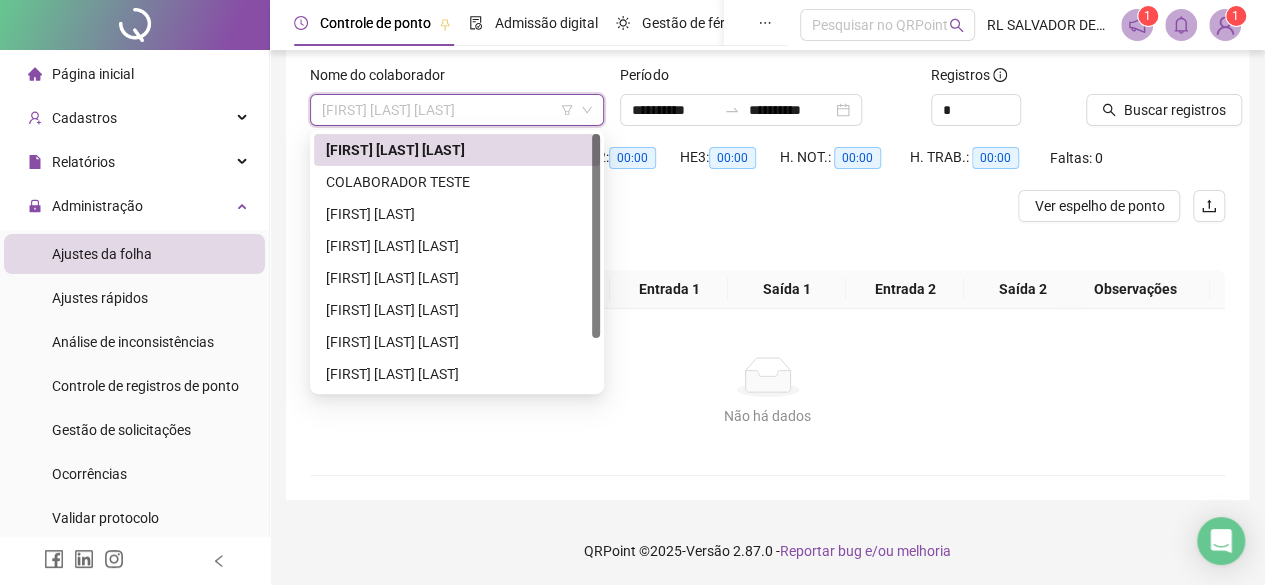 click on "[FIRST] [LAST] [LAST]" at bounding box center (457, 150) 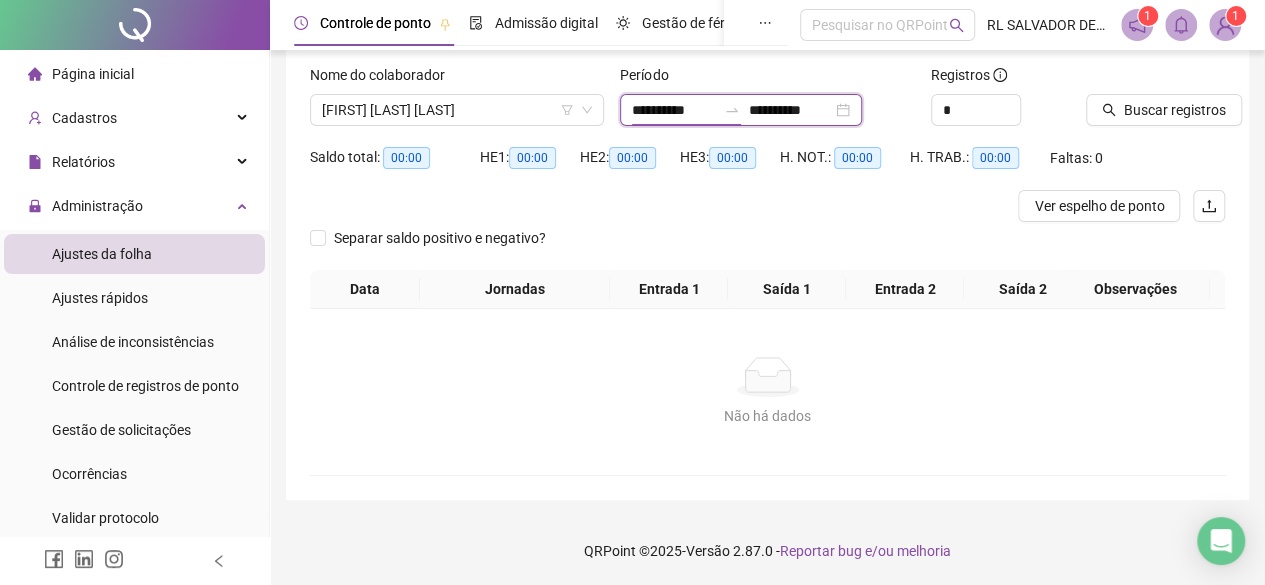 click on "**********" at bounding box center [674, 110] 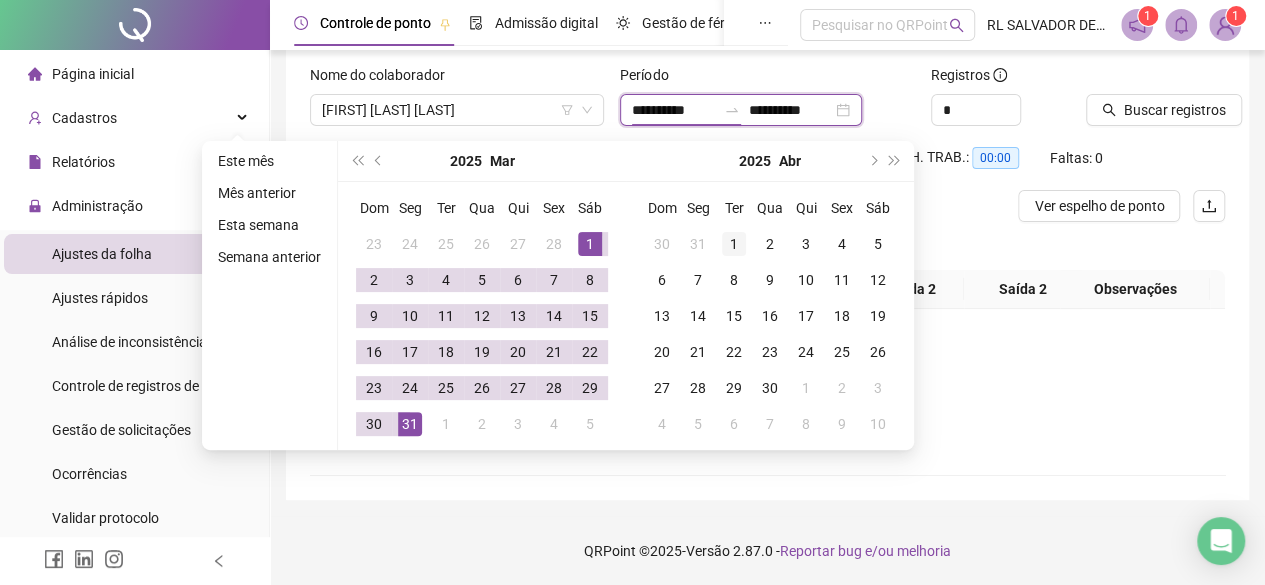 type on "**********" 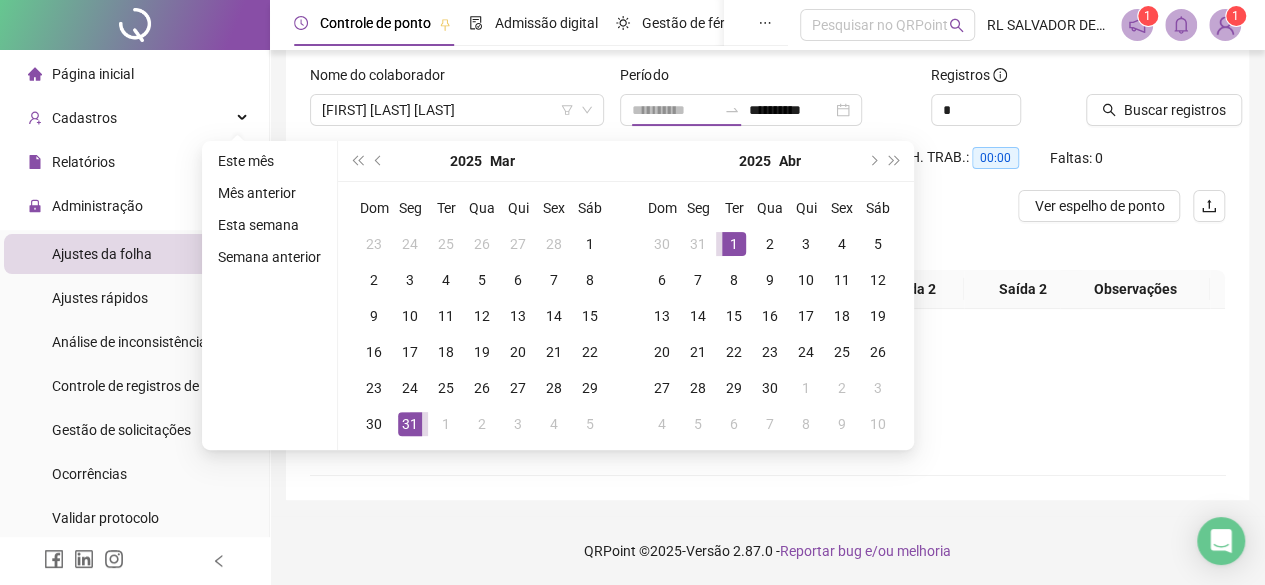click on "1" at bounding box center (734, 244) 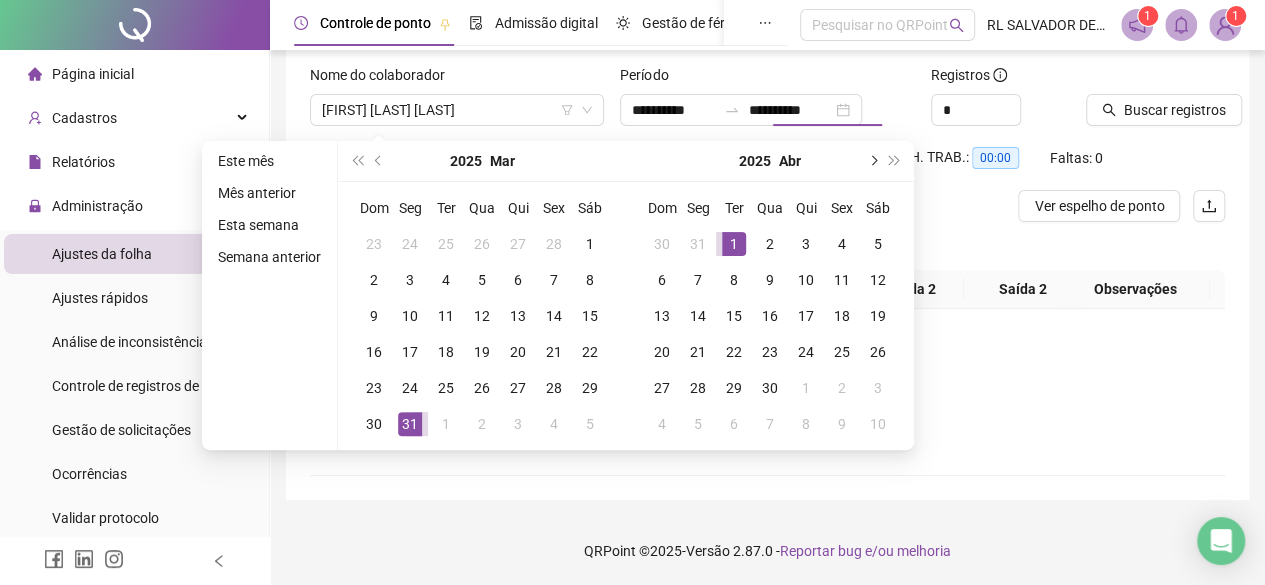 click at bounding box center (872, 161) 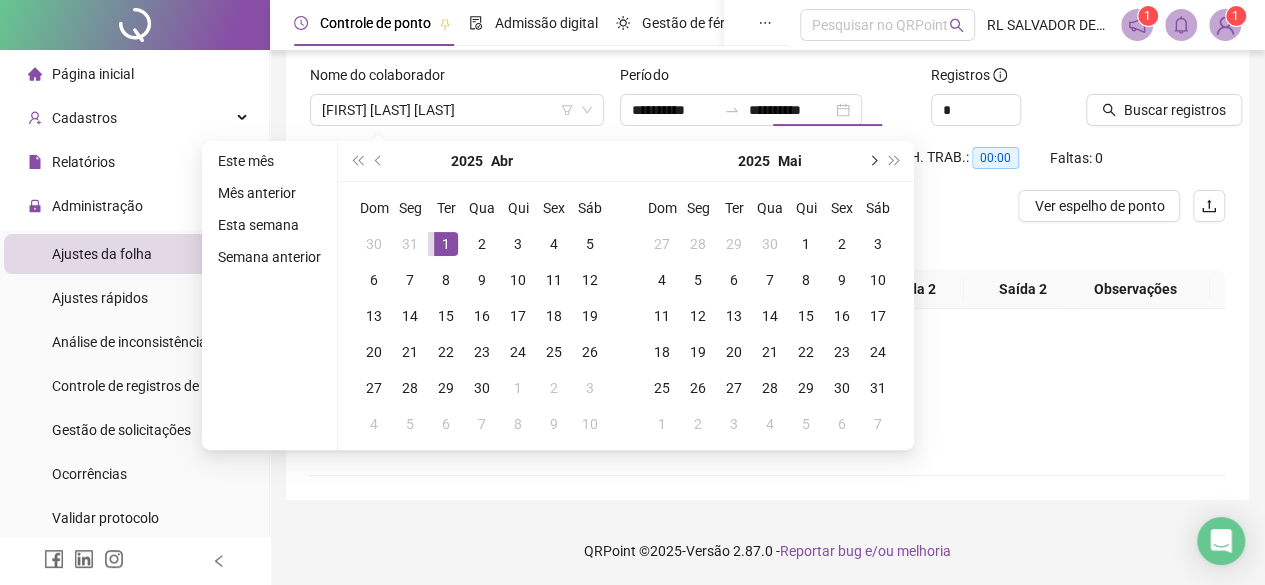 click at bounding box center [872, 161] 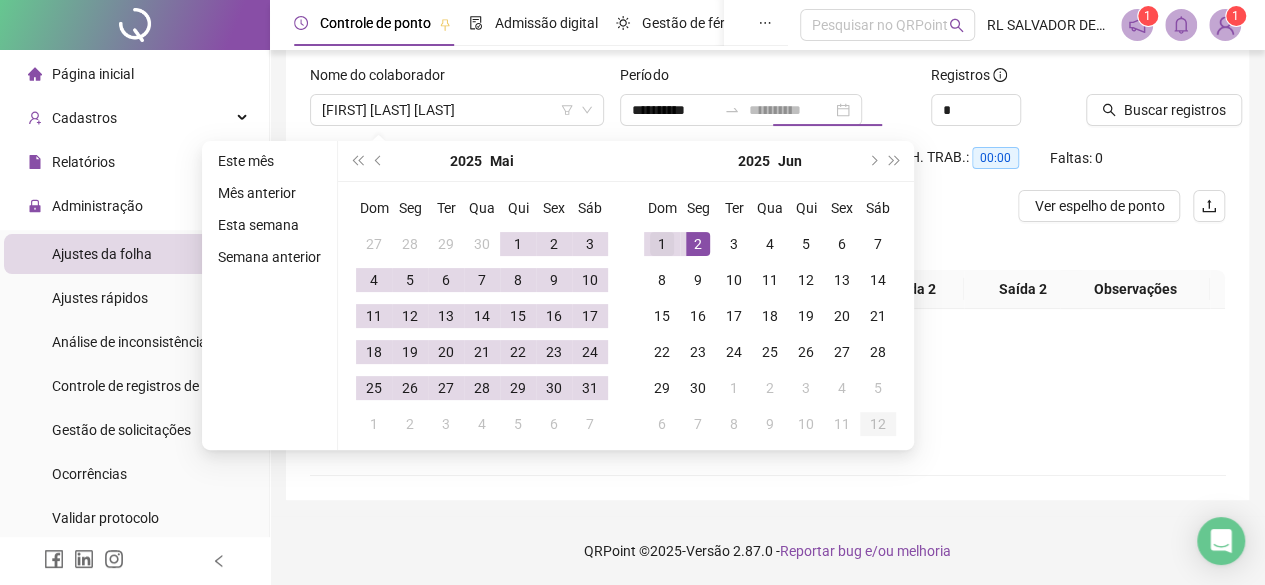 type on "**********" 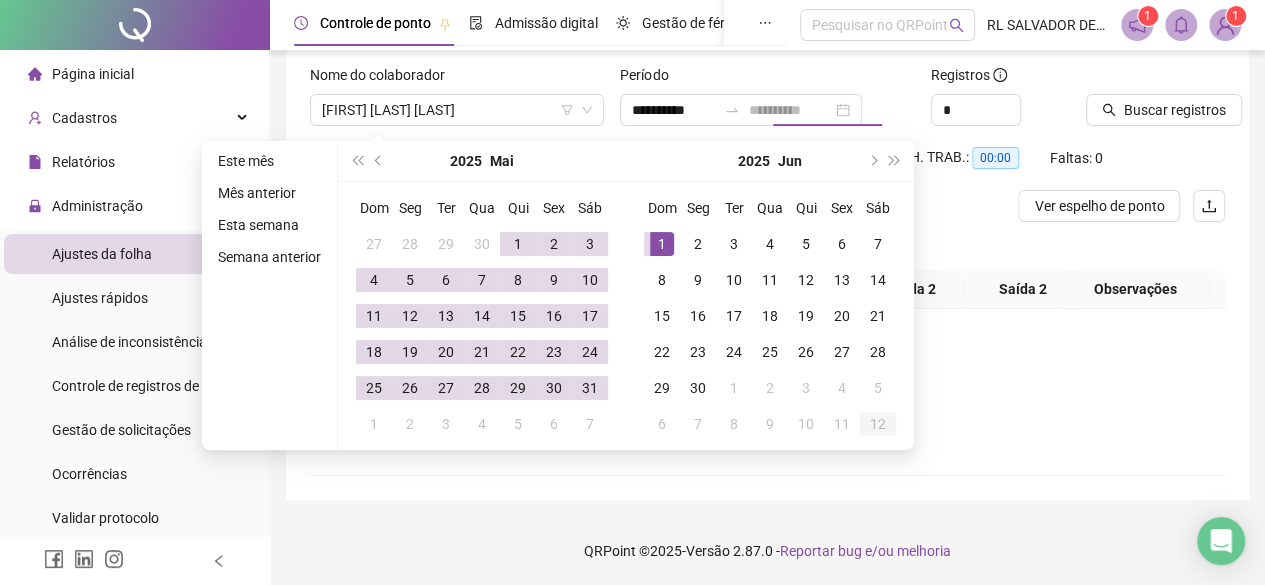 click on "1" at bounding box center (662, 244) 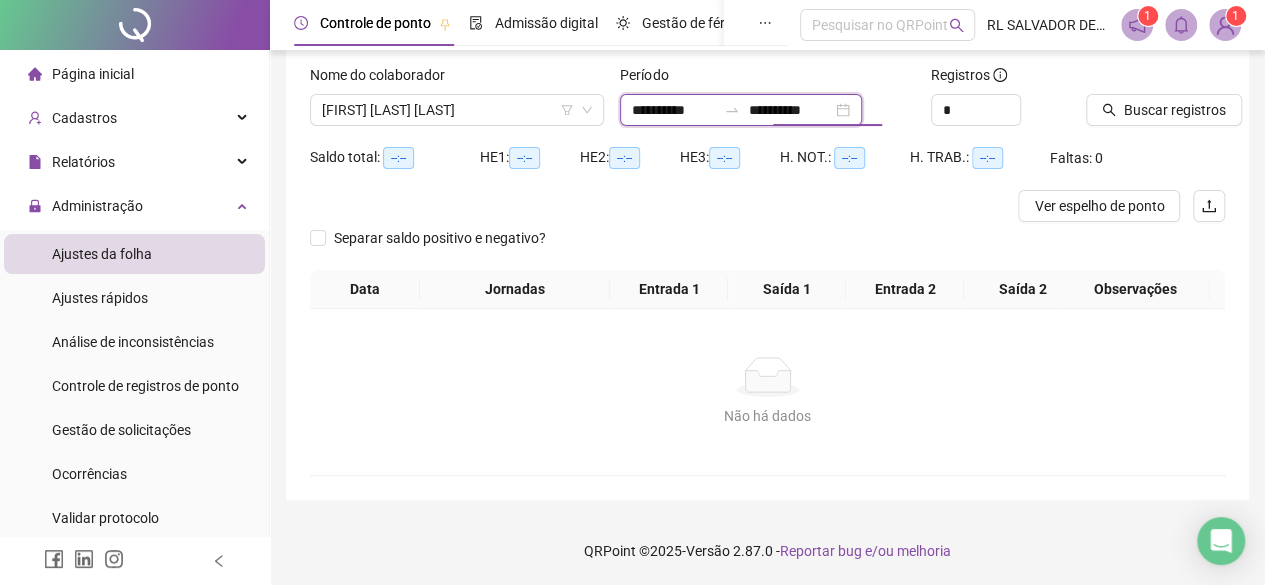 click on "**********" at bounding box center (674, 110) 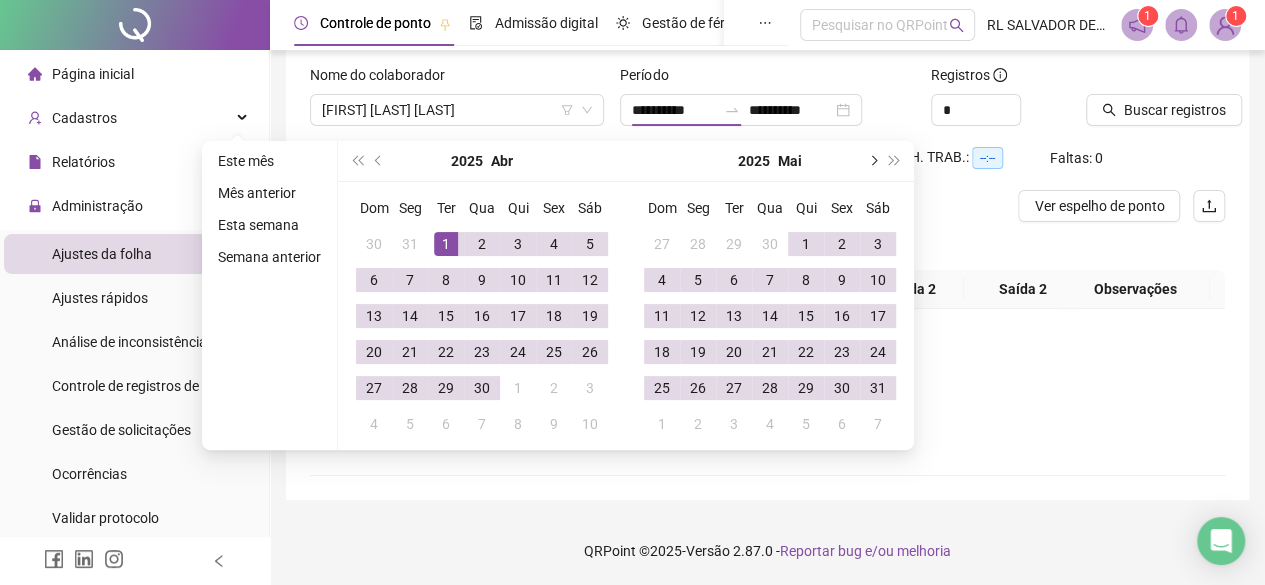 click at bounding box center [872, 161] 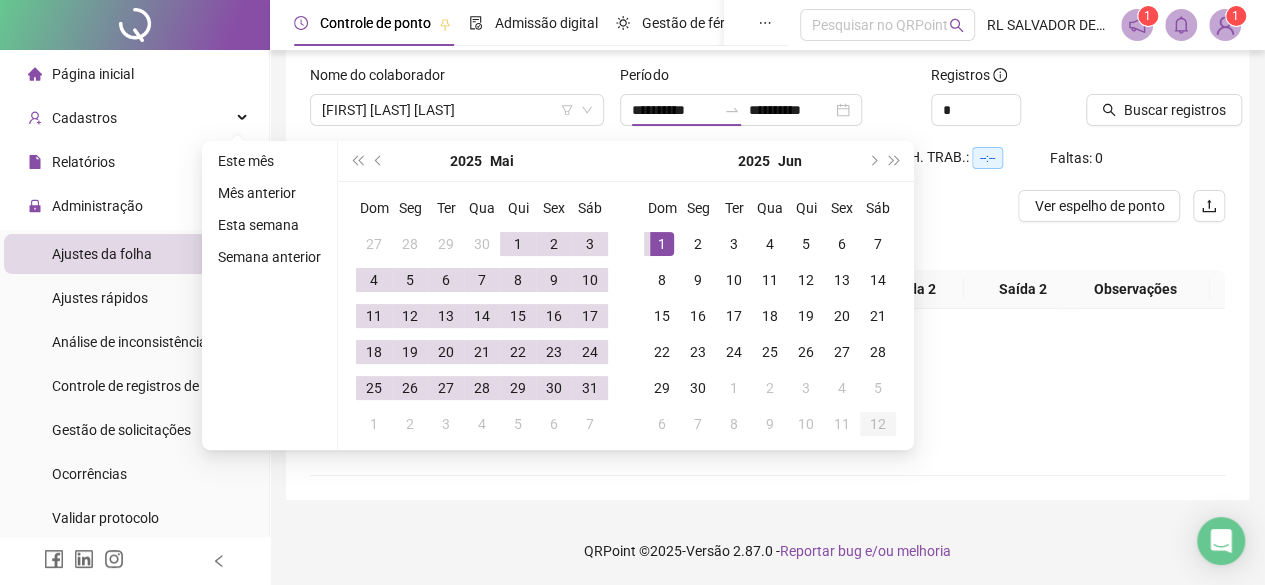 type on "**********" 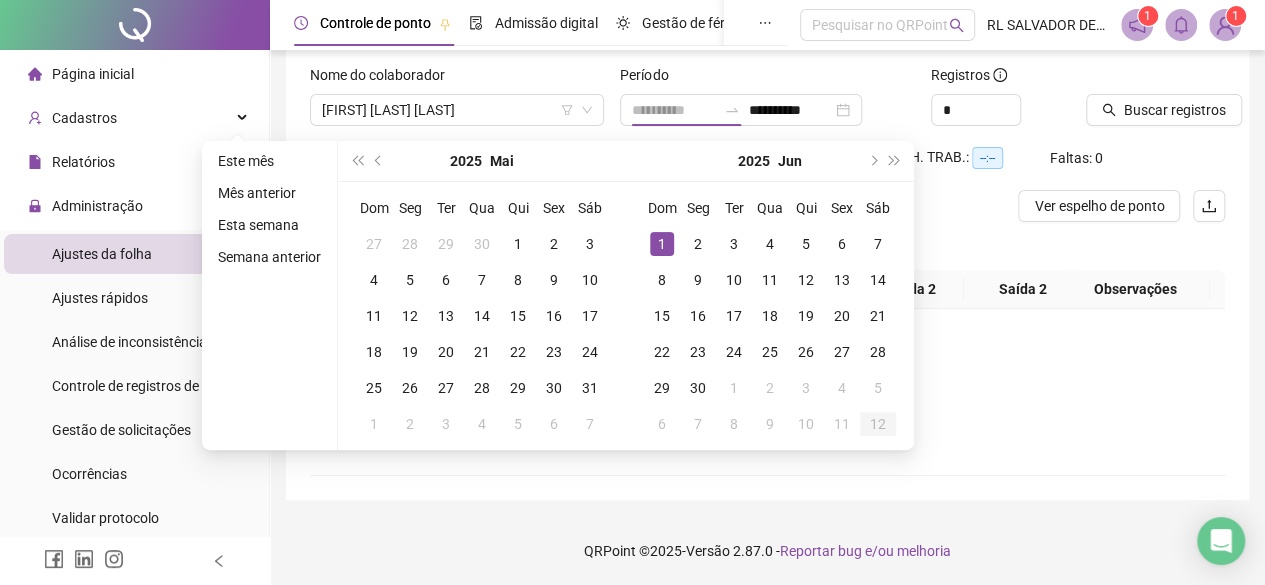 click on "1" at bounding box center [662, 244] 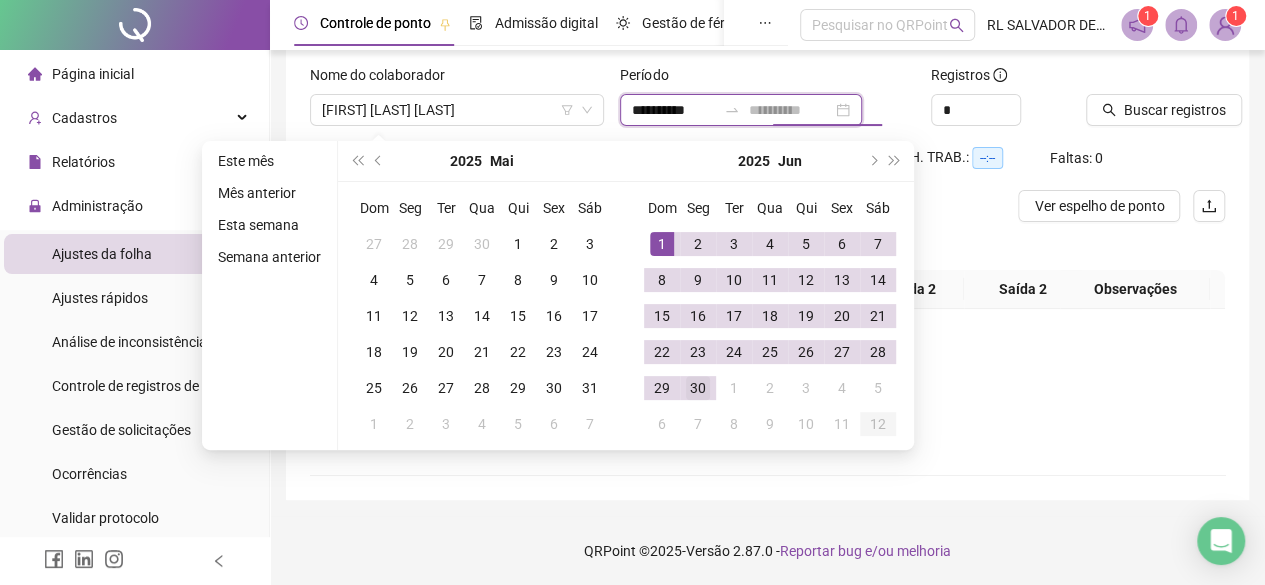 type on "**********" 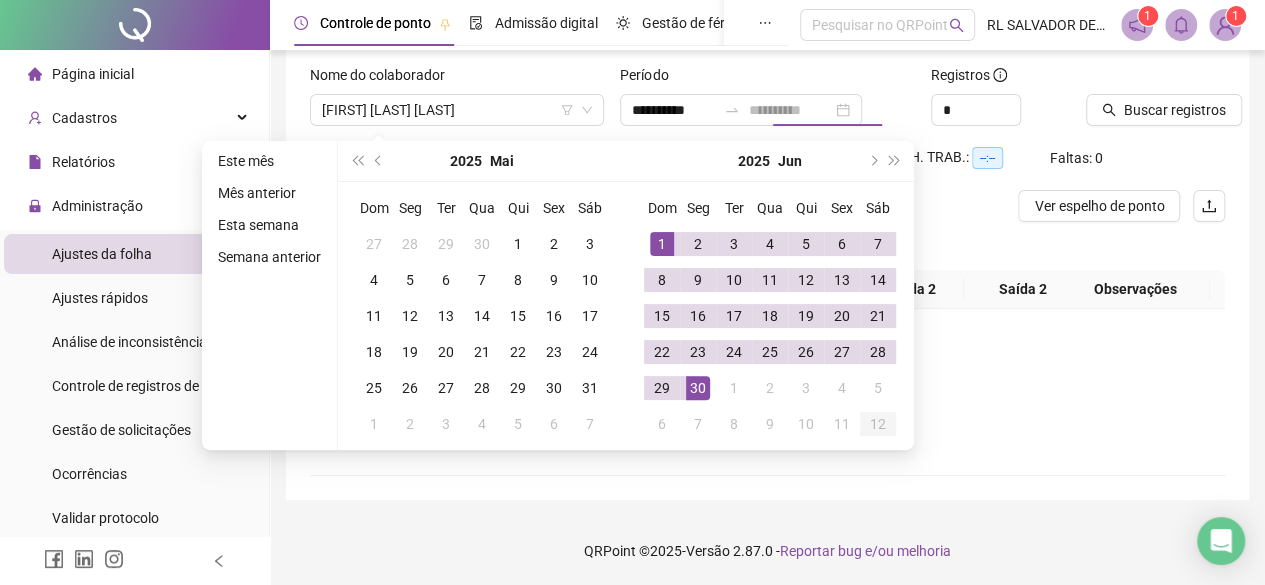 click on "30" at bounding box center [698, 388] 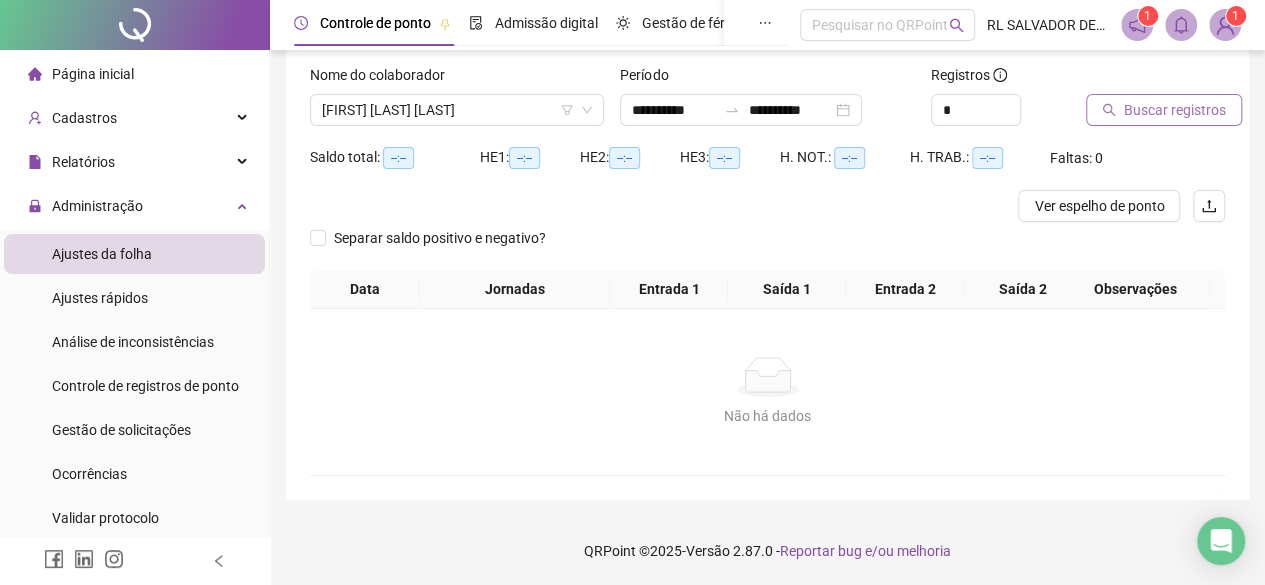 click on "Buscar registros" at bounding box center [1175, 110] 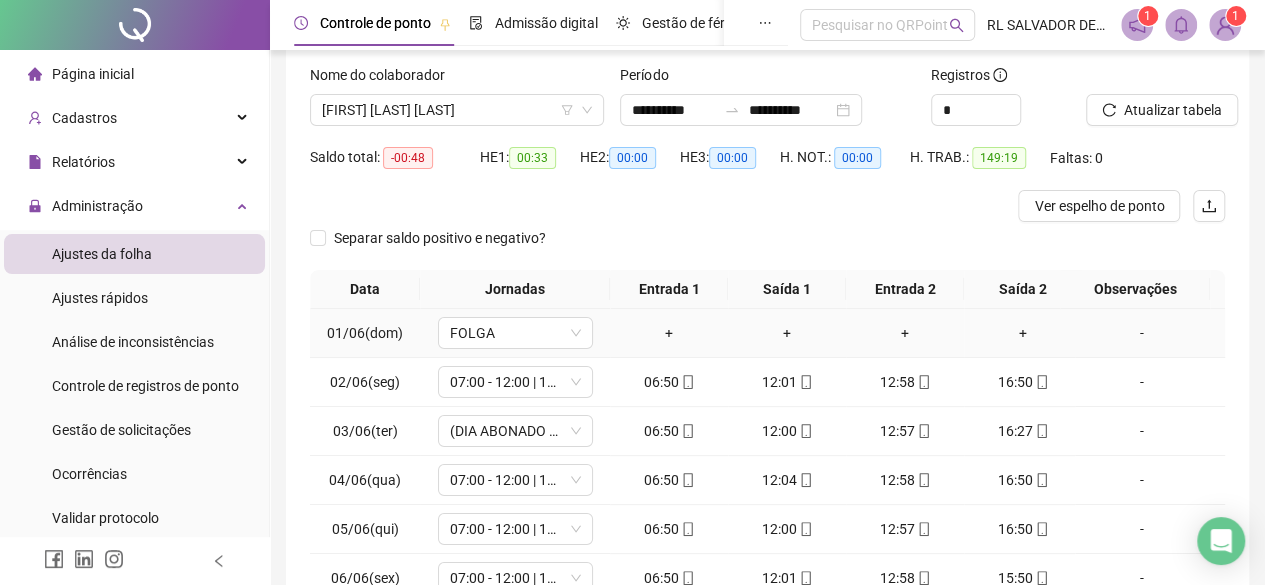 scroll, scrollTop: 0, scrollLeft: 0, axis: both 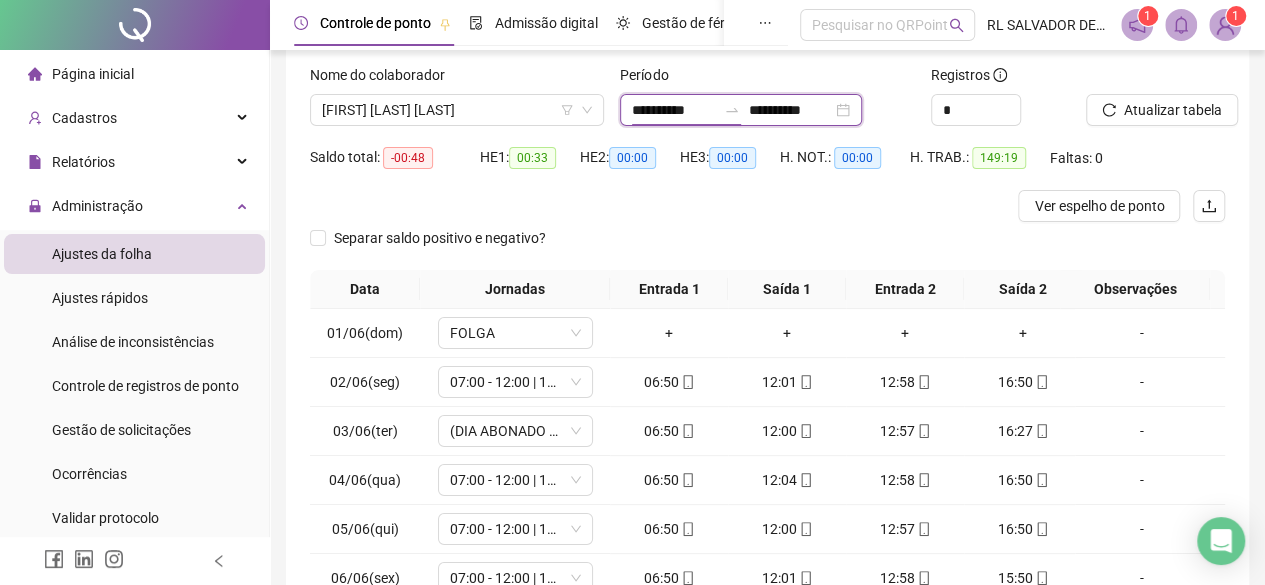 click on "**********" at bounding box center [674, 110] 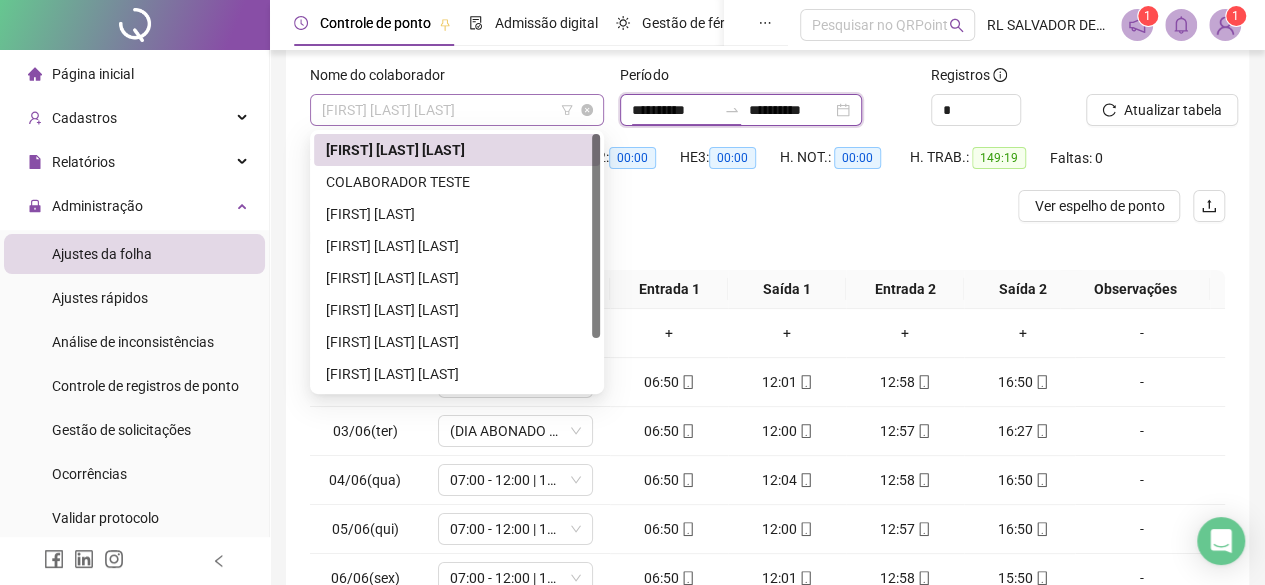 click on "[FIRST] [LAST] [LAST]" at bounding box center [457, 110] 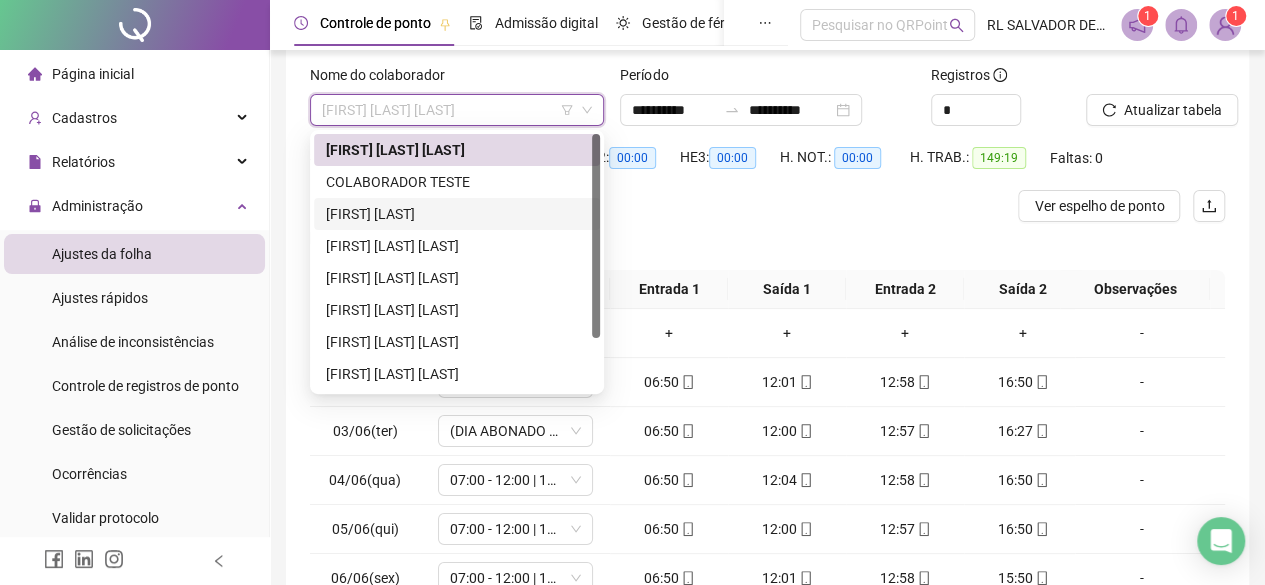 click on "[FIRST] [LAST]" at bounding box center (457, 214) 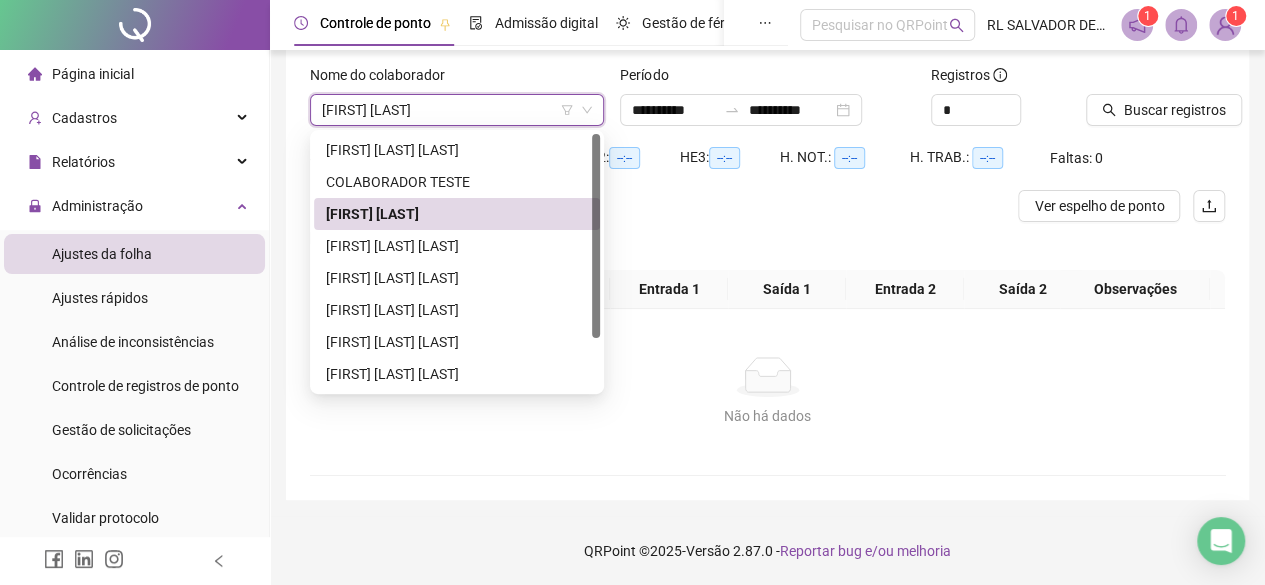 scroll, scrollTop: 0, scrollLeft: 0, axis: both 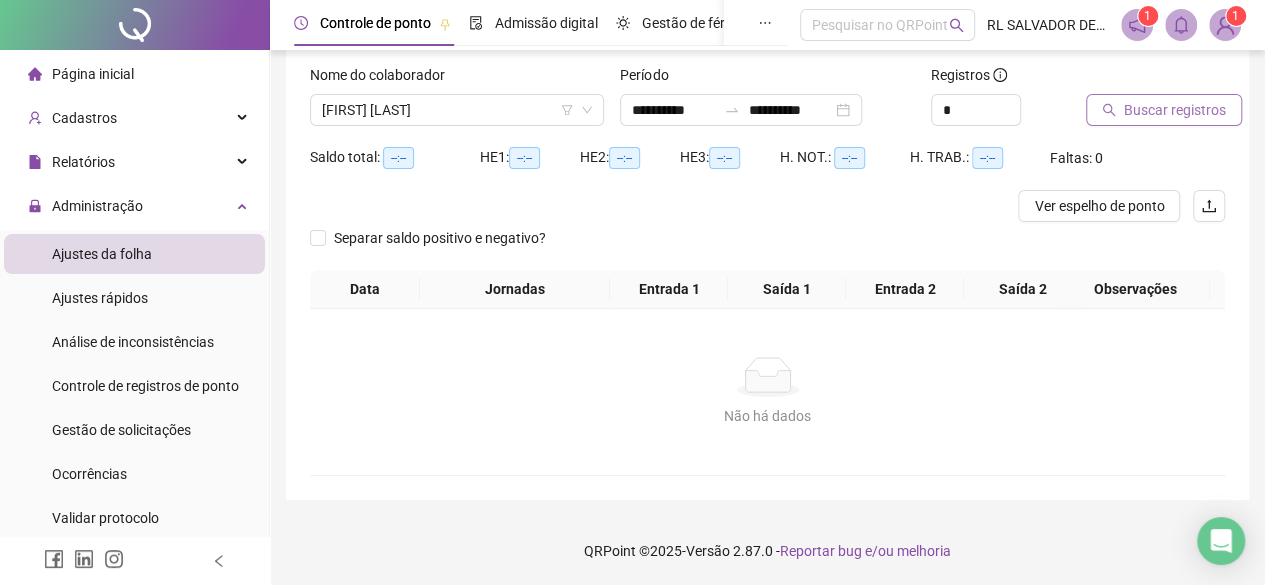 click on "Buscar registros" at bounding box center [1175, 110] 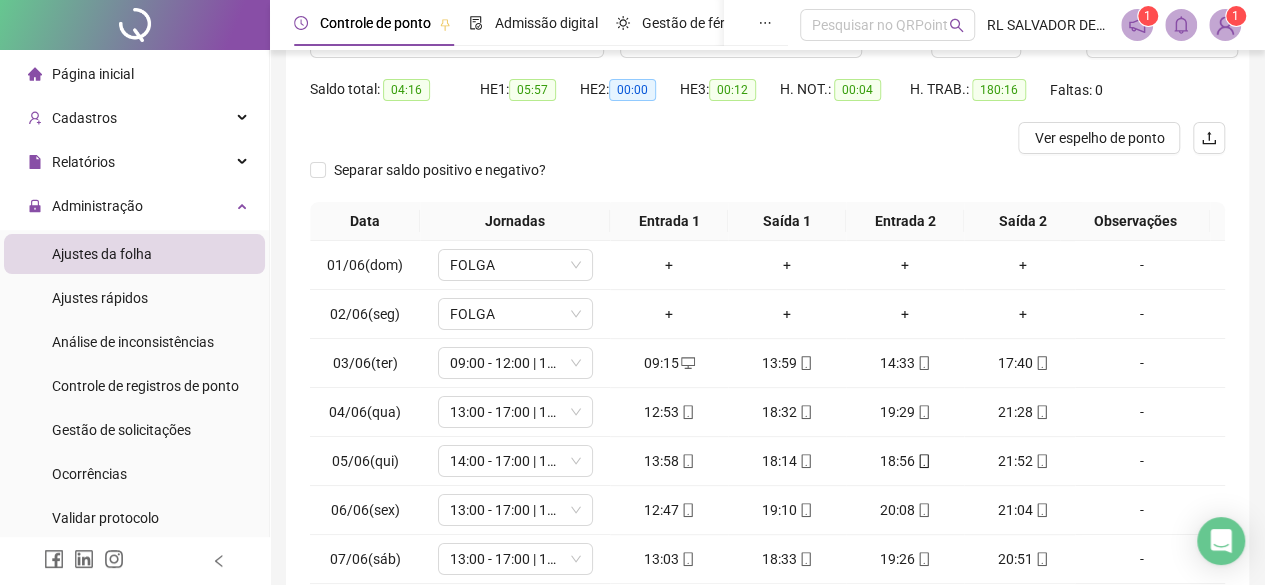 scroll, scrollTop: 220, scrollLeft: 0, axis: vertical 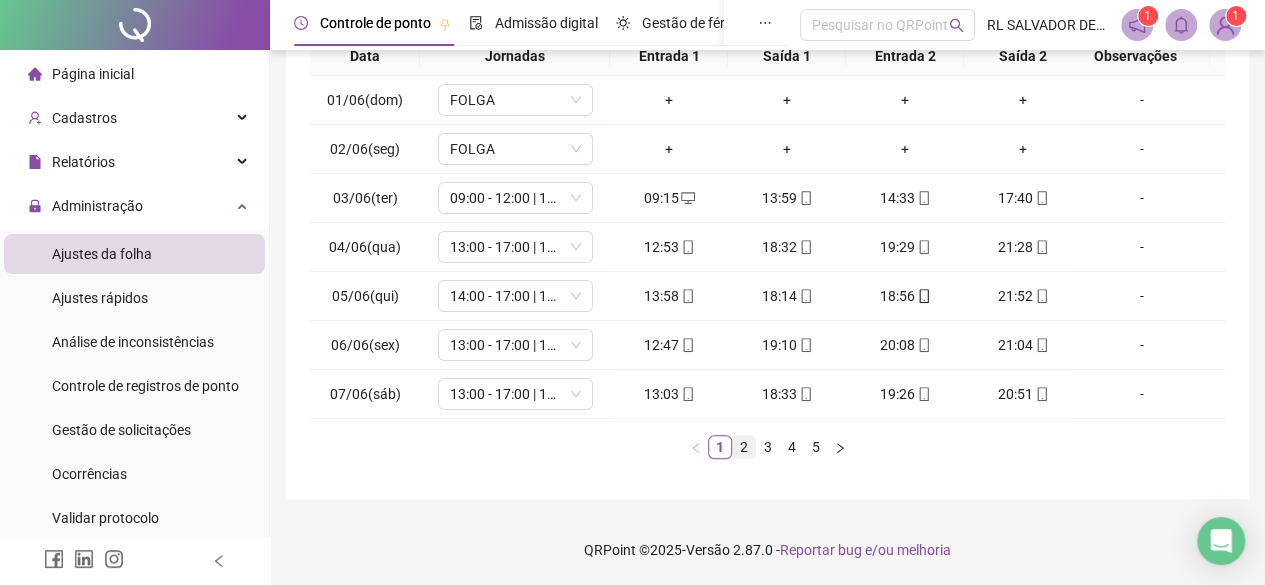 click on "2" at bounding box center (744, 447) 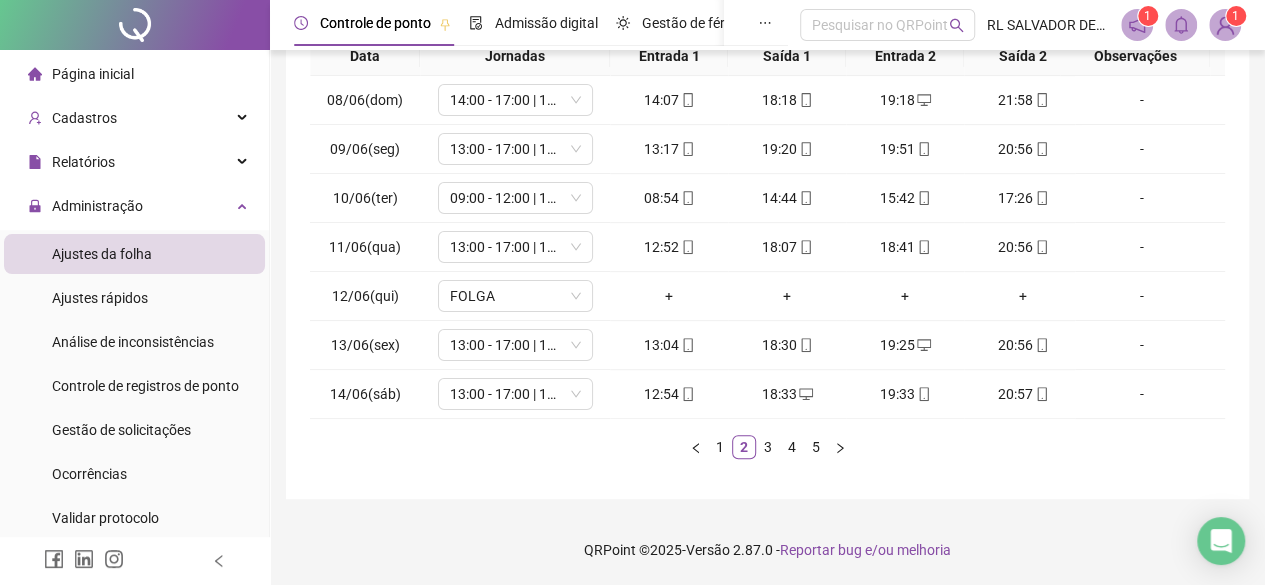 scroll, scrollTop: 0, scrollLeft: 0, axis: both 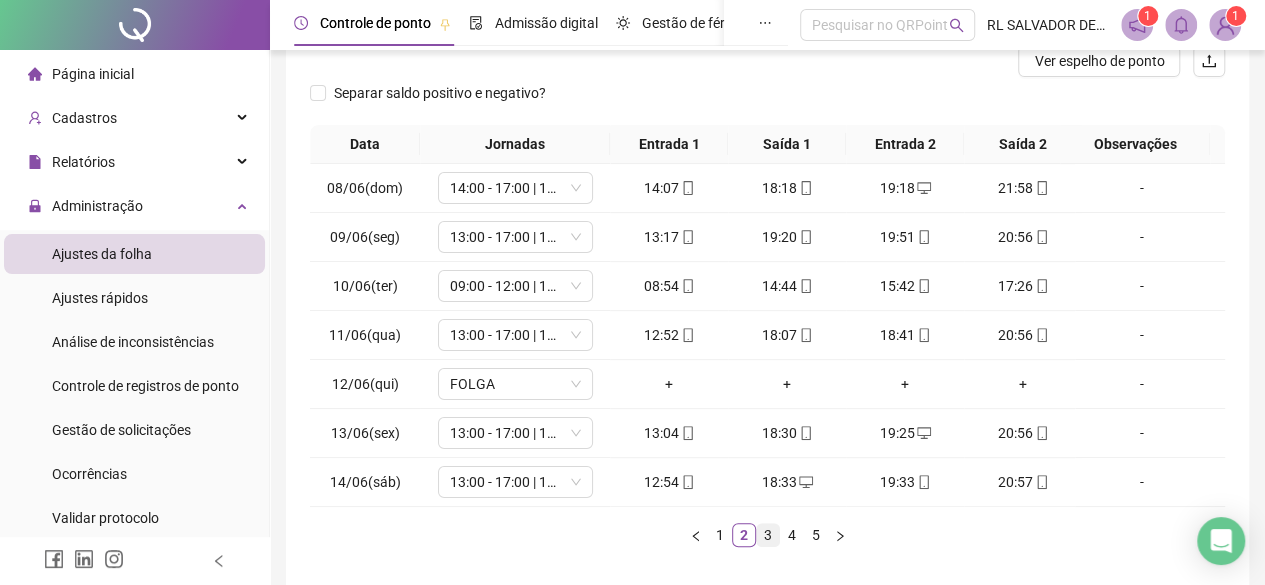 click on "3" at bounding box center (768, 535) 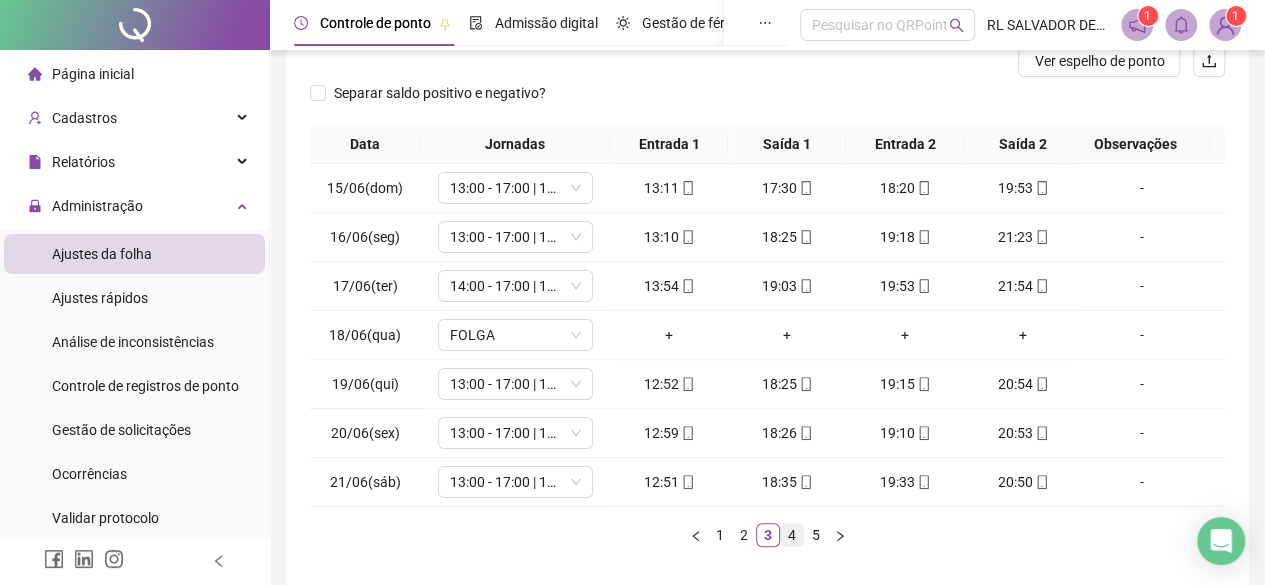 click on "4" at bounding box center [792, 535] 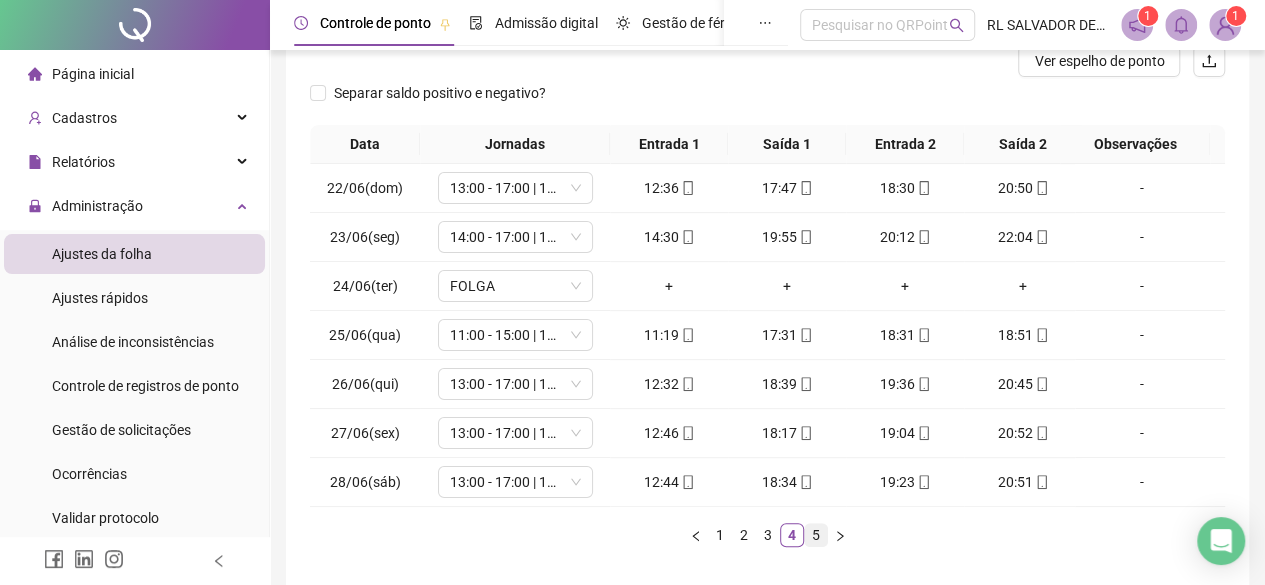 click on "5" at bounding box center [816, 535] 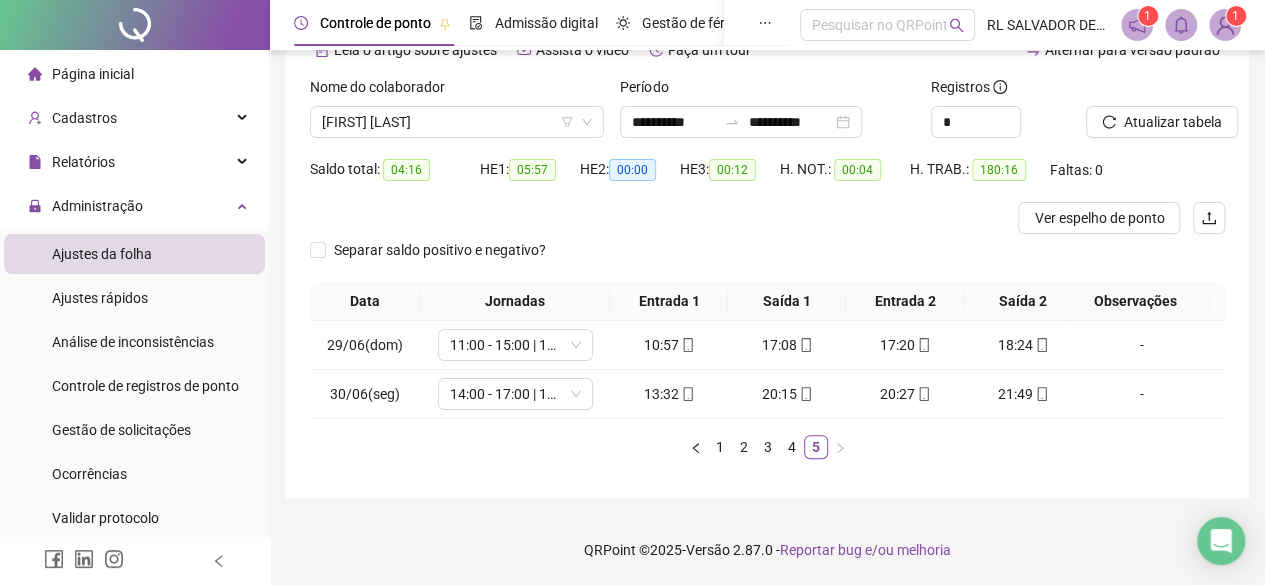 scroll, scrollTop: 122, scrollLeft: 0, axis: vertical 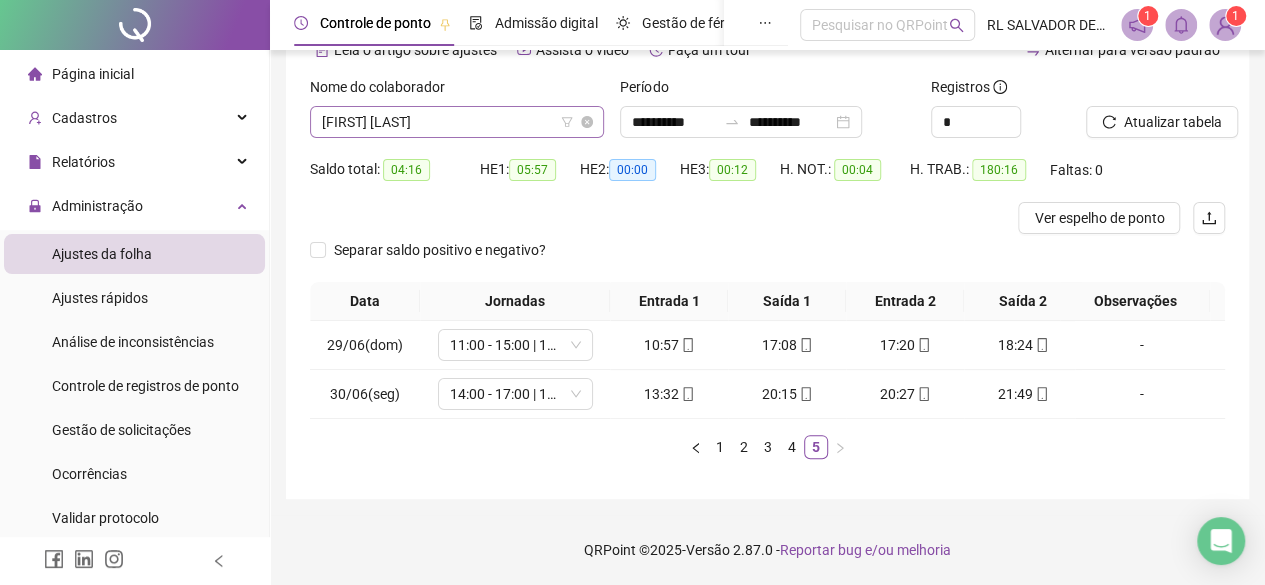 click on "[FIRST] [LAST]" at bounding box center [457, 122] 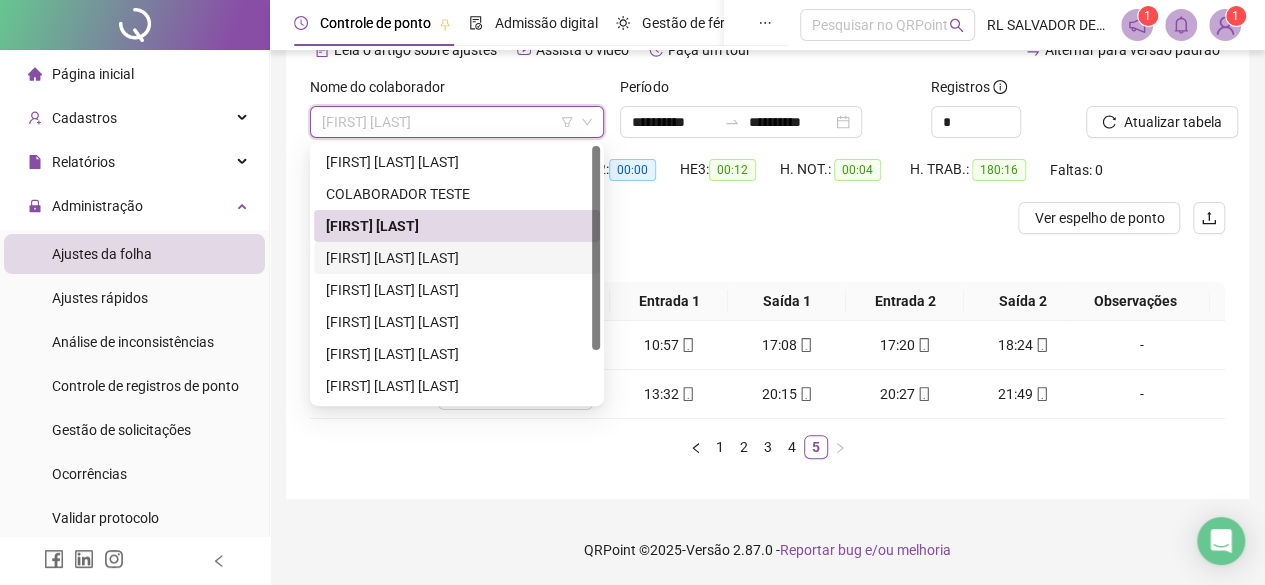 click on "[FIRST] [LAST] [LAST]" at bounding box center (457, 258) 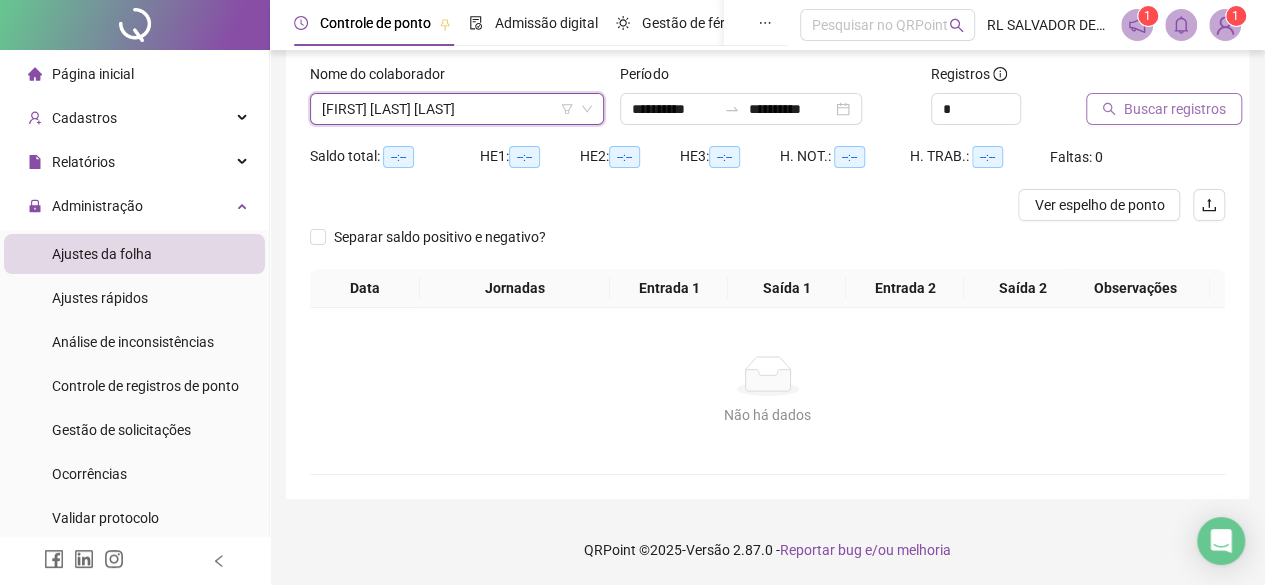 click on "Buscar registros" at bounding box center [1175, 109] 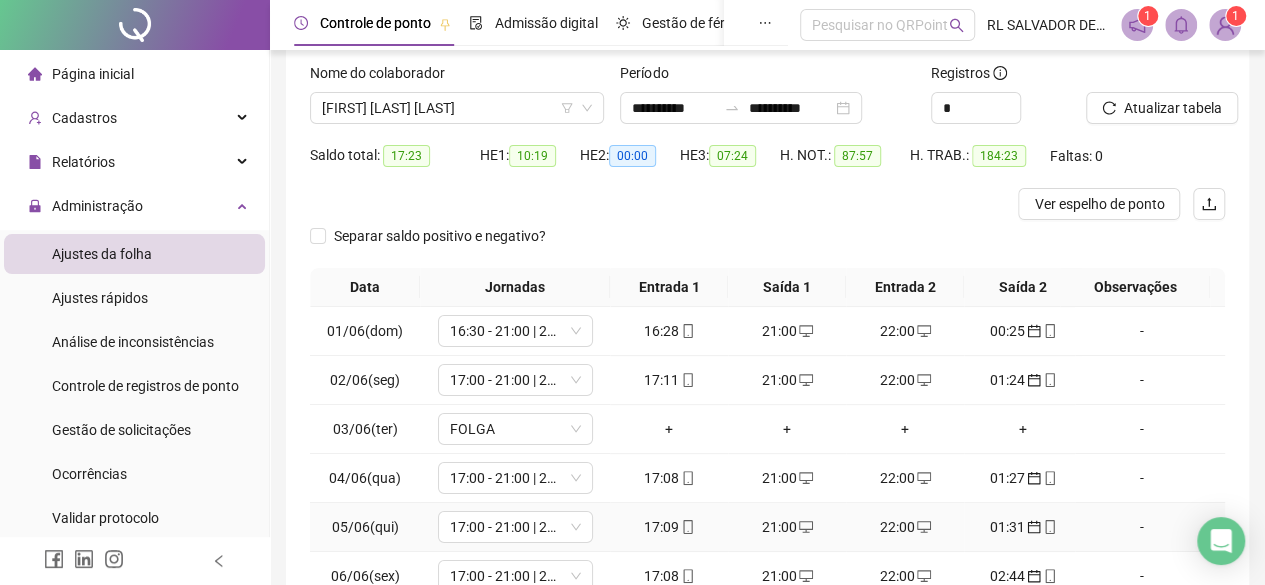 scroll, scrollTop: 0, scrollLeft: 0, axis: both 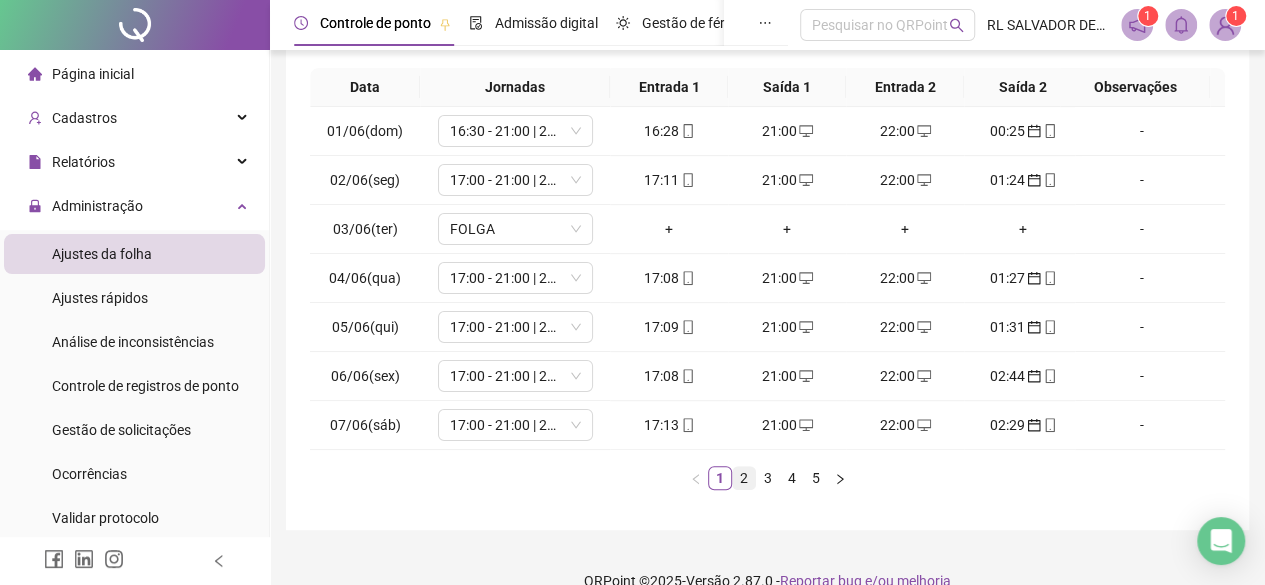 click on "2" at bounding box center (744, 478) 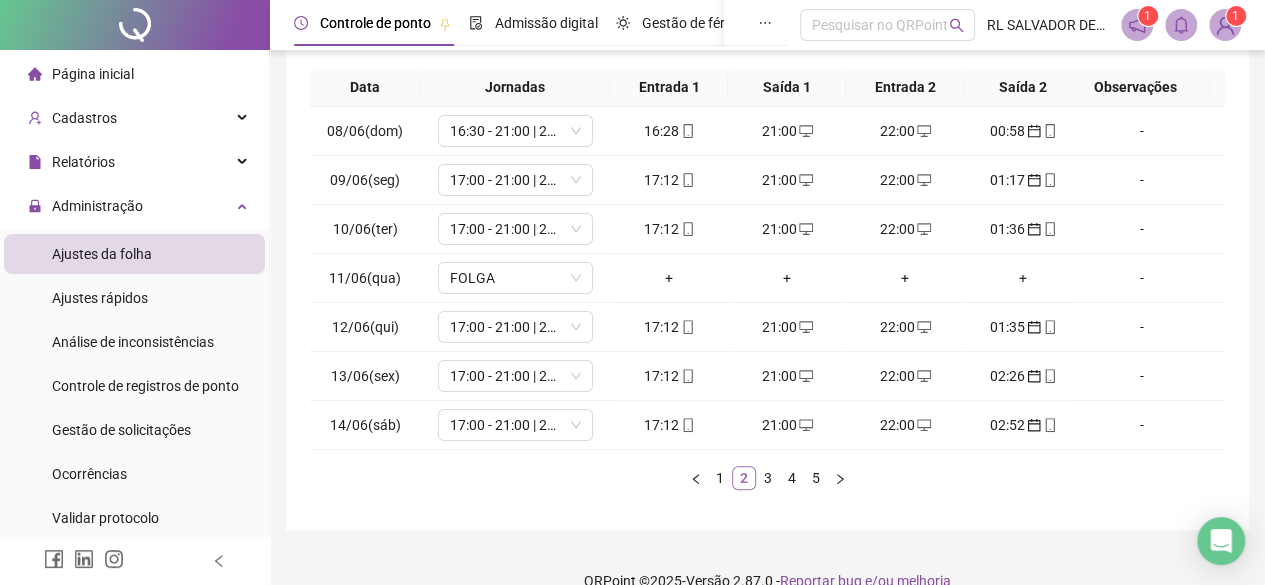 scroll, scrollTop: 0, scrollLeft: 0, axis: both 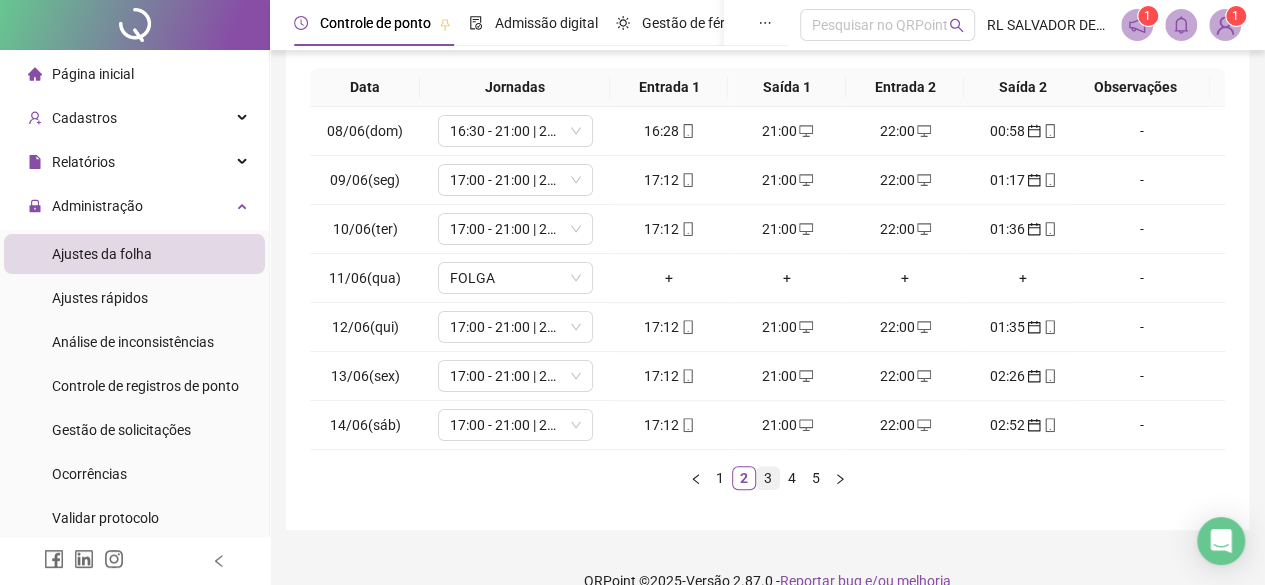 click on "3" at bounding box center (768, 478) 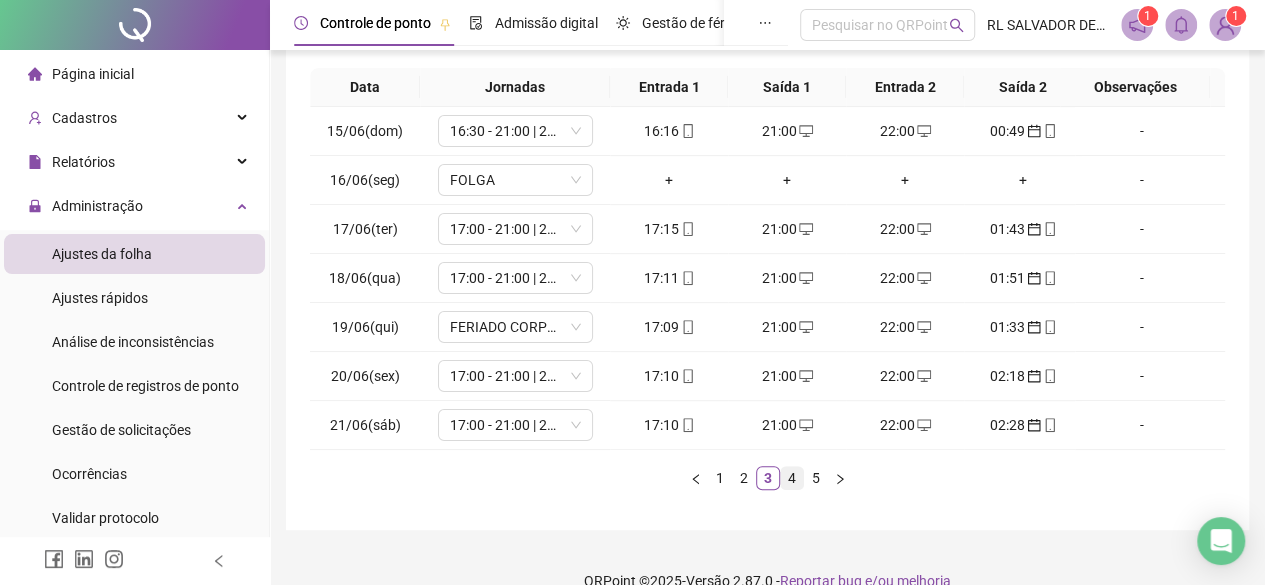 click on "4" at bounding box center [792, 478] 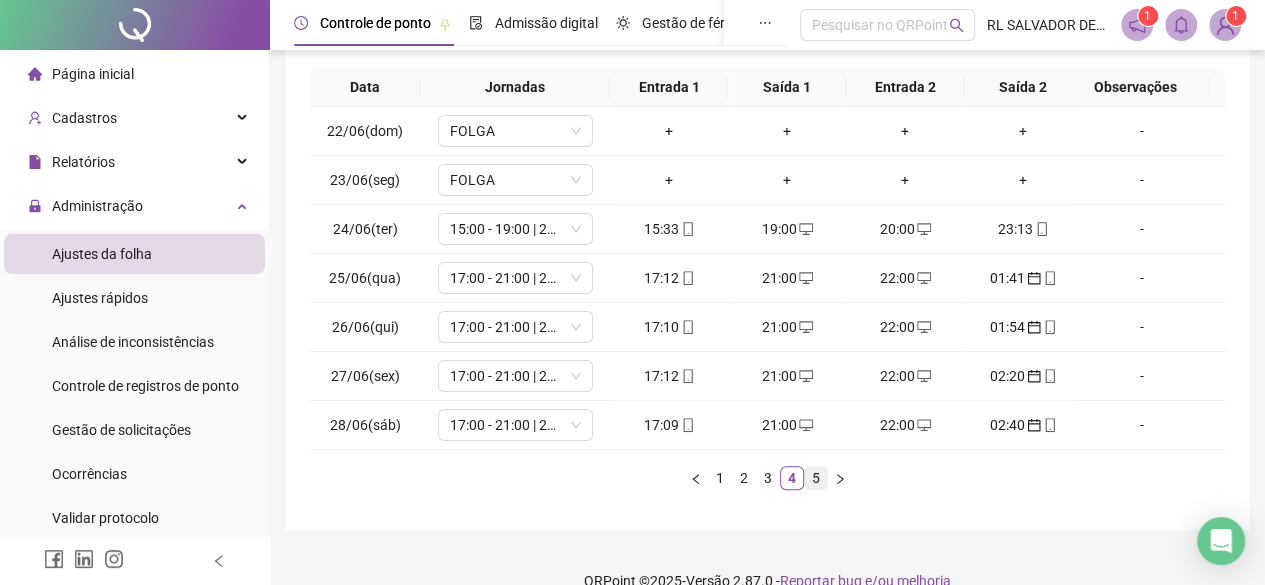 click on "5" at bounding box center [816, 478] 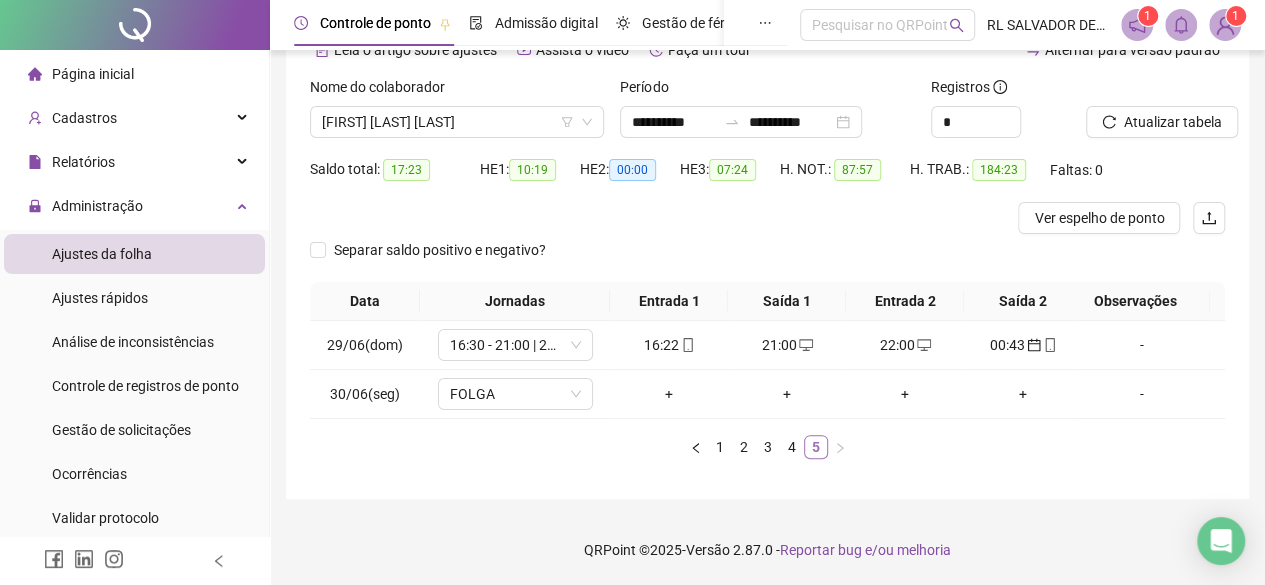 scroll, scrollTop: 122, scrollLeft: 0, axis: vertical 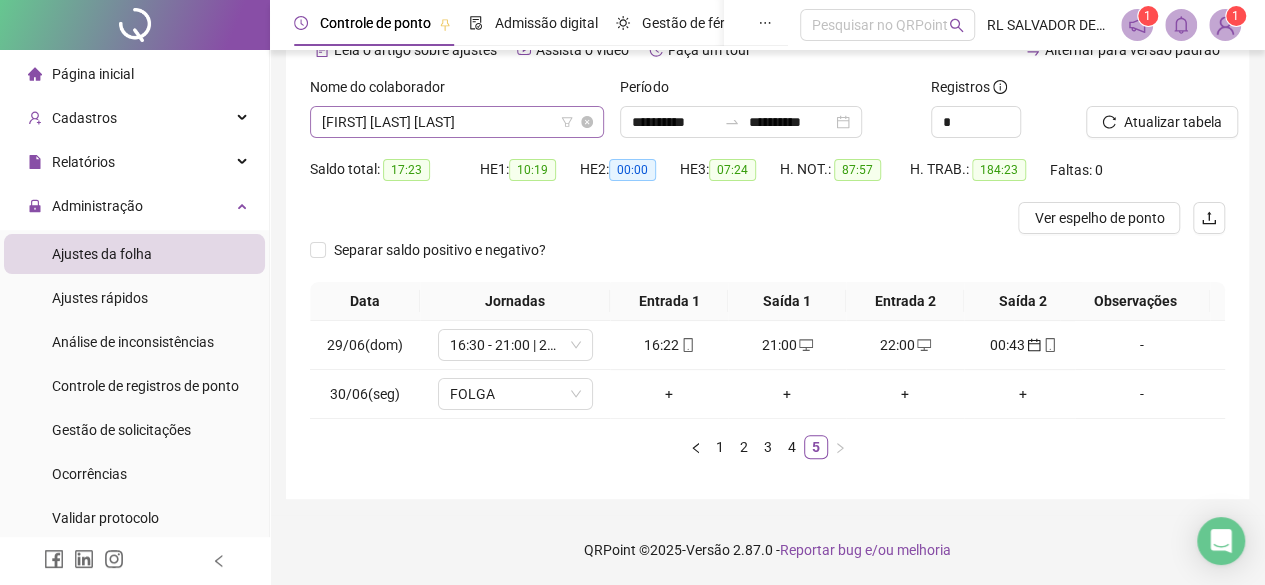 click on "[FIRST] [LAST] [LAST]" at bounding box center (457, 122) 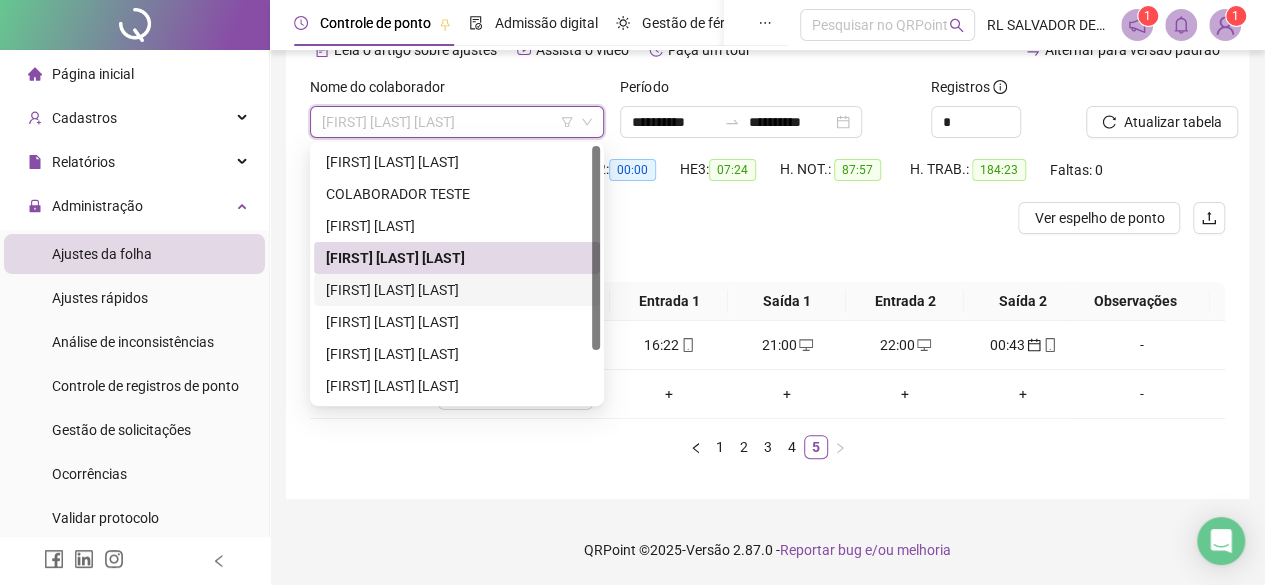 click on "[FIRST] [LAST] [LAST]" at bounding box center (457, 290) 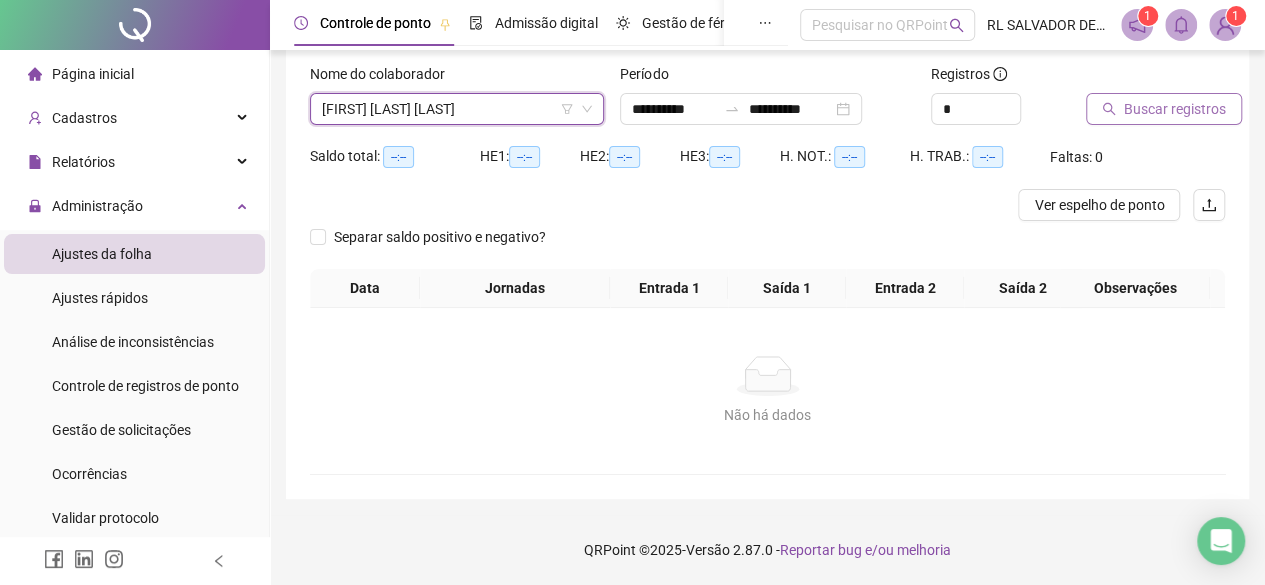 click on "Buscar registros" at bounding box center (1175, 109) 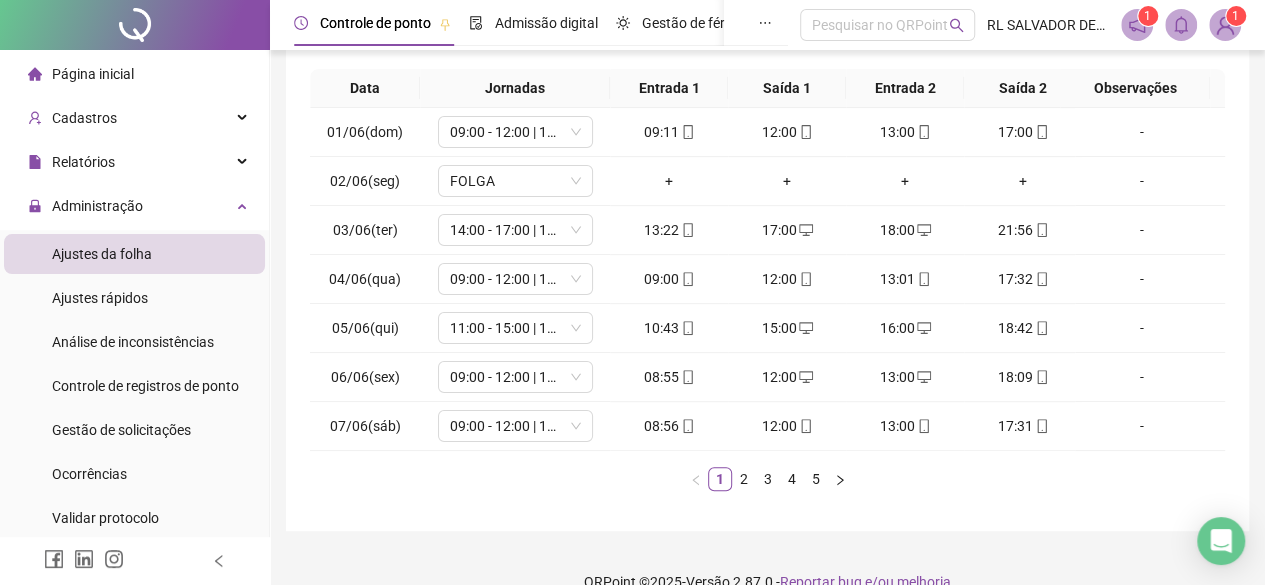 scroll, scrollTop: 322, scrollLeft: 0, axis: vertical 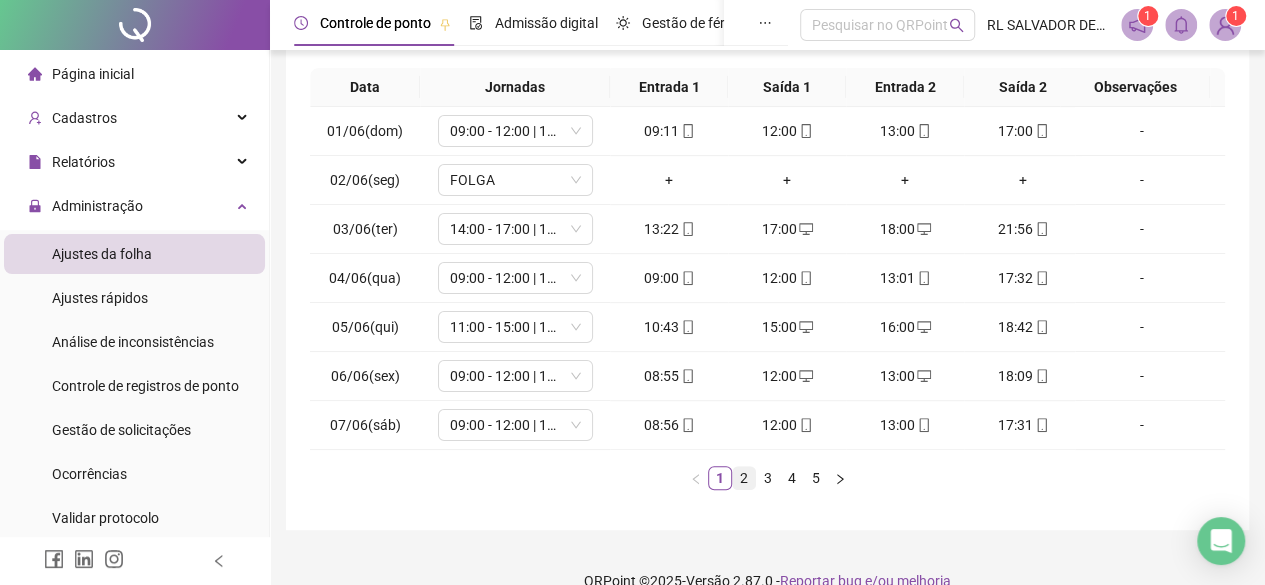 click on "2" at bounding box center (744, 478) 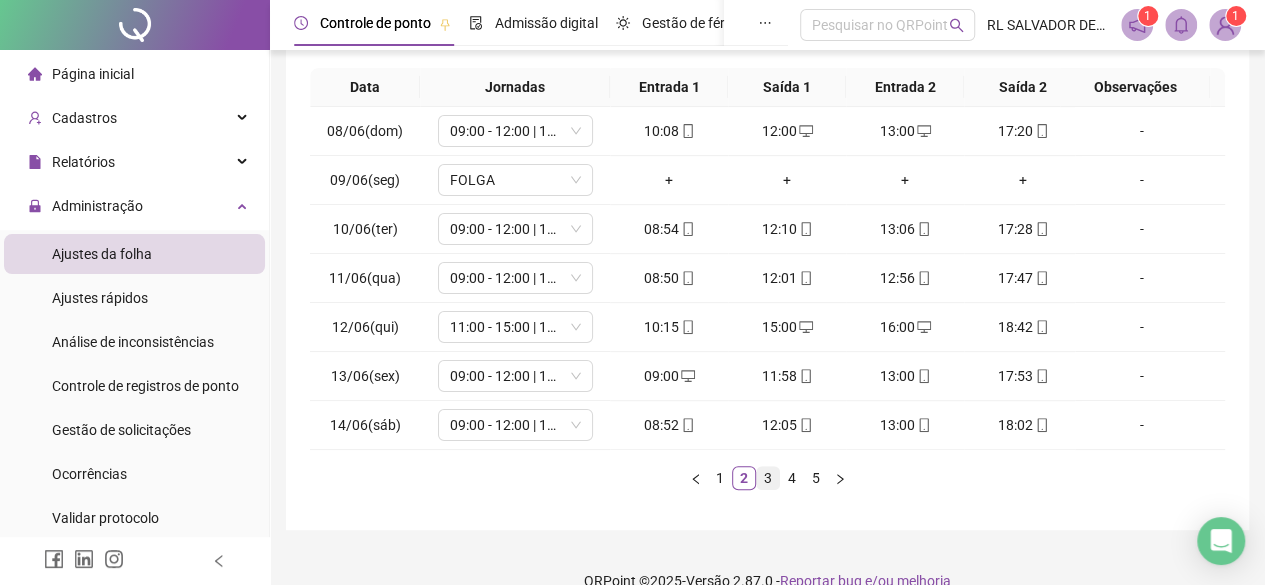 click on "3" at bounding box center (768, 478) 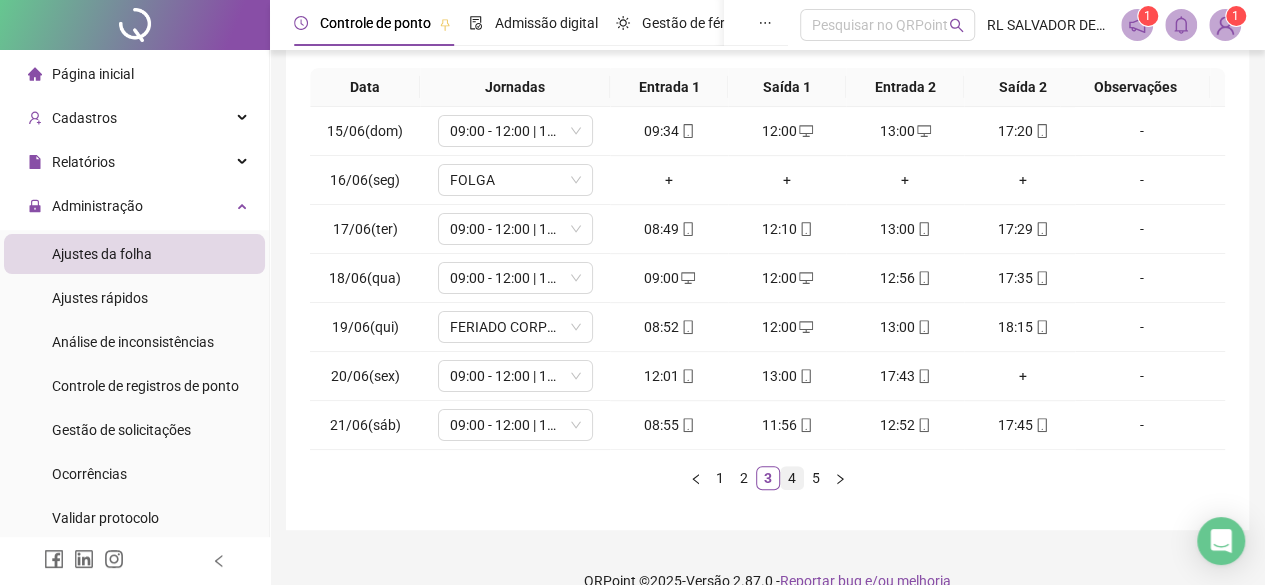 click on "4" at bounding box center (792, 478) 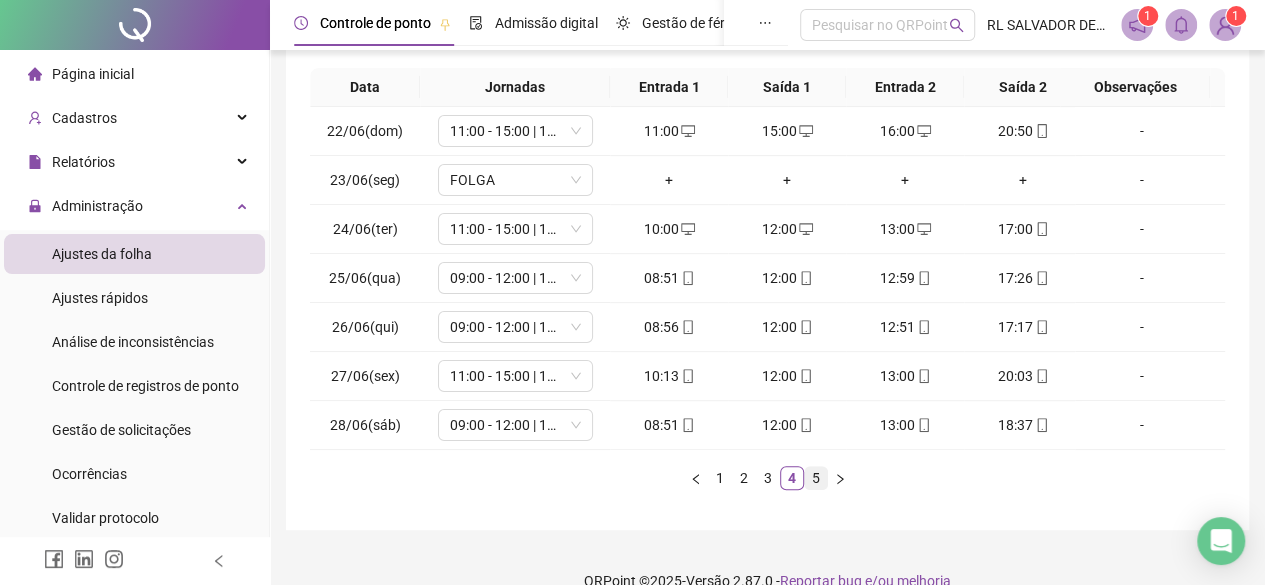 click on "5" at bounding box center [816, 478] 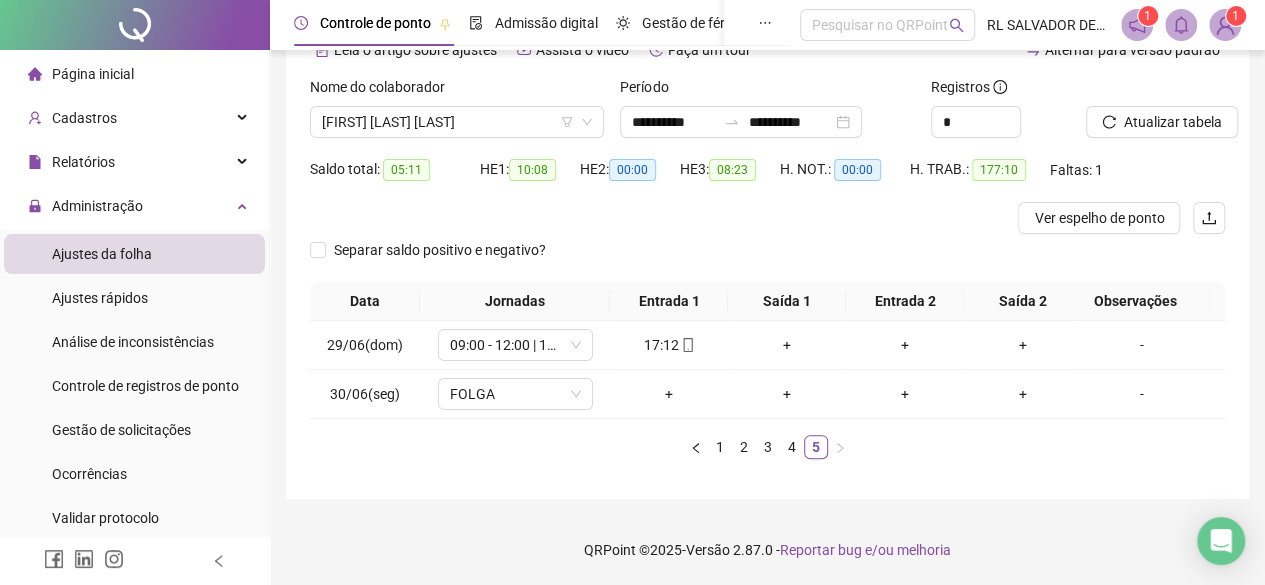 scroll, scrollTop: 122, scrollLeft: 0, axis: vertical 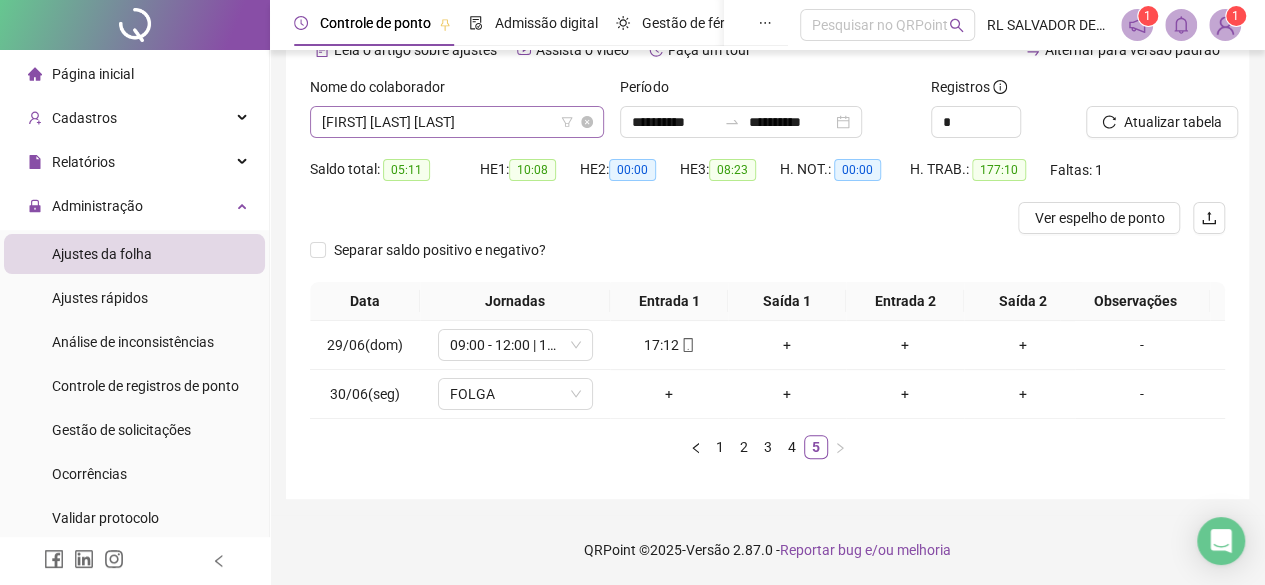 click on "[FIRST] [LAST] [LAST]" at bounding box center [457, 122] 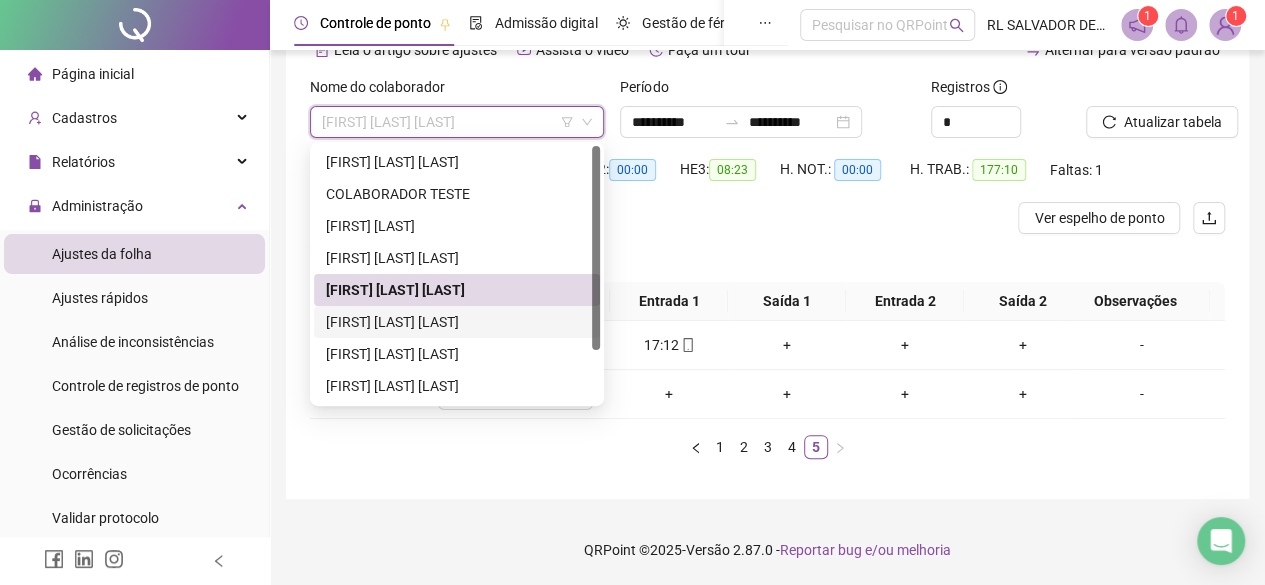 drag, startPoint x: 457, startPoint y: 305, endPoint x: 470, endPoint y: 305, distance: 13 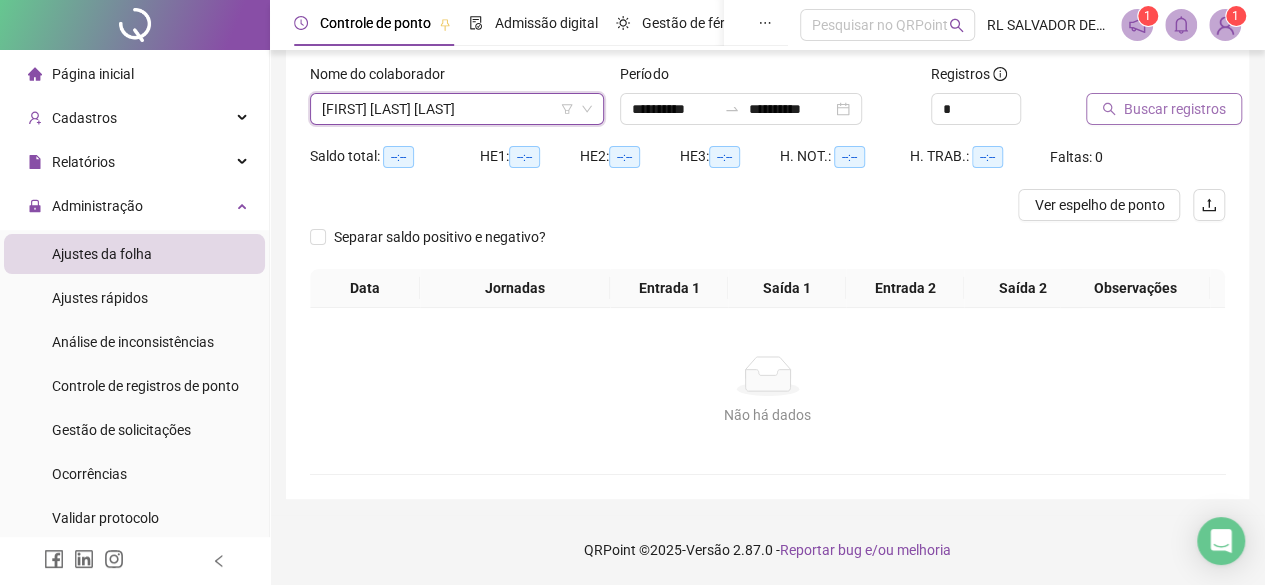 click on "Buscar registros" at bounding box center (1155, 94) 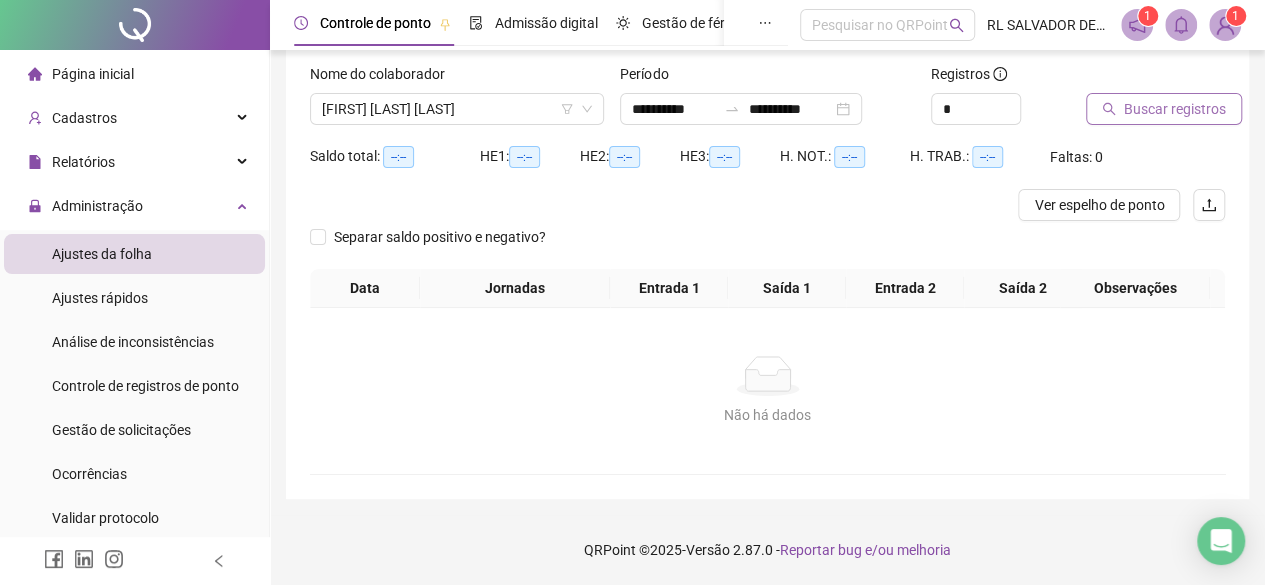 click on "Buscar registros" at bounding box center (1175, 109) 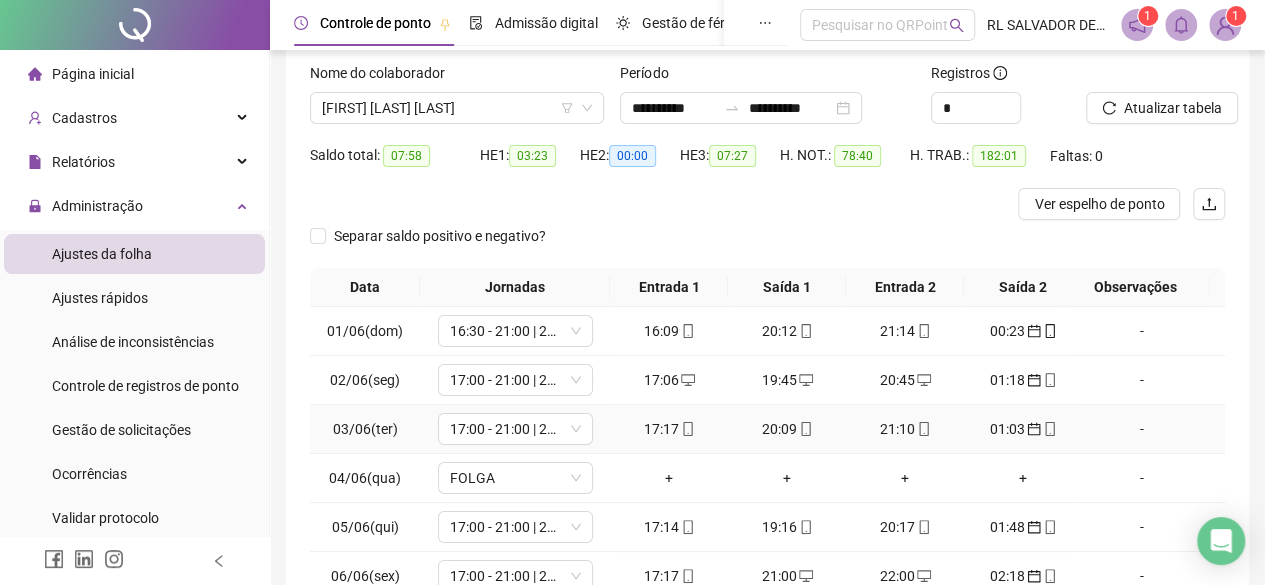 scroll, scrollTop: 0, scrollLeft: 0, axis: both 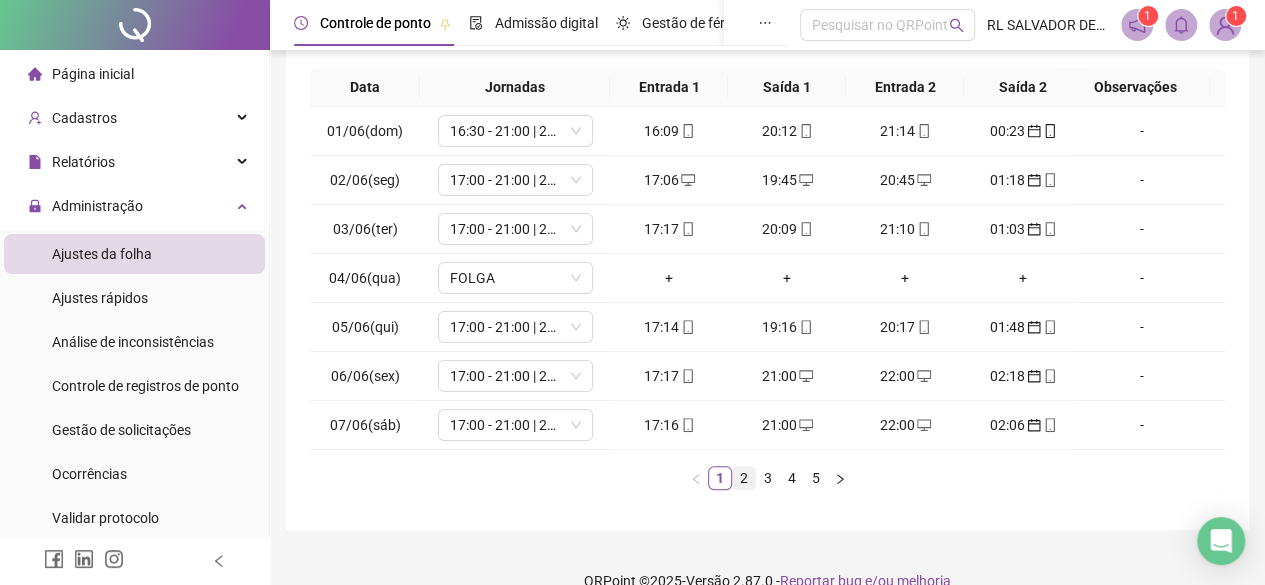 click on "2" at bounding box center (744, 478) 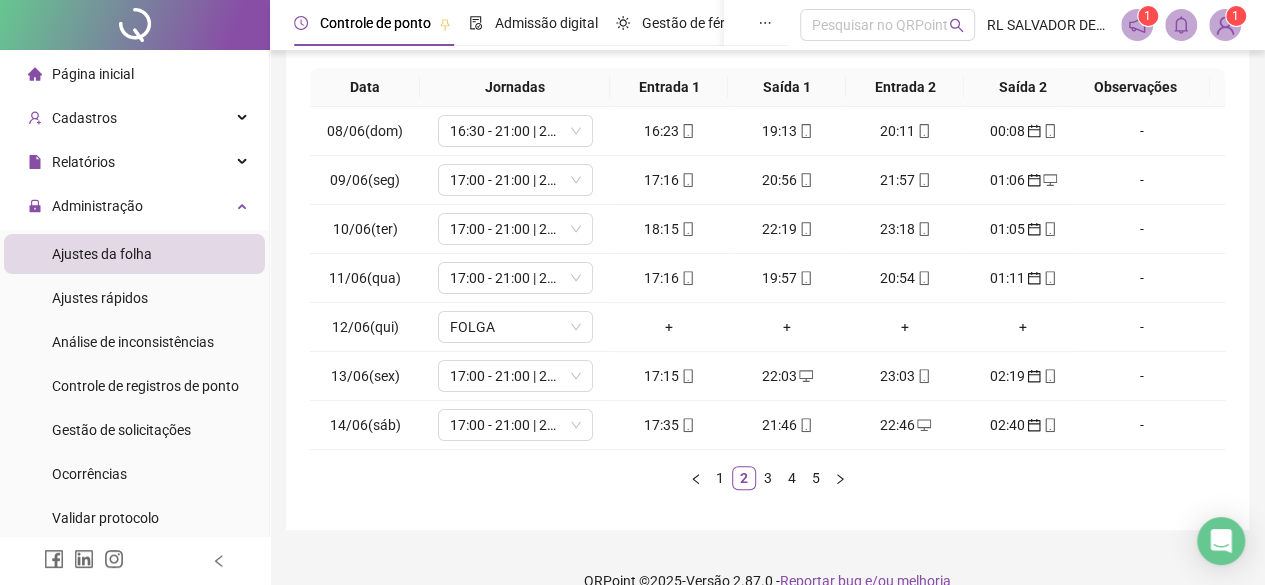 scroll, scrollTop: 0, scrollLeft: 0, axis: both 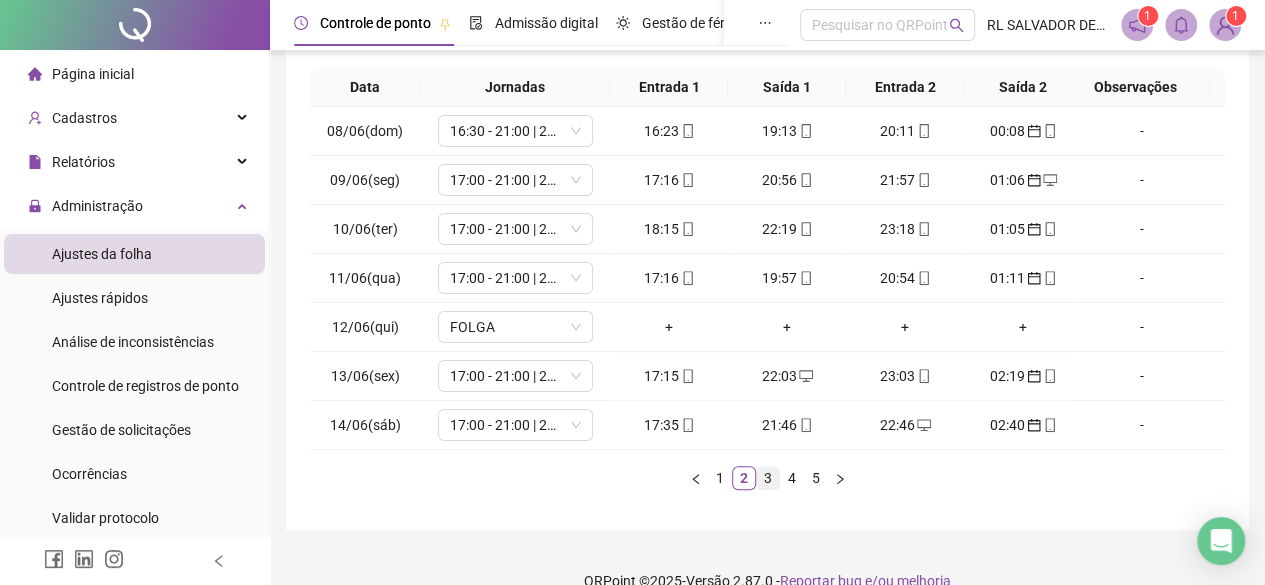 click on "3" at bounding box center [768, 478] 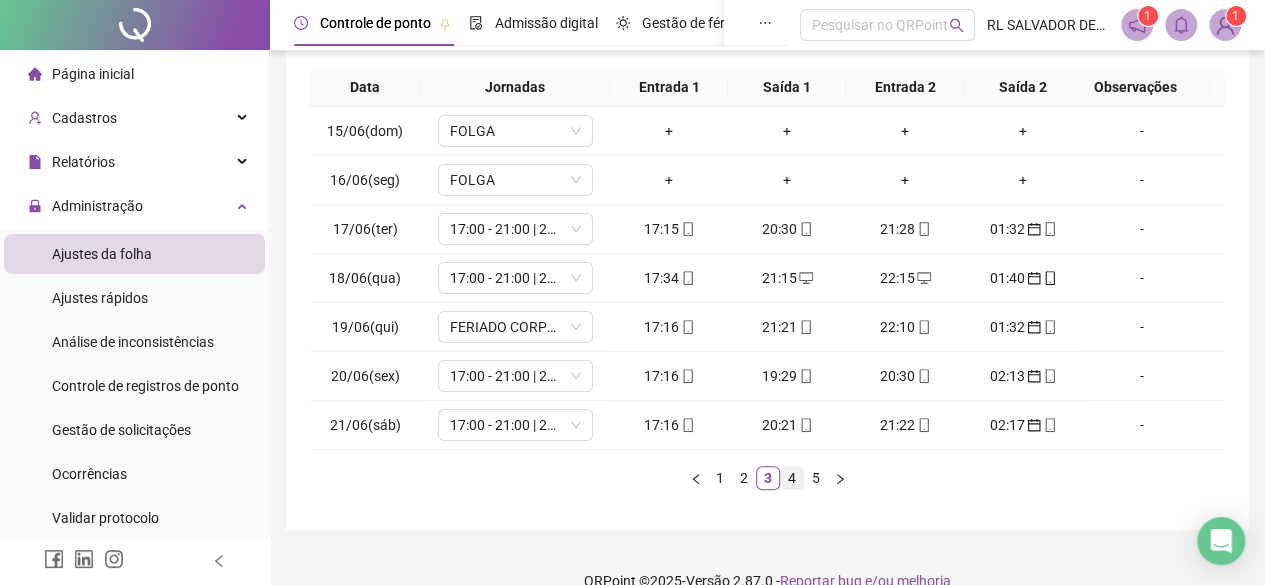 click on "4" at bounding box center (792, 478) 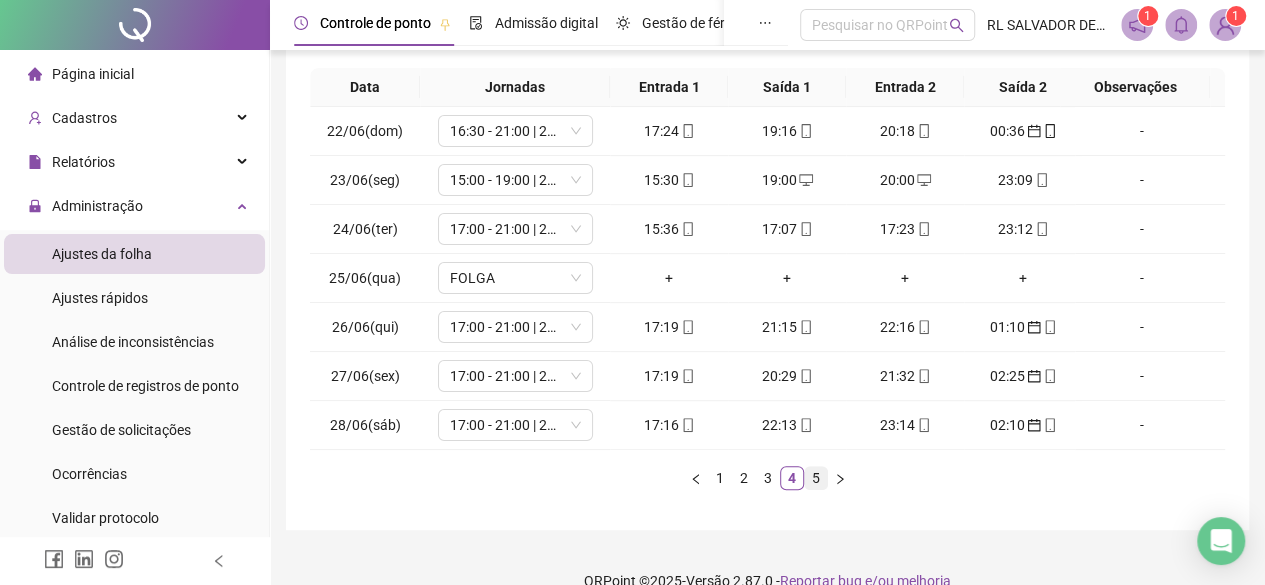 click on "5" at bounding box center (816, 478) 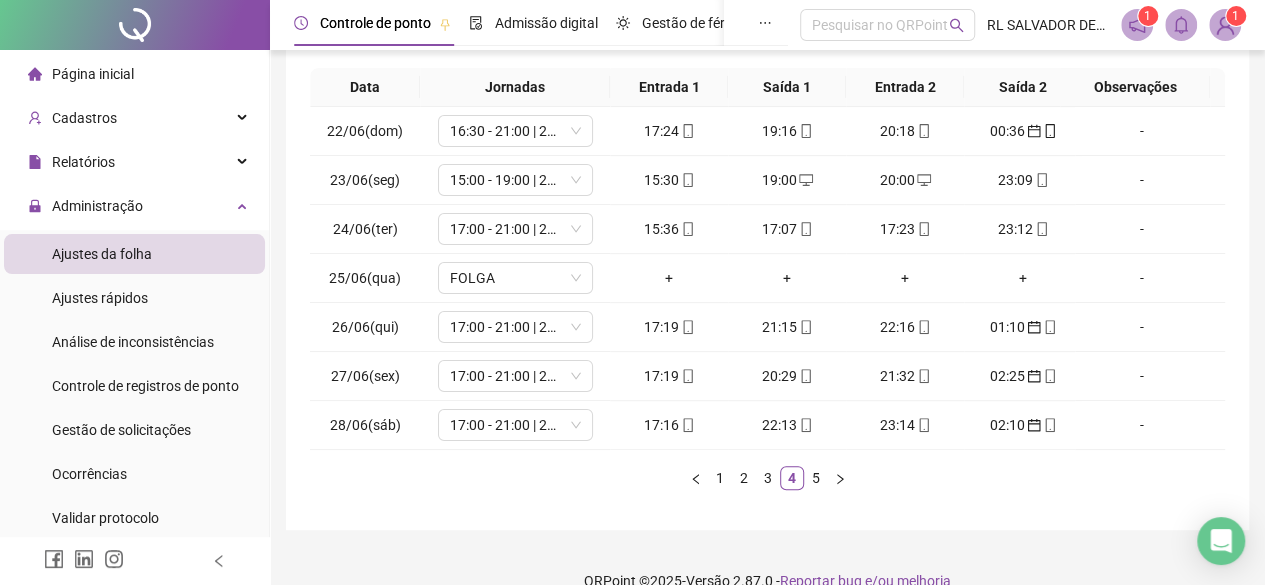 scroll, scrollTop: 122, scrollLeft: 0, axis: vertical 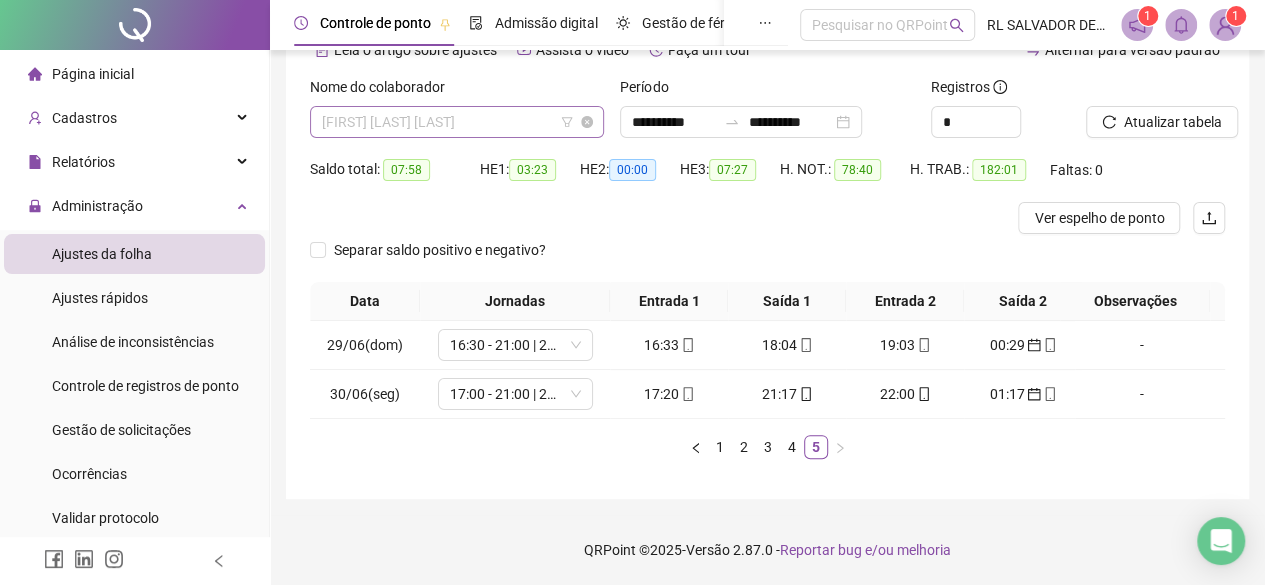 click on "[FIRST] [LAST] [LAST]" at bounding box center (457, 122) 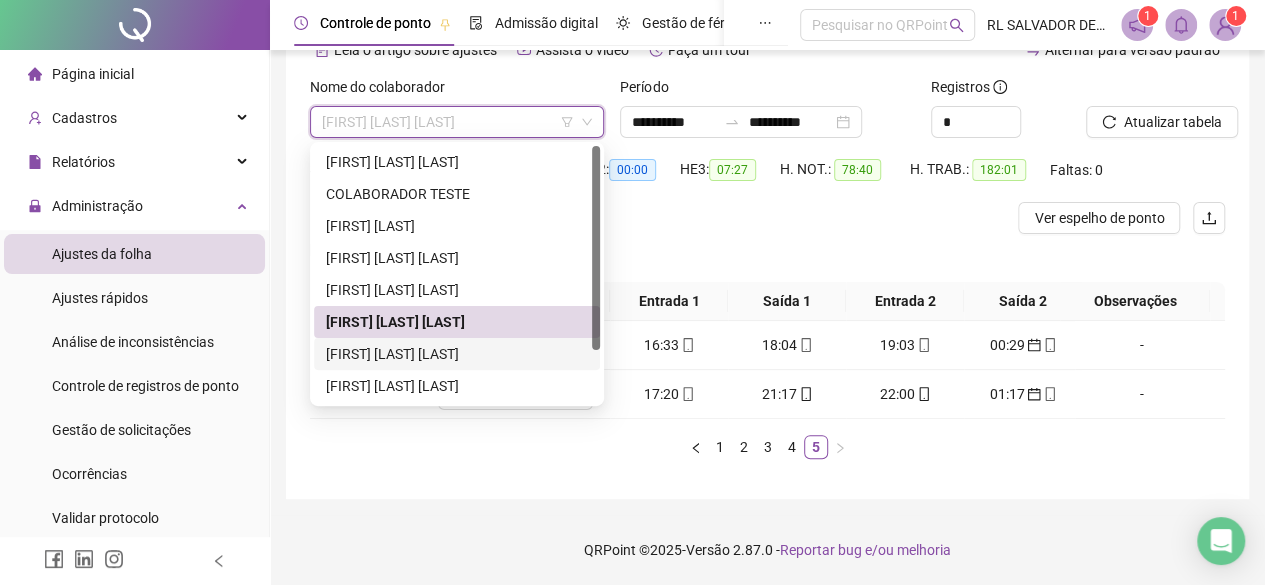 click on "[FIRST] [LAST] [LAST]" at bounding box center (457, 354) 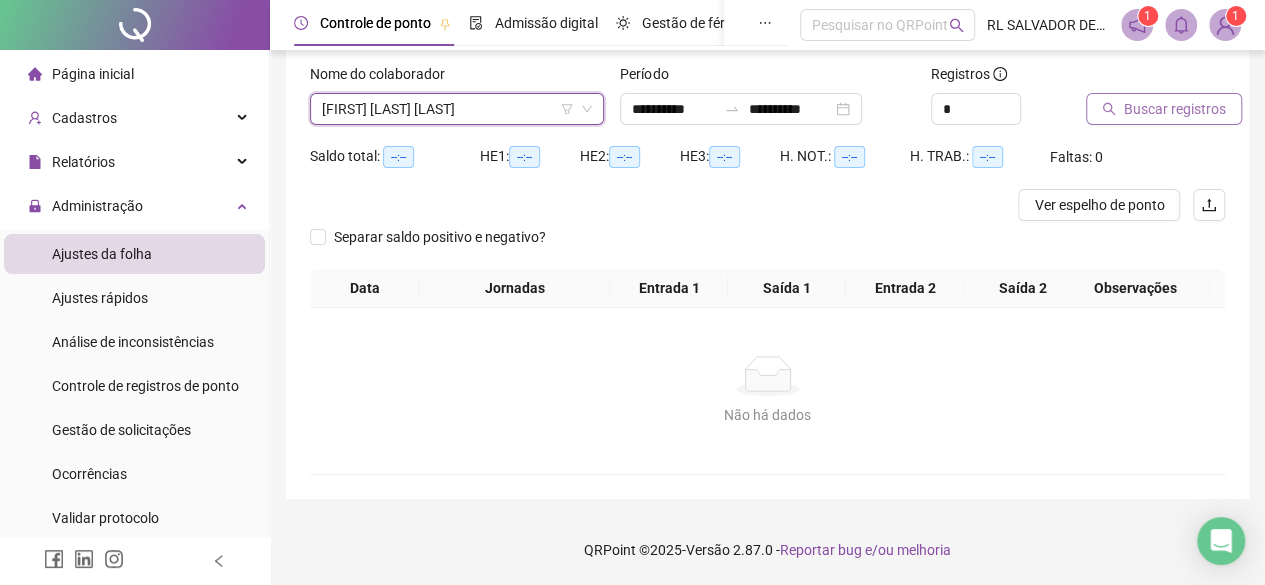click on "Buscar registros" at bounding box center (1175, 109) 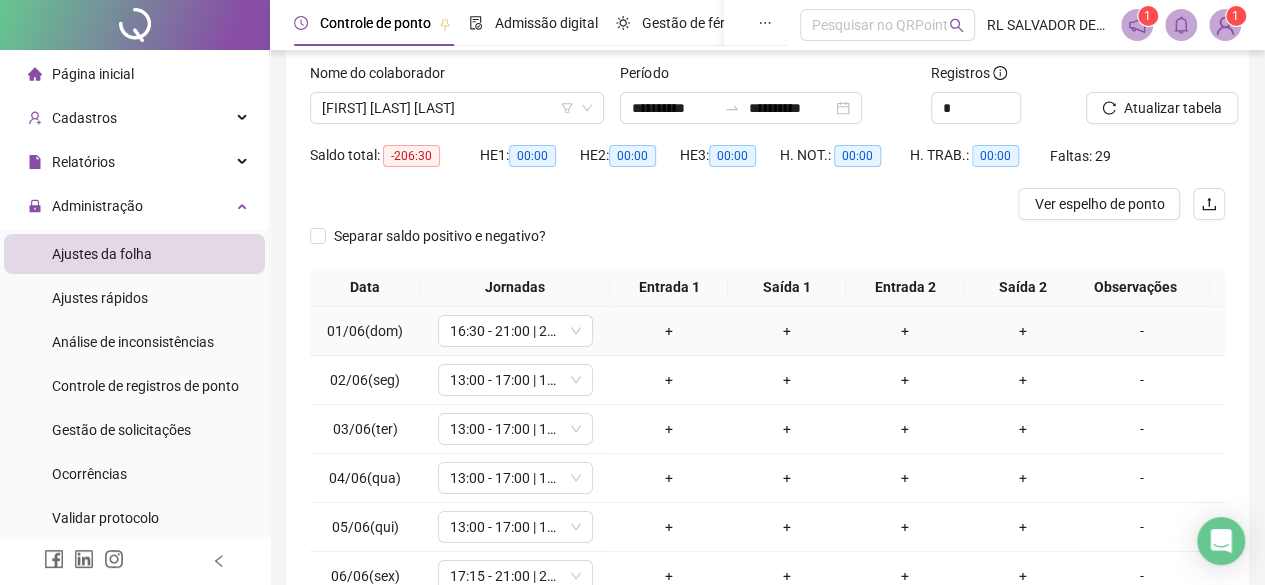 scroll, scrollTop: 0, scrollLeft: 0, axis: both 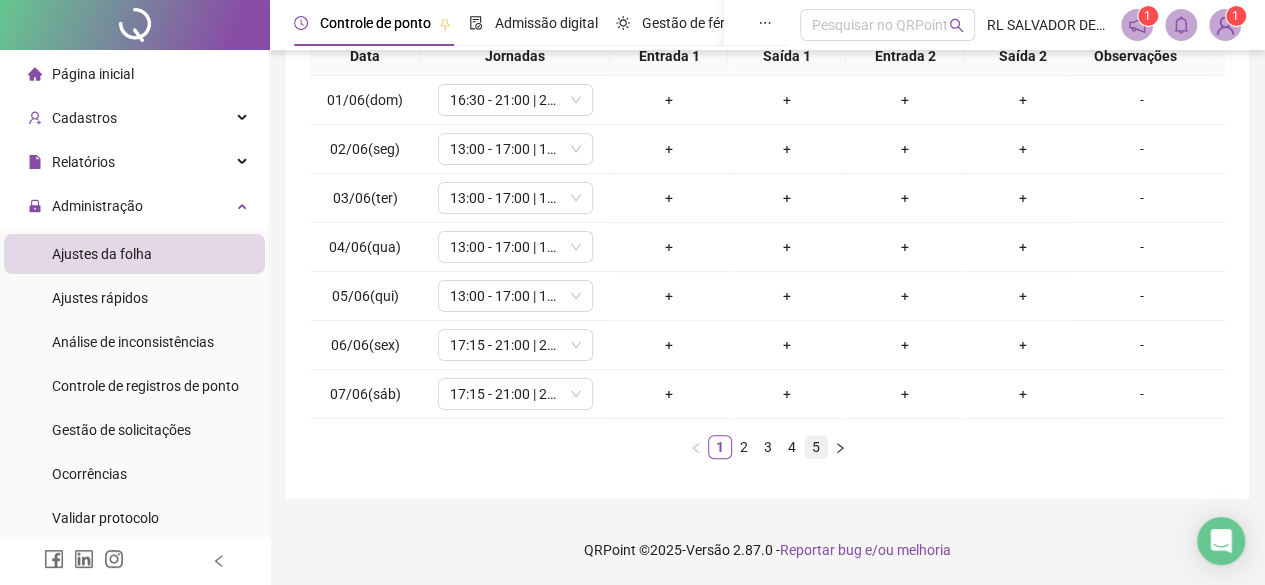 click on "5" at bounding box center (816, 447) 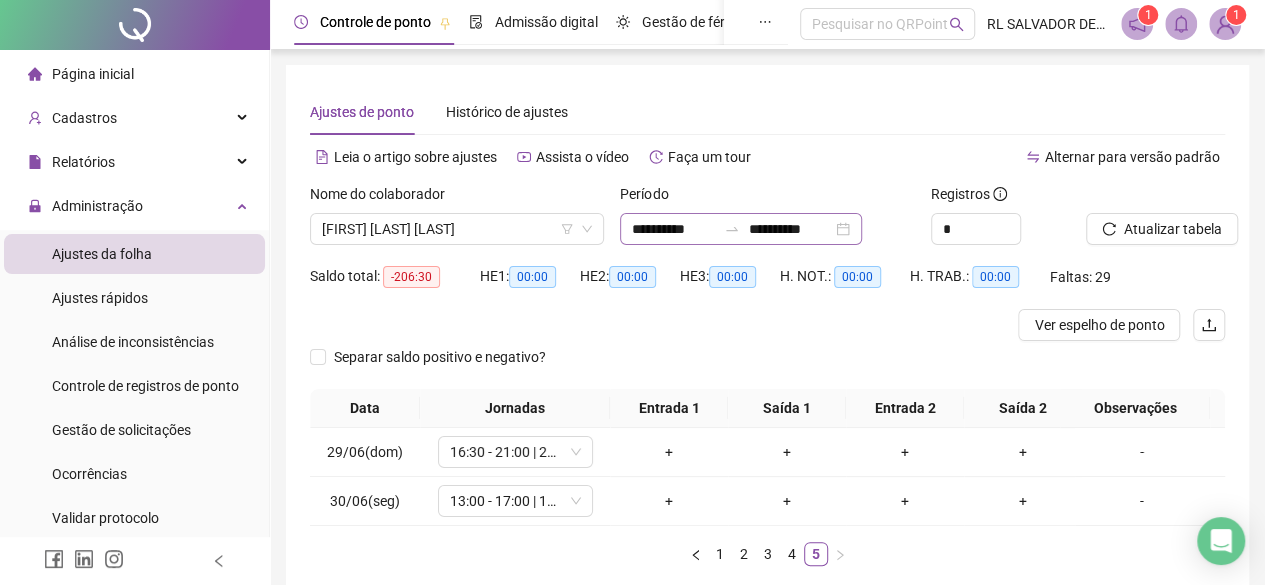 scroll, scrollTop: 0, scrollLeft: 0, axis: both 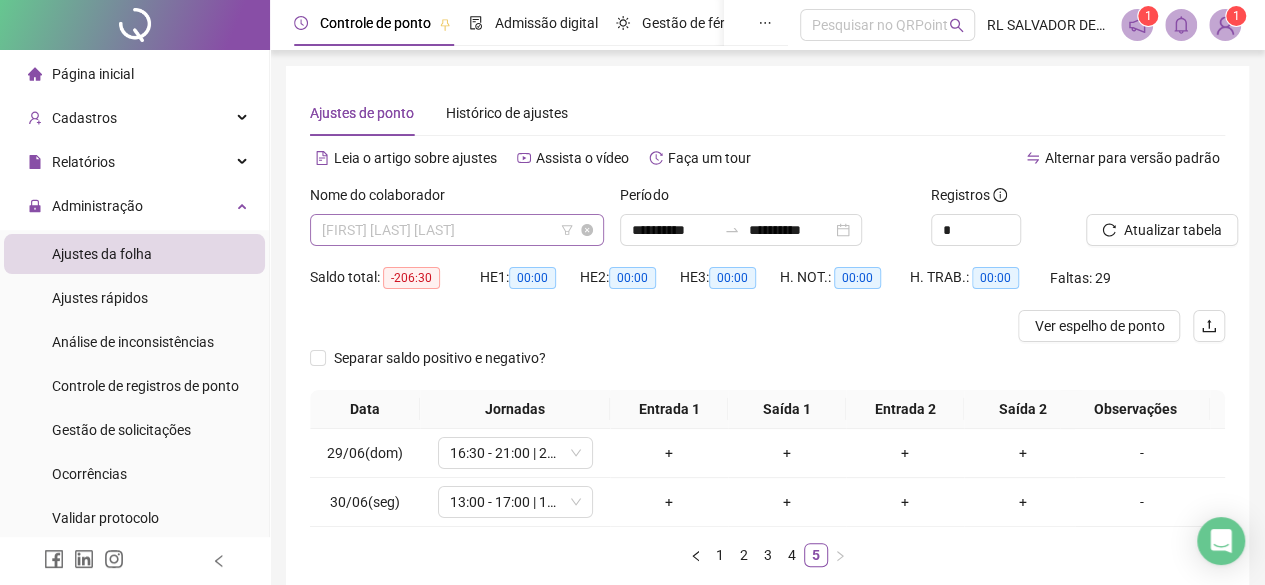 click on "[FIRST] [LAST] [LAST]" at bounding box center (457, 230) 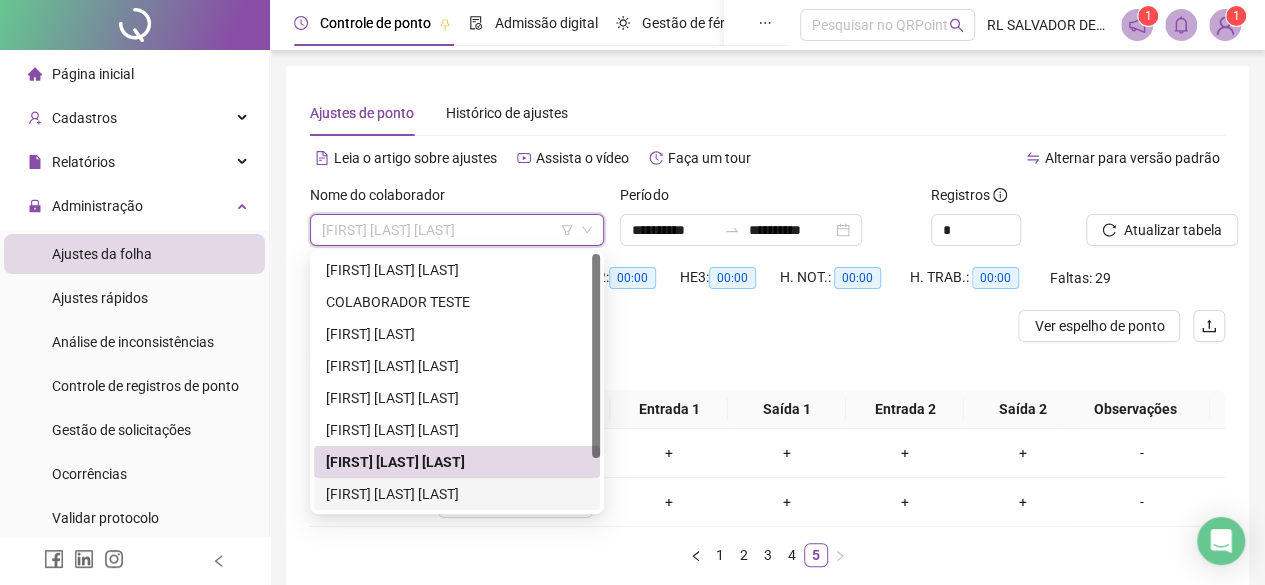 click on "[FIRST] [LAST] [LAST]" at bounding box center (457, 494) 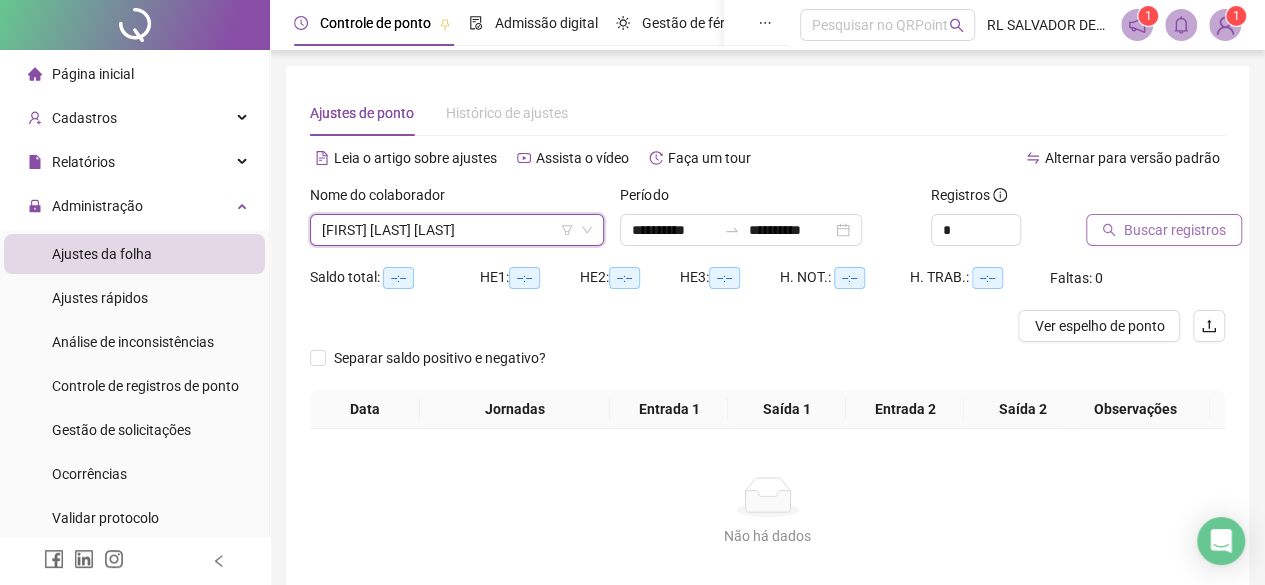 click on "Buscar registros" at bounding box center (1175, 230) 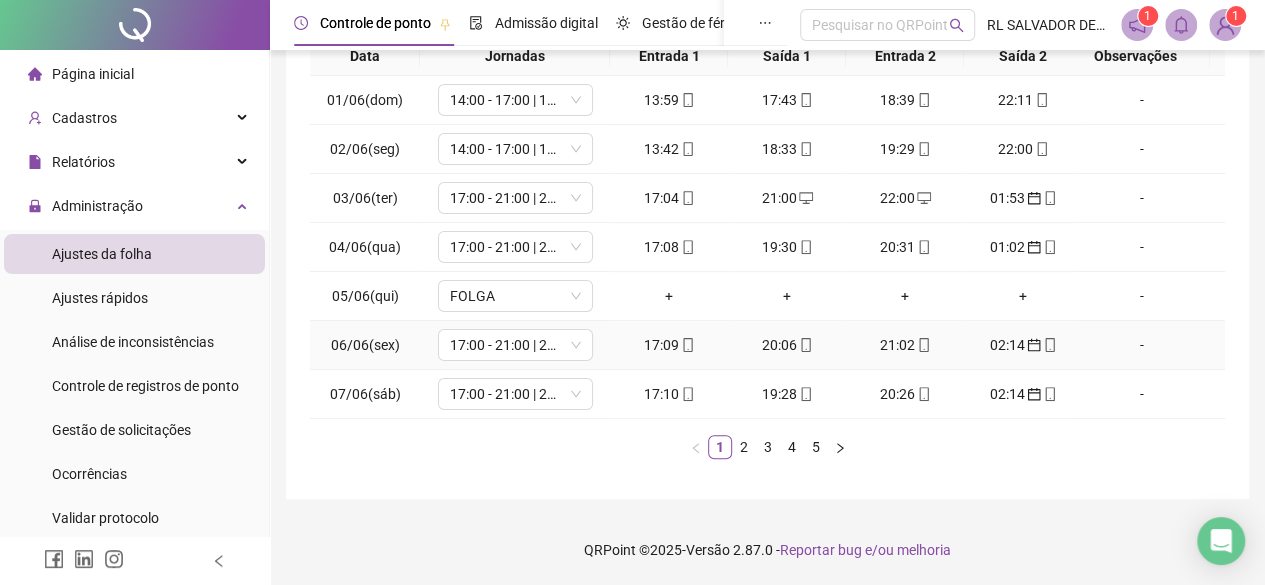 scroll, scrollTop: 265, scrollLeft: 0, axis: vertical 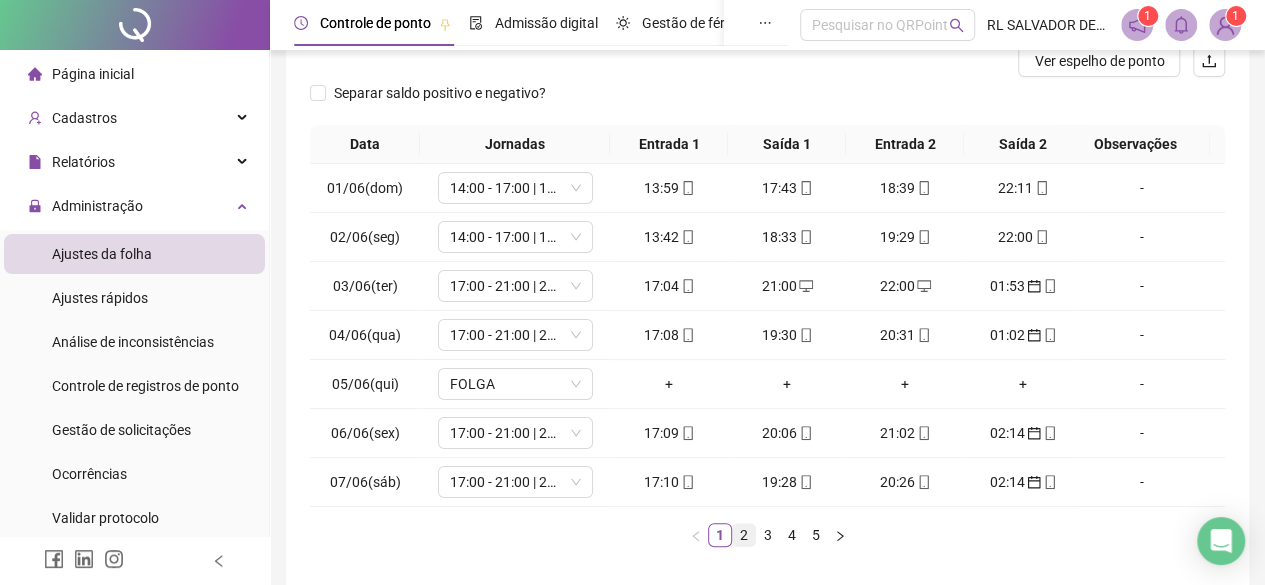 click on "2" at bounding box center (744, 535) 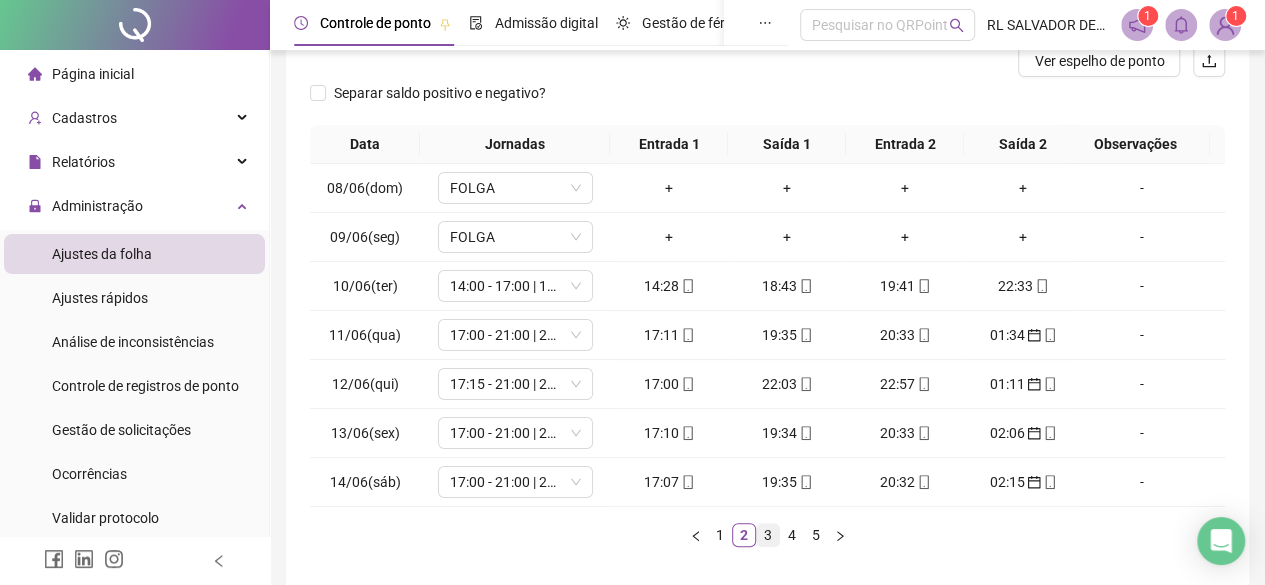 click on "3" at bounding box center (768, 535) 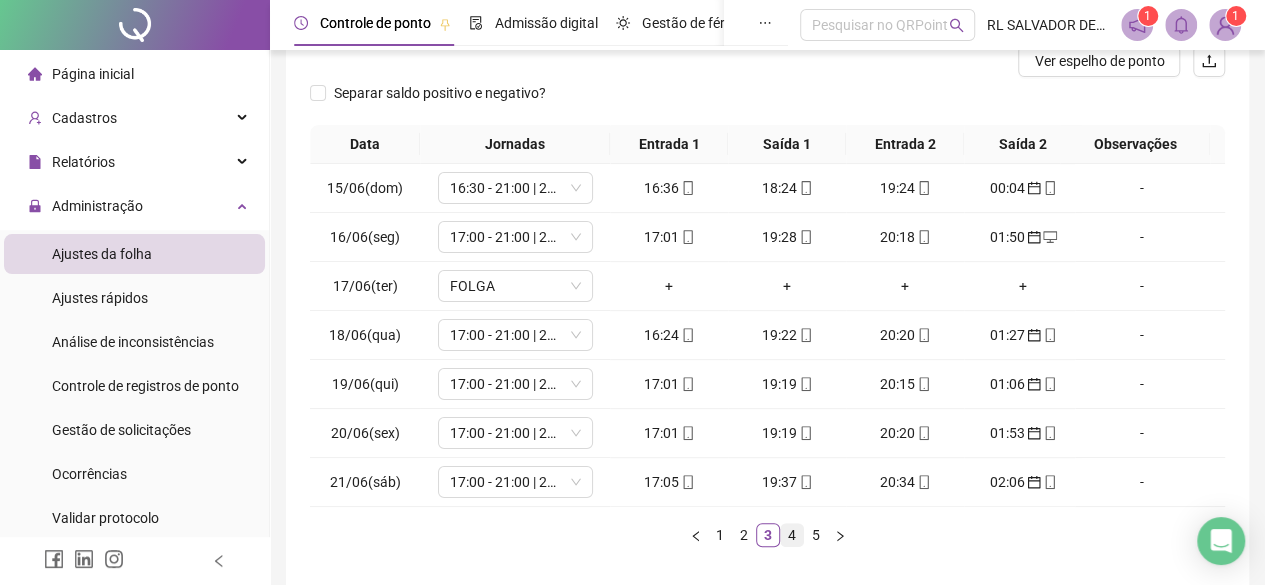 click on "4" at bounding box center [792, 535] 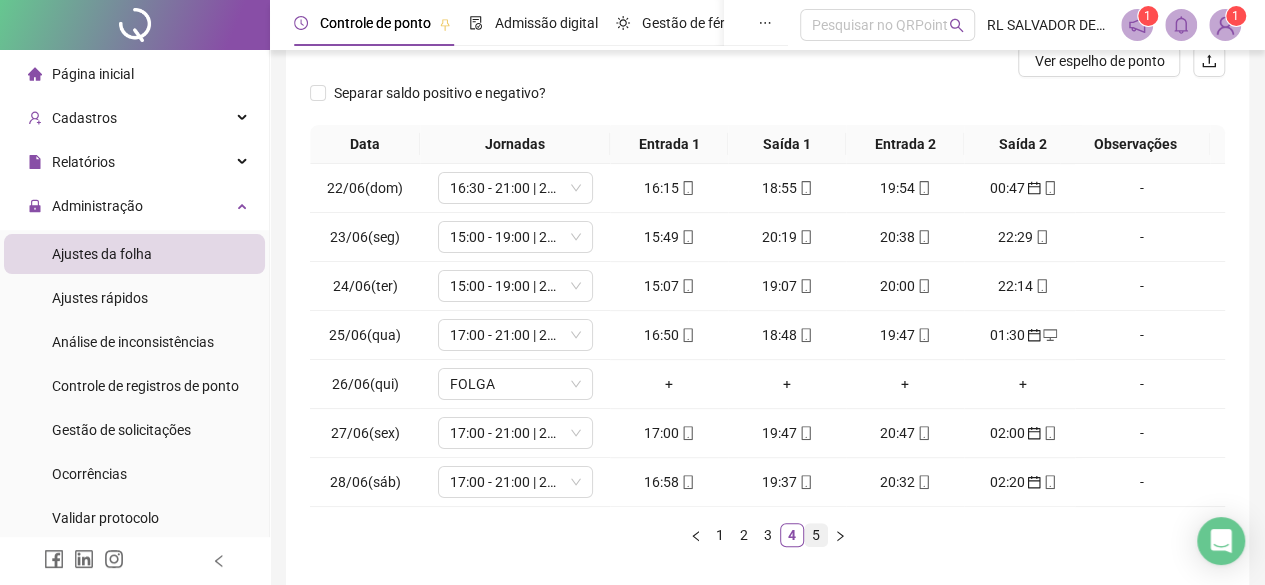 click on "5" at bounding box center [816, 535] 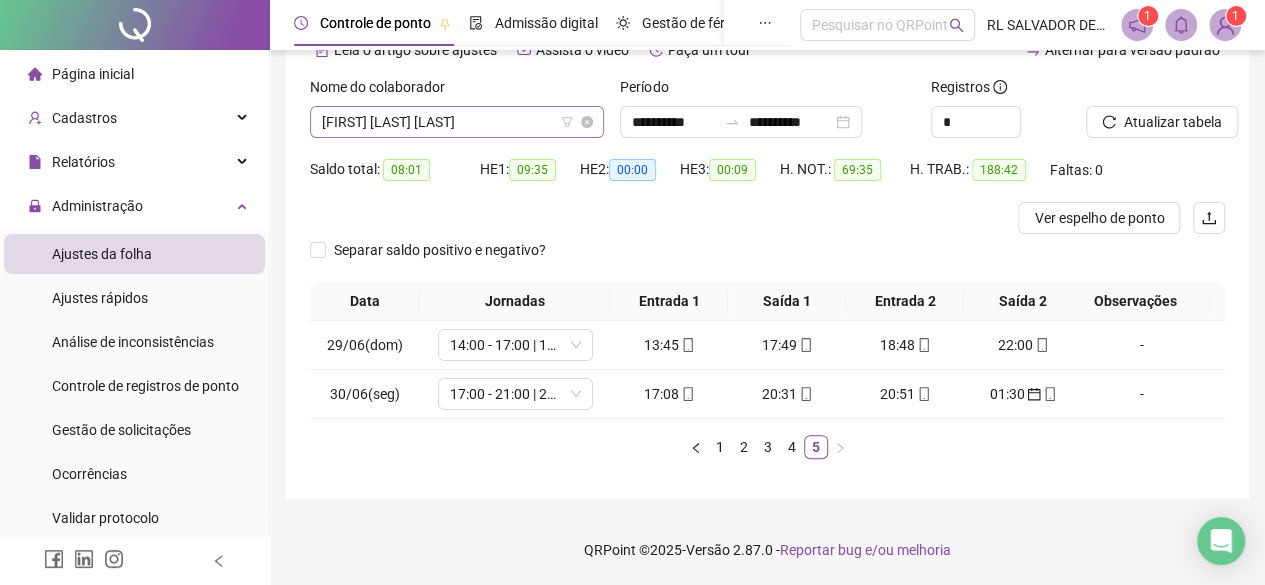 click on "[FIRST] [LAST] [LAST]" at bounding box center [457, 122] 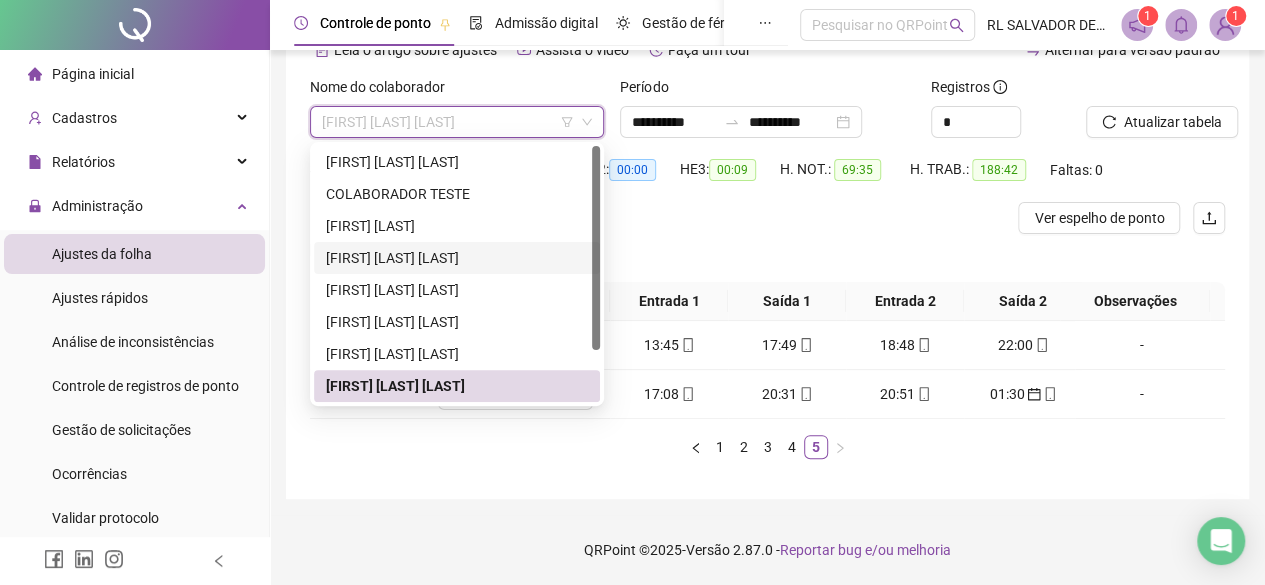 scroll, scrollTop: 64, scrollLeft: 0, axis: vertical 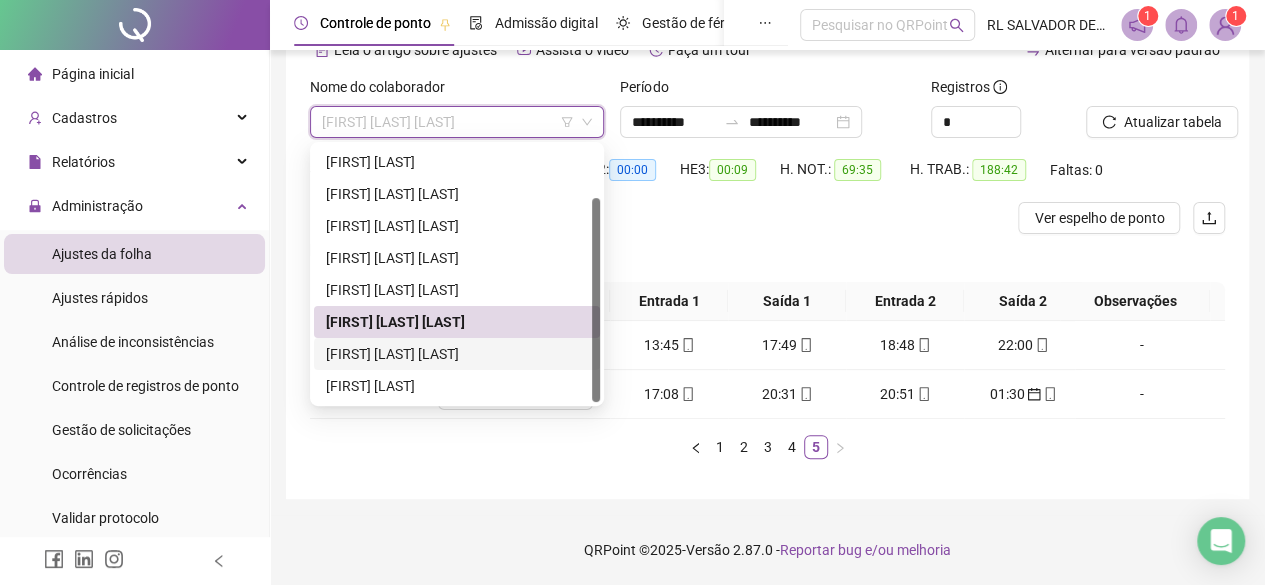 click on "[FIRST] [LAST] [LAST]" at bounding box center [457, 354] 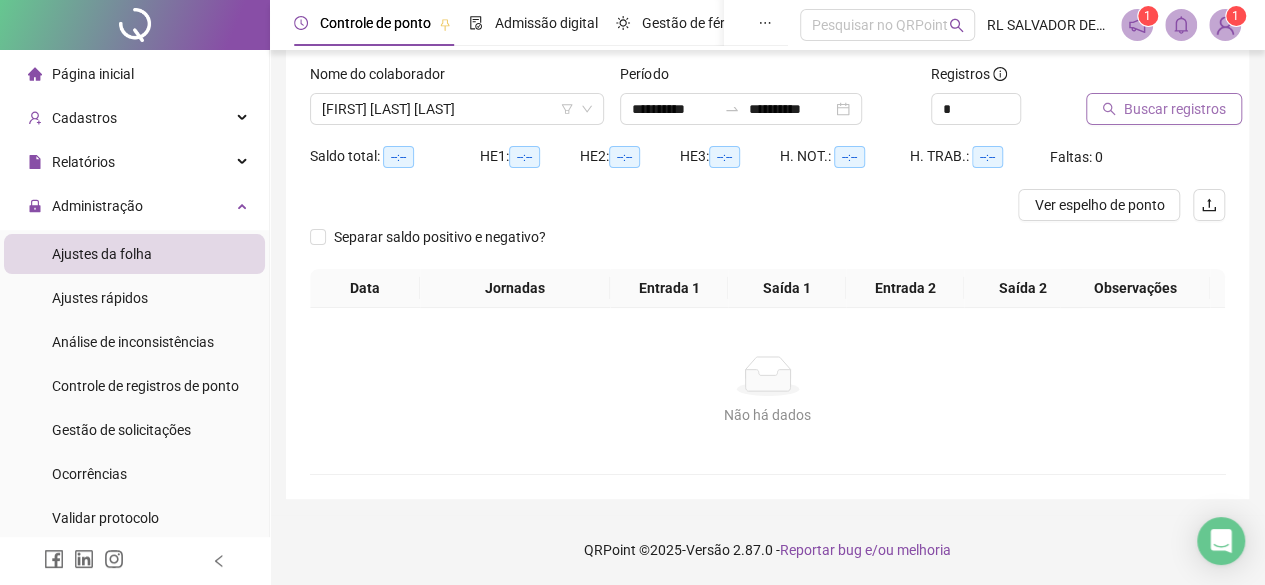 click on "Buscar registros" at bounding box center [1175, 109] 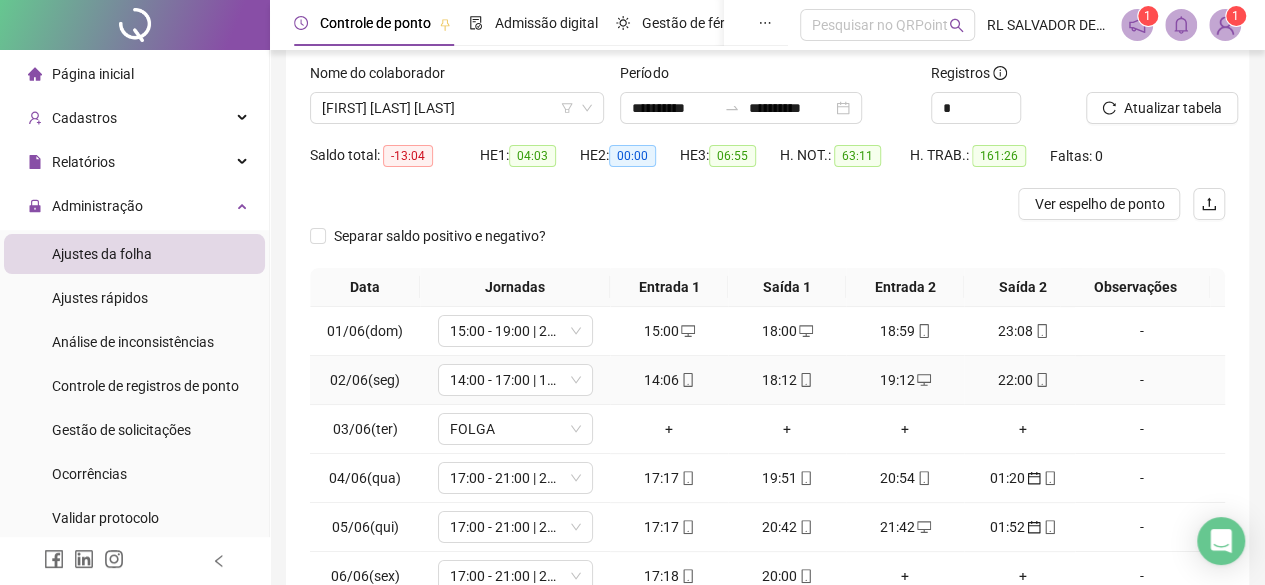 scroll, scrollTop: 0, scrollLeft: 0, axis: both 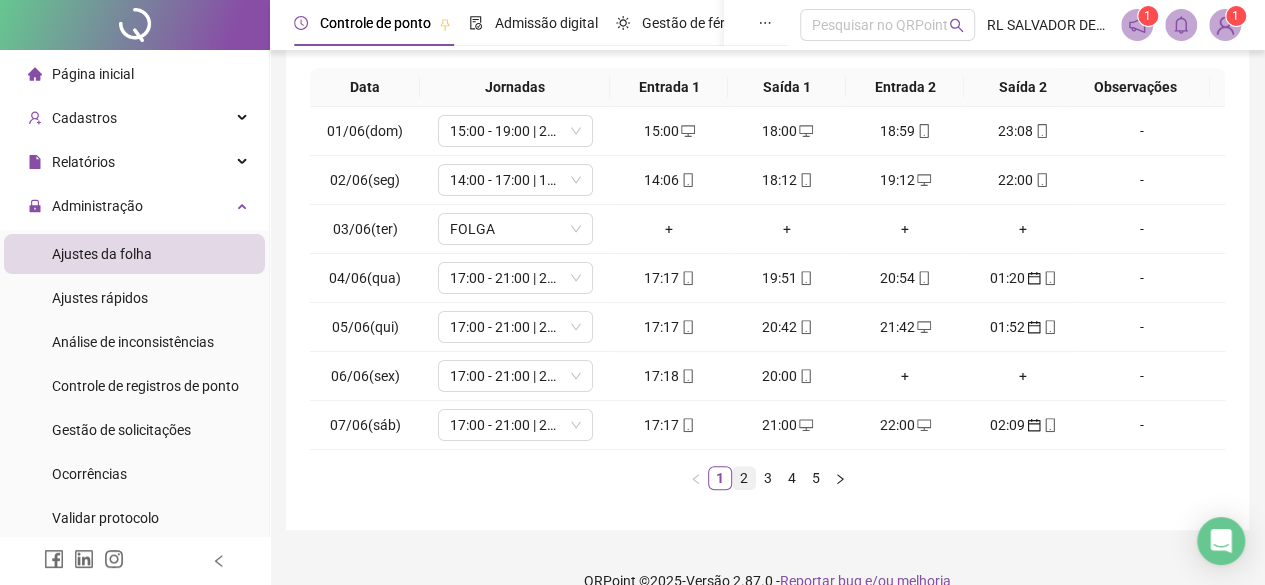 click on "2" at bounding box center [744, 478] 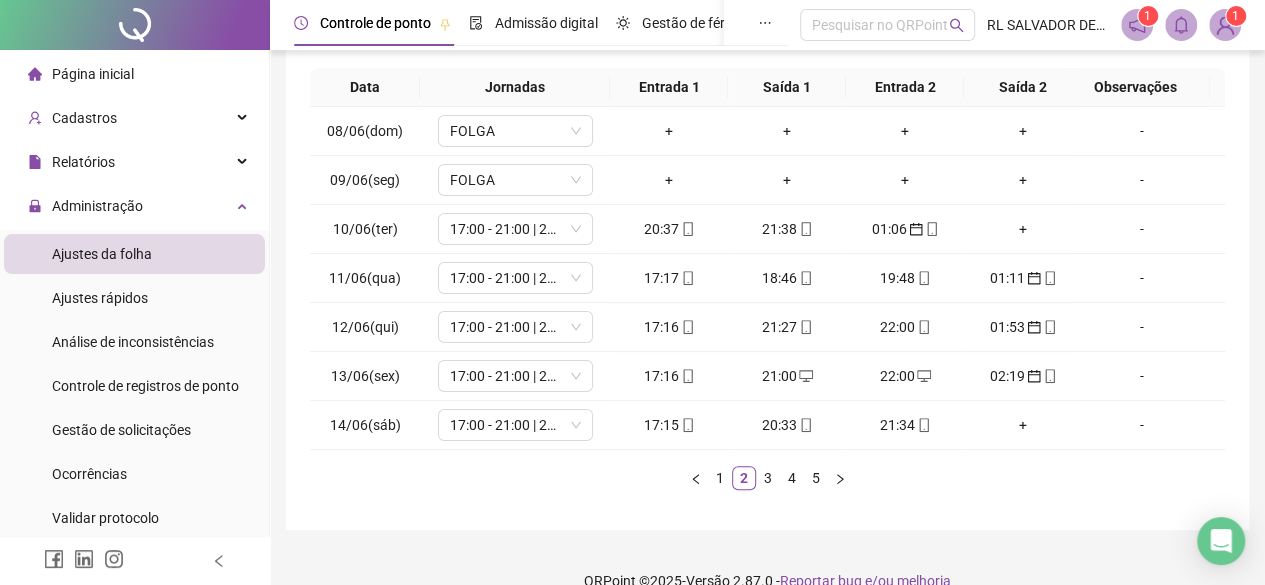 scroll, scrollTop: 0, scrollLeft: 0, axis: both 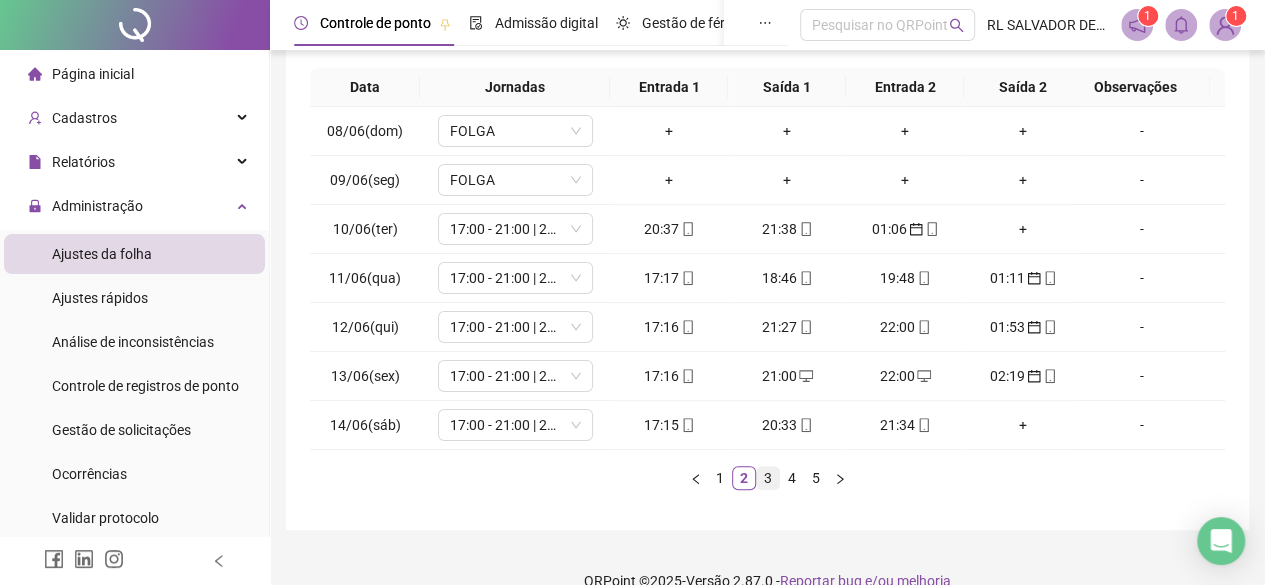 click on "3" at bounding box center [768, 478] 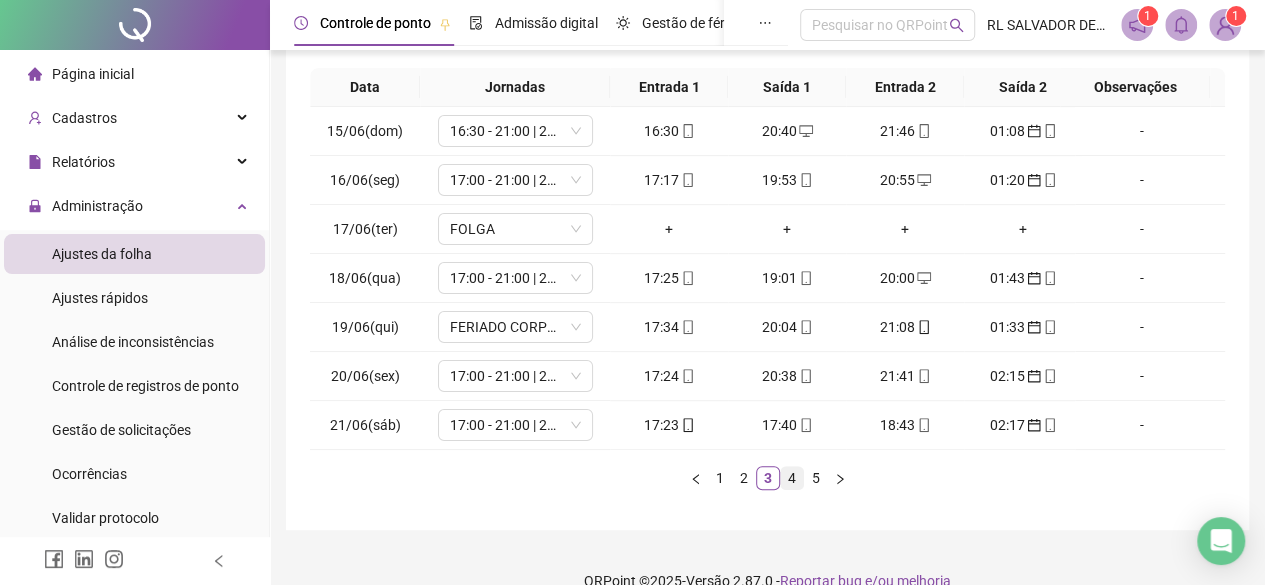 click on "4" at bounding box center (792, 478) 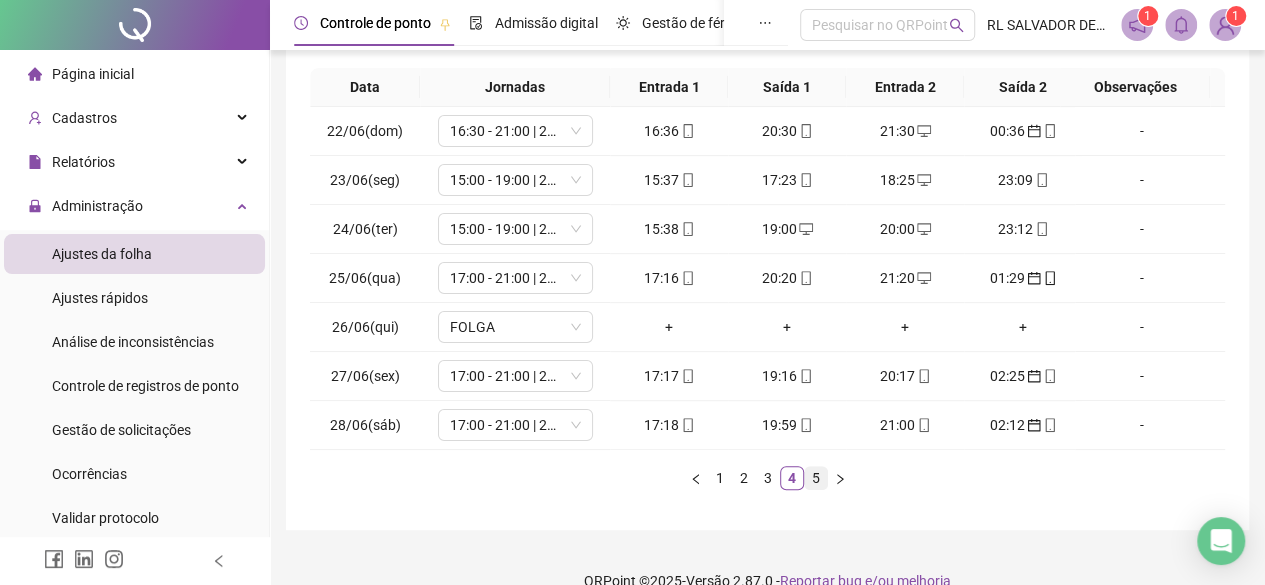 click on "5" at bounding box center [816, 478] 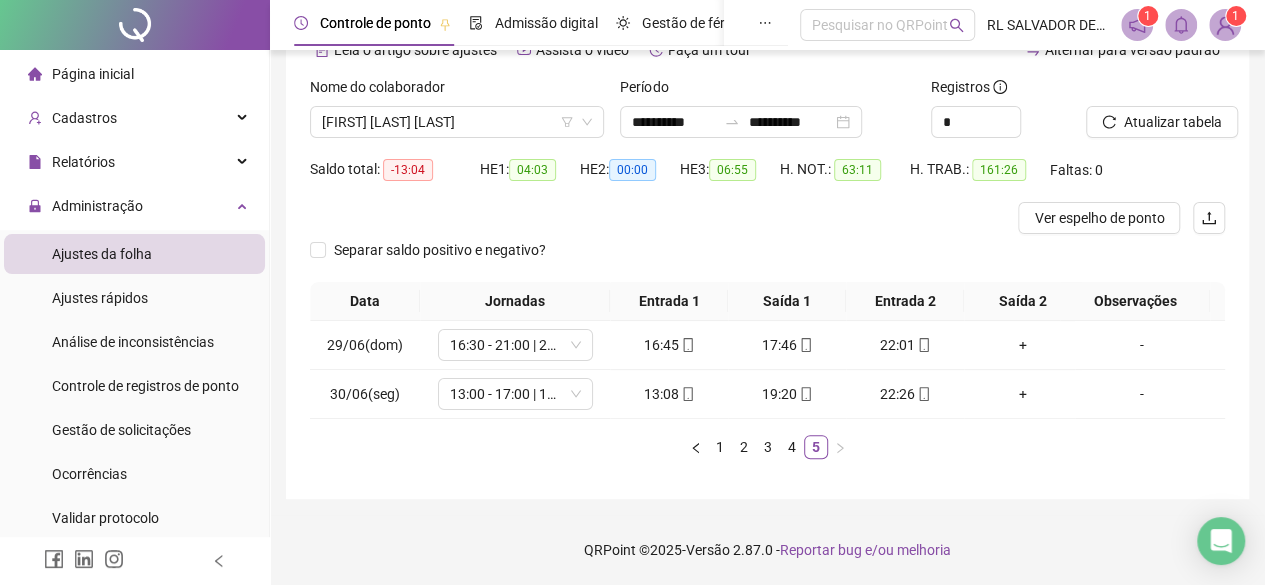 scroll, scrollTop: 122, scrollLeft: 0, axis: vertical 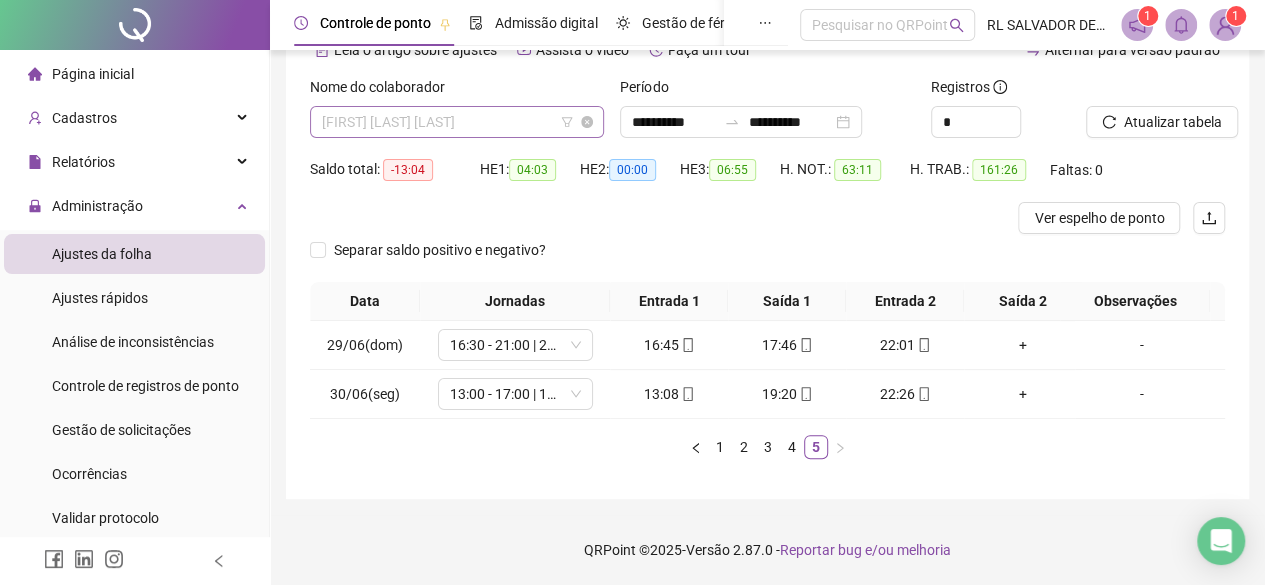 click on "[FIRST] [LAST] [LAST]" at bounding box center (457, 122) 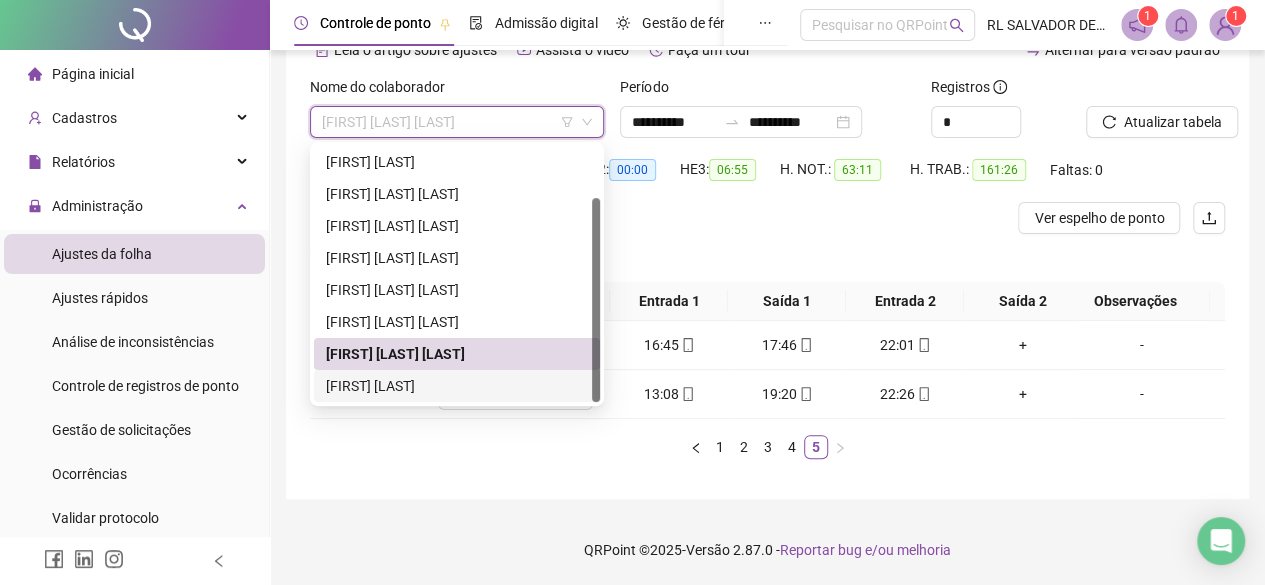 click on "[FIRST] [LAST]" at bounding box center (457, 386) 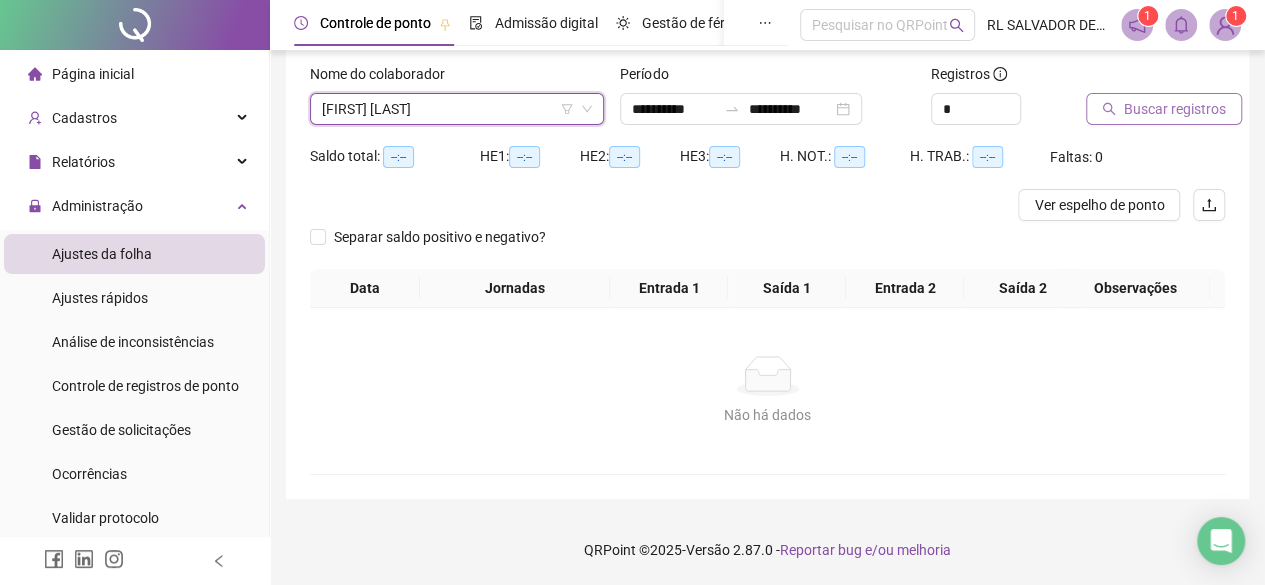 click on "Buscar registros" at bounding box center [1175, 109] 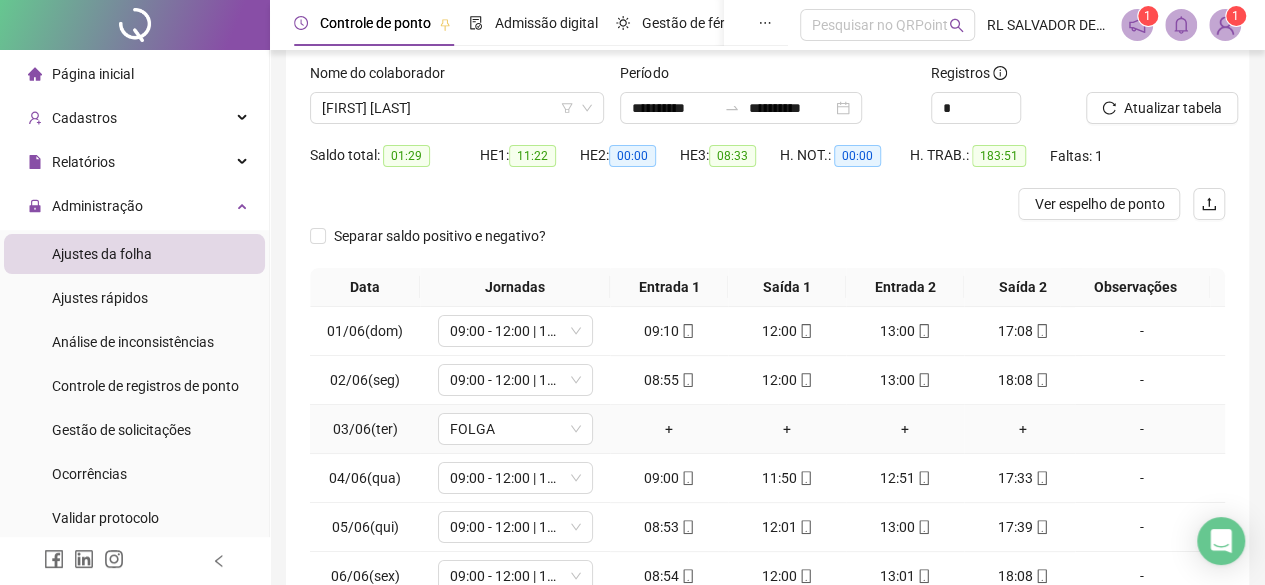 scroll, scrollTop: 0, scrollLeft: 0, axis: both 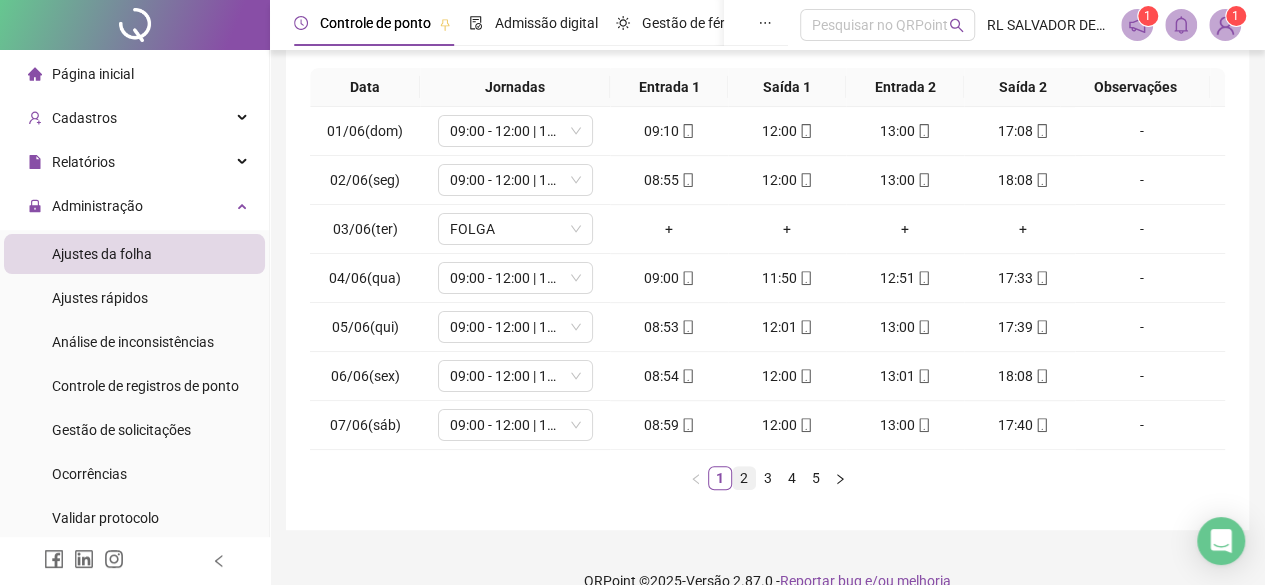 click on "2" at bounding box center [744, 478] 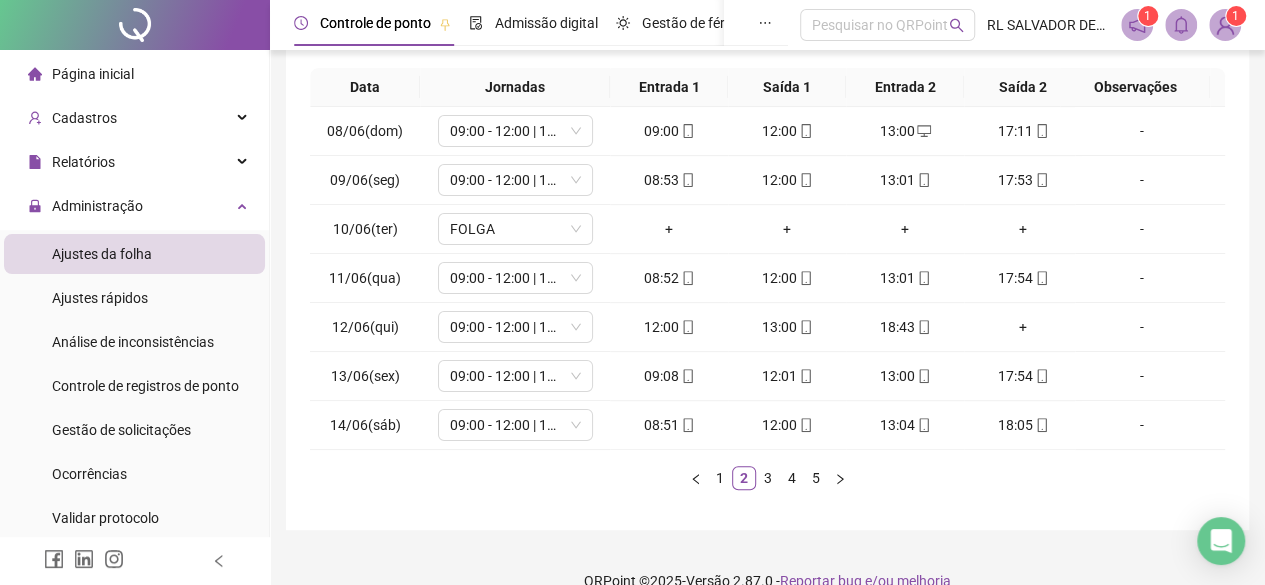 scroll, scrollTop: 0, scrollLeft: 0, axis: both 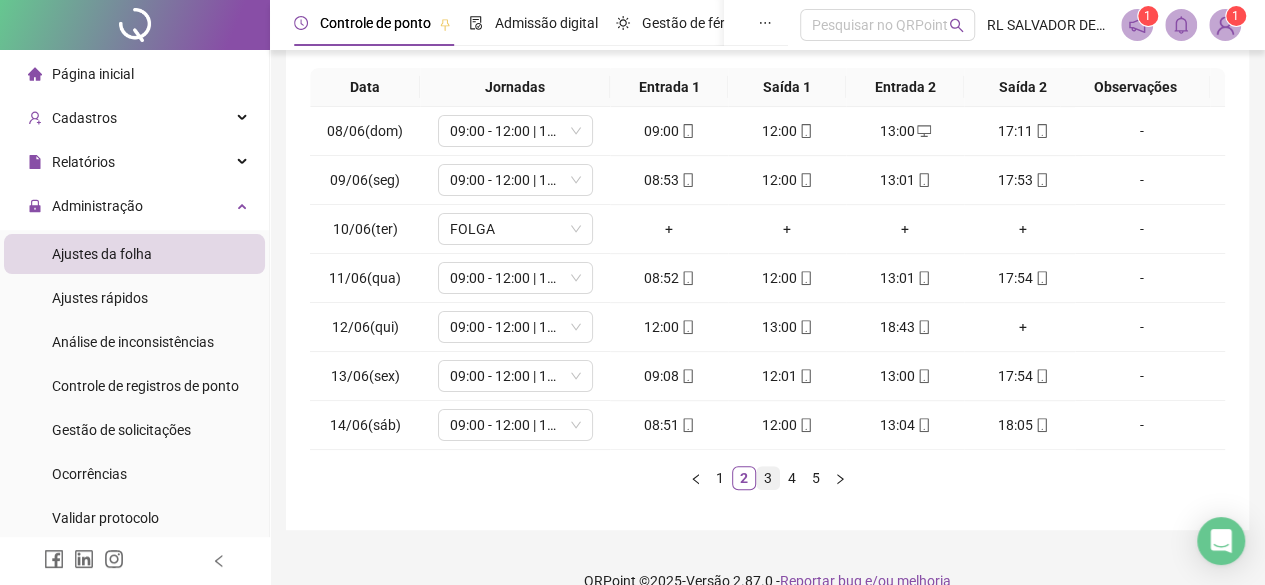 click on "3" at bounding box center (768, 478) 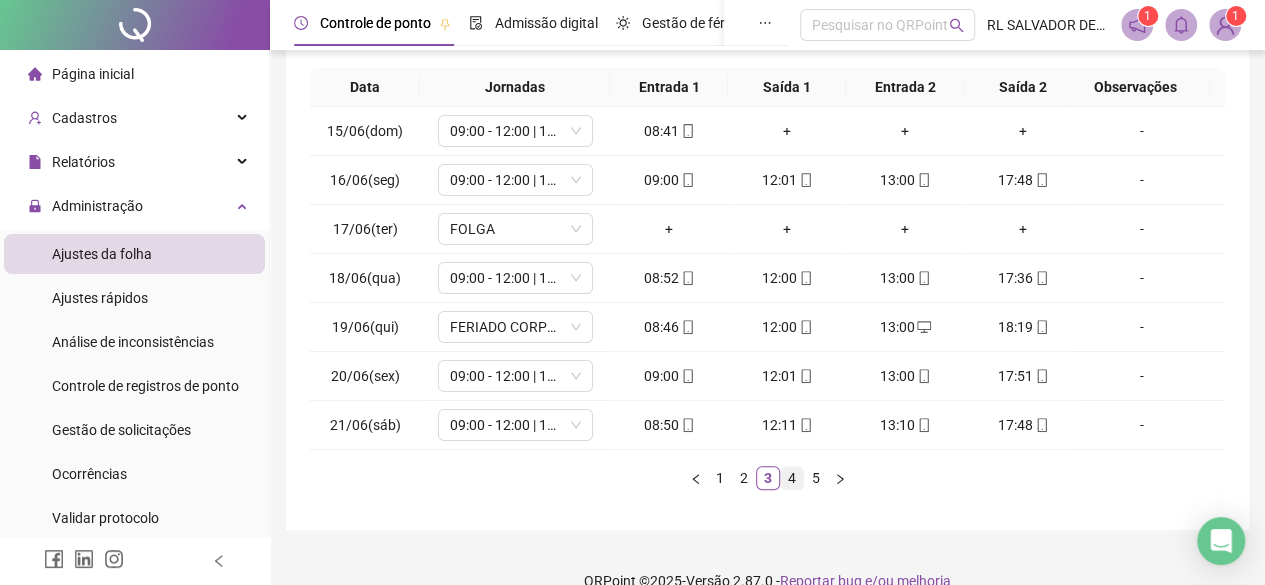 click on "4" at bounding box center [792, 478] 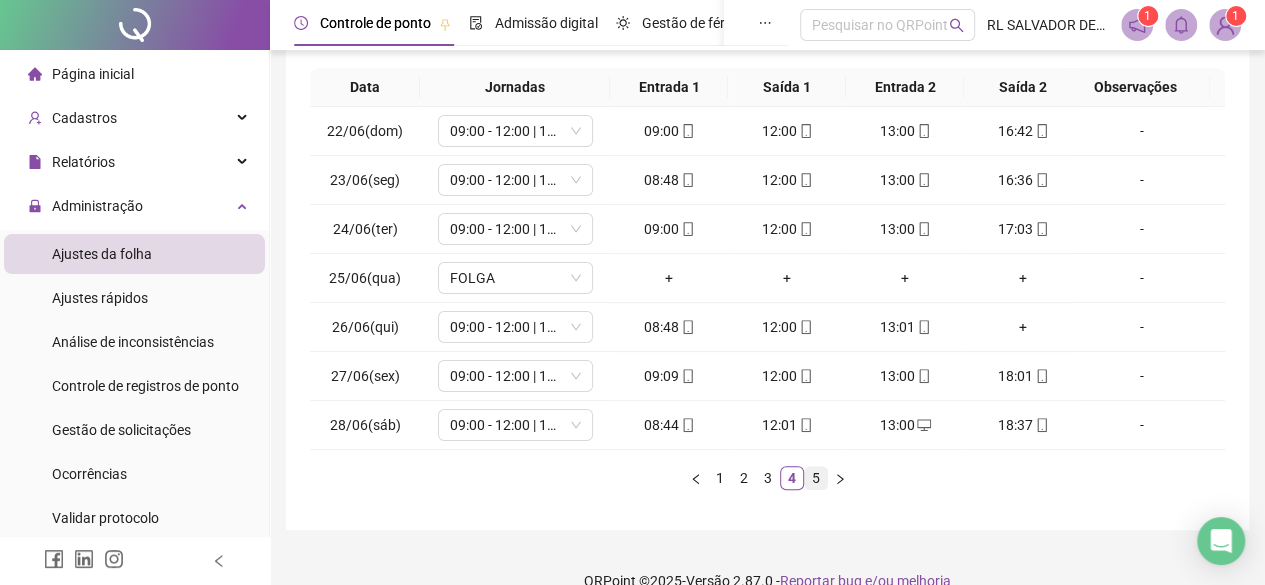 click on "5" at bounding box center [816, 478] 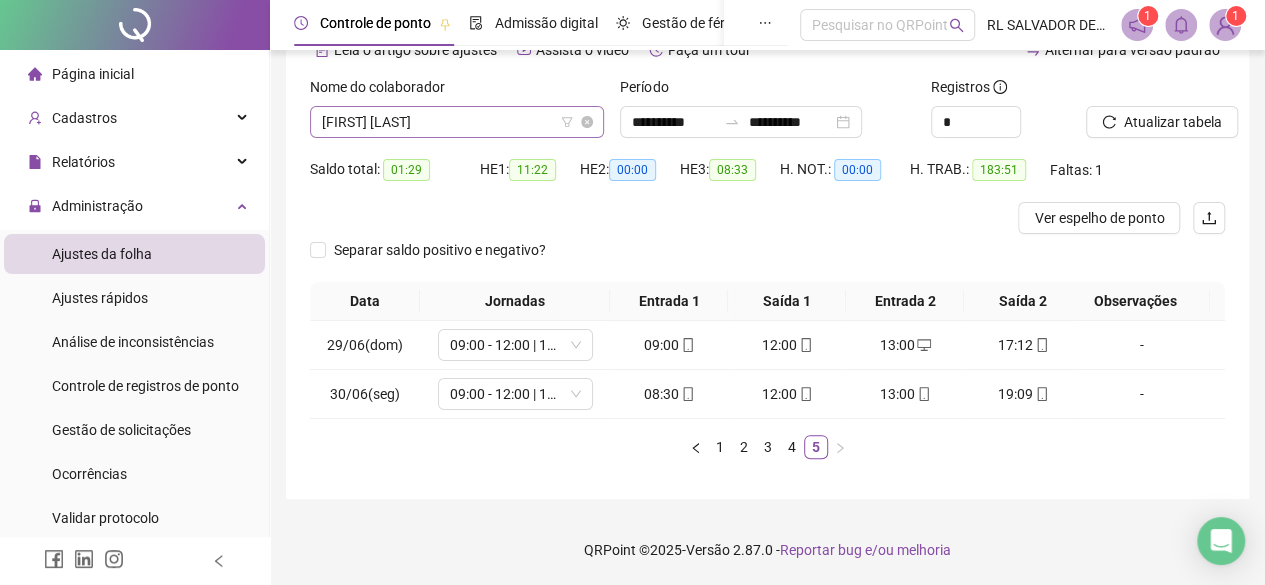 click on "[FIRST] [LAST]" at bounding box center [457, 122] 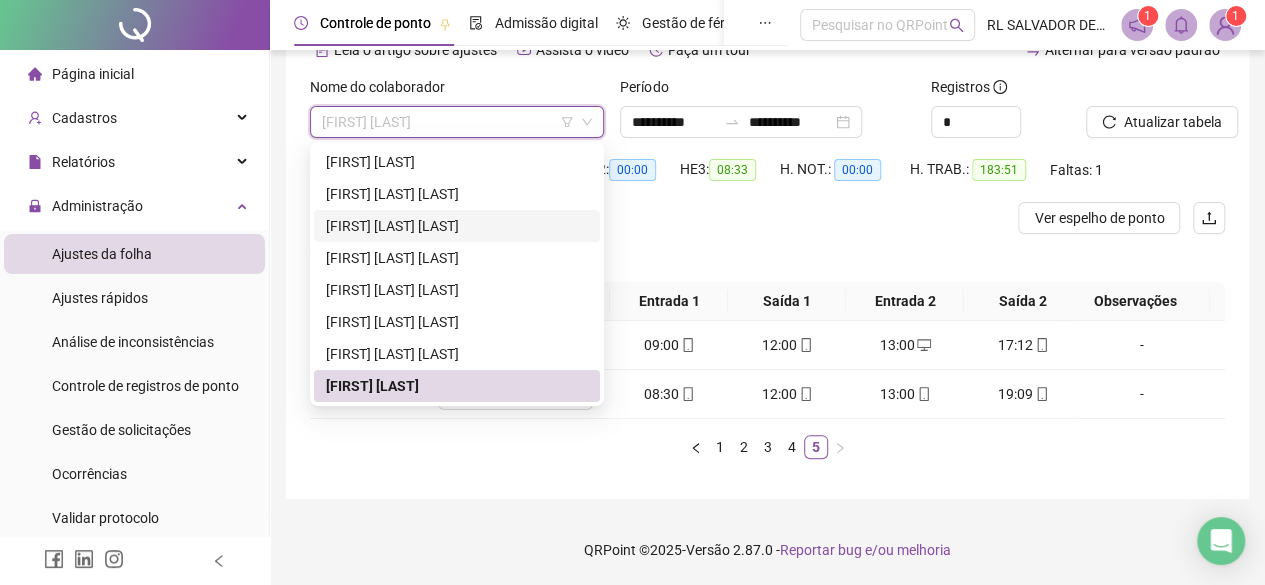 scroll, scrollTop: 0, scrollLeft: 0, axis: both 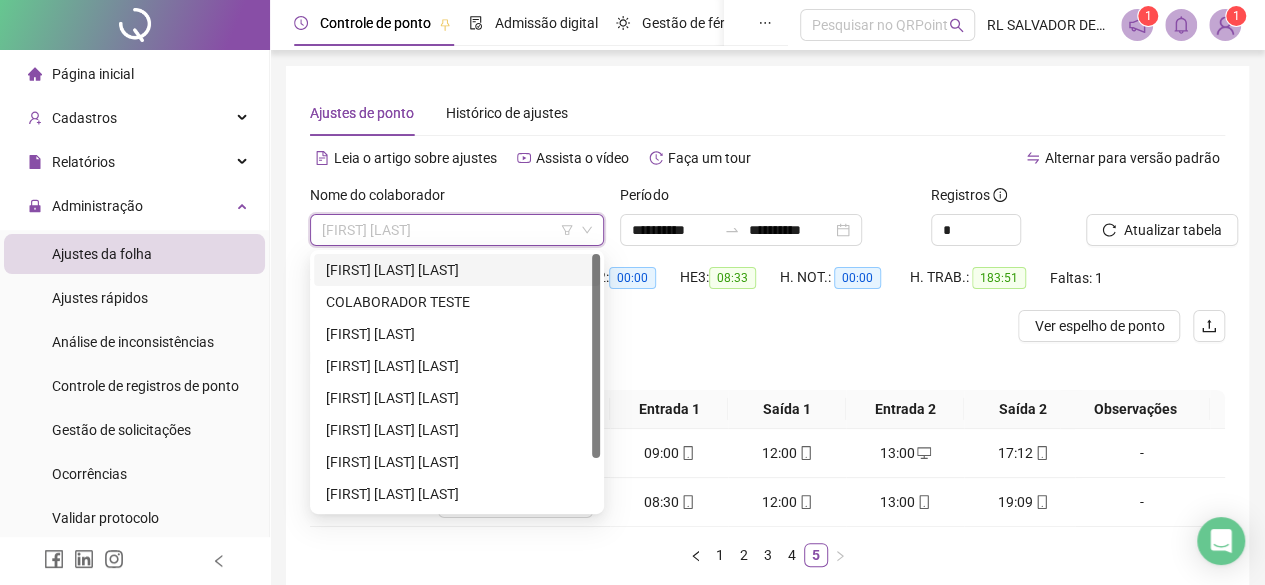 click on "[FIRST] [LAST] [LAST]" at bounding box center (457, 270) 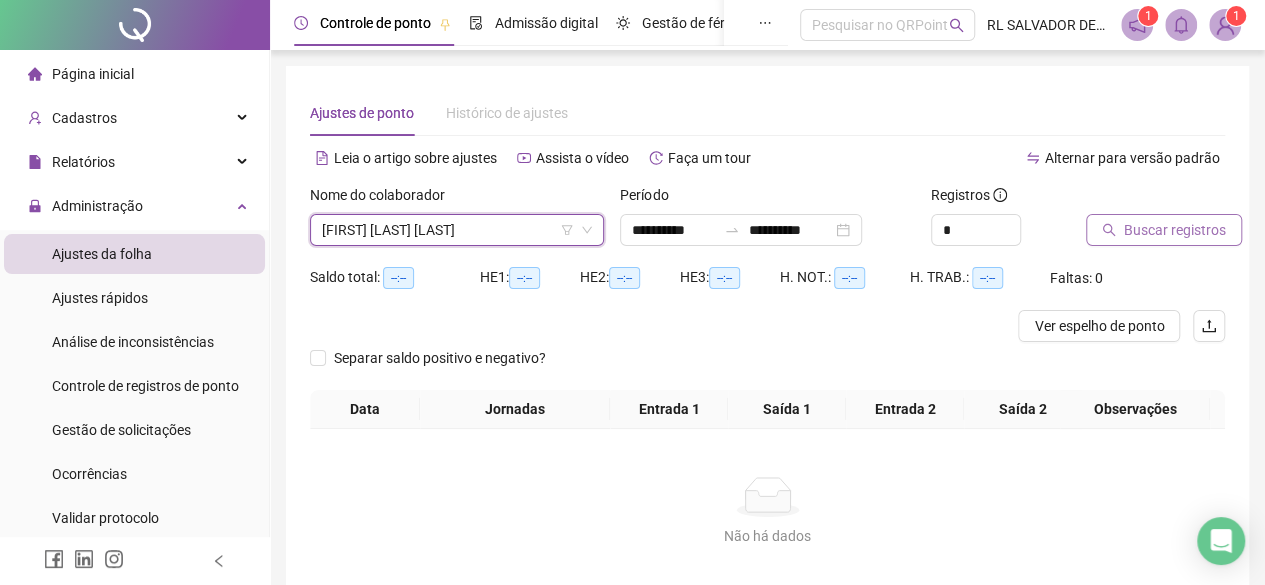 click on "Buscar registros" at bounding box center (1175, 230) 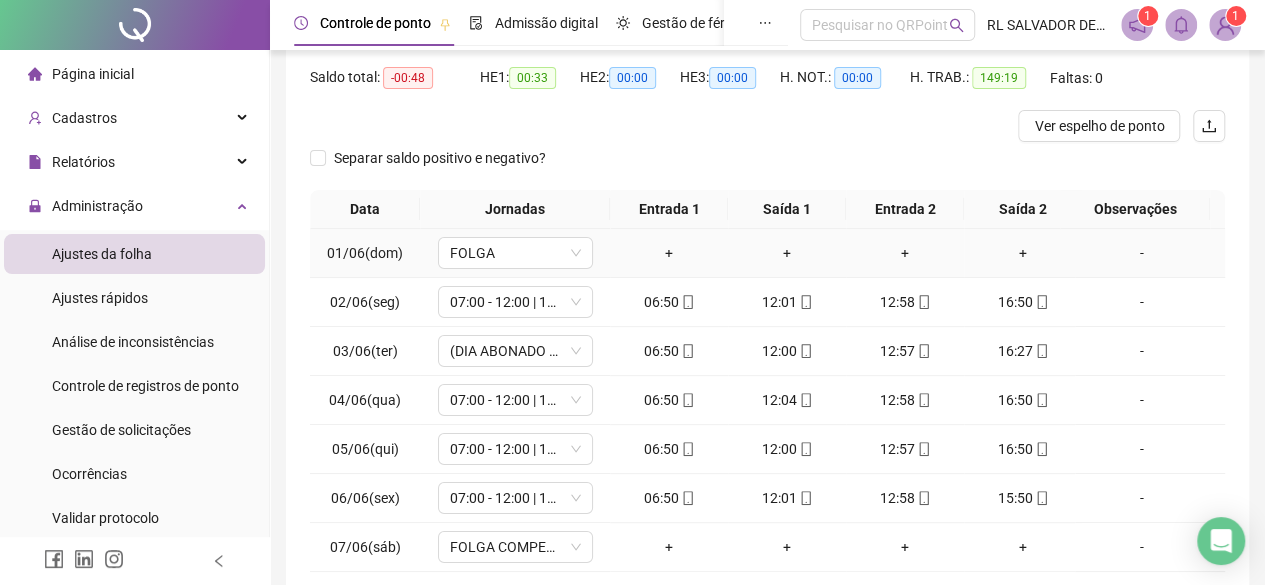 scroll, scrollTop: 0, scrollLeft: 0, axis: both 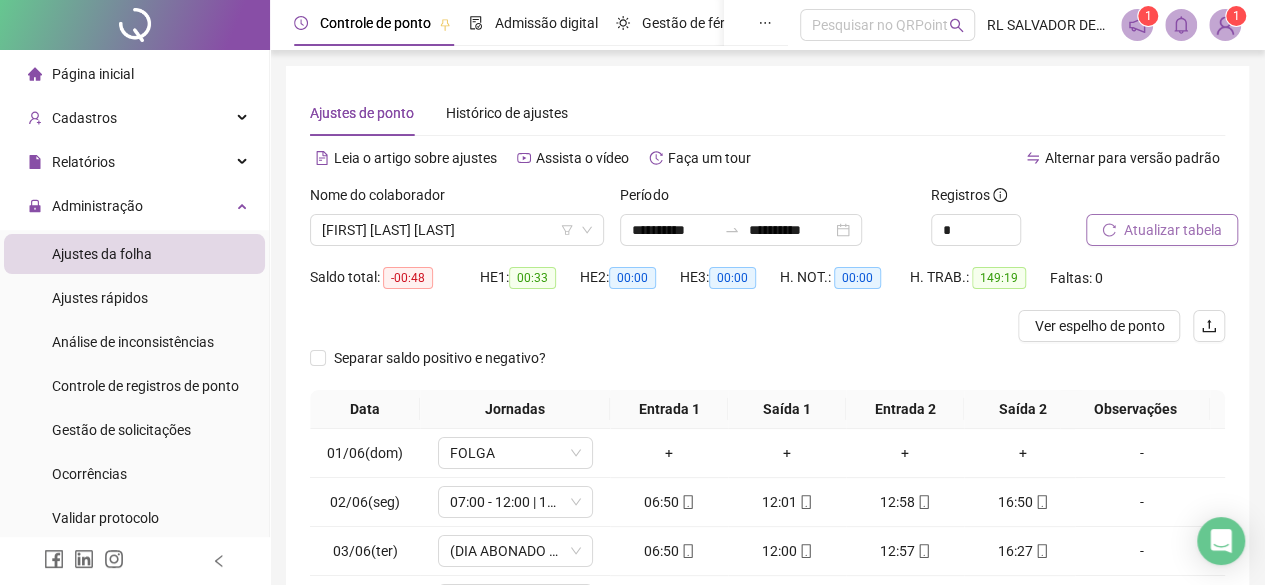 click on "Atualizar tabela" at bounding box center (1173, 230) 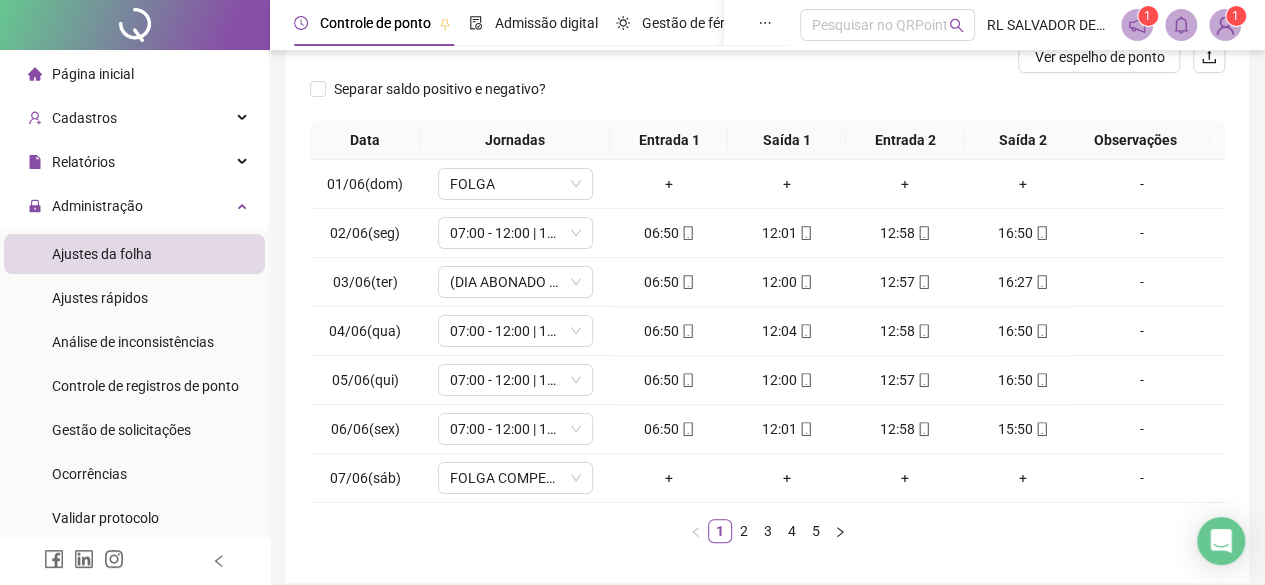 scroll, scrollTop: 300, scrollLeft: 0, axis: vertical 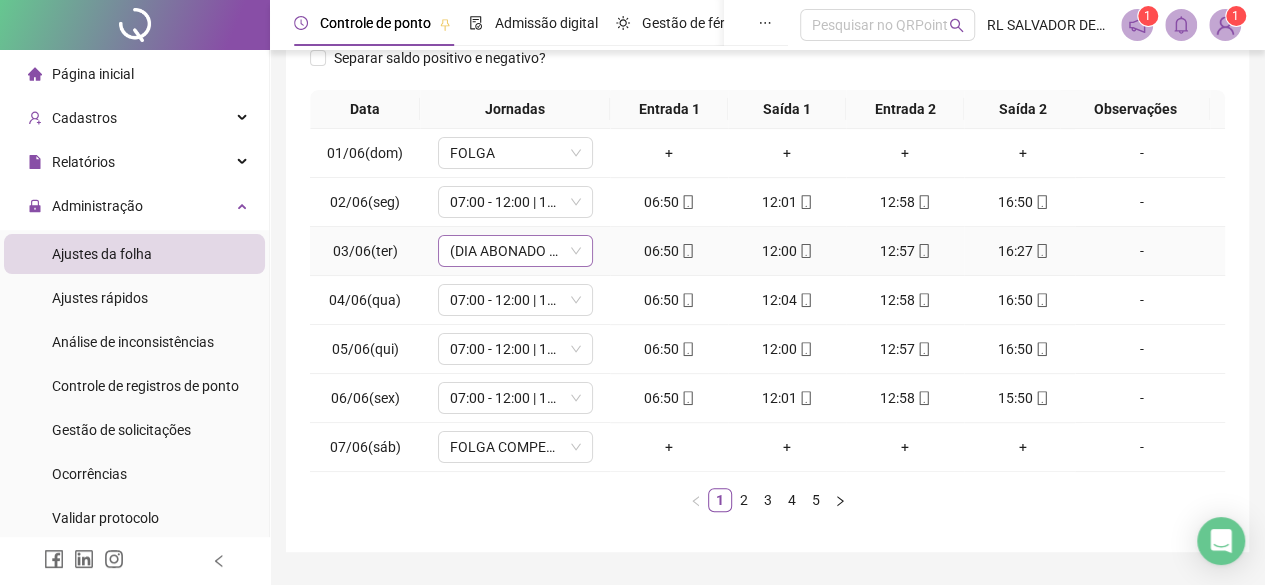 click on "(DIA ABONADO PARCIALMENTE)" at bounding box center [515, 251] 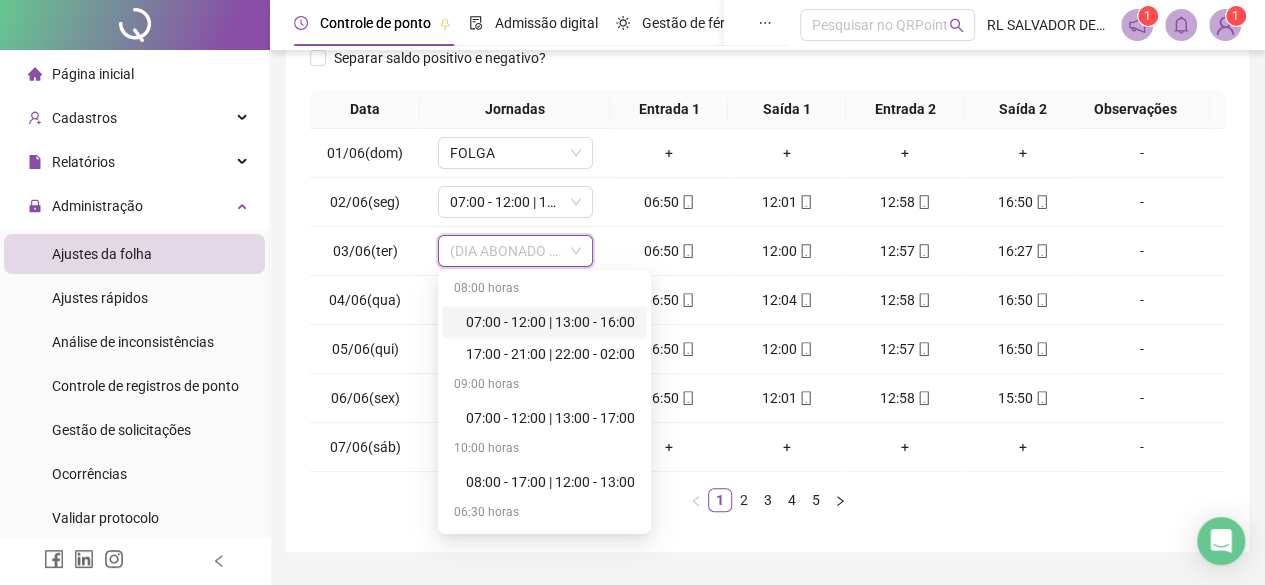 click on "Separar saldo positivo e negativo?" at bounding box center (767, 66) 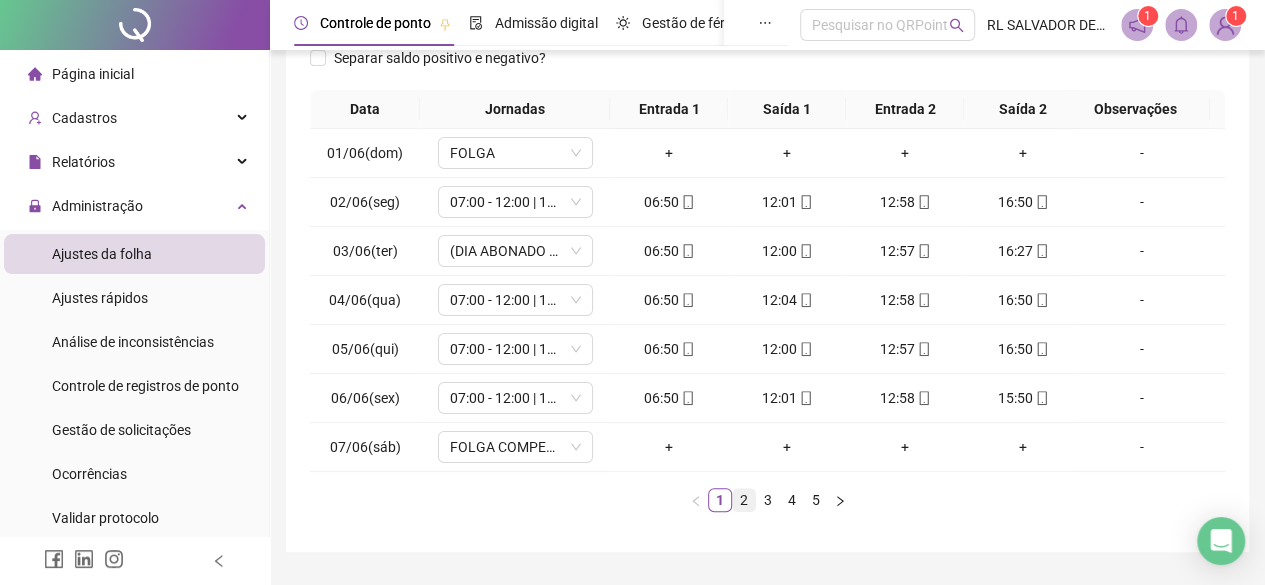 click on "2" at bounding box center (744, 500) 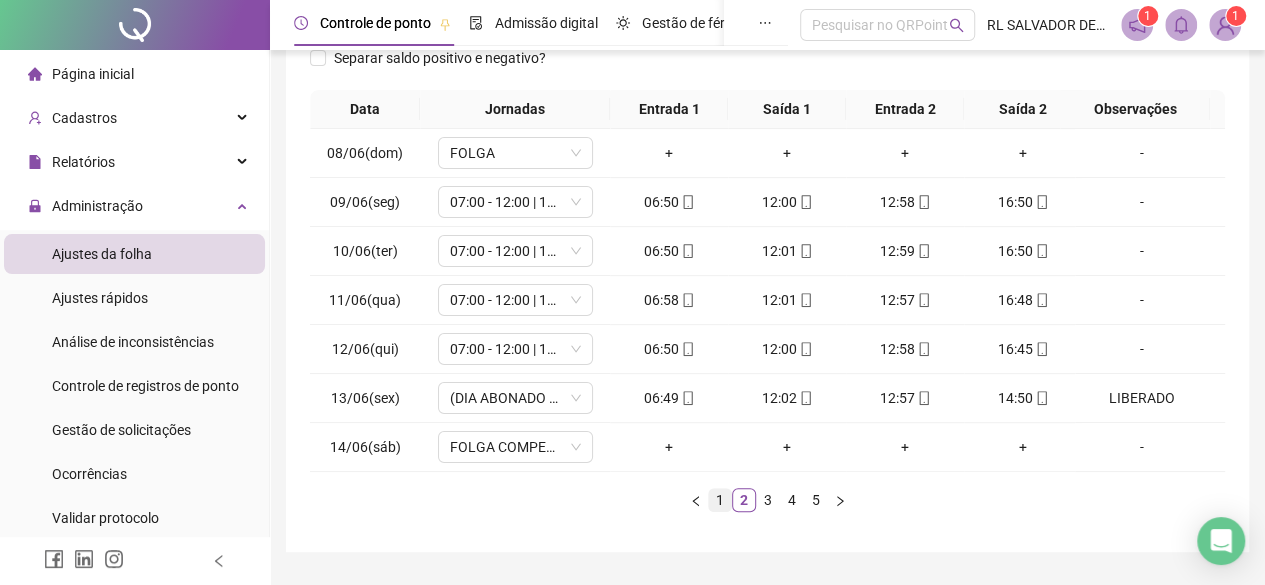 click on "1" at bounding box center (720, 500) 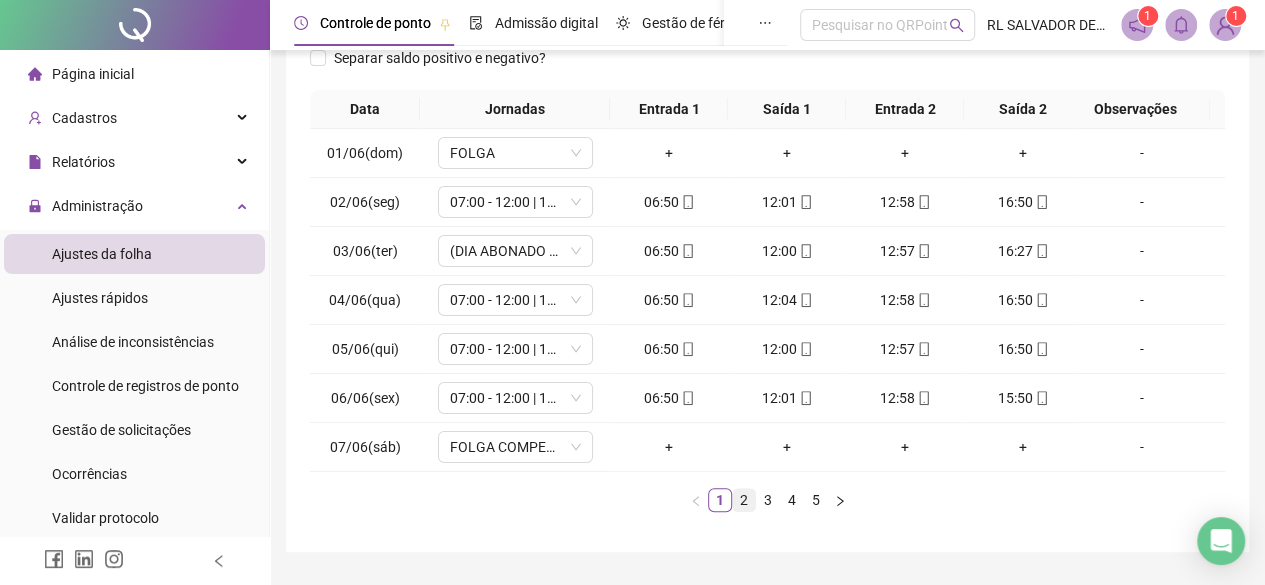 click on "2" at bounding box center [744, 500] 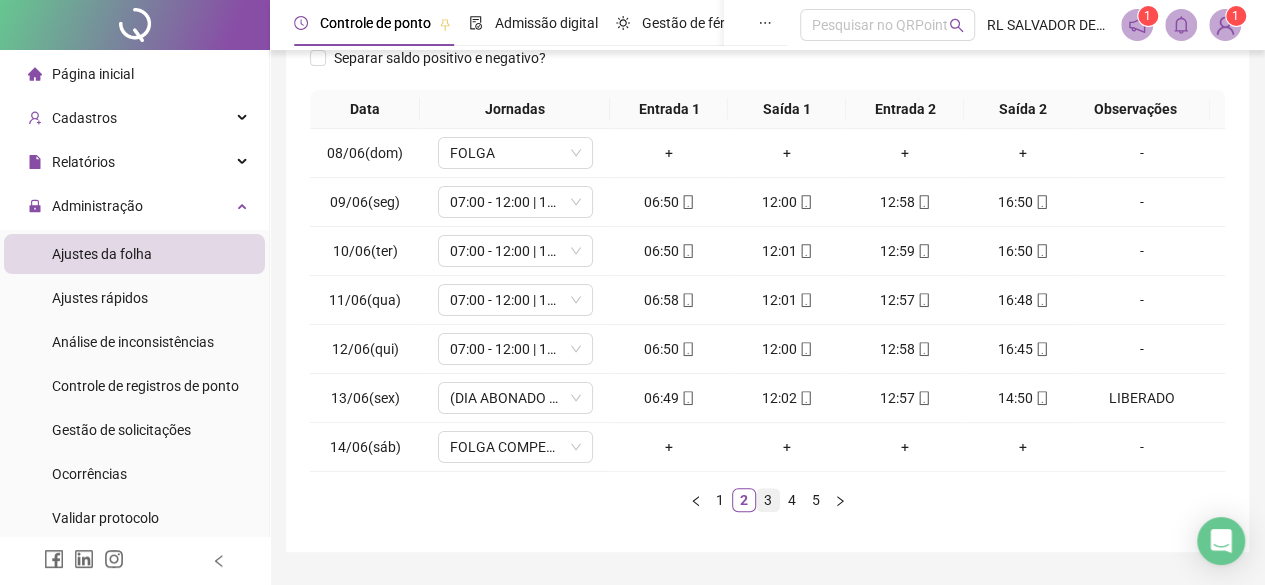 click on "3" at bounding box center (768, 500) 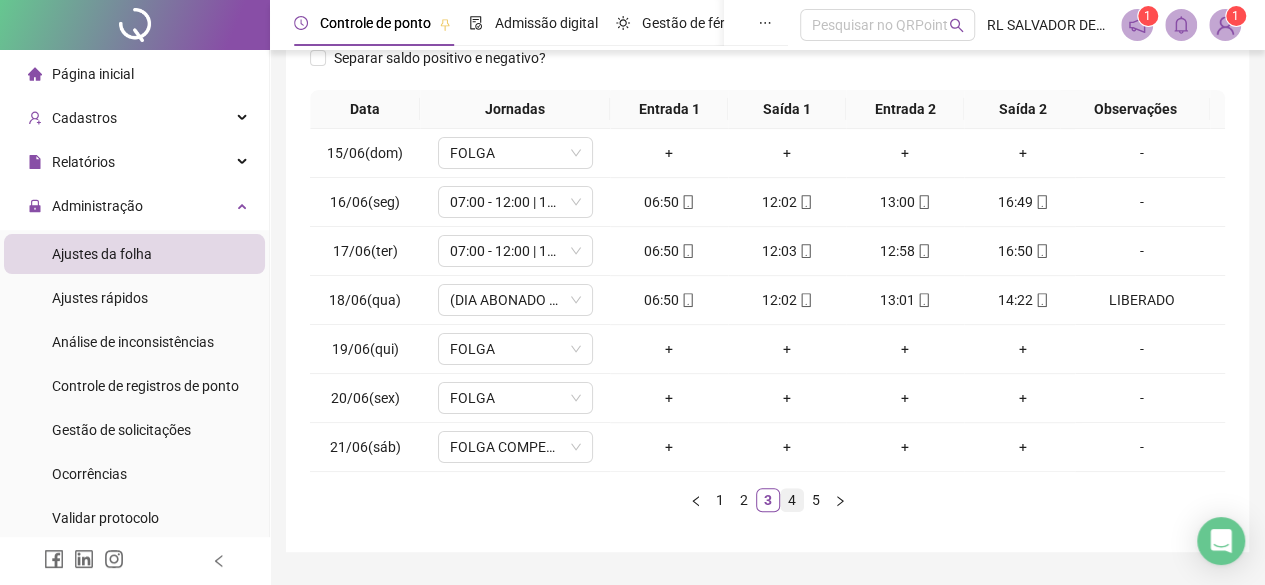 click on "4" at bounding box center [792, 500] 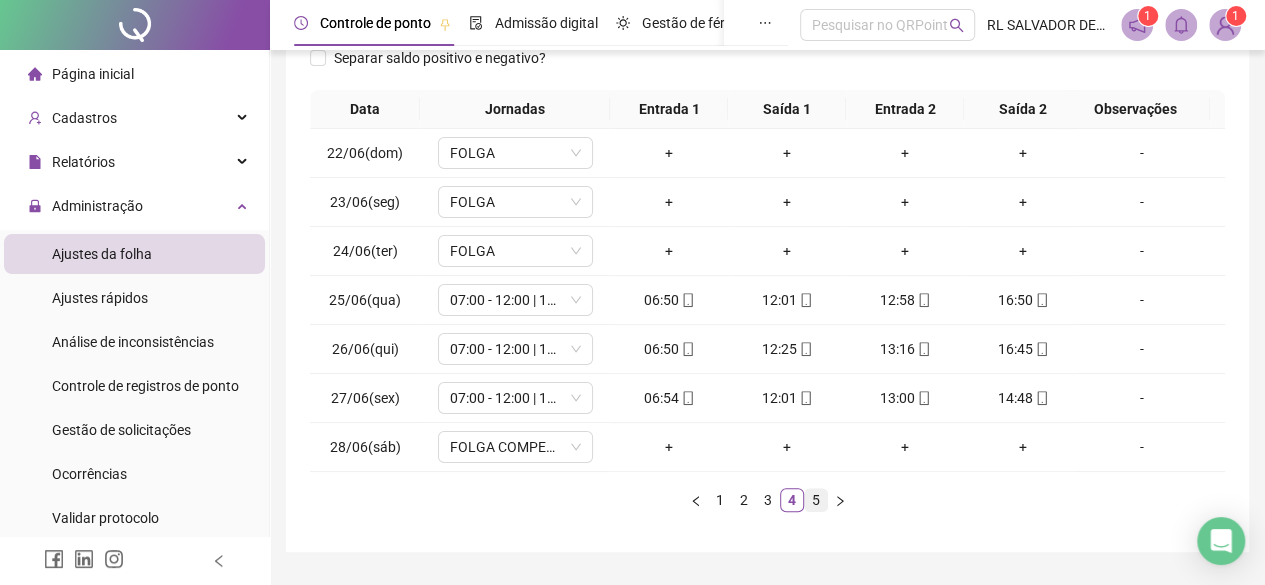 click on "5" at bounding box center [816, 500] 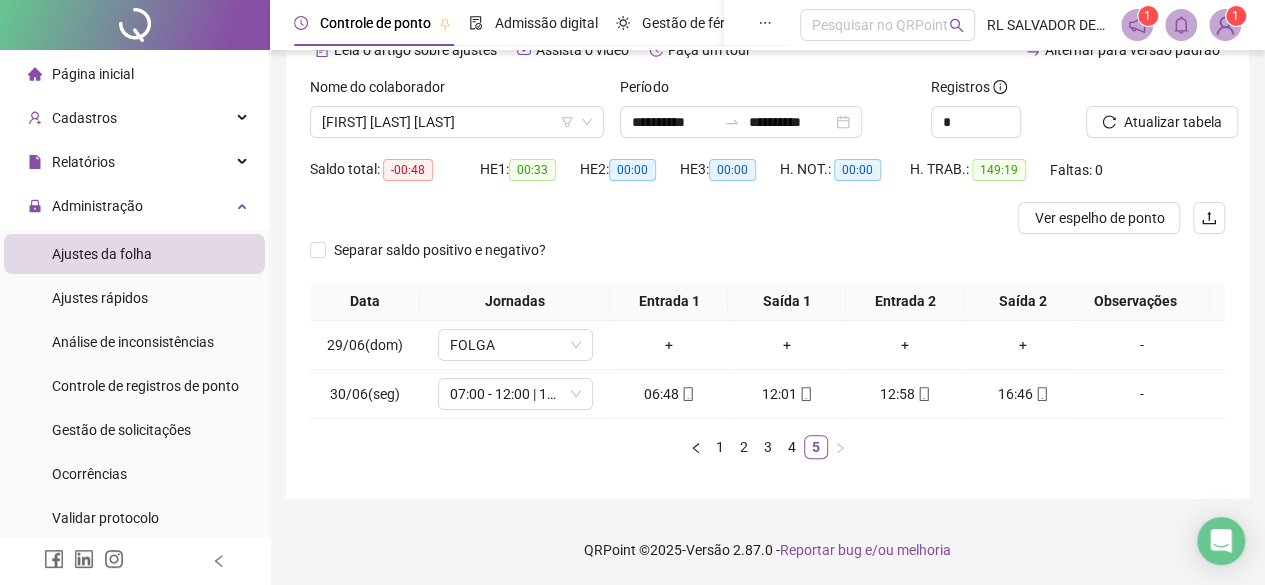 scroll, scrollTop: 122, scrollLeft: 0, axis: vertical 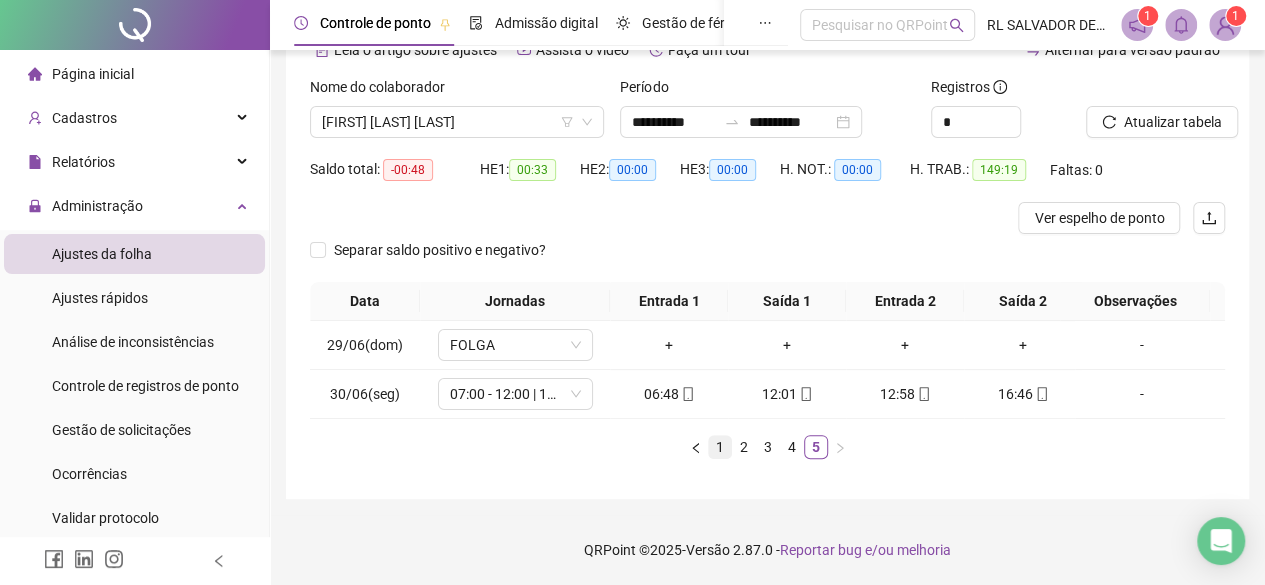 click on "1" at bounding box center (720, 447) 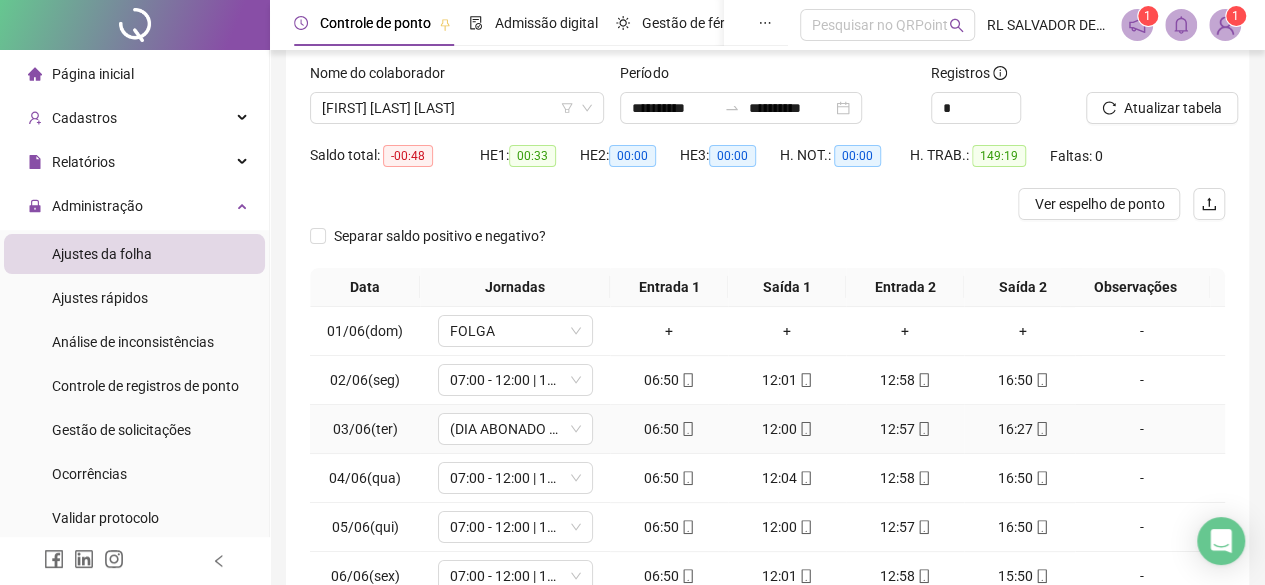 scroll, scrollTop: 0, scrollLeft: 0, axis: both 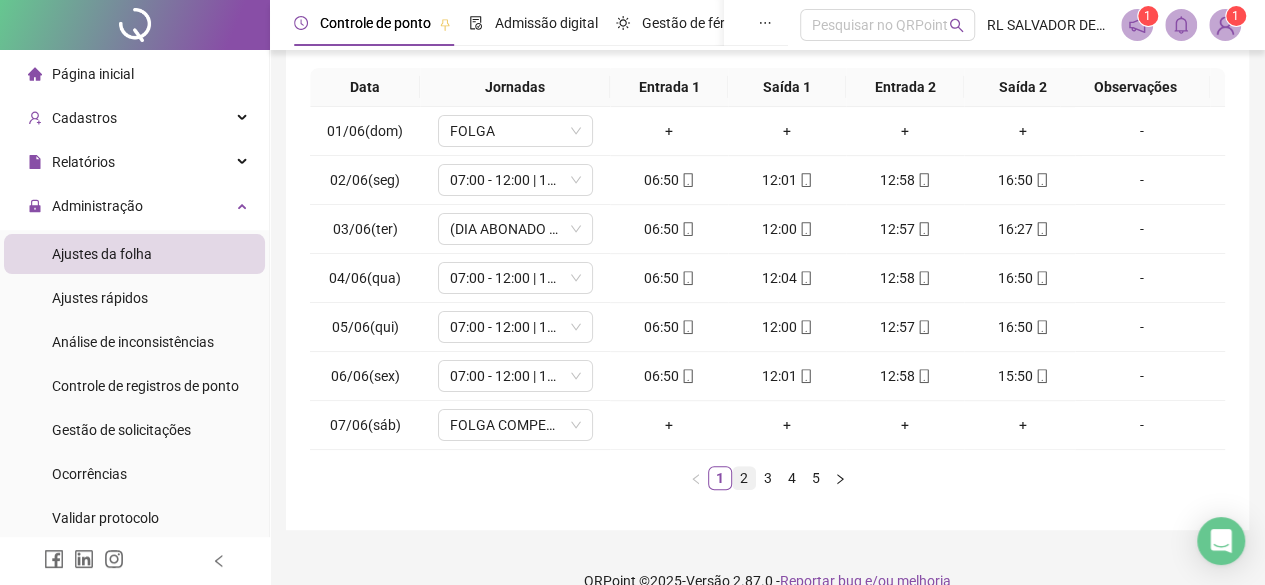 click on "2" at bounding box center [744, 478] 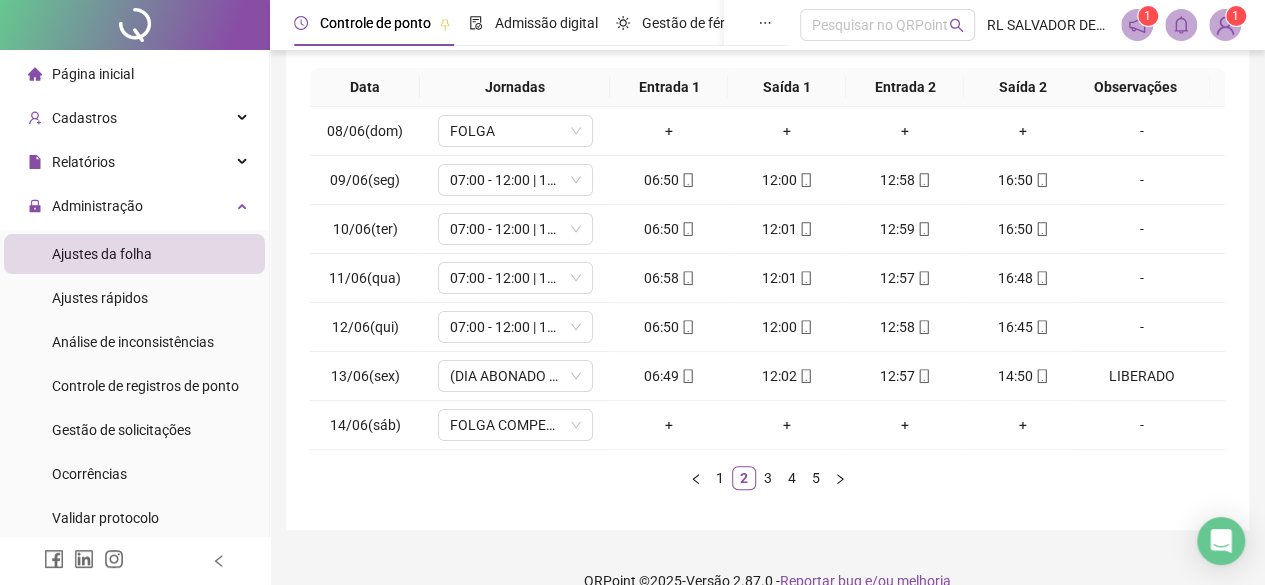 scroll, scrollTop: 0, scrollLeft: 0, axis: both 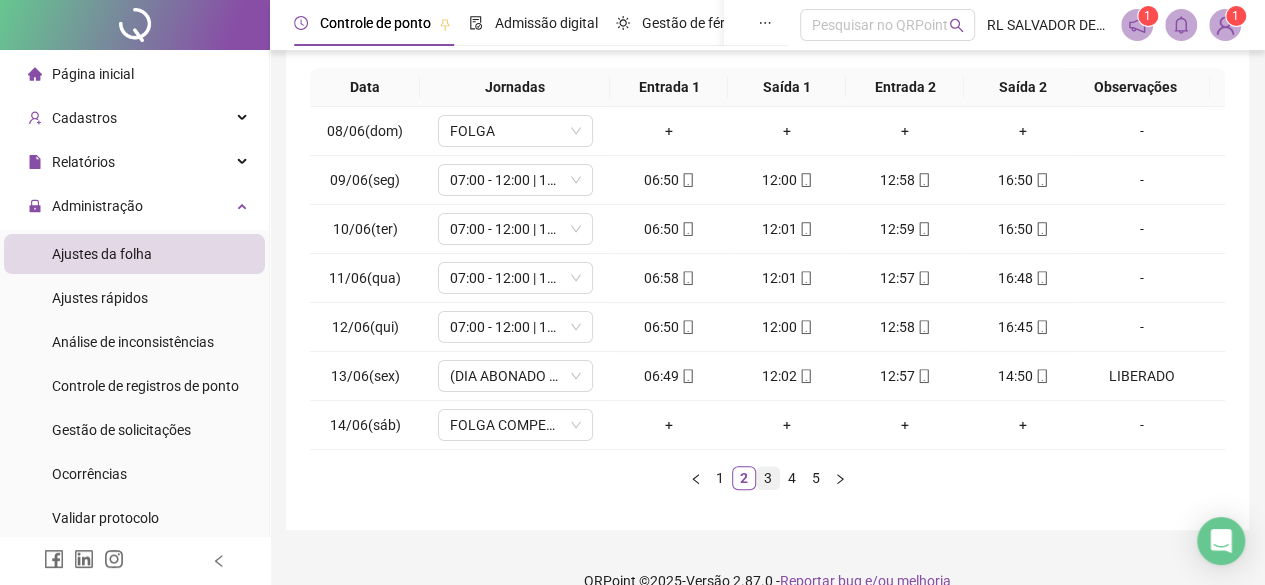 click on "3" at bounding box center [768, 478] 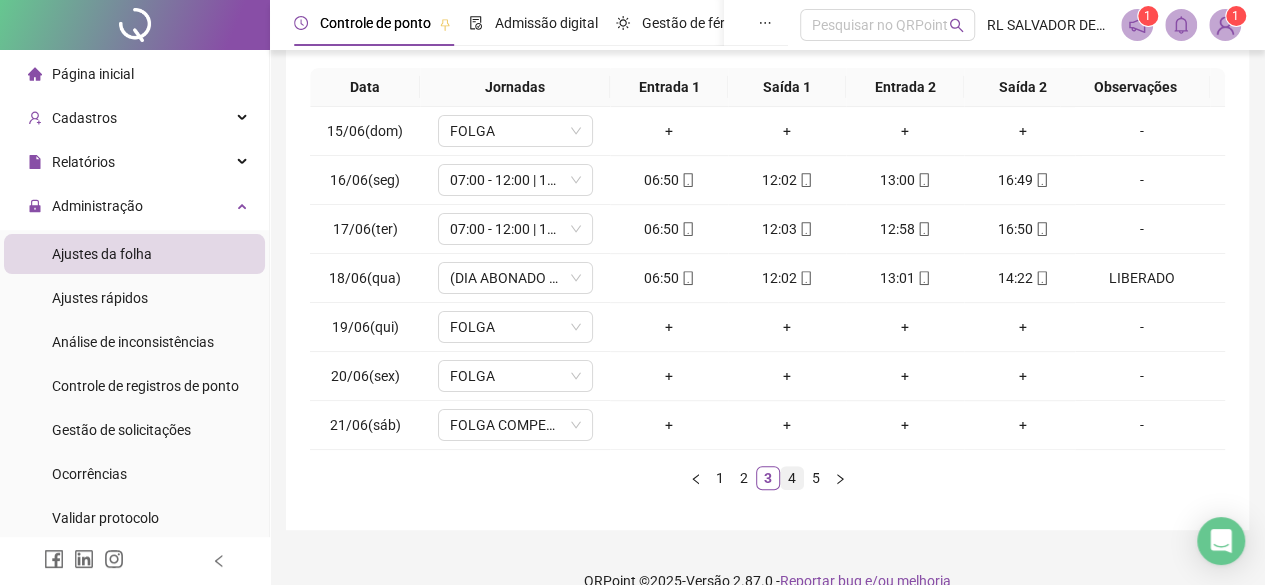 click on "4" at bounding box center (792, 478) 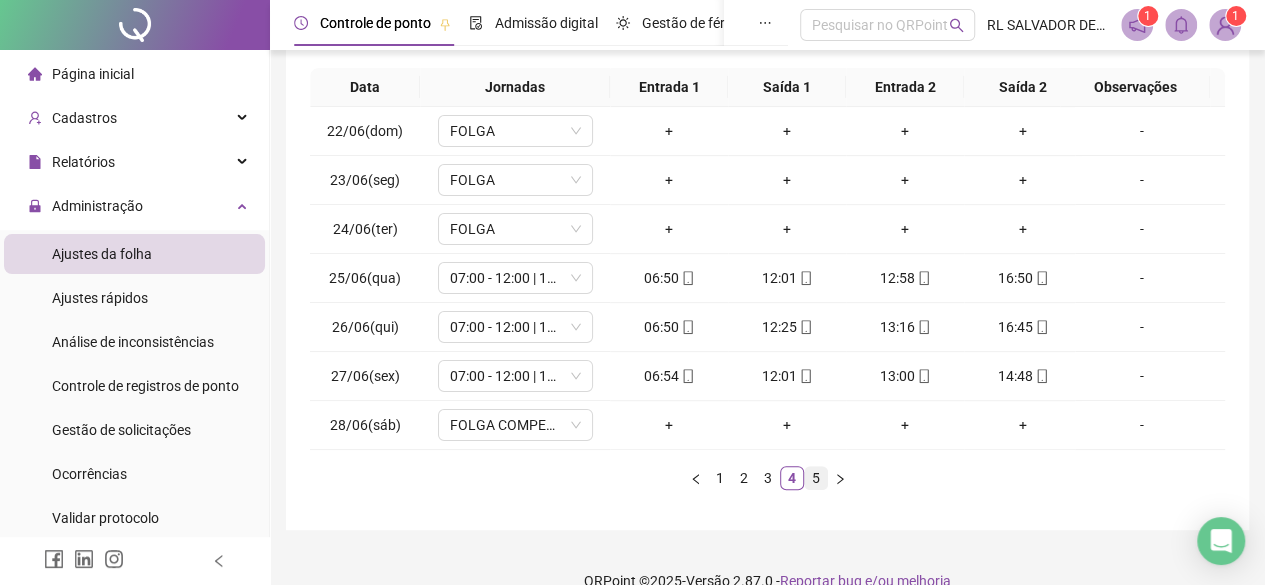 click on "5" at bounding box center (816, 478) 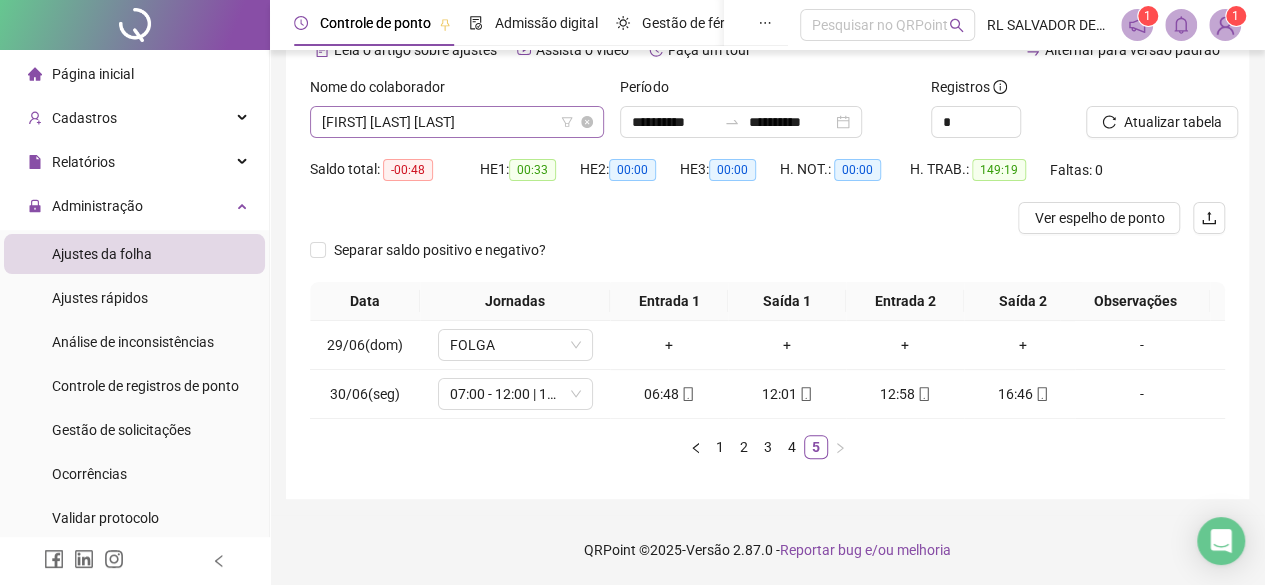 click on "[FIRST] [LAST] [LAST]" at bounding box center (457, 122) 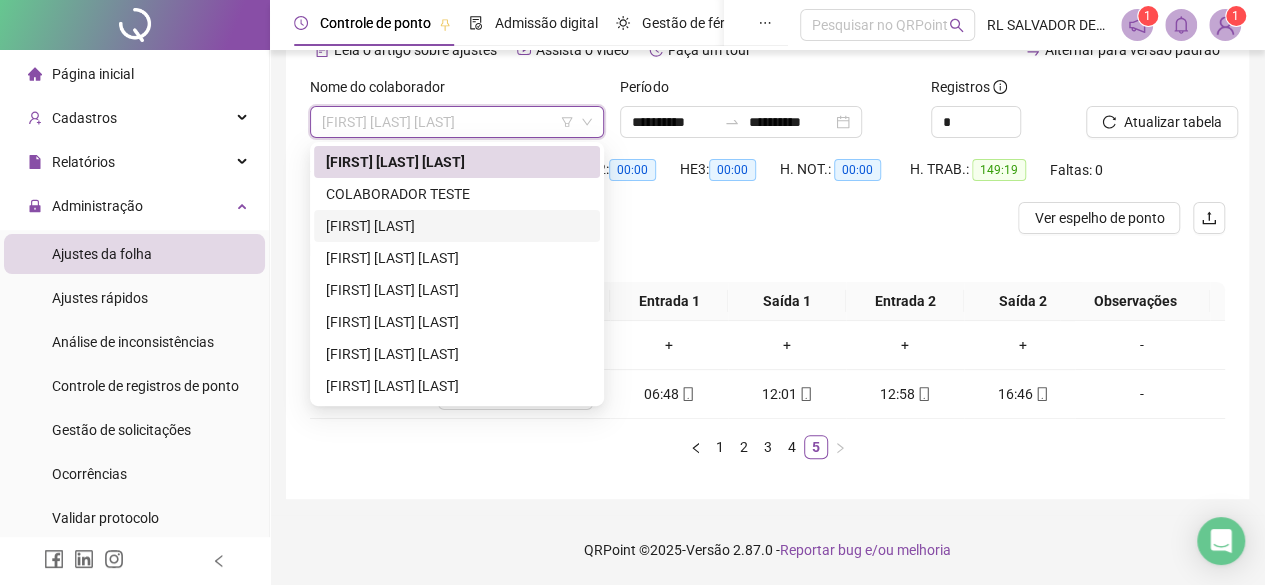 click on "[FIRST] [LAST]" at bounding box center [457, 226] 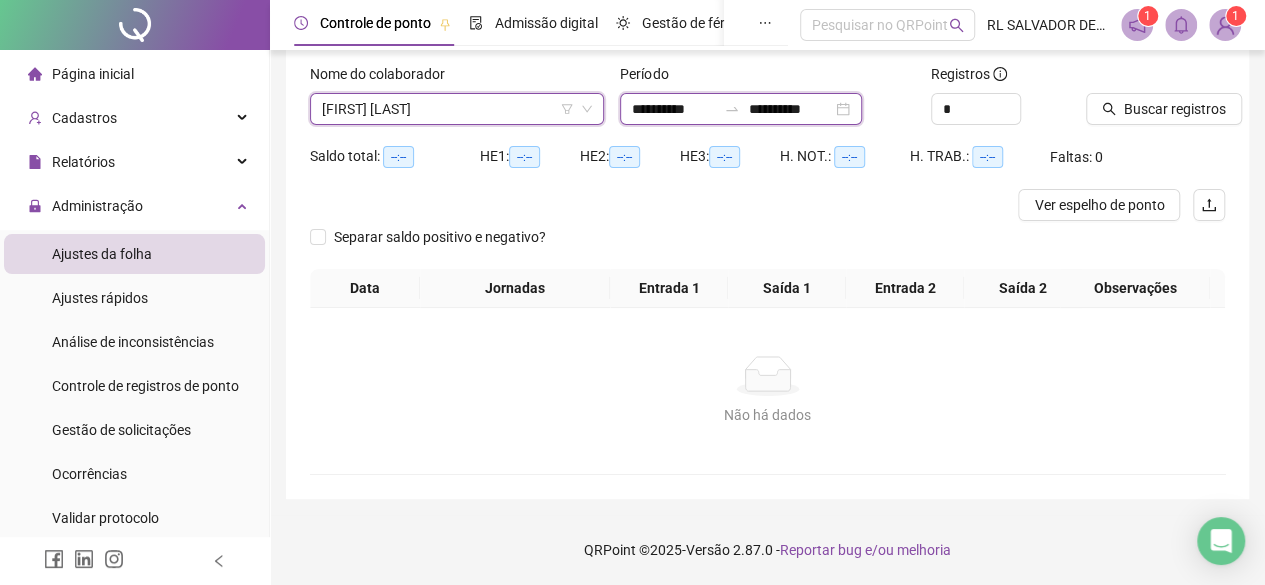 click on "**********" at bounding box center [674, 109] 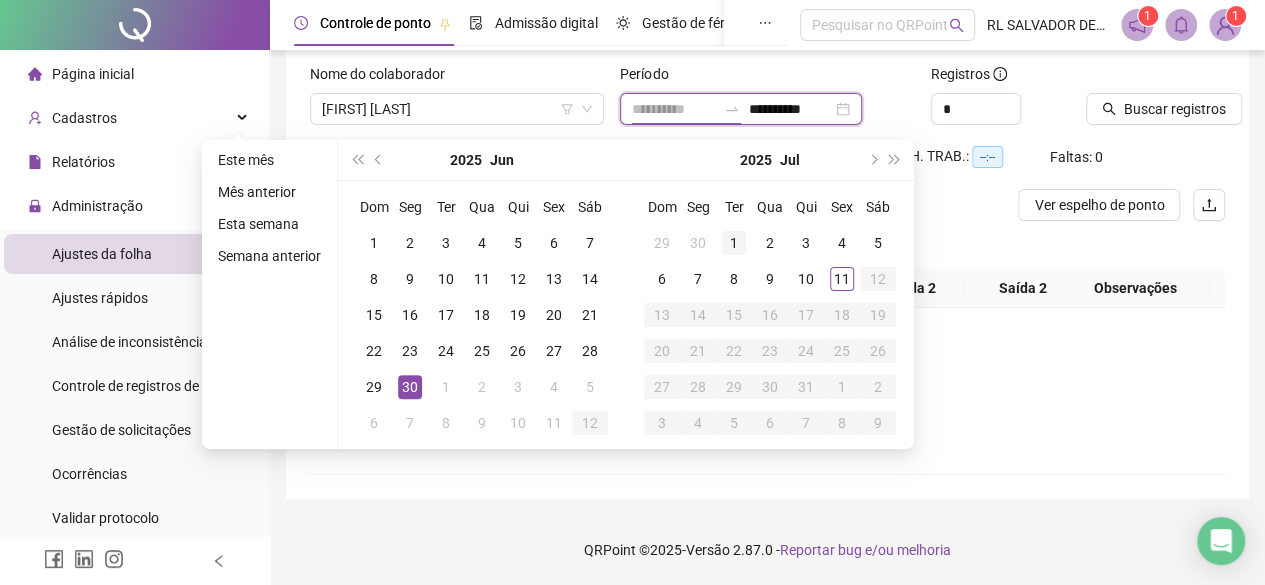 type on "**********" 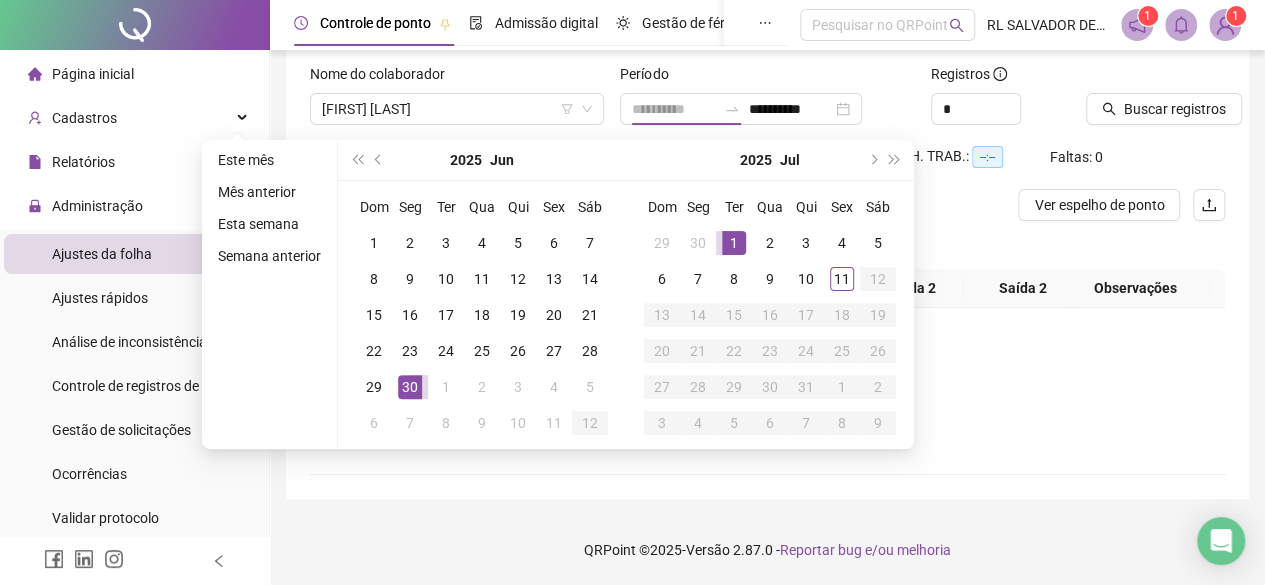 click on "1" at bounding box center (734, 243) 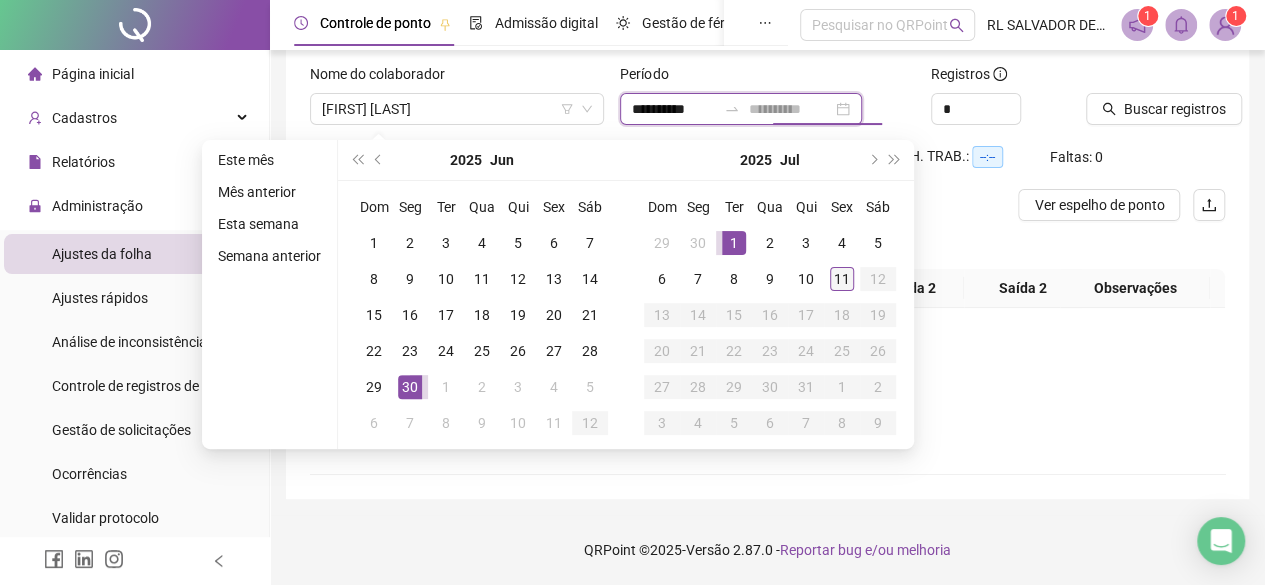 type on "**********" 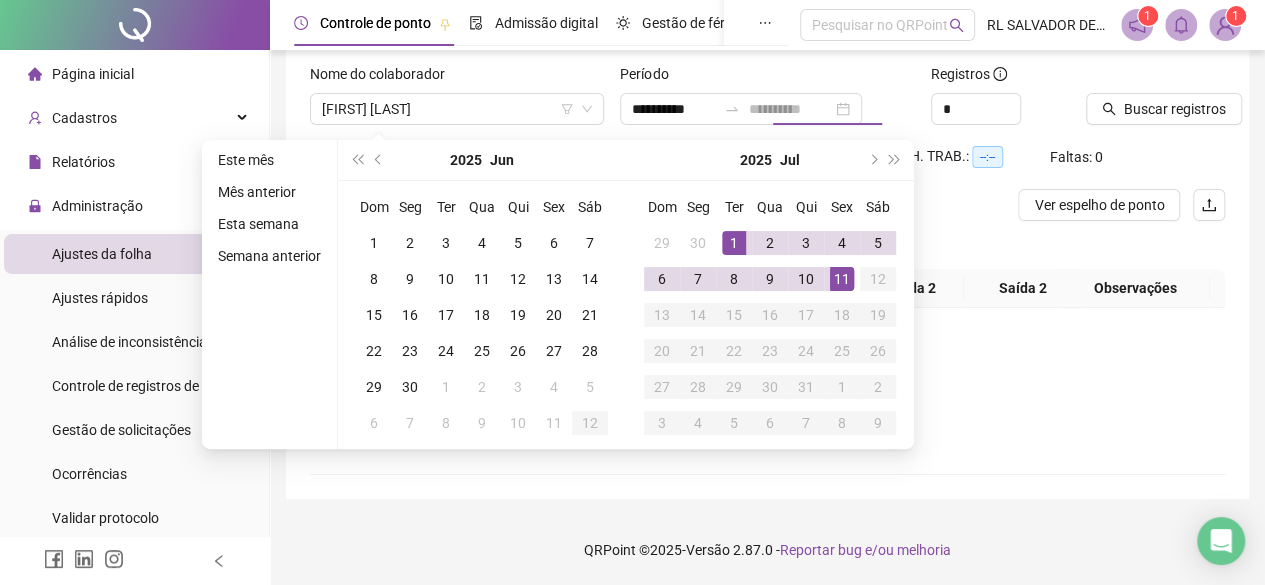 click on "11" at bounding box center (842, 279) 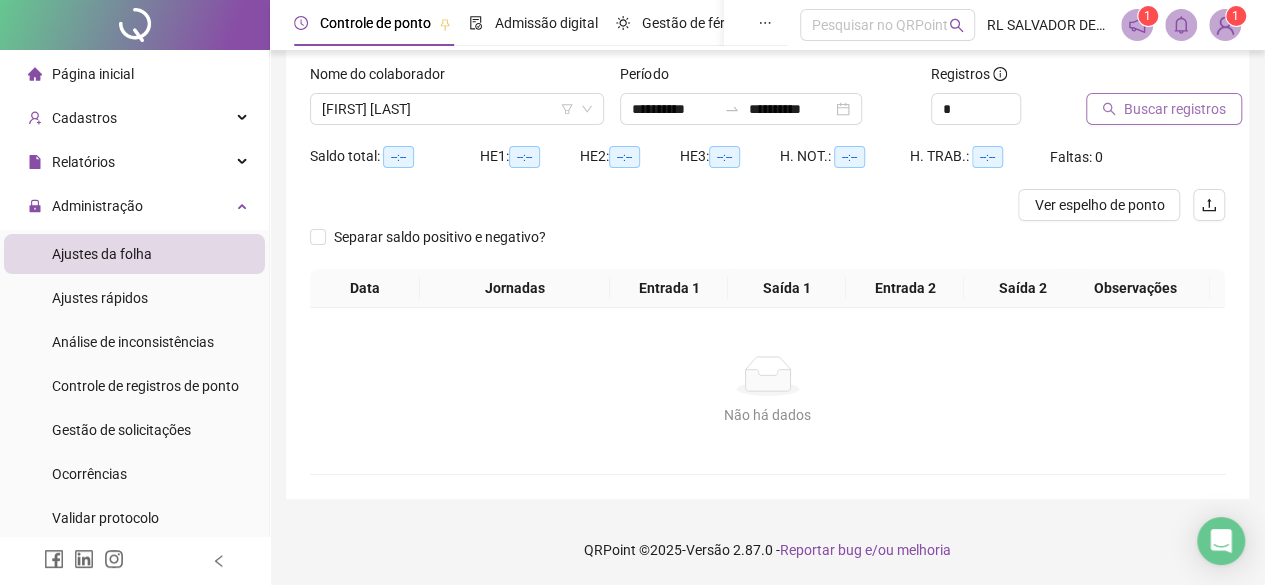 click on "Buscar registros" at bounding box center [1175, 109] 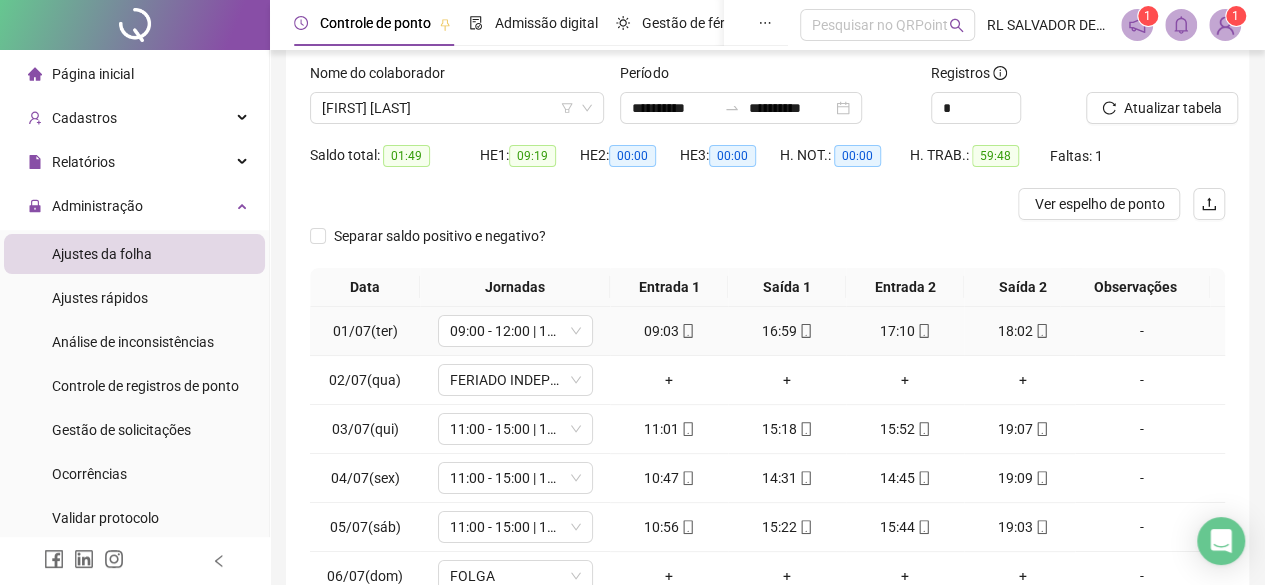 scroll, scrollTop: 0, scrollLeft: 0, axis: both 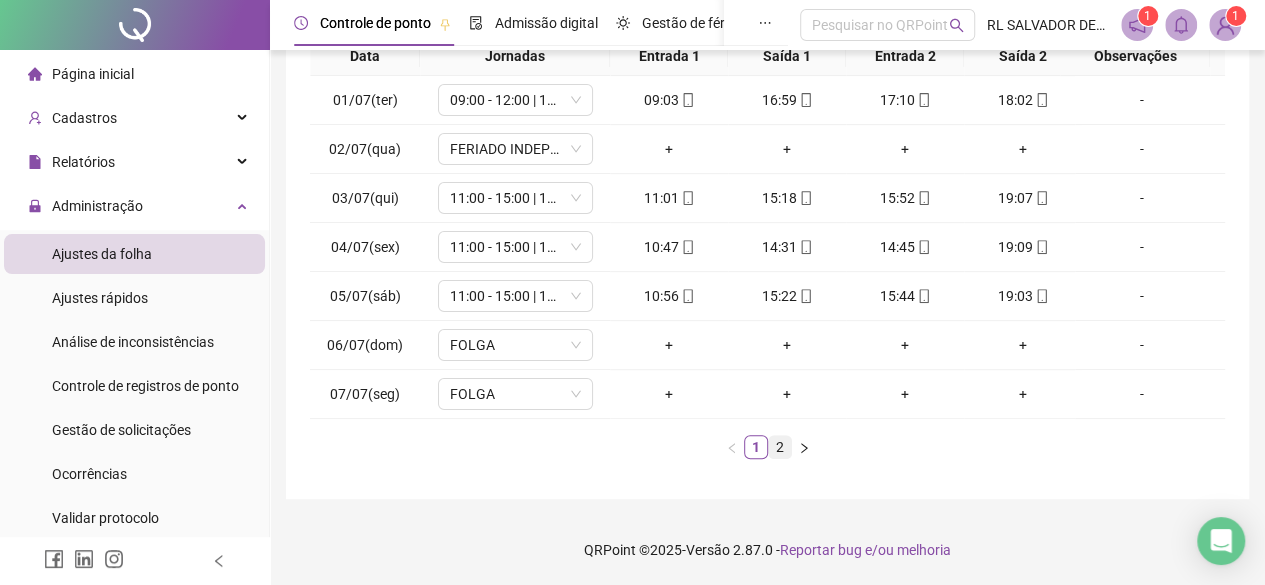 click on "2" at bounding box center (780, 447) 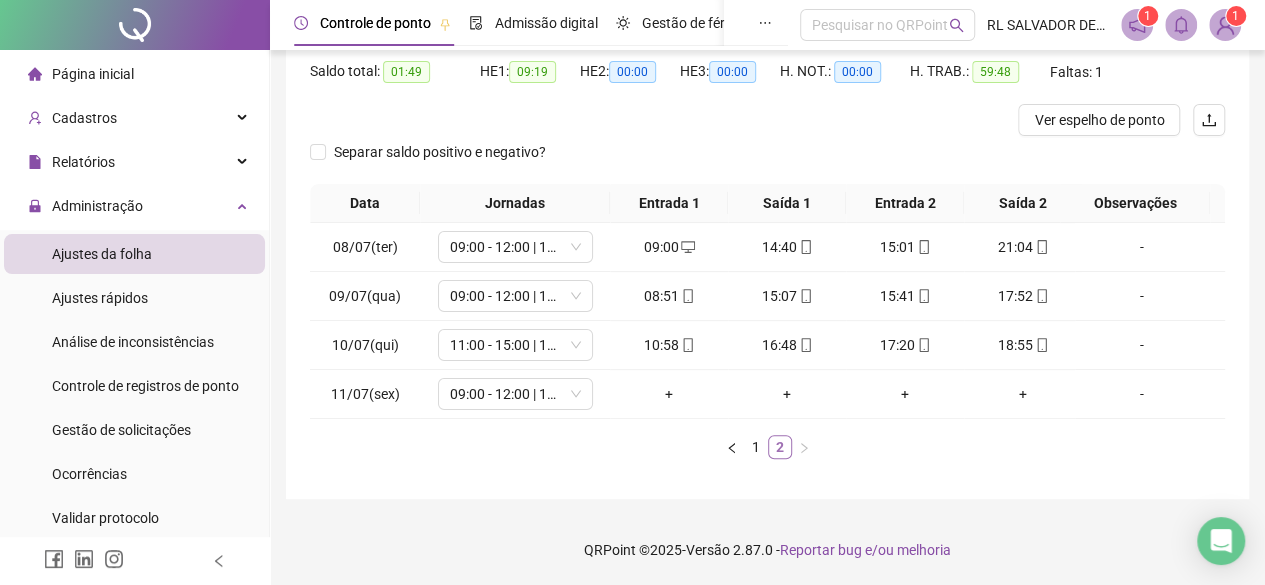scroll, scrollTop: 219, scrollLeft: 0, axis: vertical 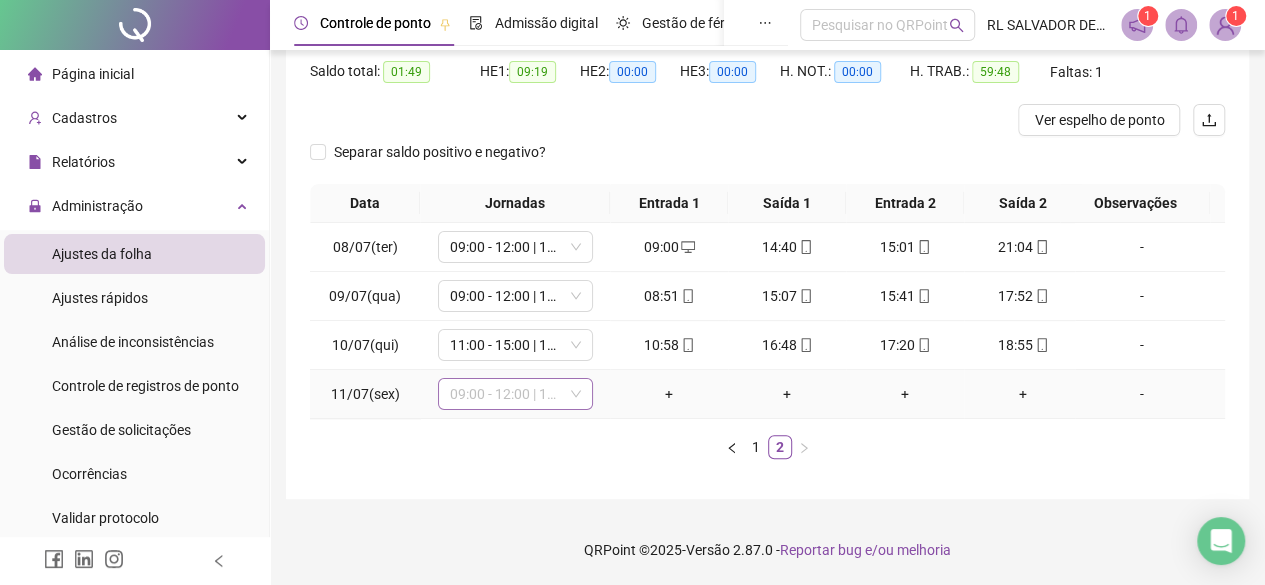 click on "09:00 - 12:00 | 13:00 - 17:30" at bounding box center (515, 394) 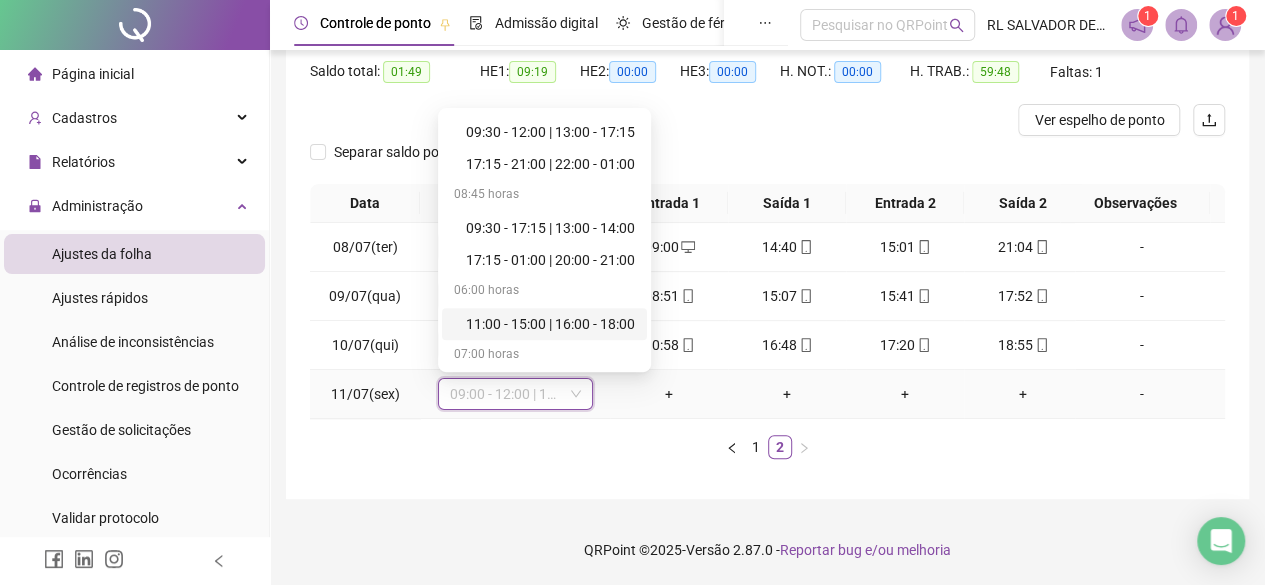 scroll, scrollTop: 800, scrollLeft: 0, axis: vertical 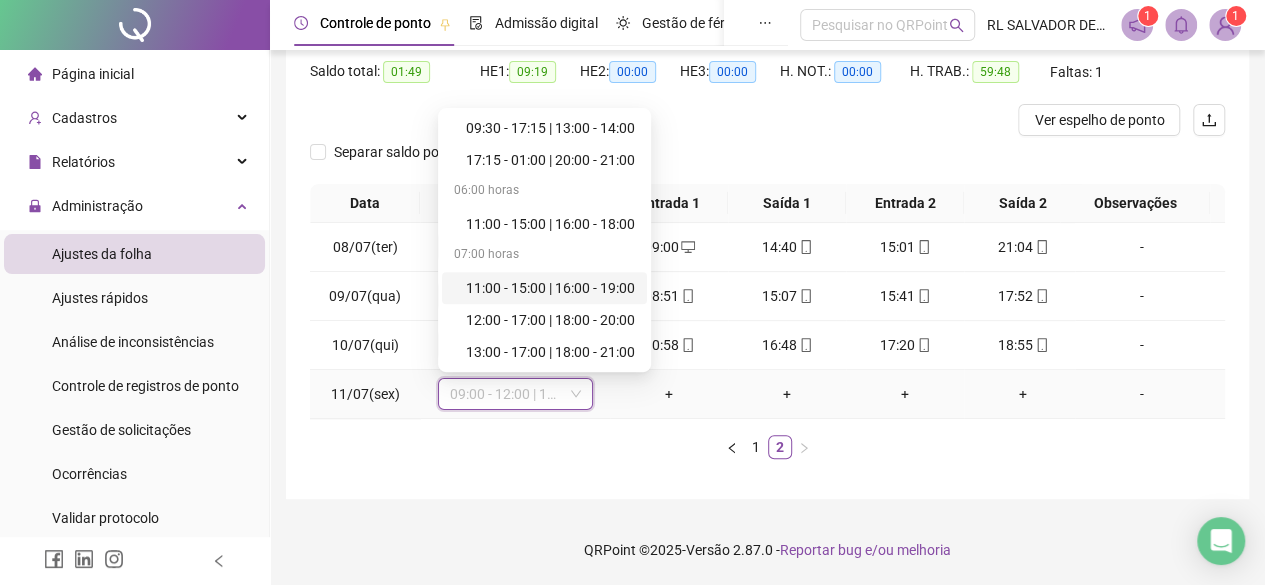 click on "11:00 - 15:00 | 16:00 - 19:00" at bounding box center [550, 288] 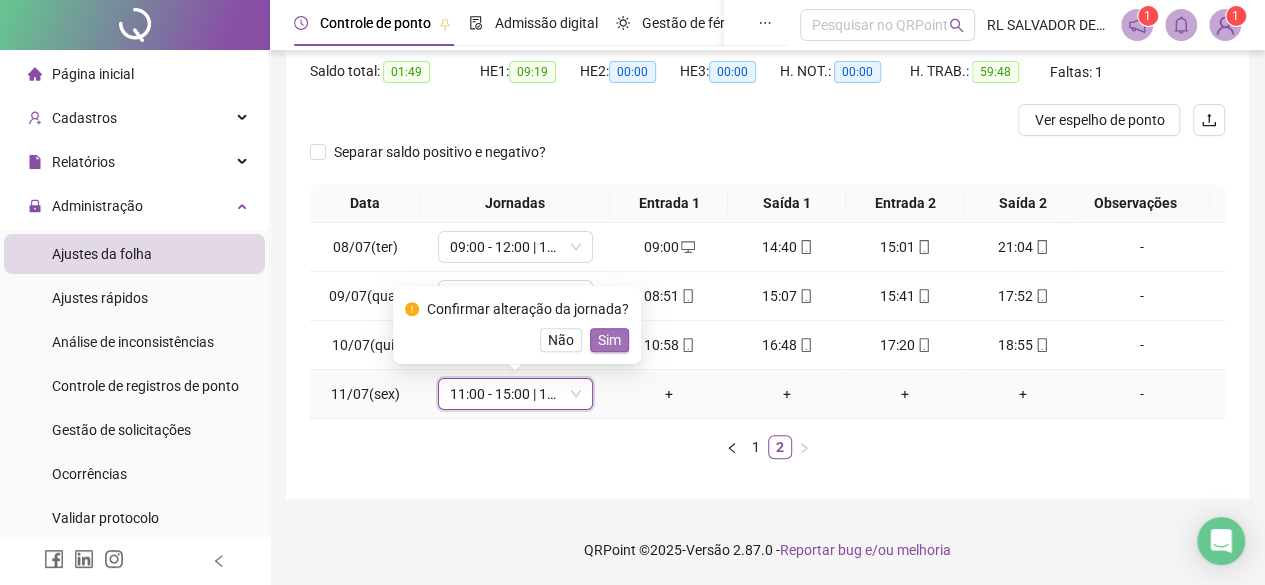 click on "Sim" at bounding box center (609, 340) 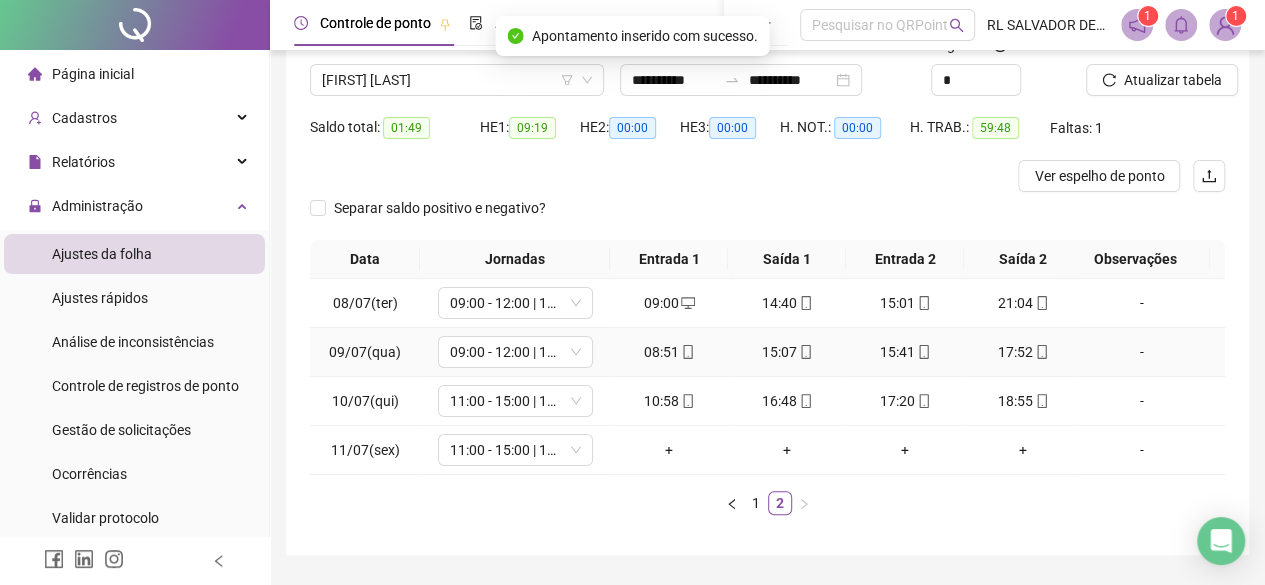 scroll, scrollTop: 119, scrollLeft: 0, axis: vertical 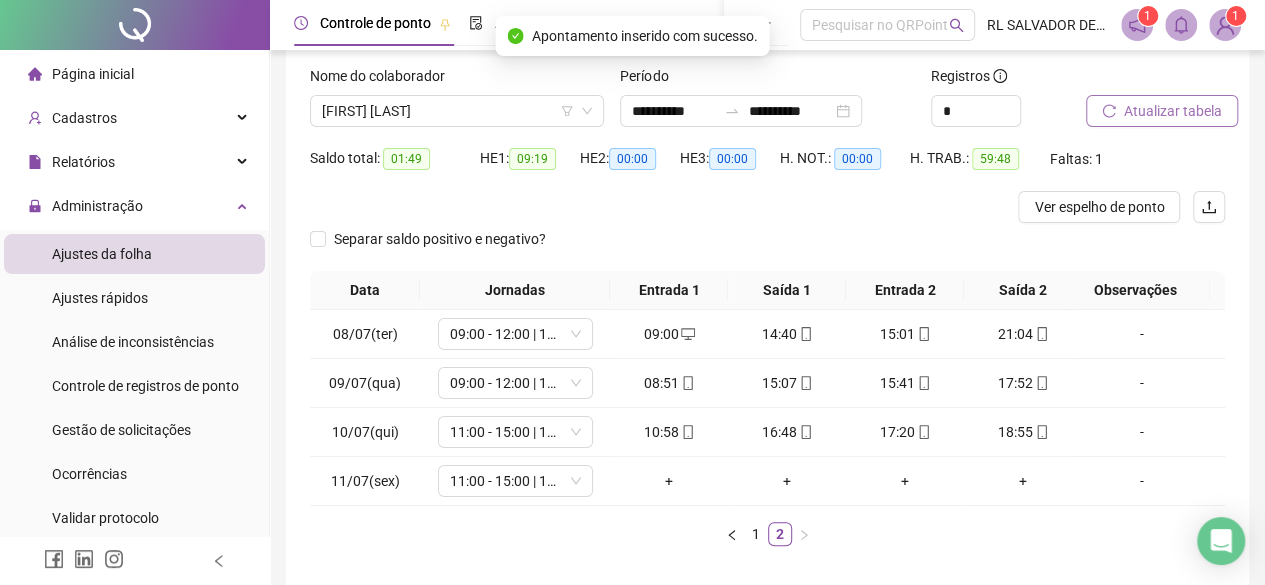 click on "Atualizar tabela" at bounding box center [1173, 111] 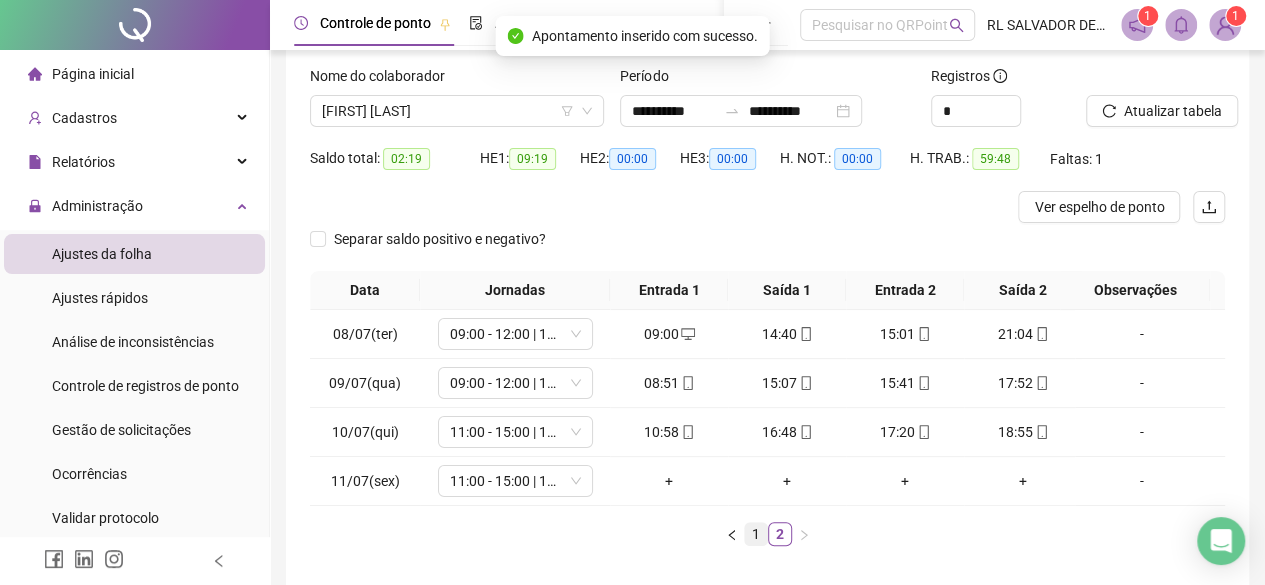 click on "1" at bounding box center (756, 534) 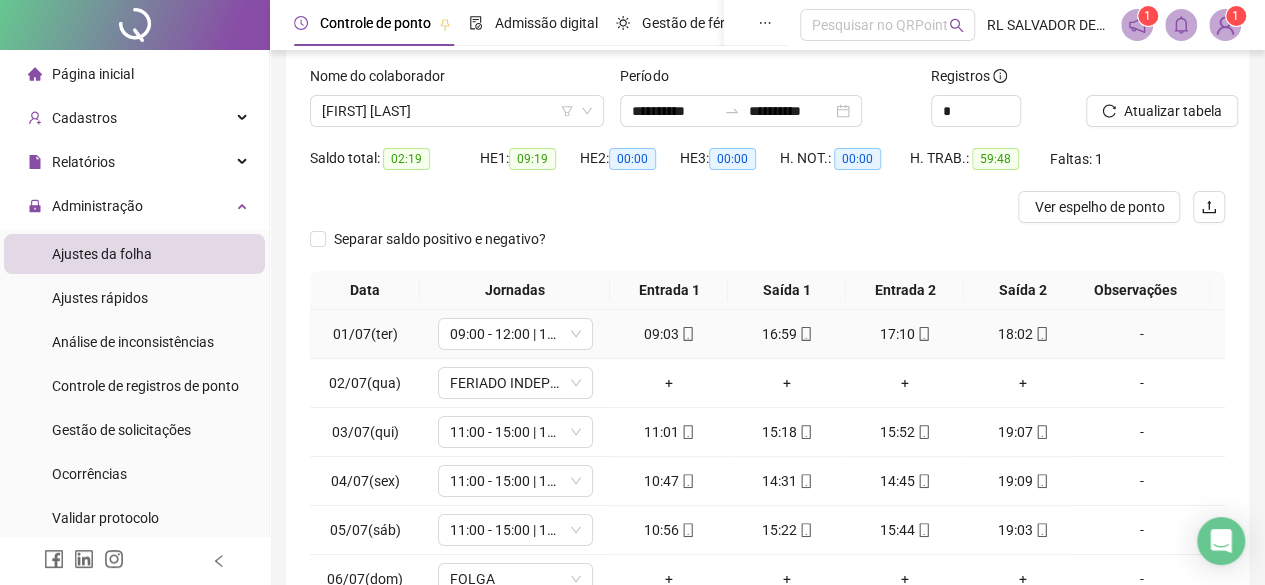 scroll, scrollTop: 0, scrollLeft: 0, axis: both 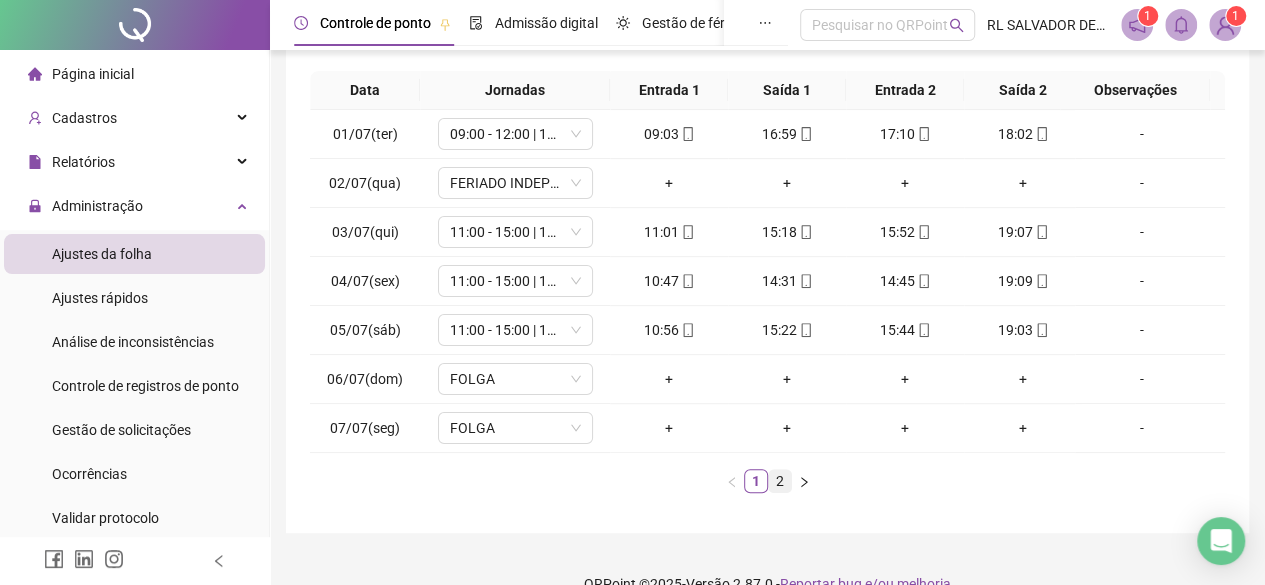 click on "2" at bounding box center [780, 481] 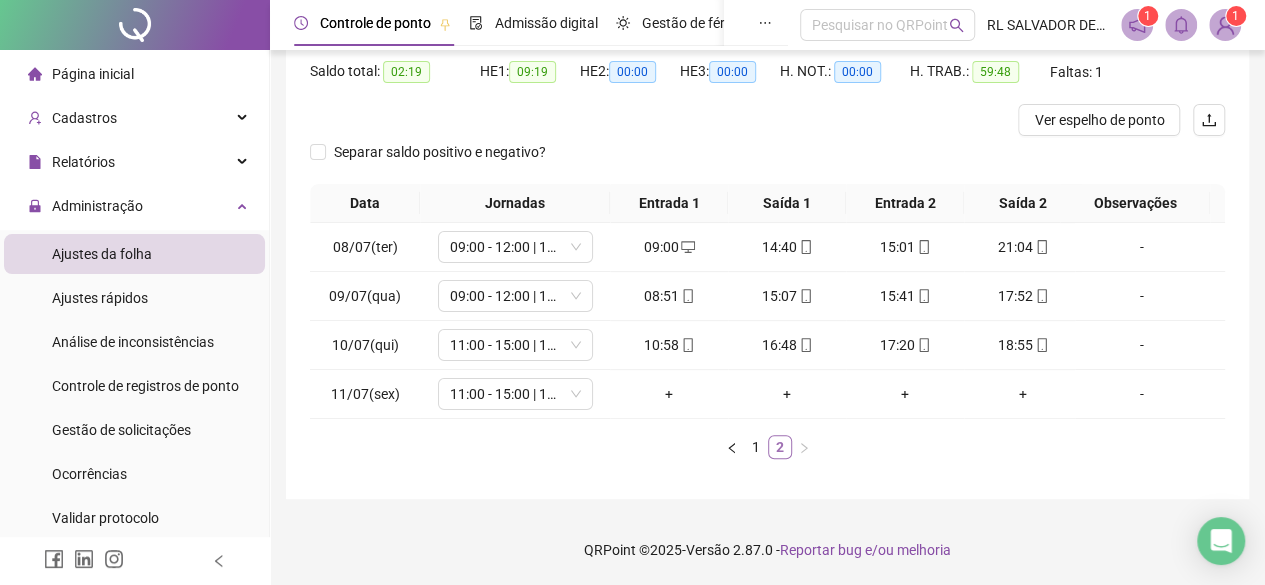 scroll, scrollTop: 219, scrollLeft: 0, axis: vertical 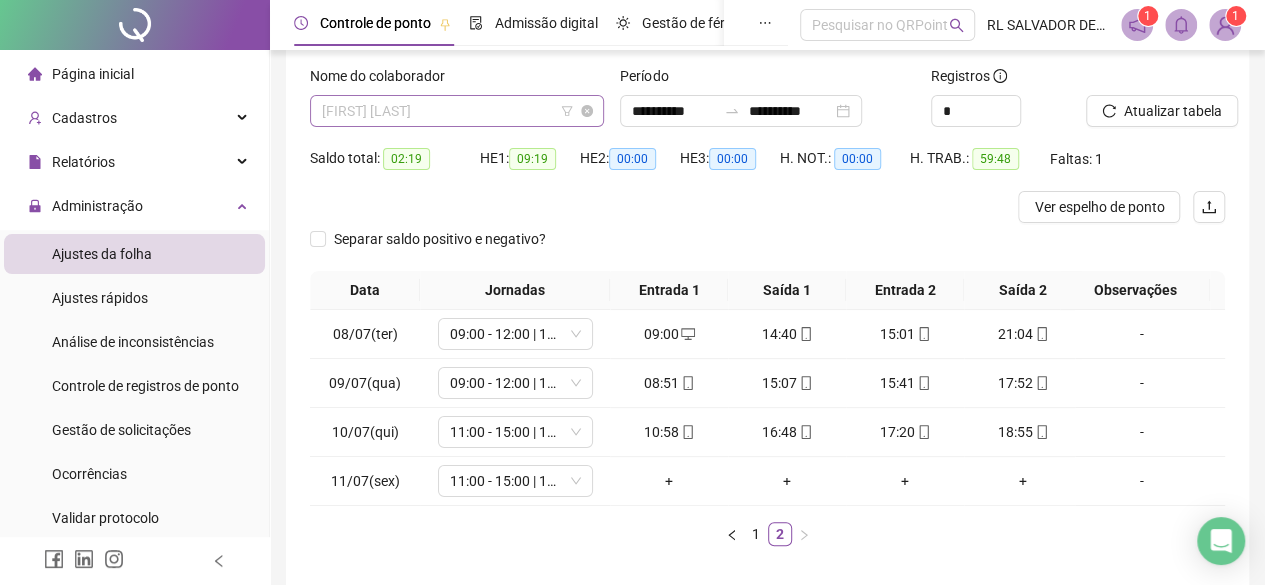 click on "[FIRST] [LAST]" at bounding box center [457, 111] 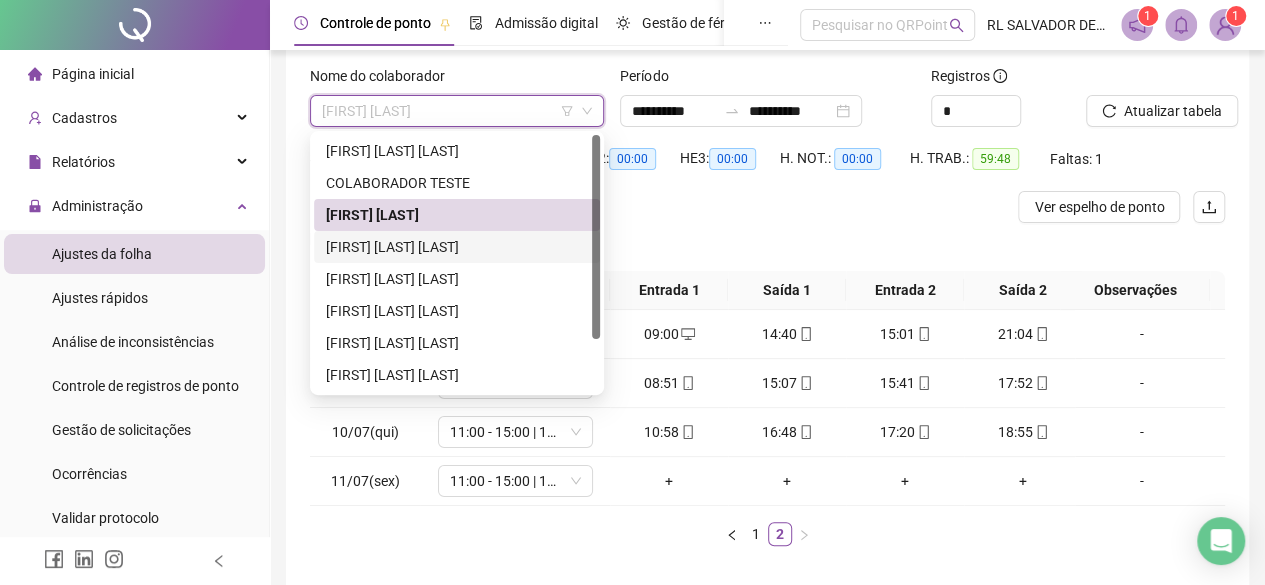 click on "[FIRST] [LAST] [LAST]" at bounding box center [457, 247] 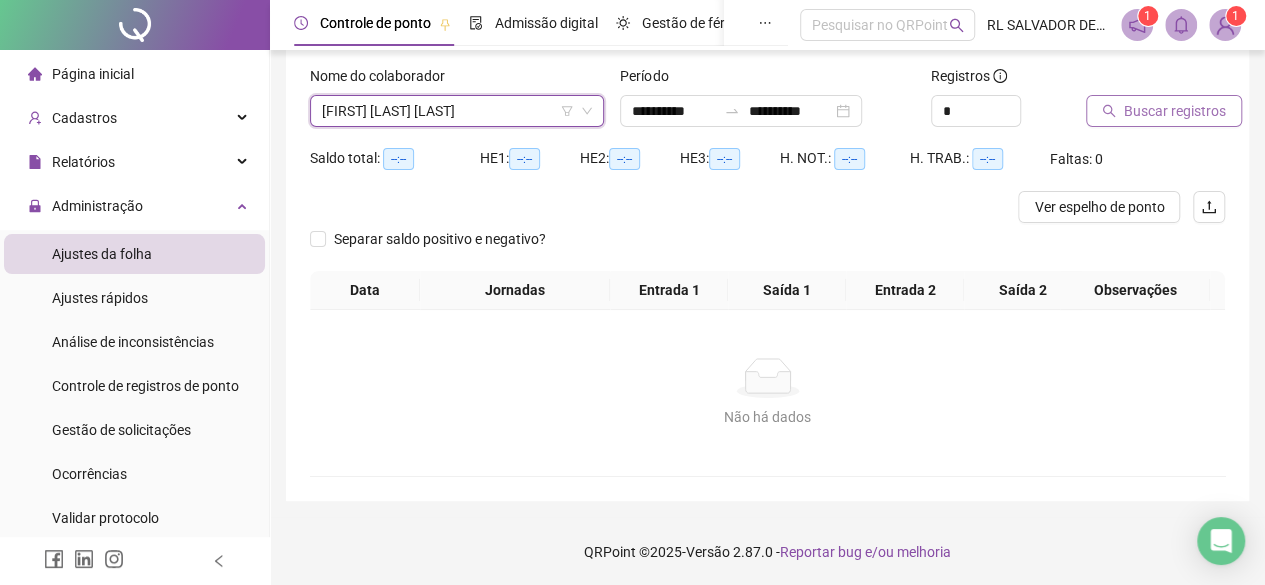 click on "Buscar registros" at bounding box center [1164, 111] 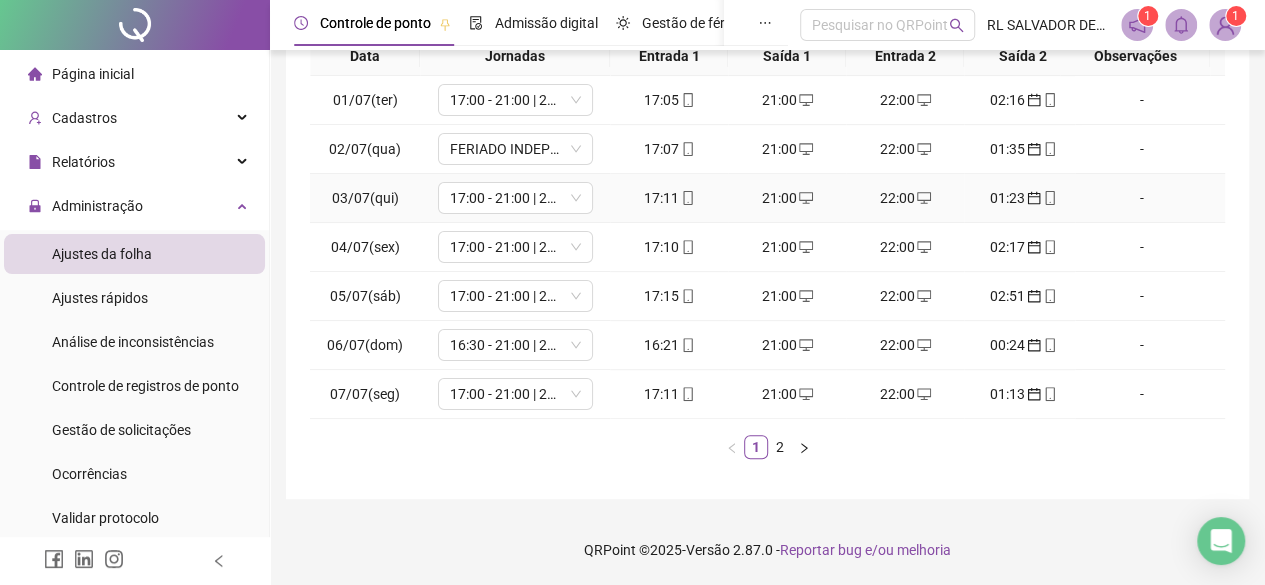 scroll, scrollTop: 365, scrollLeft: 0, axis: vertical 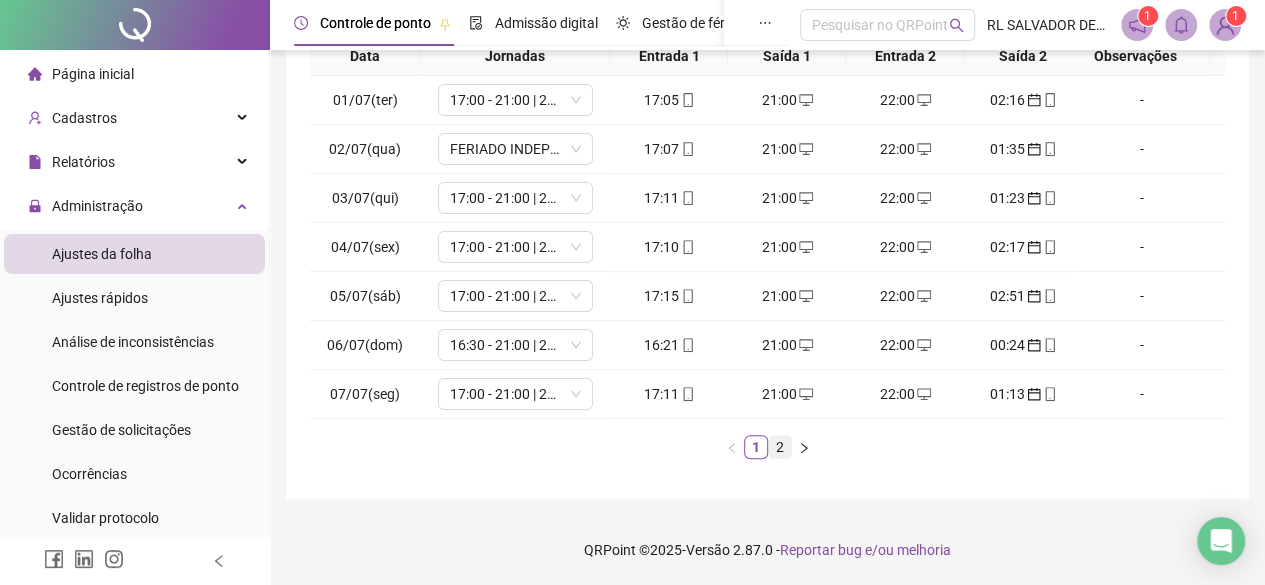 click on "2" at bounding box center (780, 447) 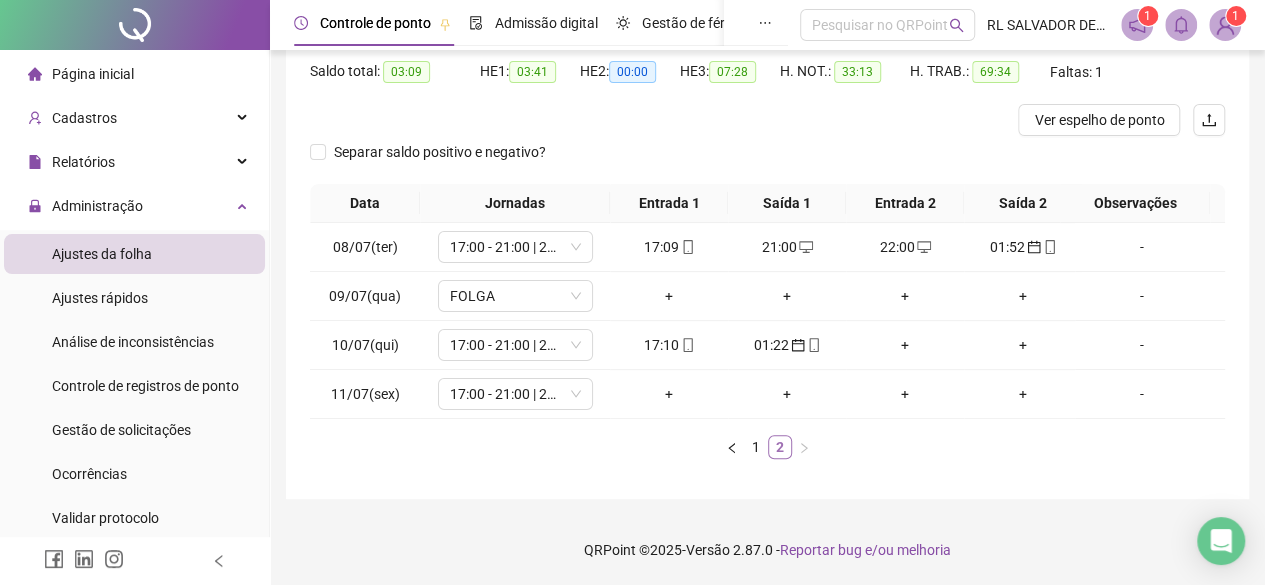 scroll, scrollTop: 219, scrollLeft: 0, axis: vertical 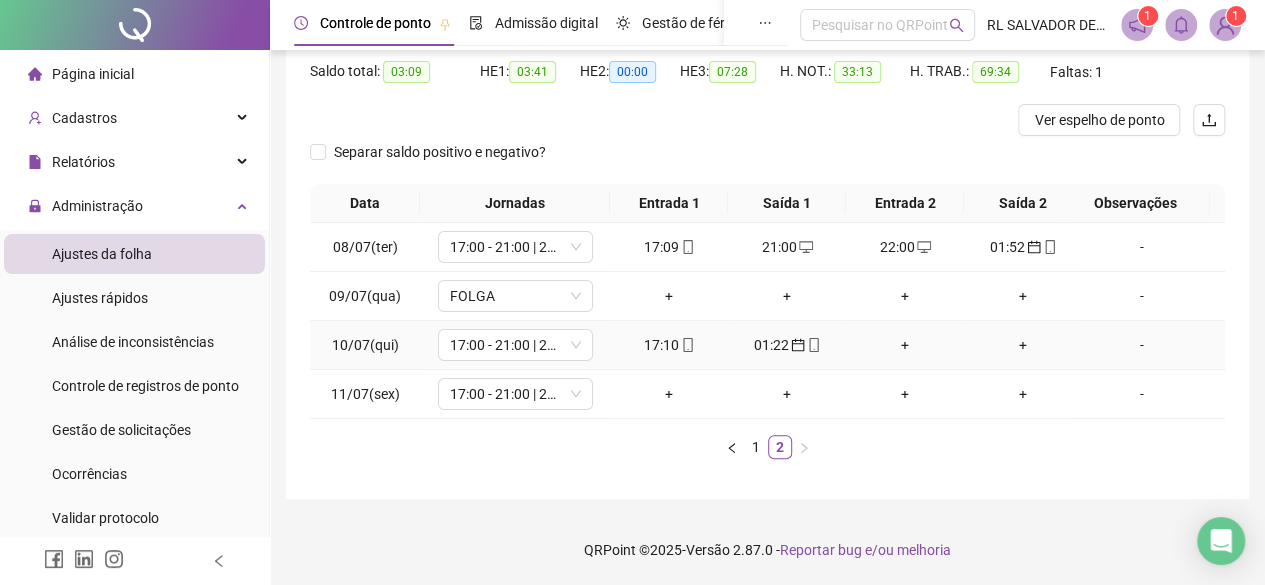 click on "+" at bounding box center [905, 345] 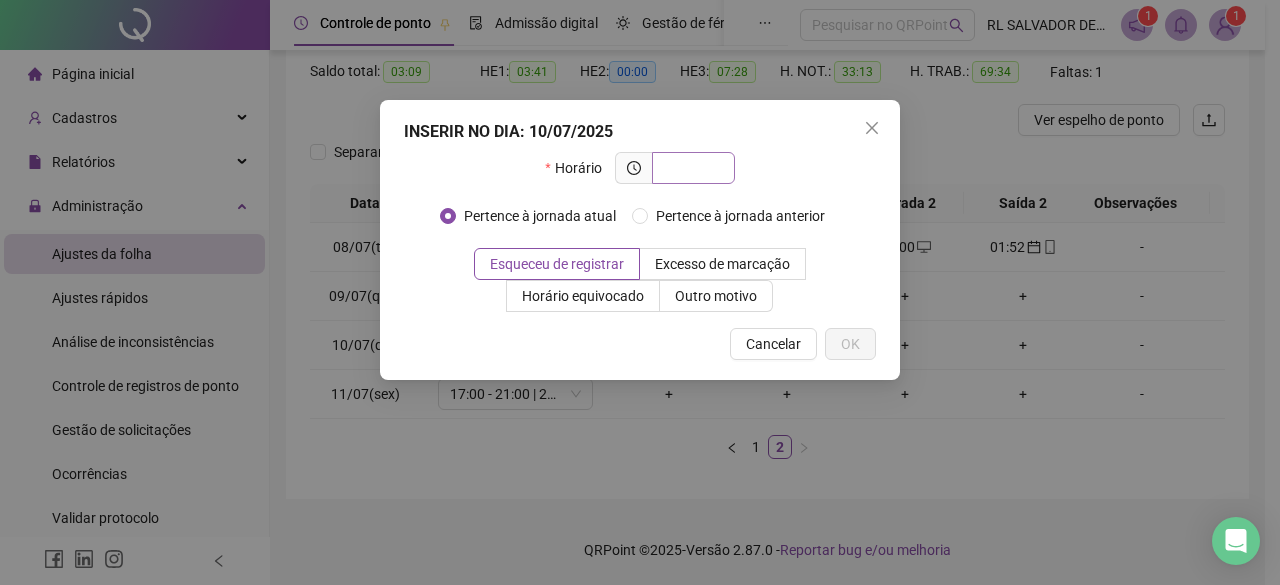 click at bounding box center (691, 168) 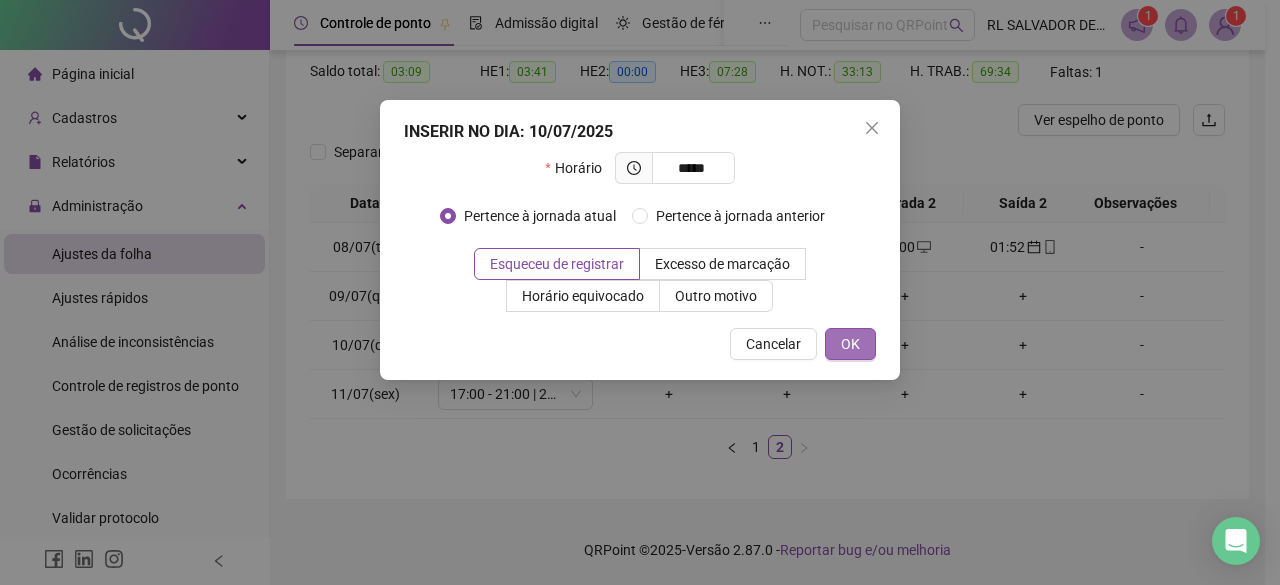 type on "*****" 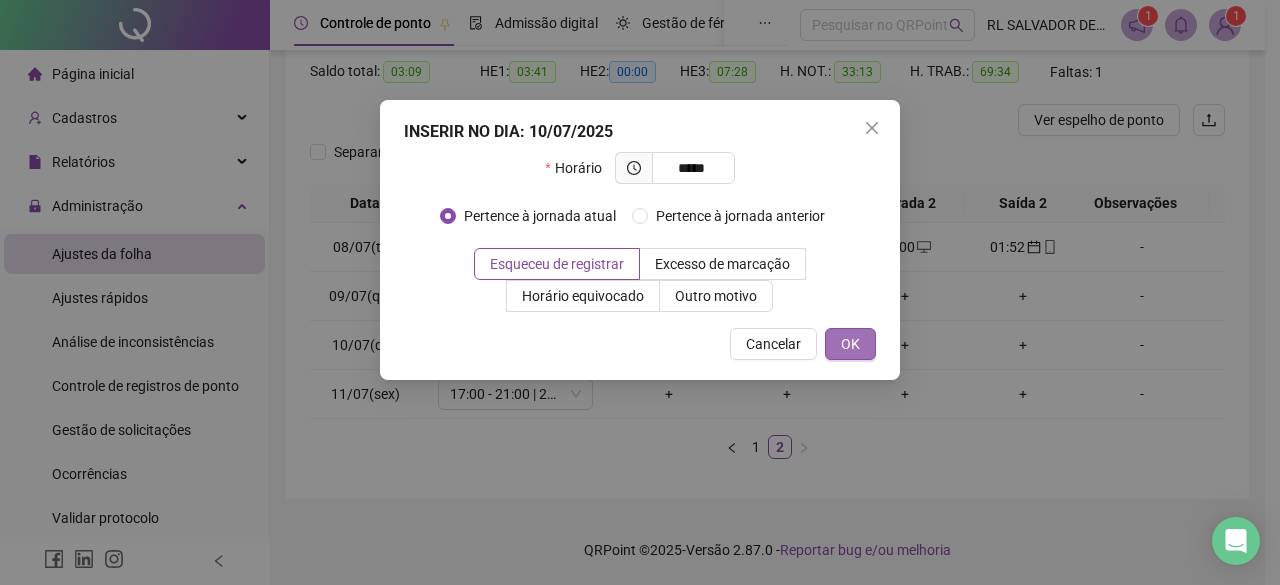 click on "OK" at bounding box center (850, 344) 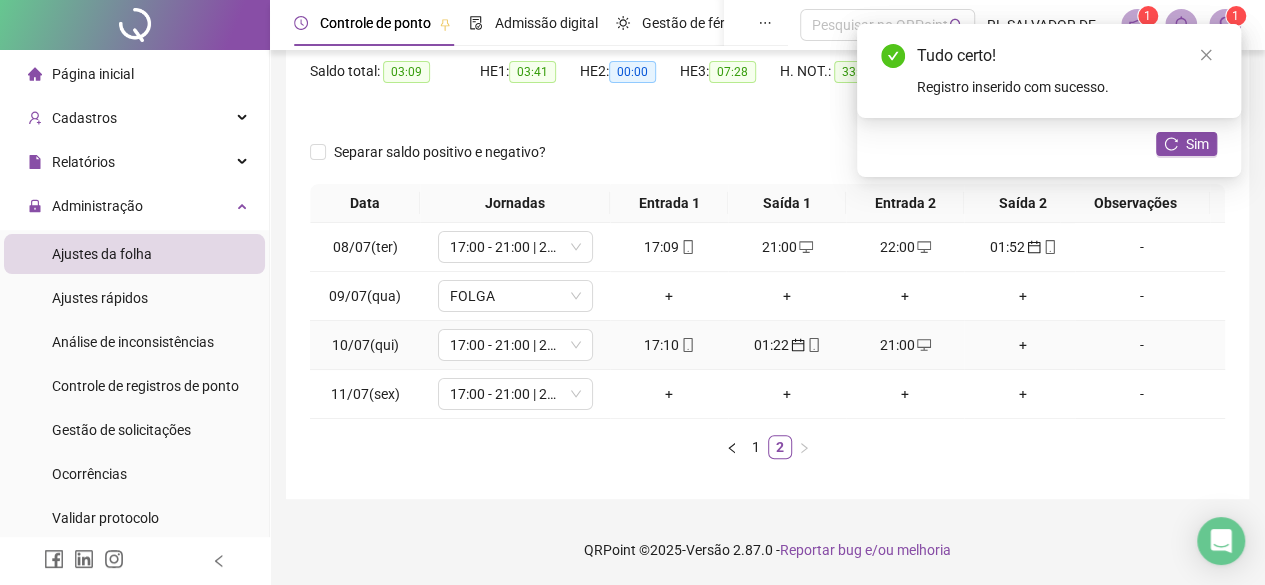 click on "+" at bounding box center (1023, 345) 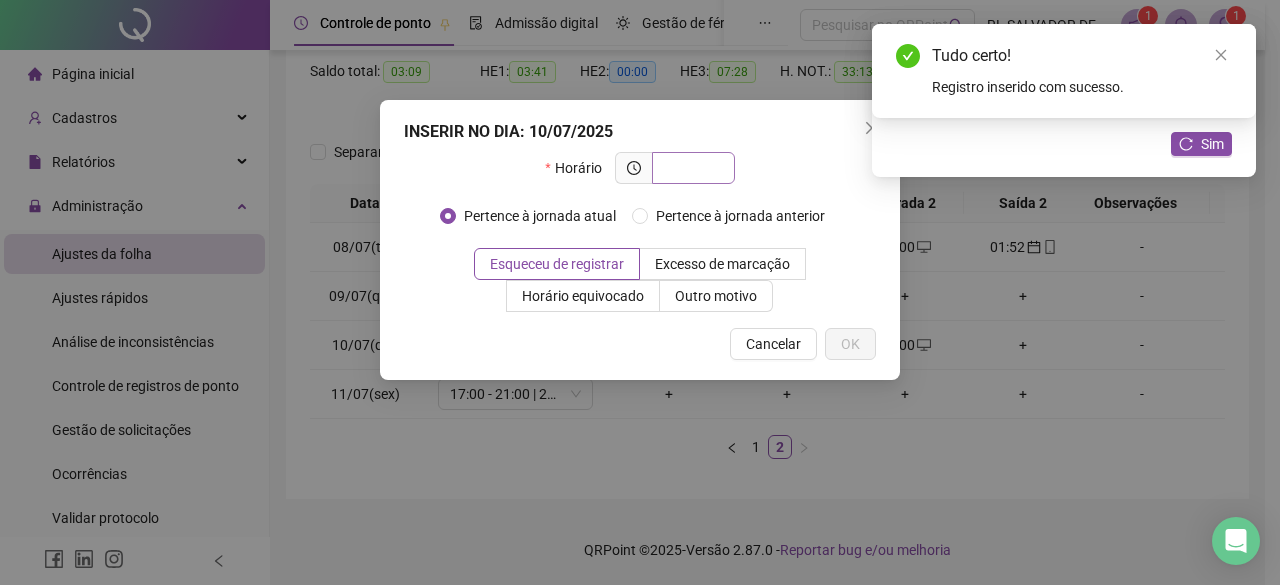 click at bounding box center (691, 168) 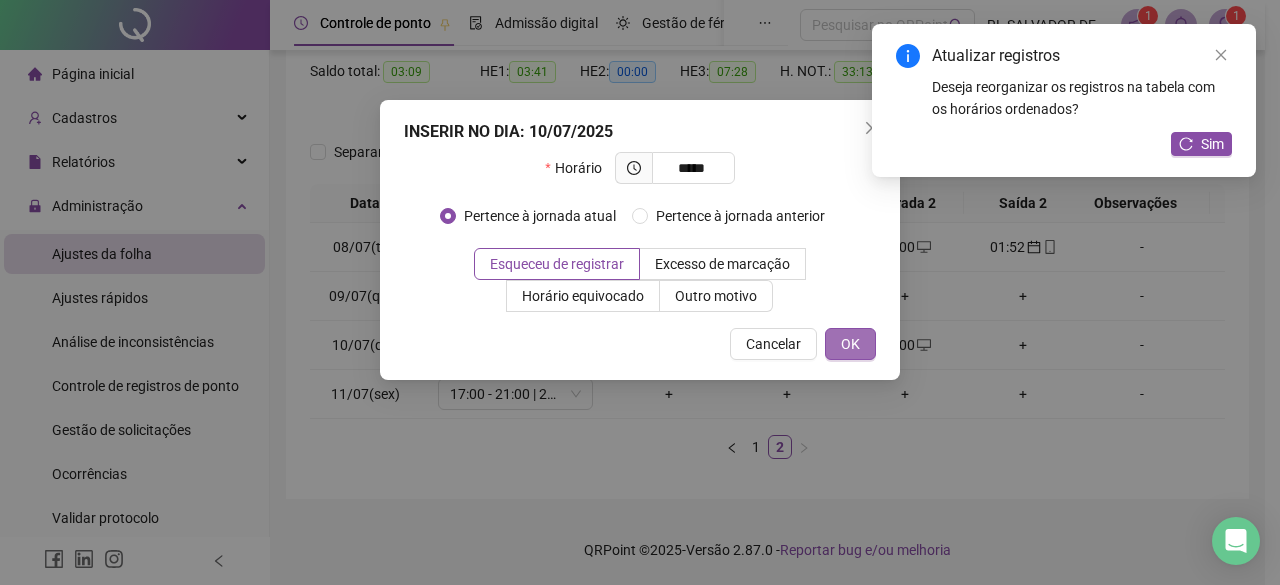 type on "*****" 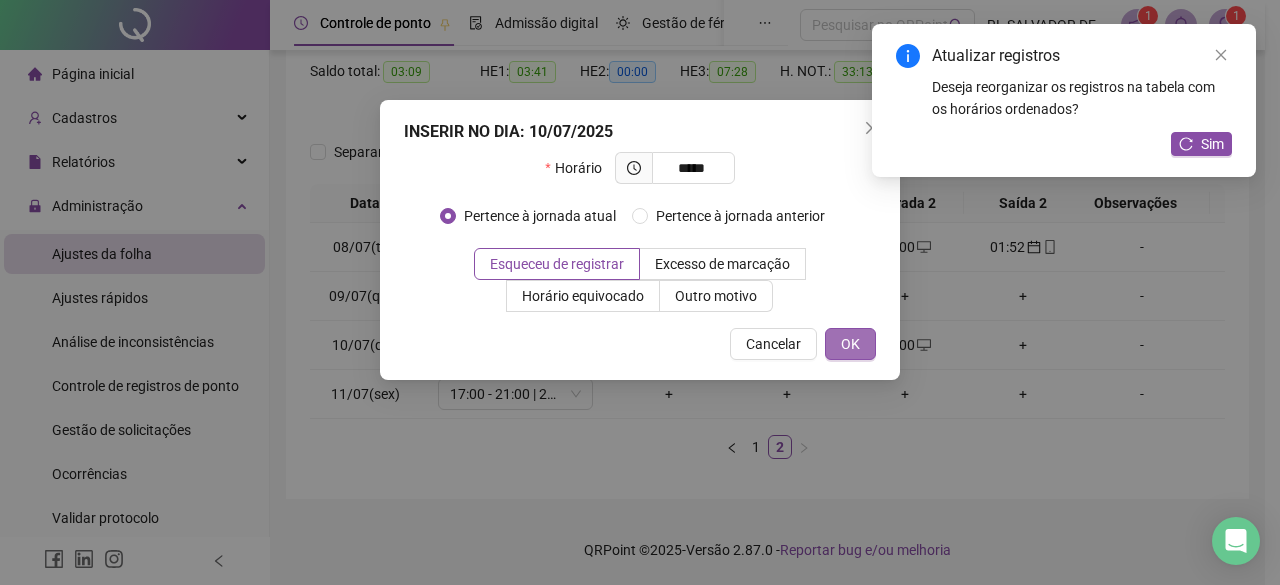 click on "OK" at bounding box center [850, 344] 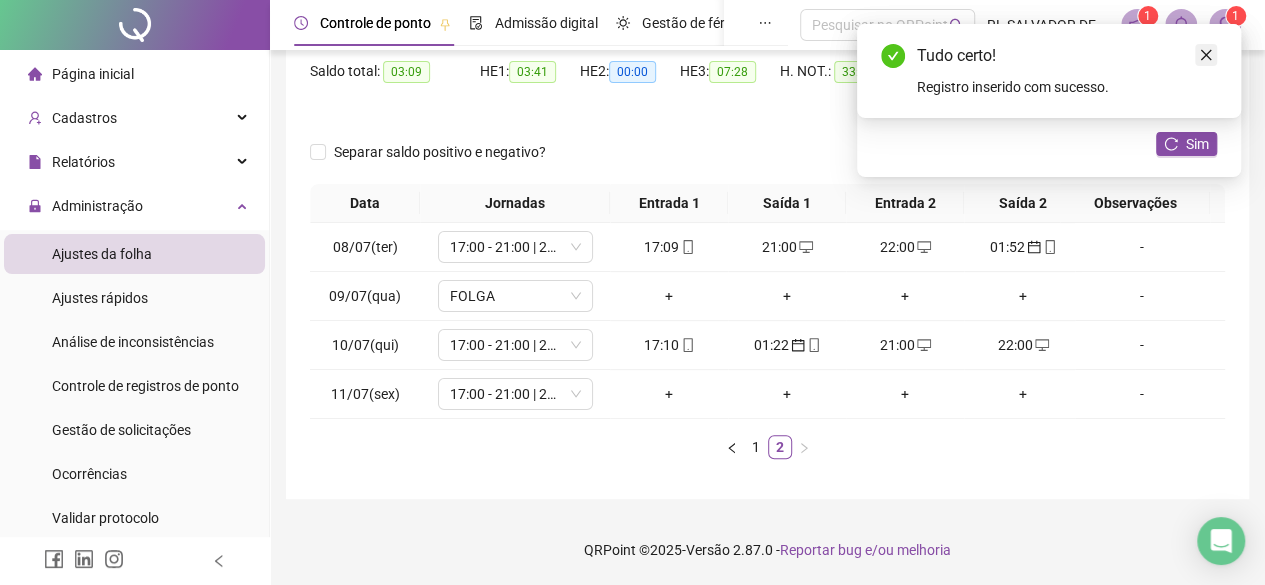 click 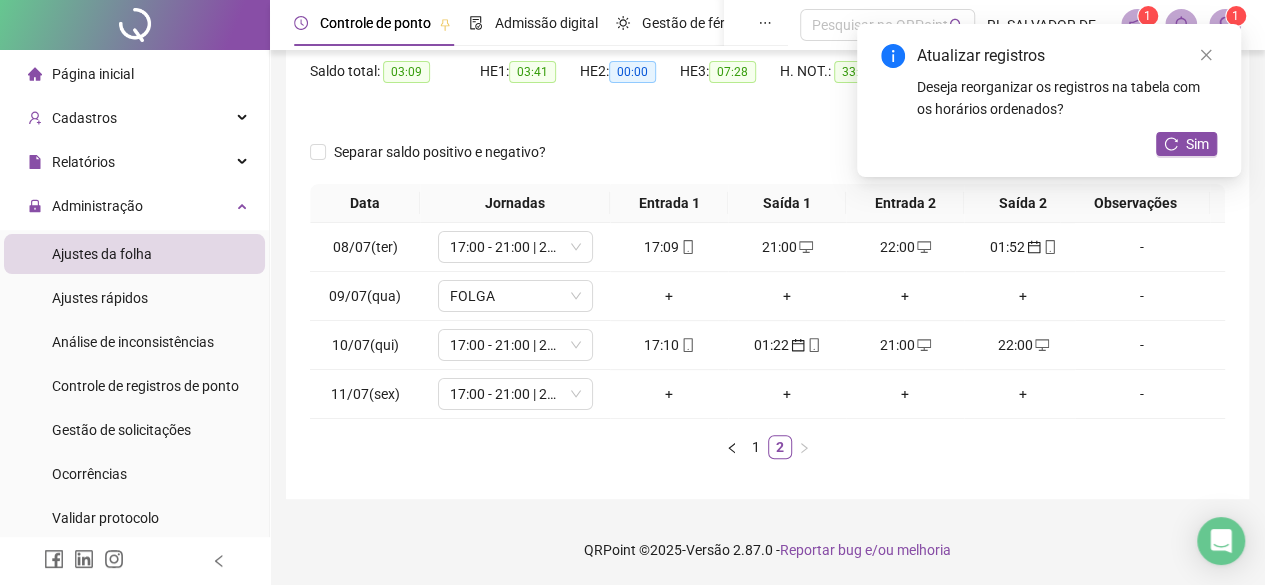 click 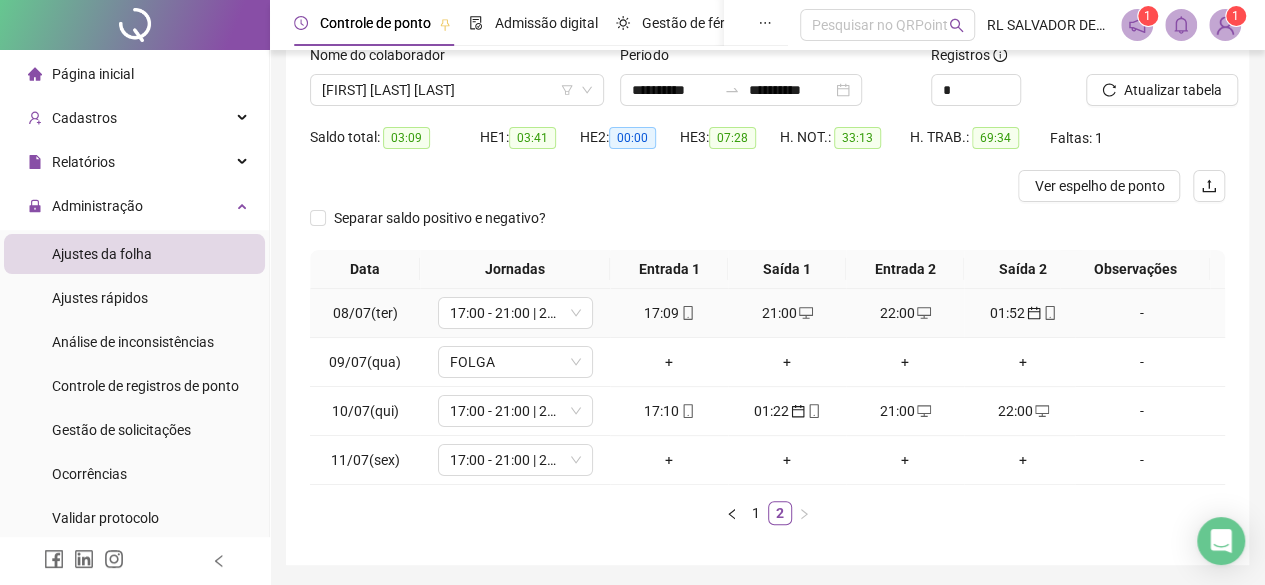 scroll, scrollTop: 19, scrollLeft: 0, axis: vertical 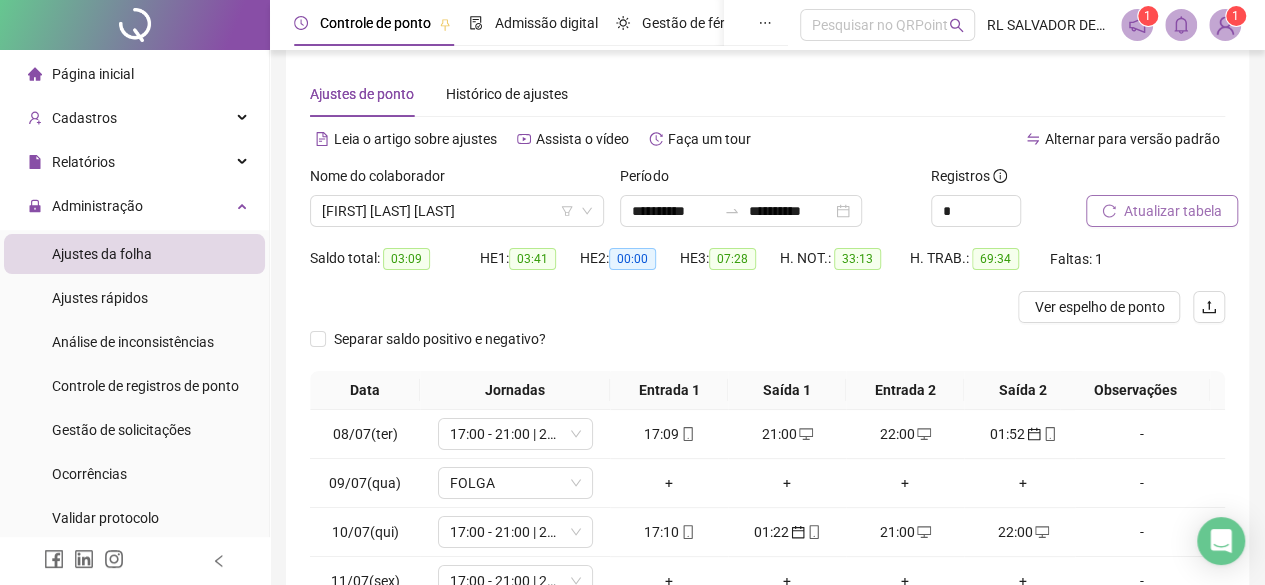 click on "Atualizar tabela" at bounding box center [1173, 211] 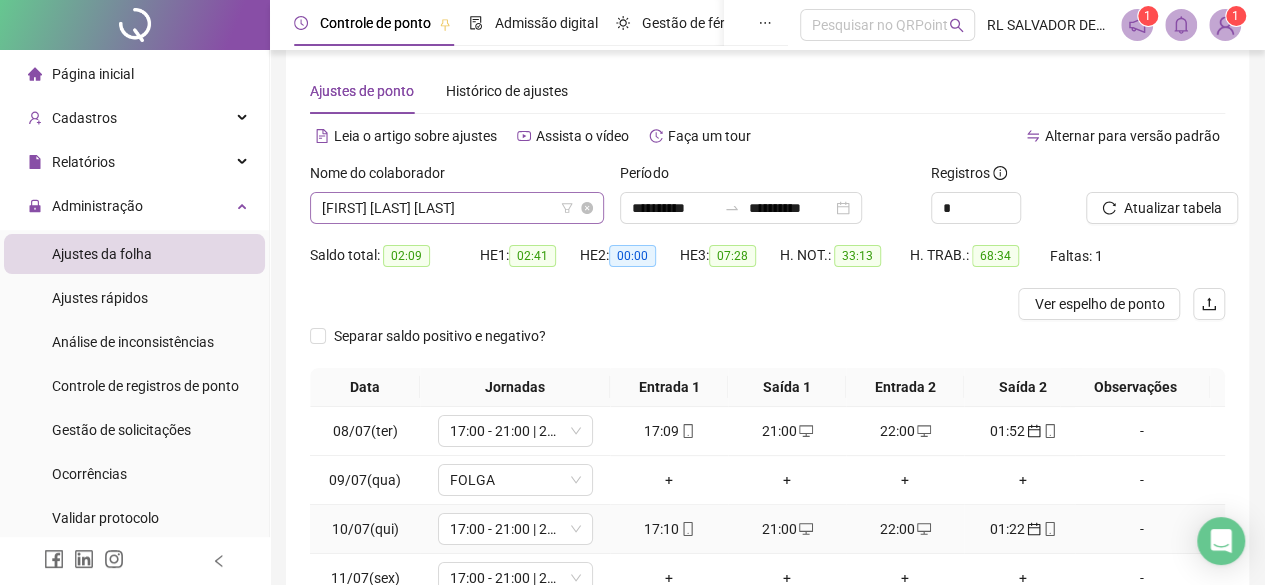 scroll, scrollTop: 19, scrollLeft: 0, axis: vertical 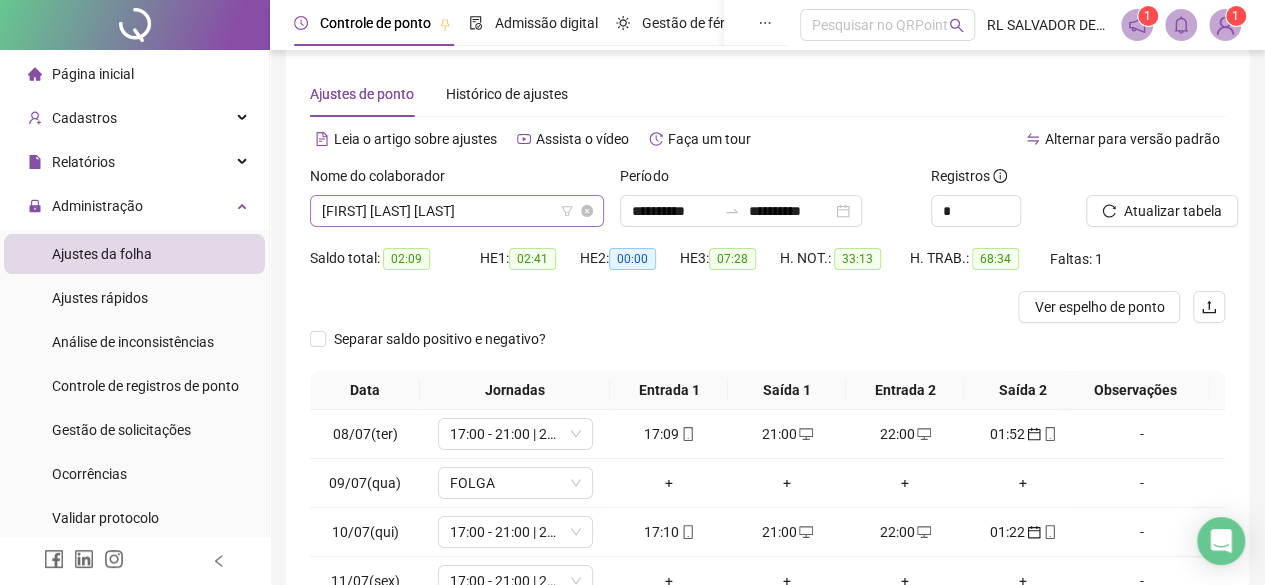 click on "[FIRST] [LAST] [LAST]" at bounding box center (457, 211) 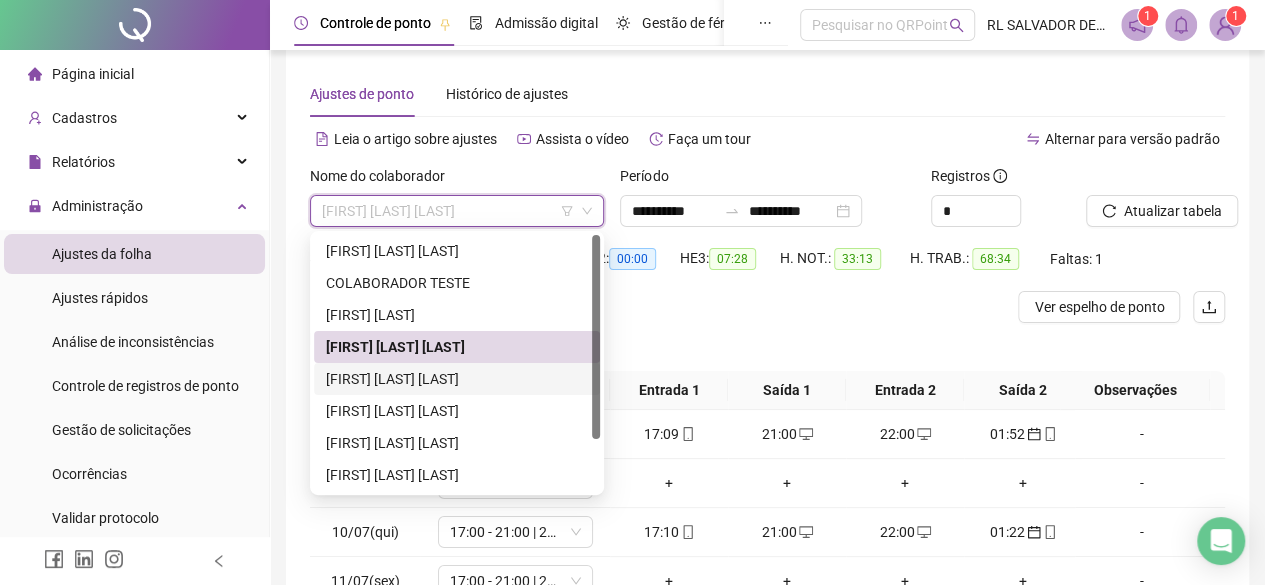 click on "[FIRST] [LAST] [LAST]" at bounding box center (457, 379) 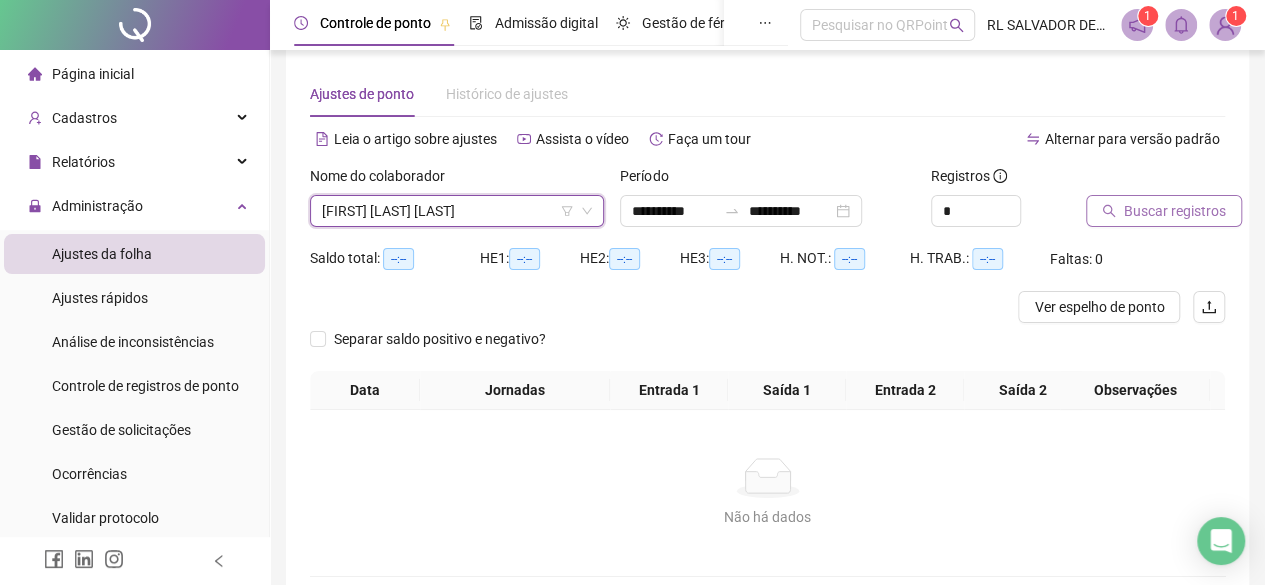 click on "Buscar registros" at bounding box center (1175, 211) 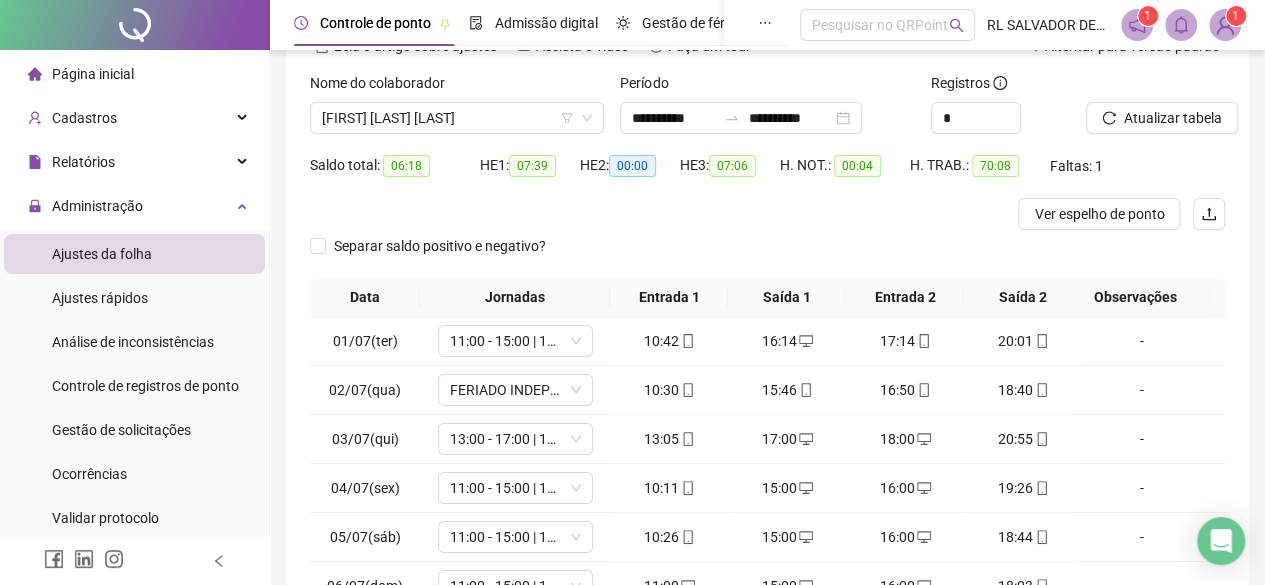 scroll, scrollTop: 219, scrollLeft: 0, axis: vertical 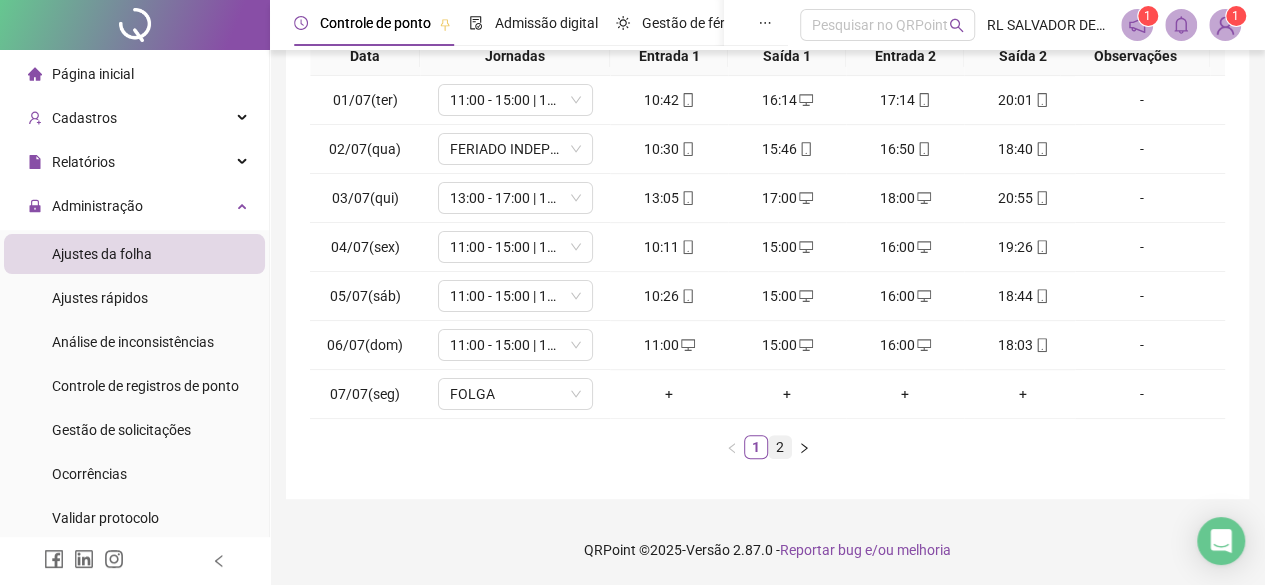 click on "2" at bounding box center (780, 447) 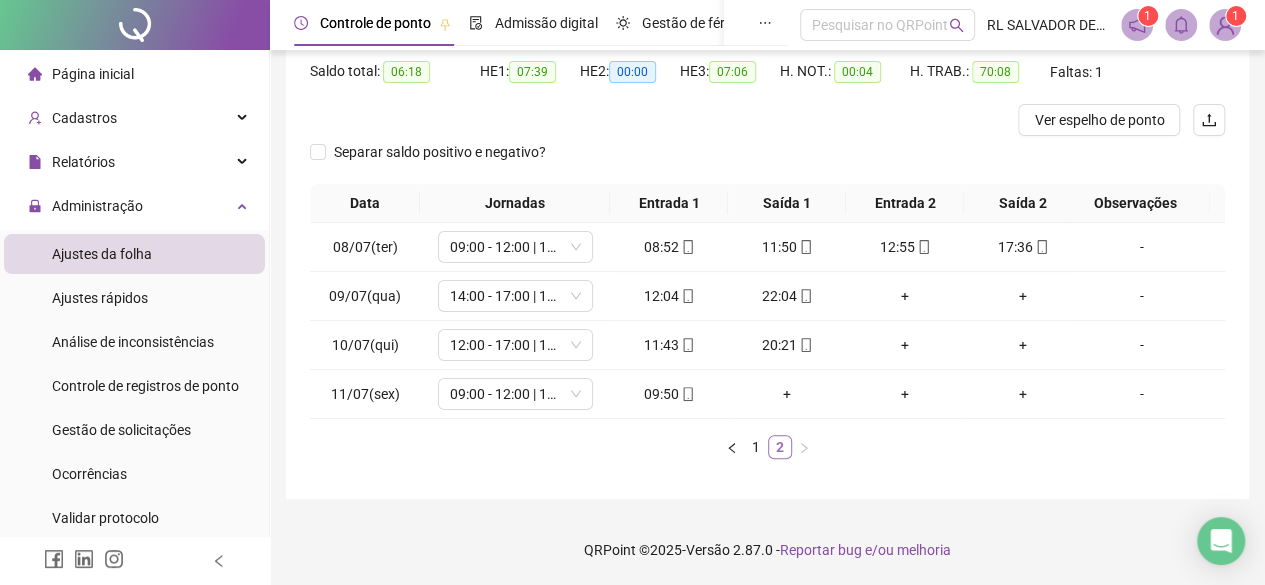 scroll, scrollTop: 0, scrollLeft: 0, axis: both 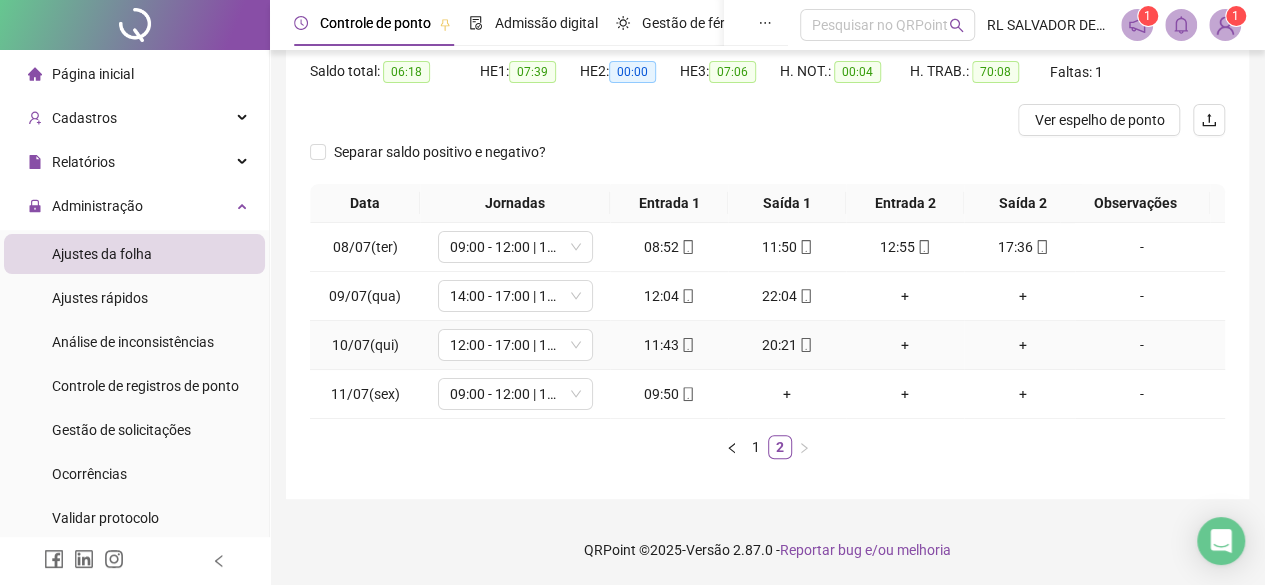 click on "+" at bounding box center [905, 345] 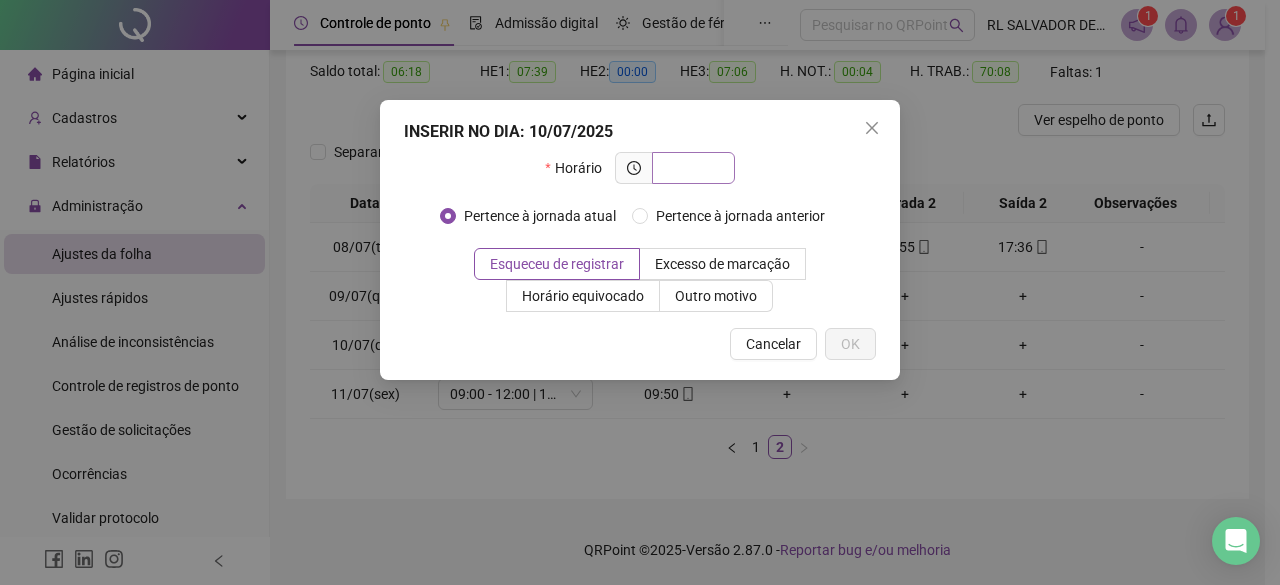 click at bounding box center [691, 168] 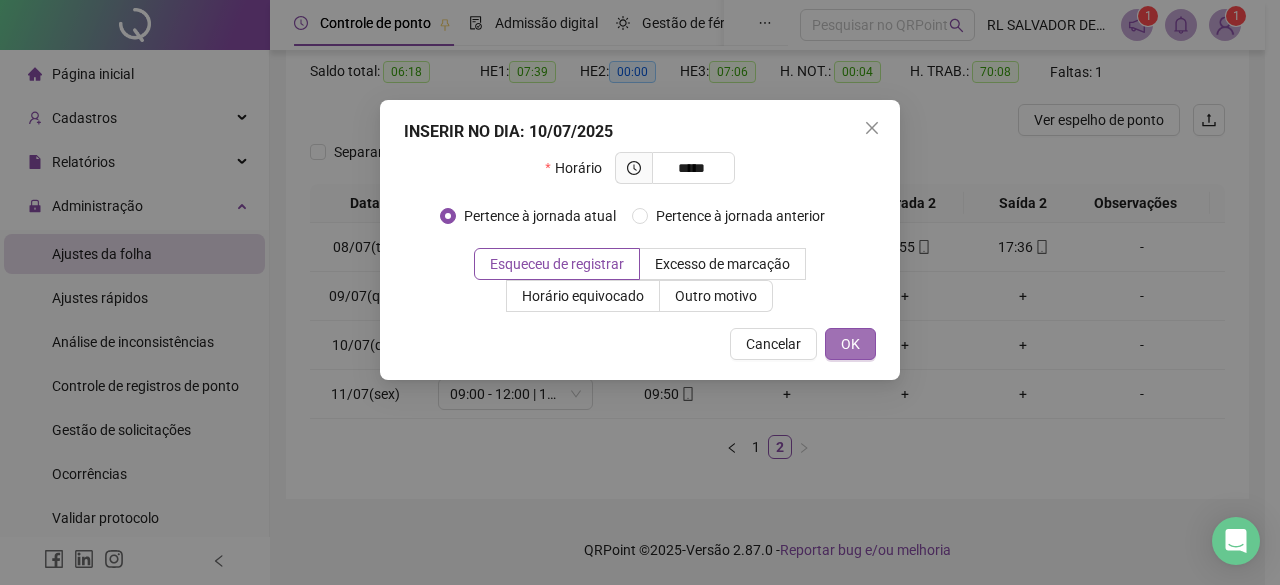 type on "*****" 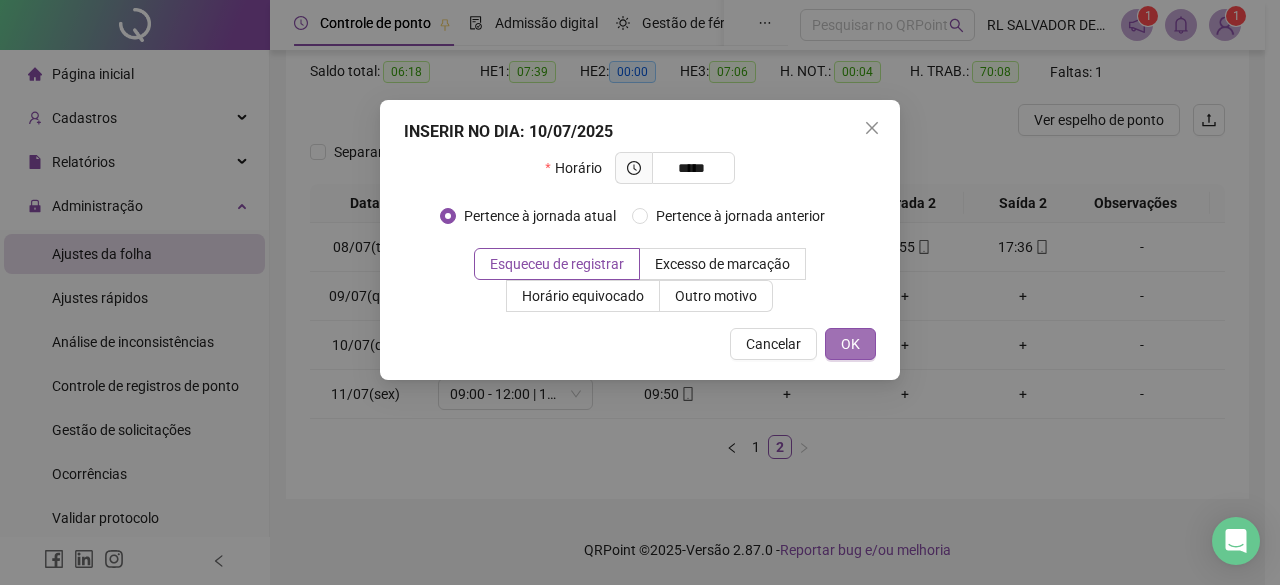 drag, startPoint x: 852, startPoint y: 348, endPoint x: 864, endPoint y: 352, distance: 12.649111 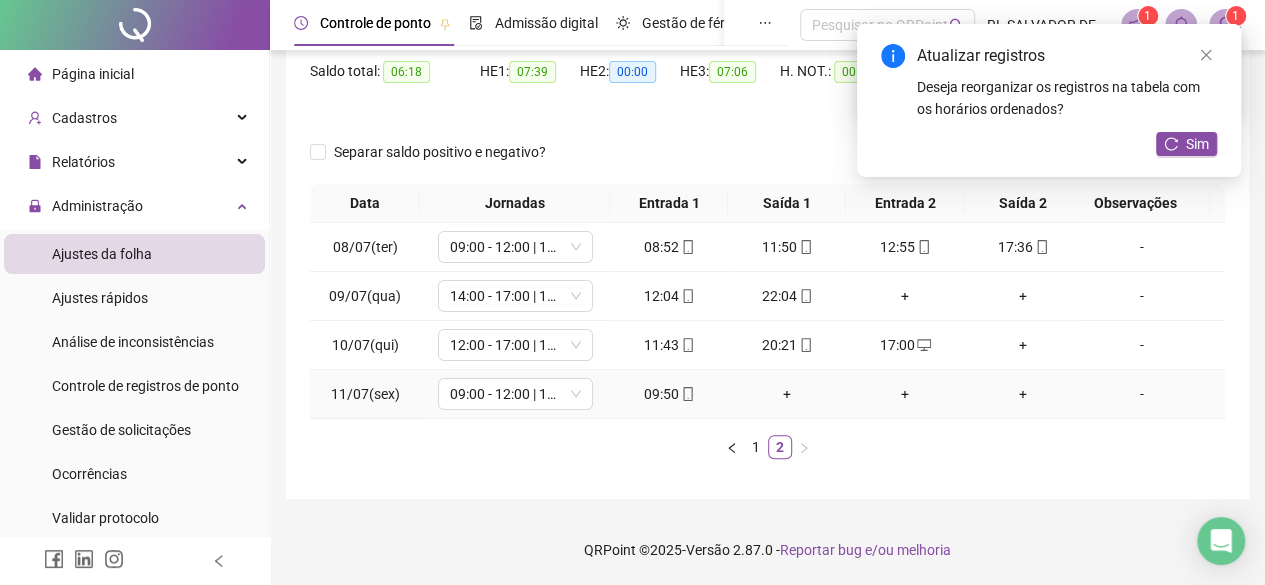 click on "+" at bounding box center (905, 394) 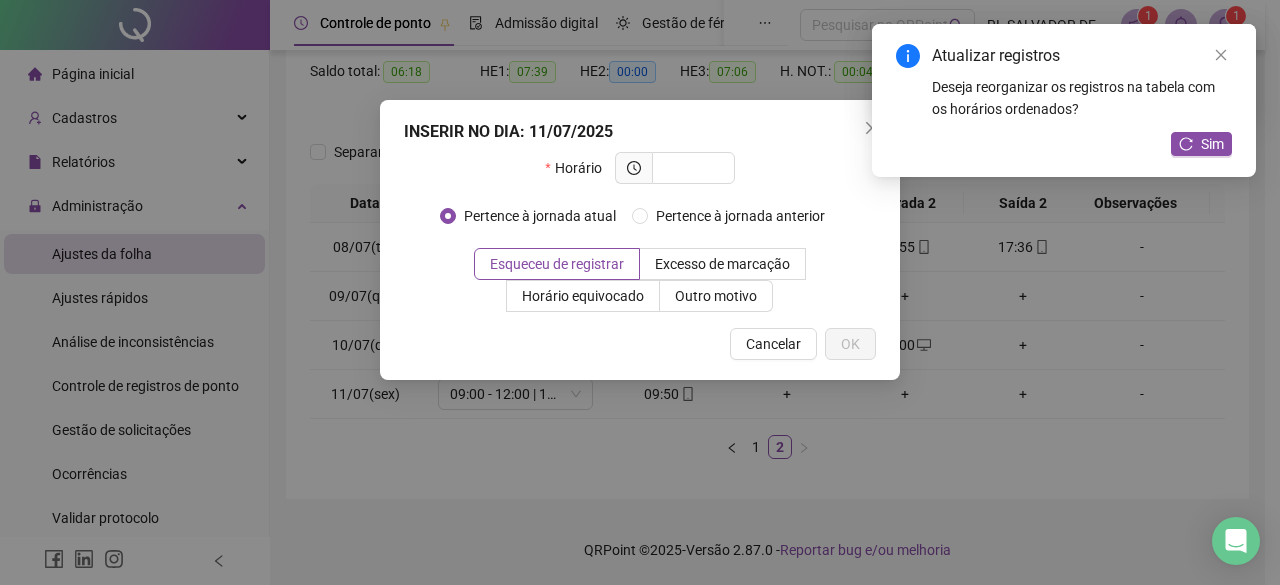 click on "INSERIR NO DIA :   11/07/2025 Horário Pertence à jornada atual Pertence à jornada anterior Esqueceu de registrar Excesso de marcação Horário equivocado Outro motivo Motivo Cancelar OK" at bounding box center [640, 292] 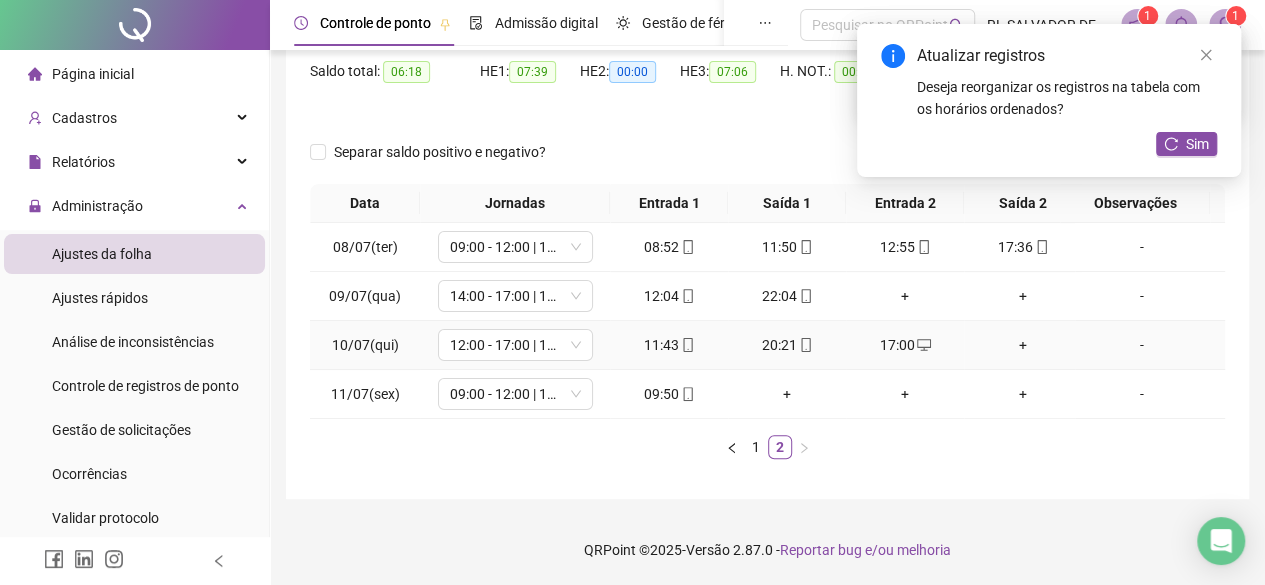click on "+" at bounding box center (1023, 345) 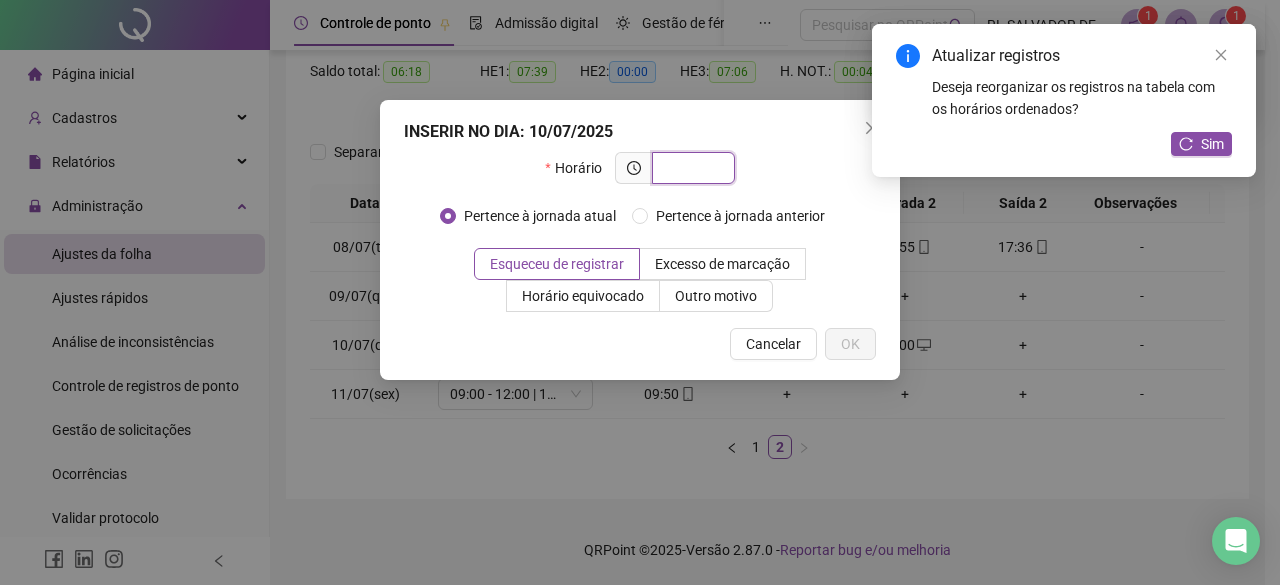 click at bounding box center (691, 168) 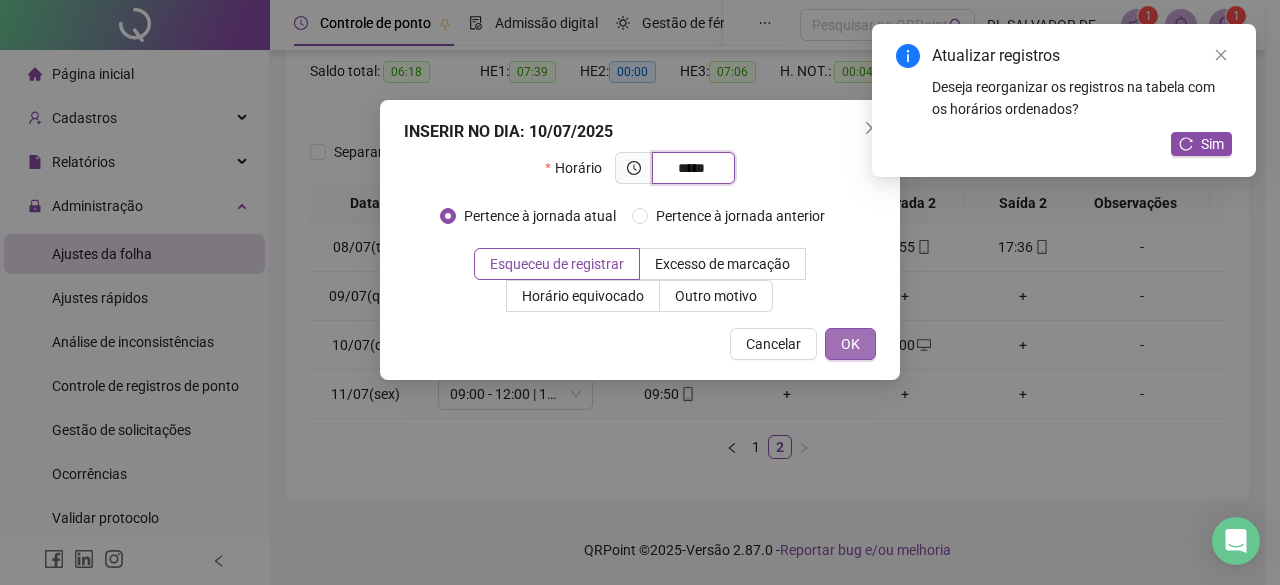 type on "*****" 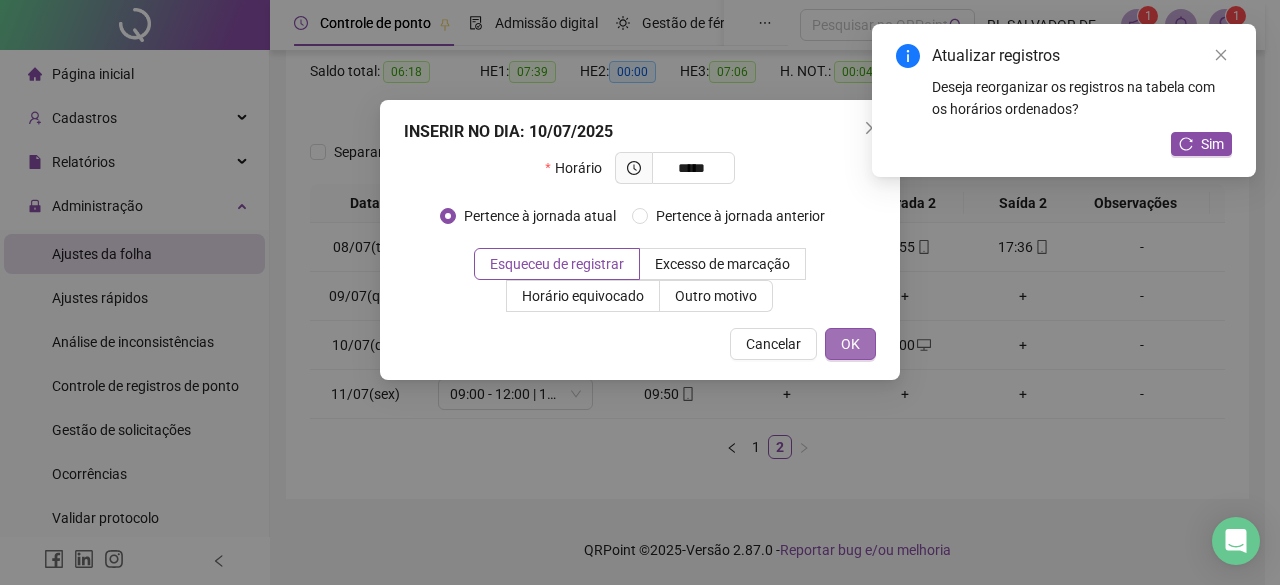 click on "OK" at bounding box center (850, 344) 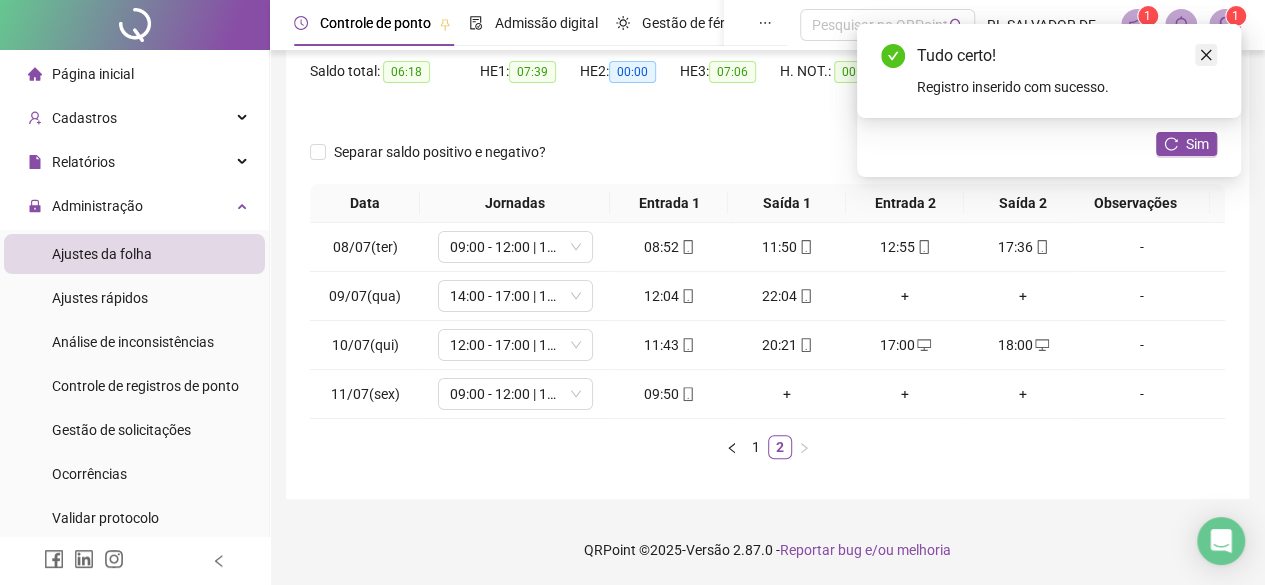 click at bounding box center [1206, 55] 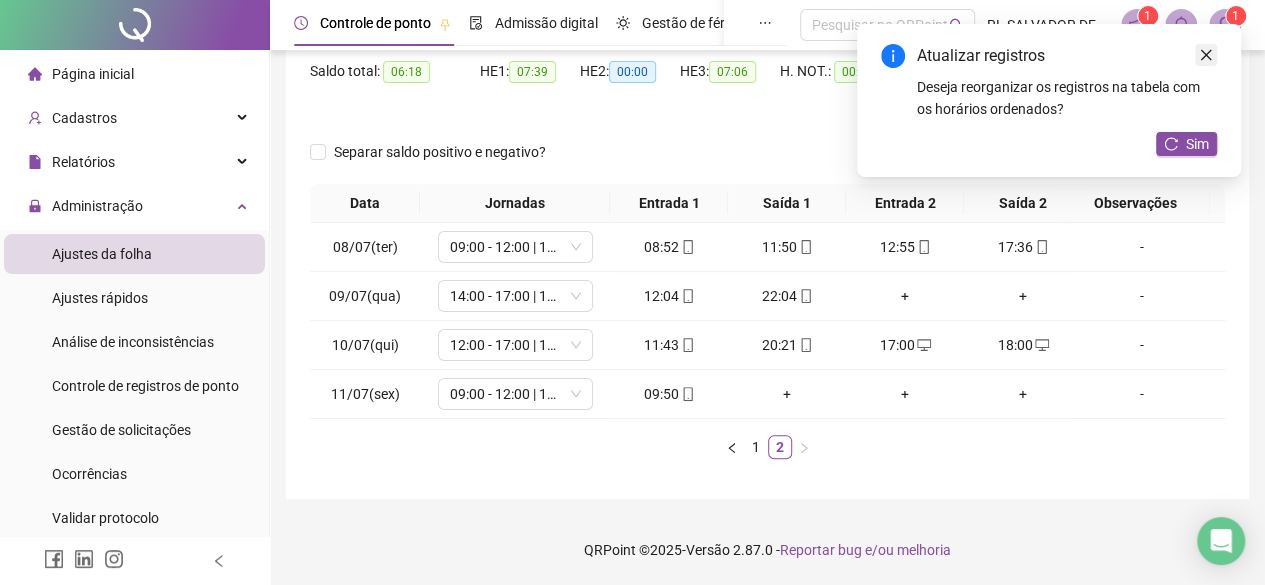 click at bounding box center [1206, 55] 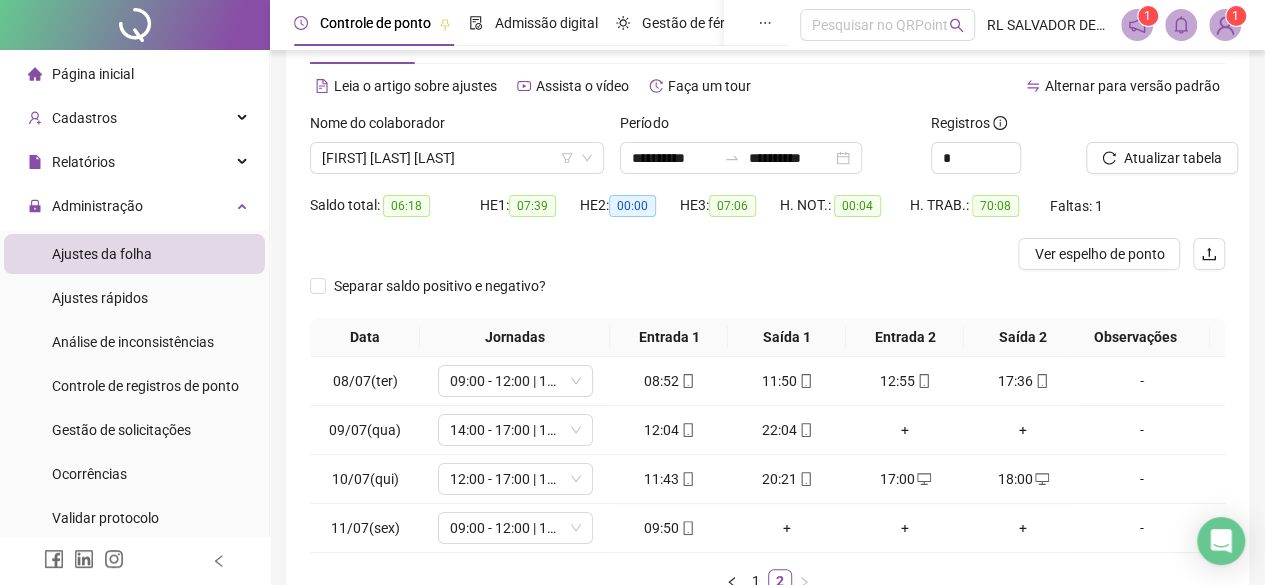 scroll, scrollTop: 19, scrollLeft: 0, axis: vertical 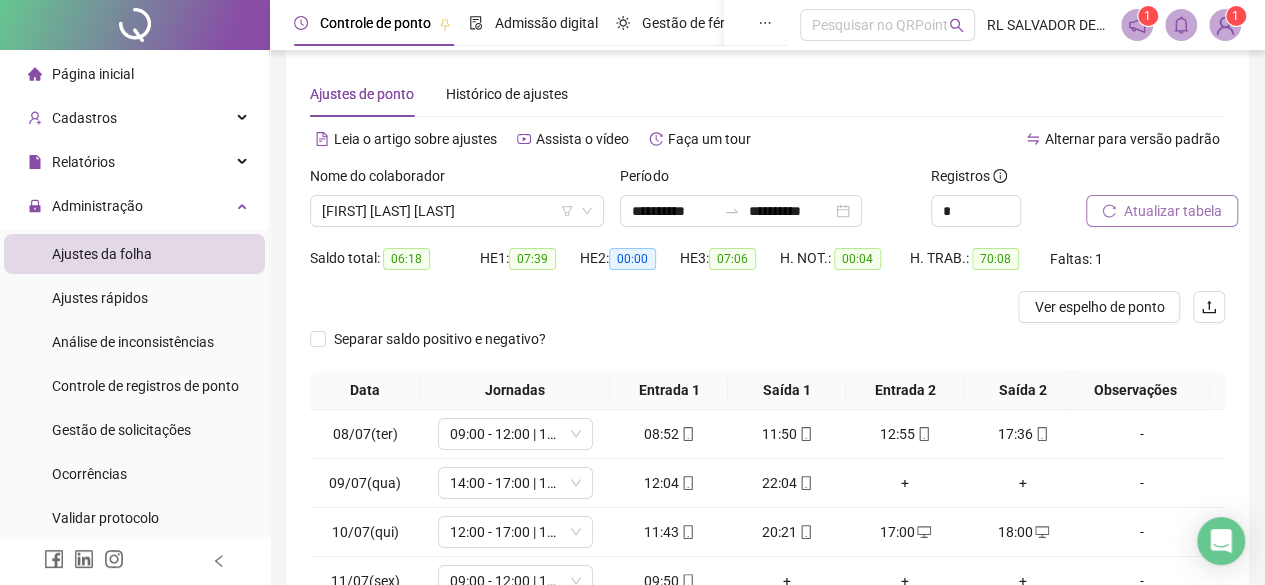 click on "Atualizar tabela" at bounding box center [1173, 211] 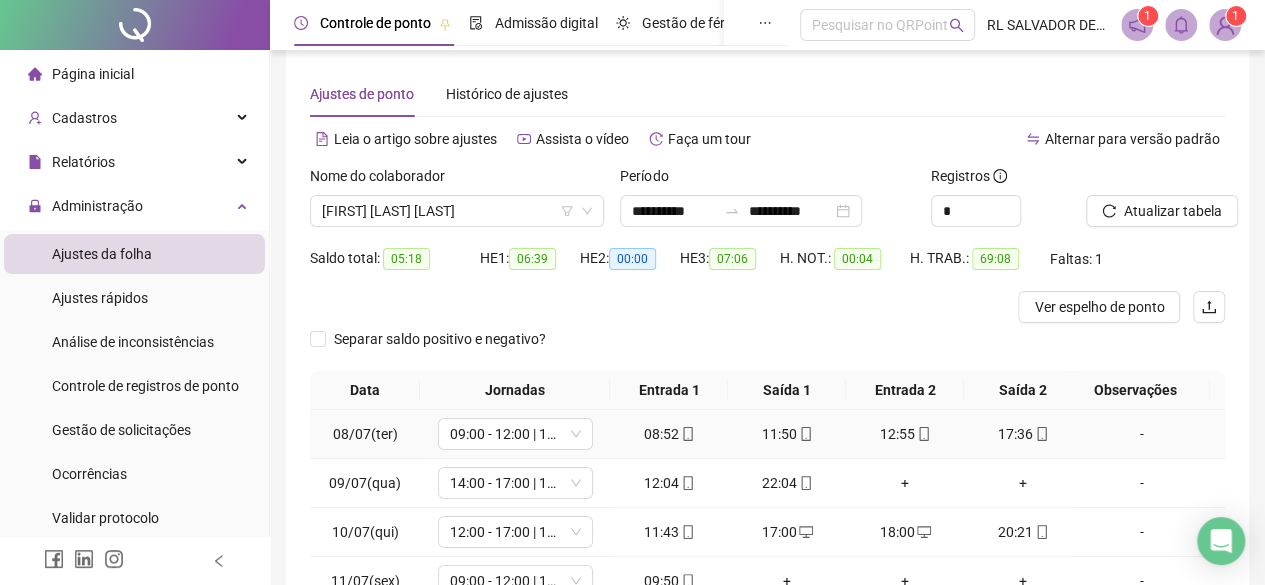 scroll, scrollTop: 0, scrollLeft: 0, axis: both 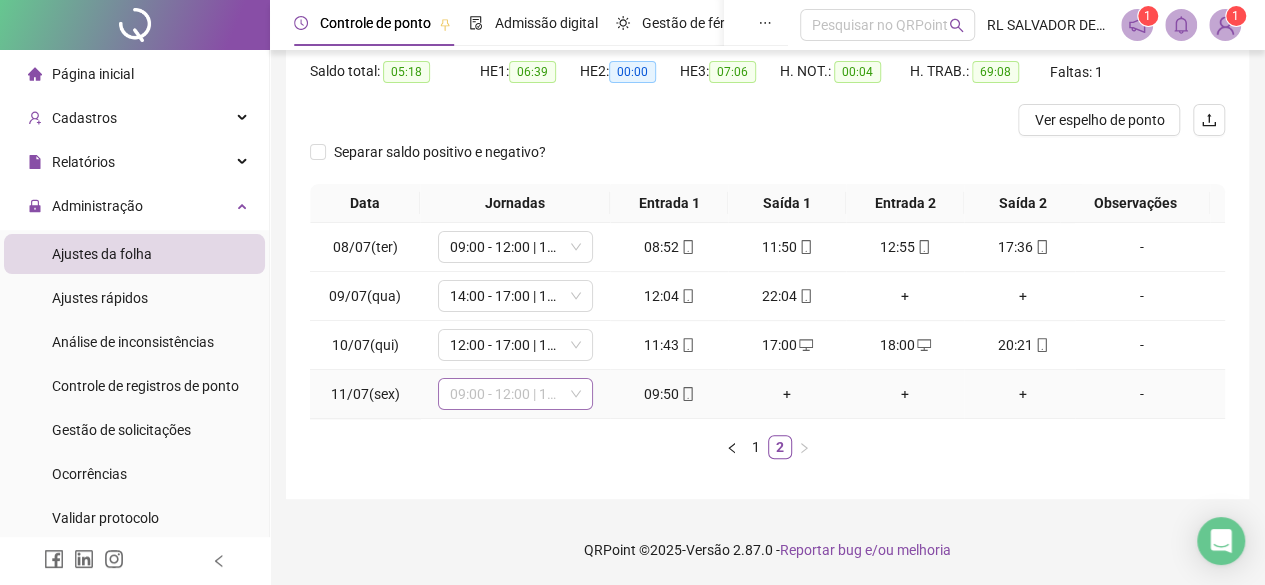 click on "09:00 - 12:00 | 13:00 - 17:30" at bounding box center (515, 394) 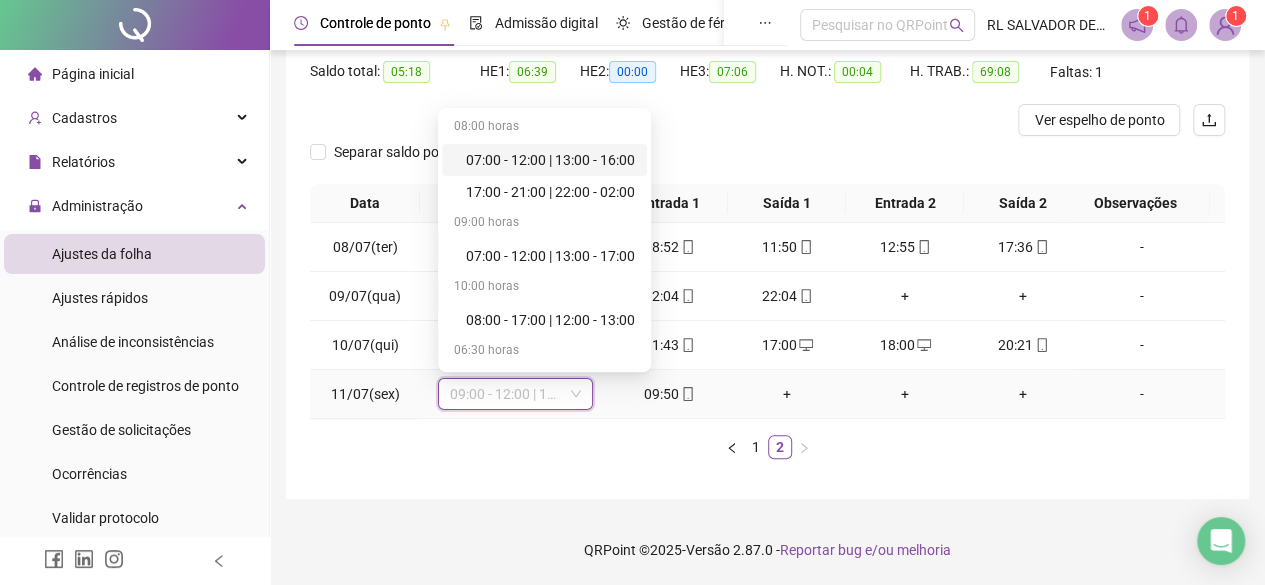 scroll, scrollTop: 0, scrollLeft: 0, axis: both 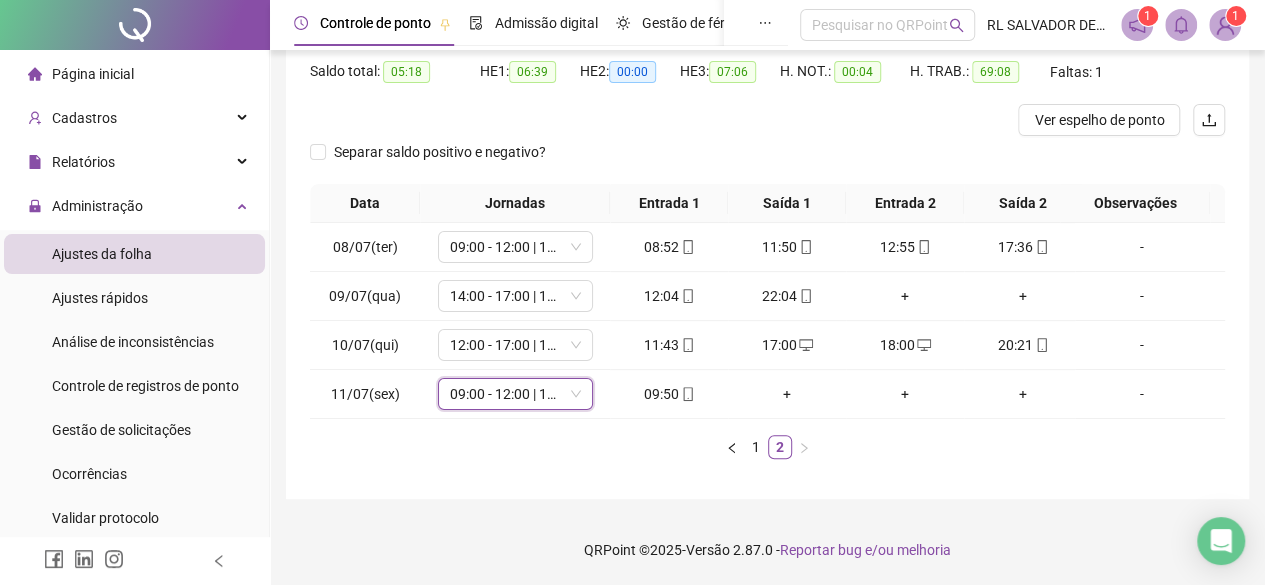 click on "**********" at bounding box center (767, 179) 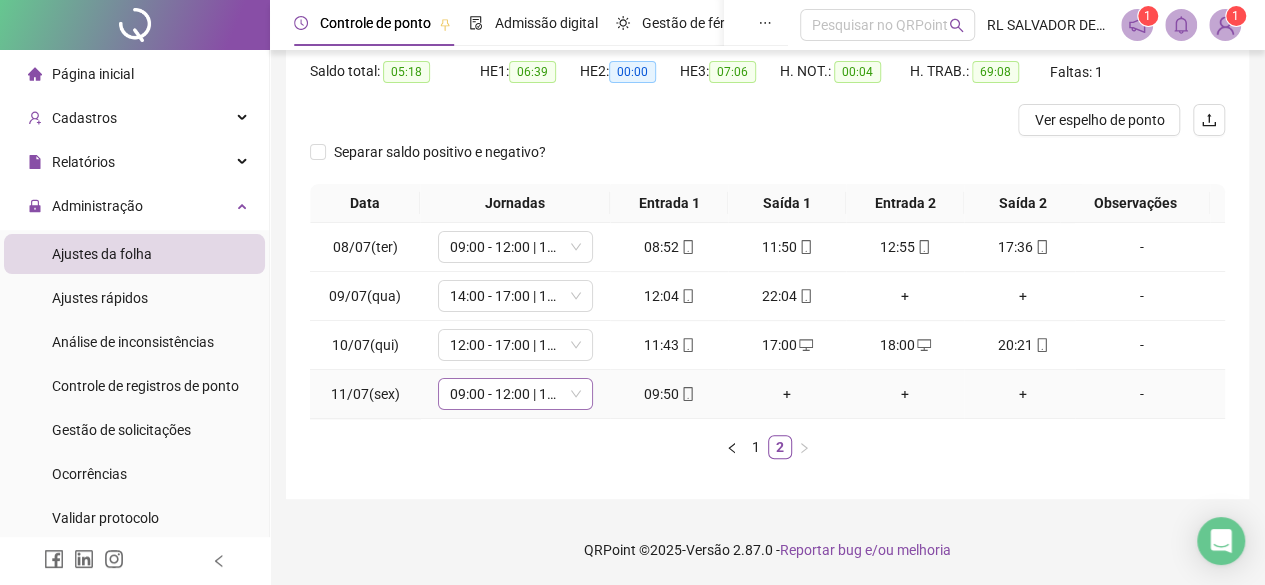 click on "09:00 - 12:00 | 13:00 - 17:30" at bounding box center [515, 394] 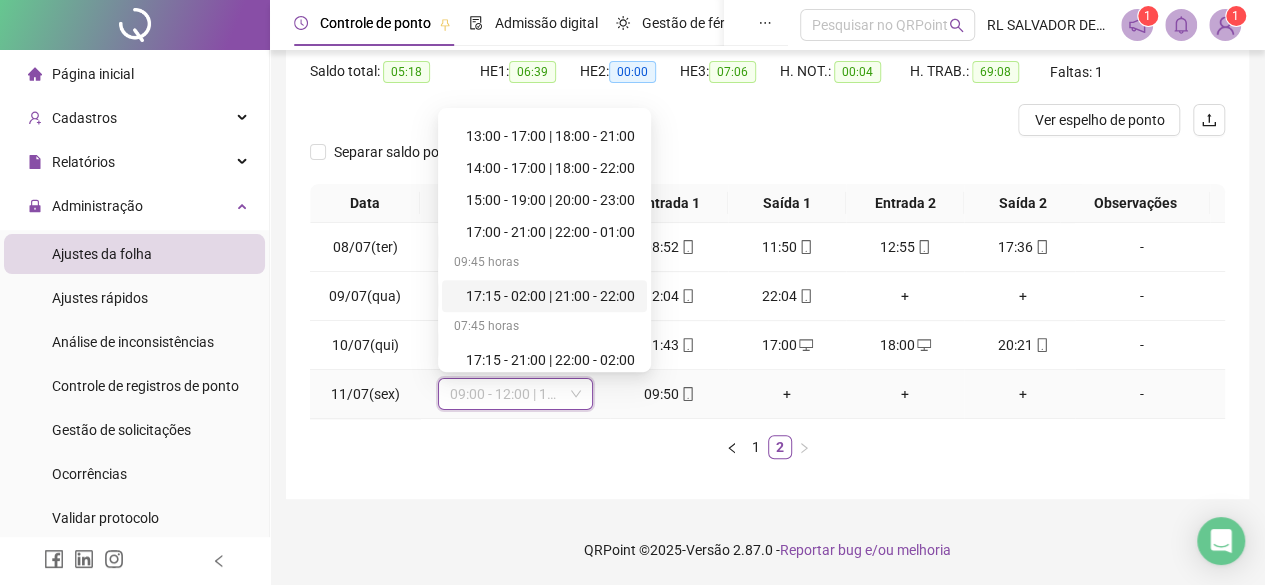scroll, scrollTop: 916, scrollLeft: 0, axis: vertical 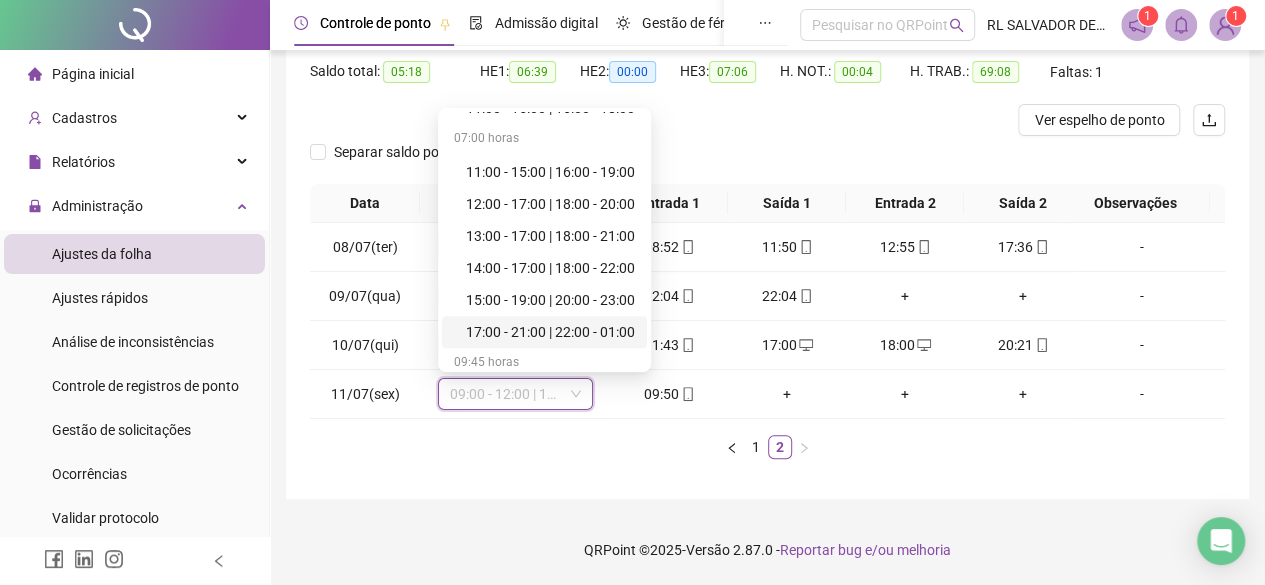 click on "1 2" at bounding box center [767, 447] 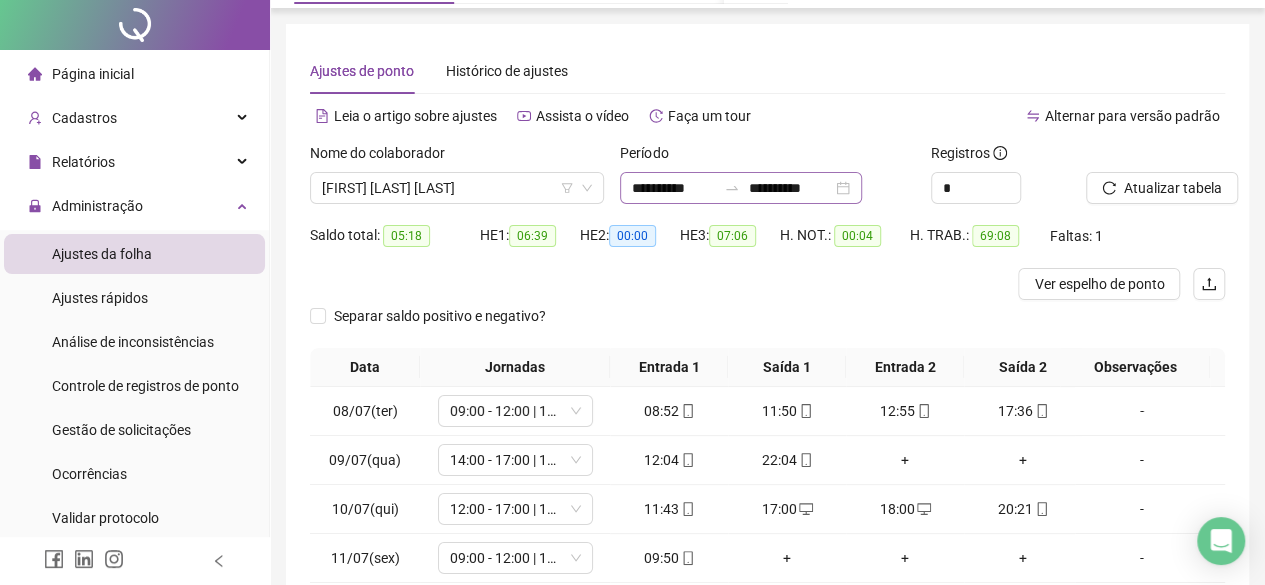 scroll, scrollTop: 0, scrollLeft: 0, axis: both 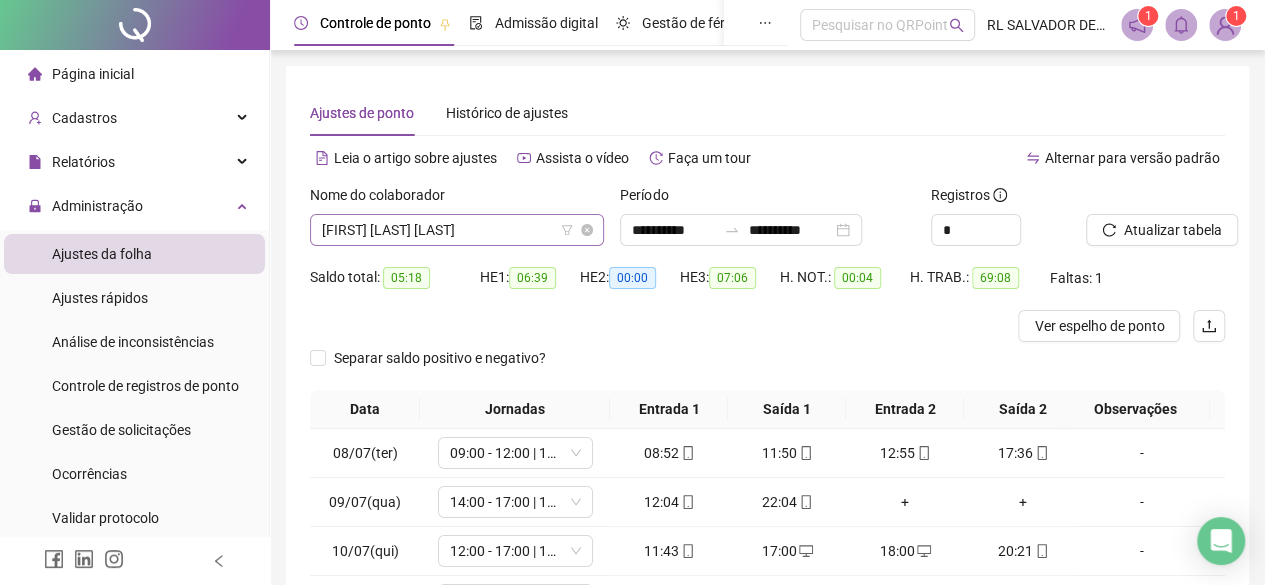 click on "[FIRST] [LAST] [LAST]" at bounding box center (457, 230) 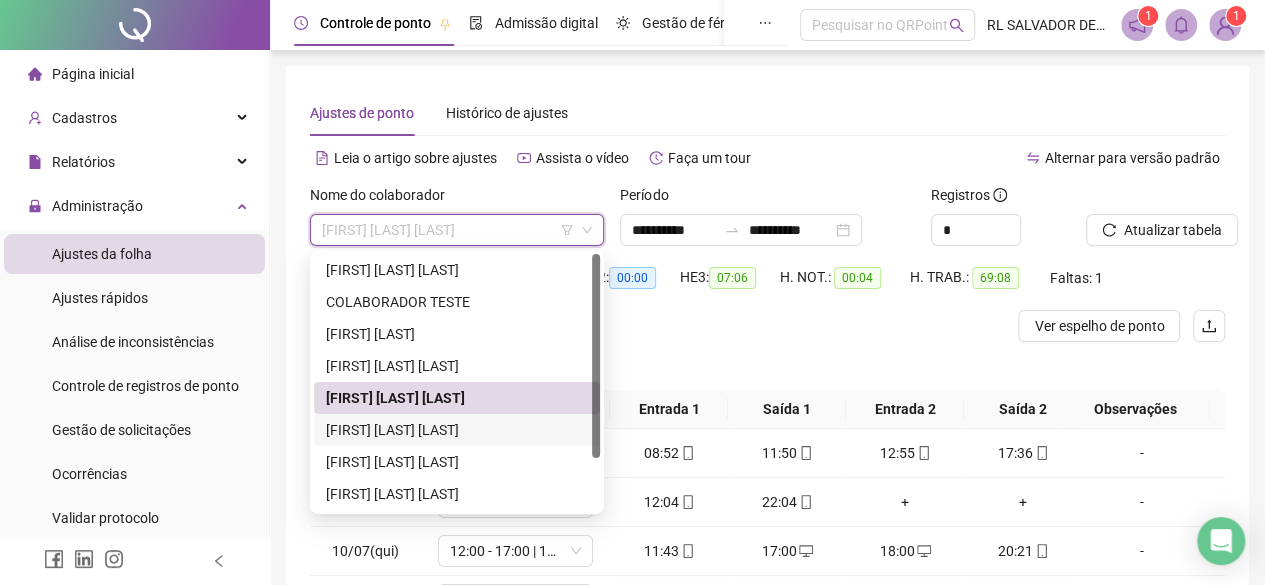 click on "[FIRST] [LAST] [LAST]" at bounding box center [457, 430] 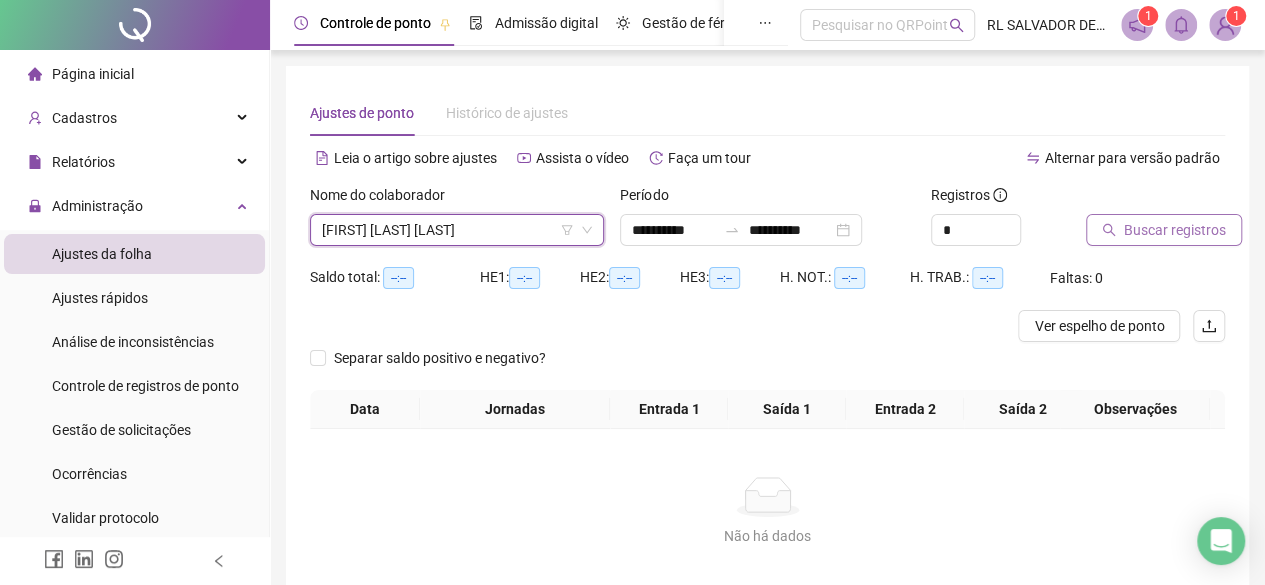 click on "Buscar registros" at bounding box center [1175, 230] 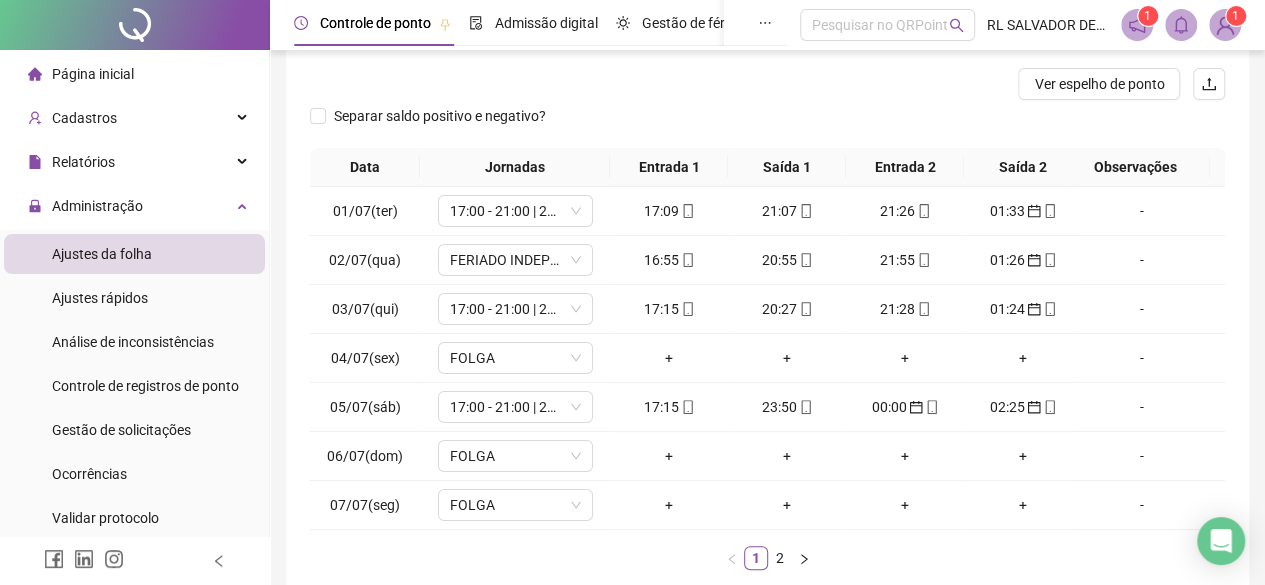 scroll, scrollTop: 365, scrollLeft: 0, axis: vertical 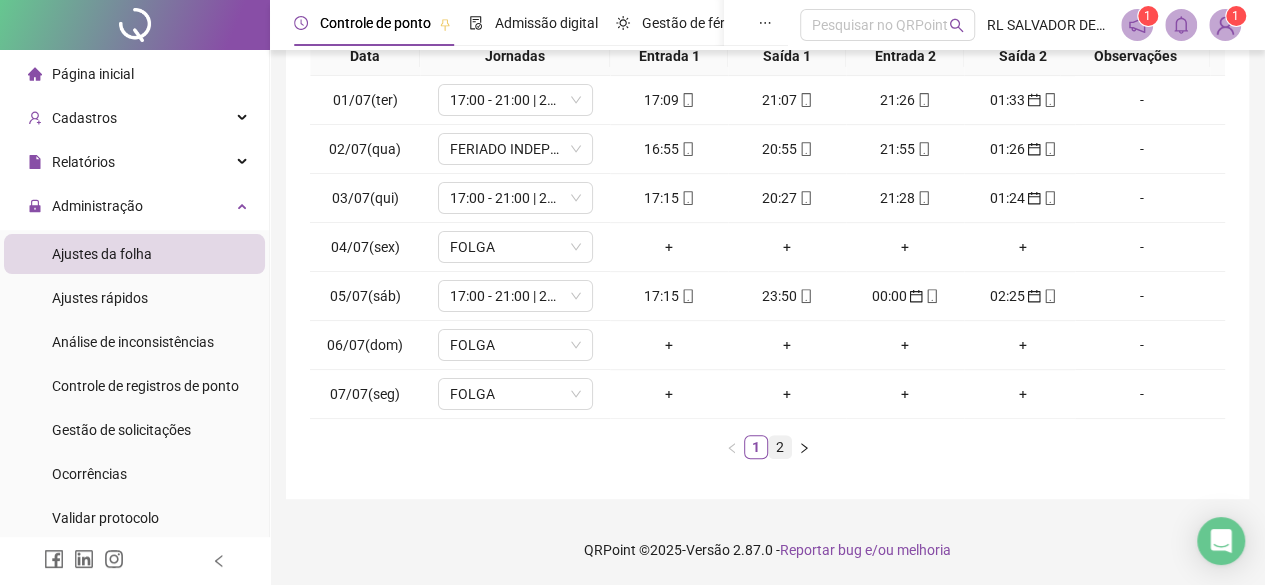 click on "2" at bounding box center (780, 447) 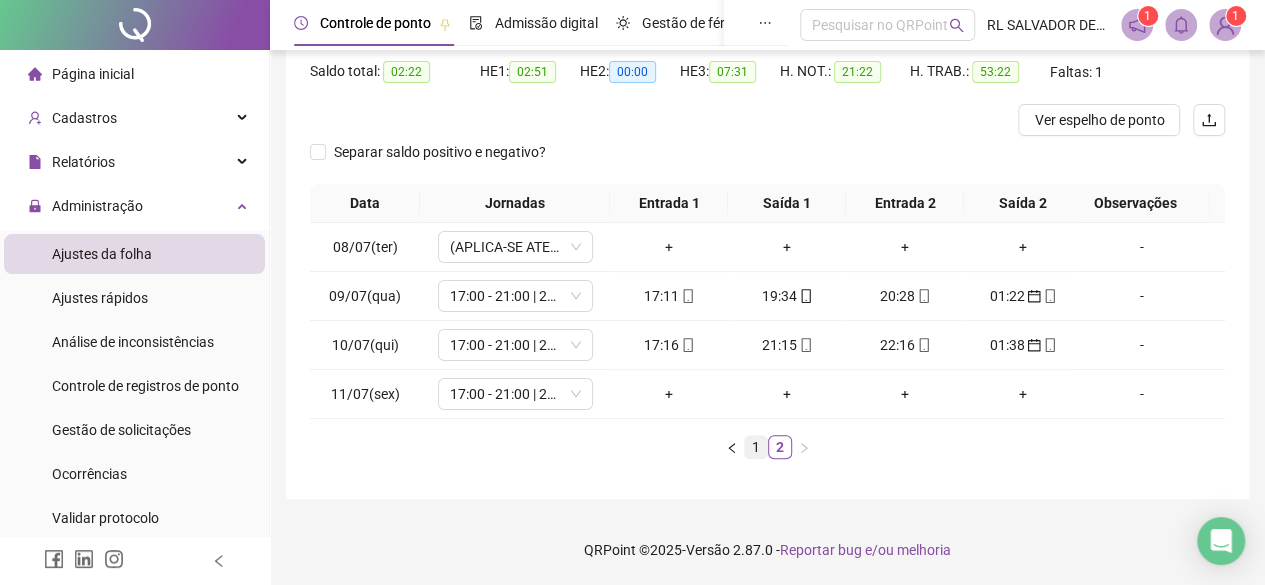 click on "1" at bounding box center (756, 447) 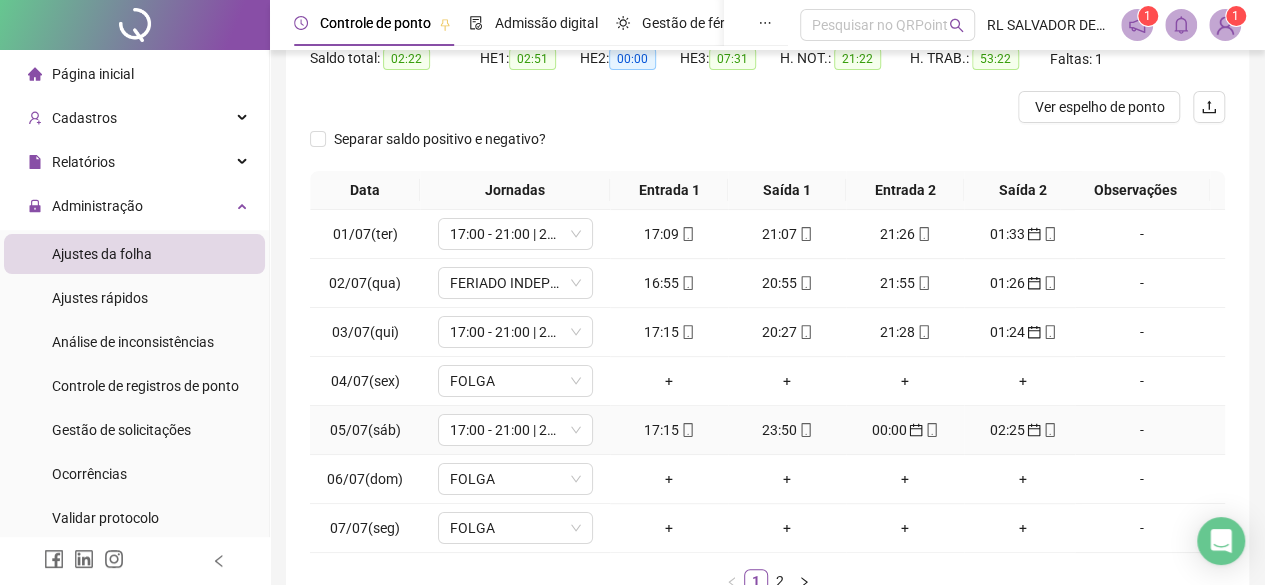 scroll, scrollTop: 0, scrollLeft: 0, axis: both 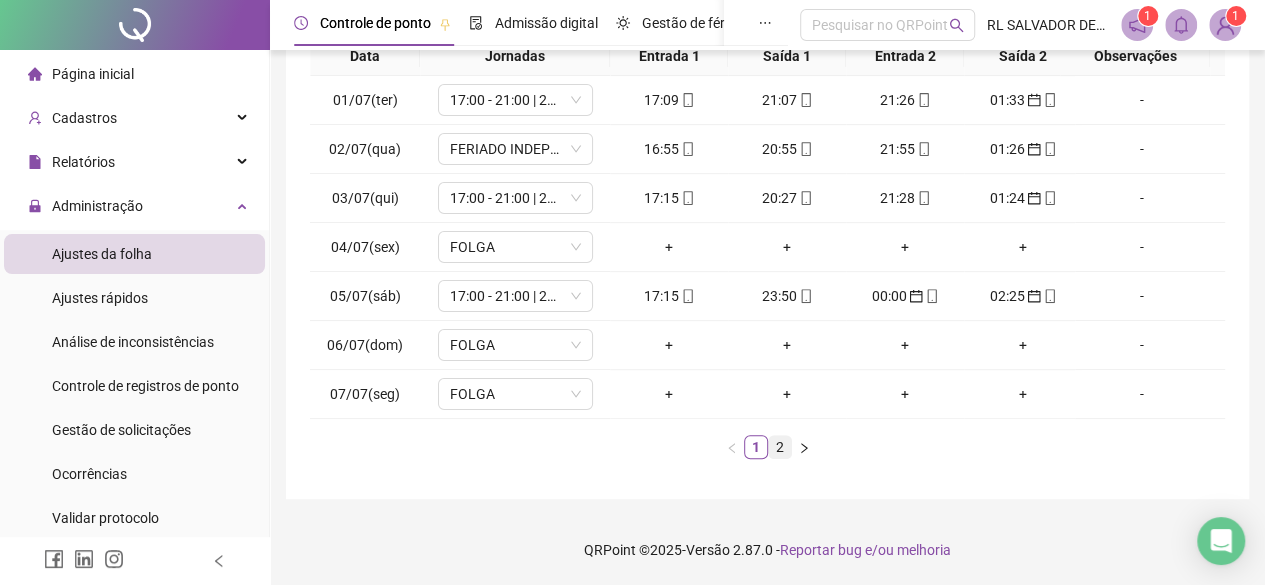 click on "2" at bounding box center [780, 447] 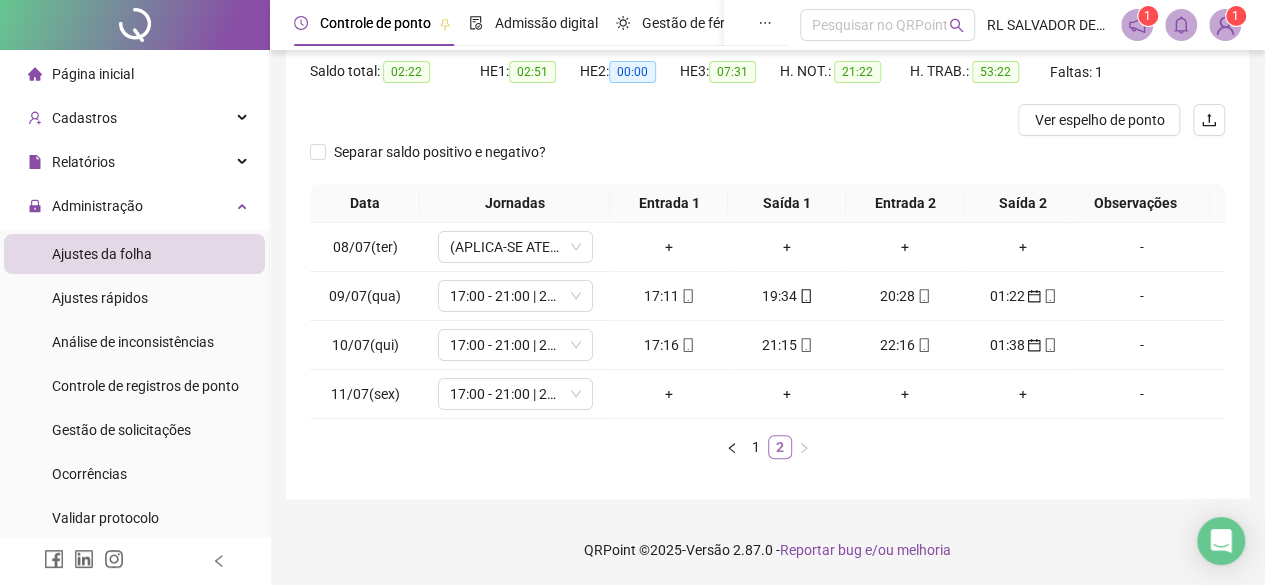 scroll, scrollTop: 219, scrollLeft: 0, axis: vertical 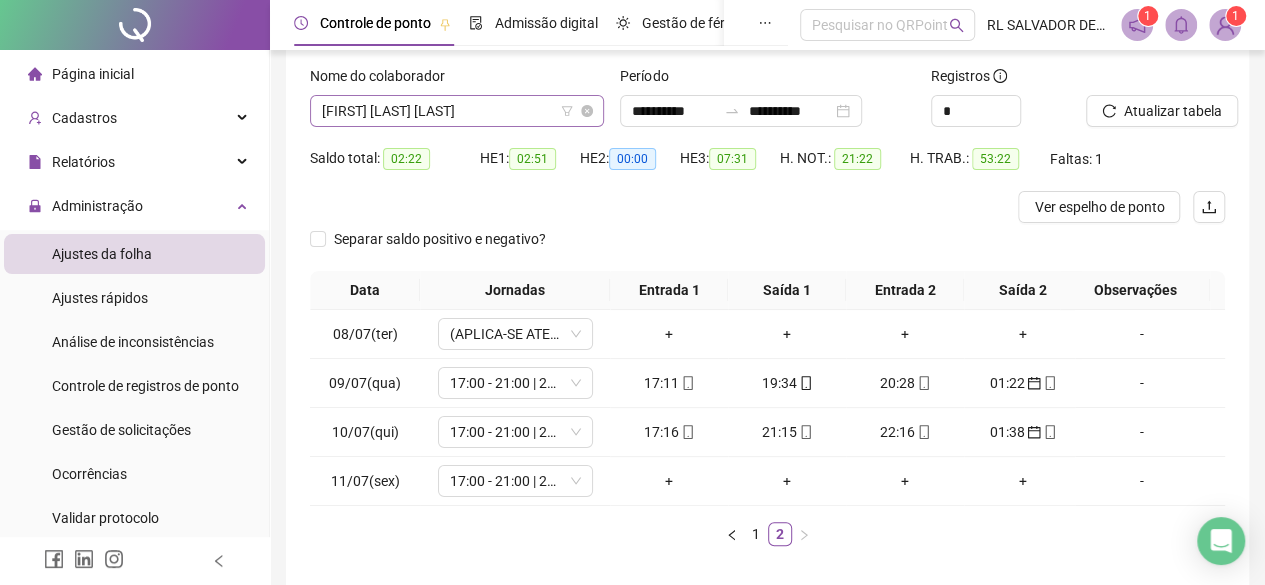 click on "[FIRST] [LAST] [LAST]" at bounding box center (457, 111) 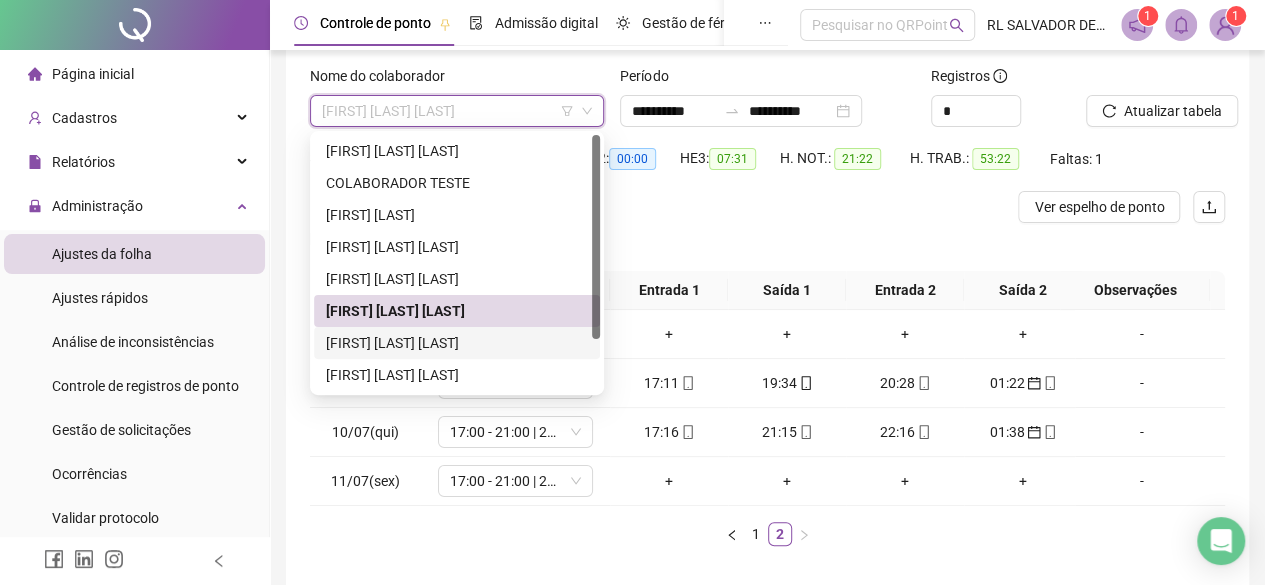 click on "[FIRST] [LAST] [LAST]" at bounding box center [457, 343] 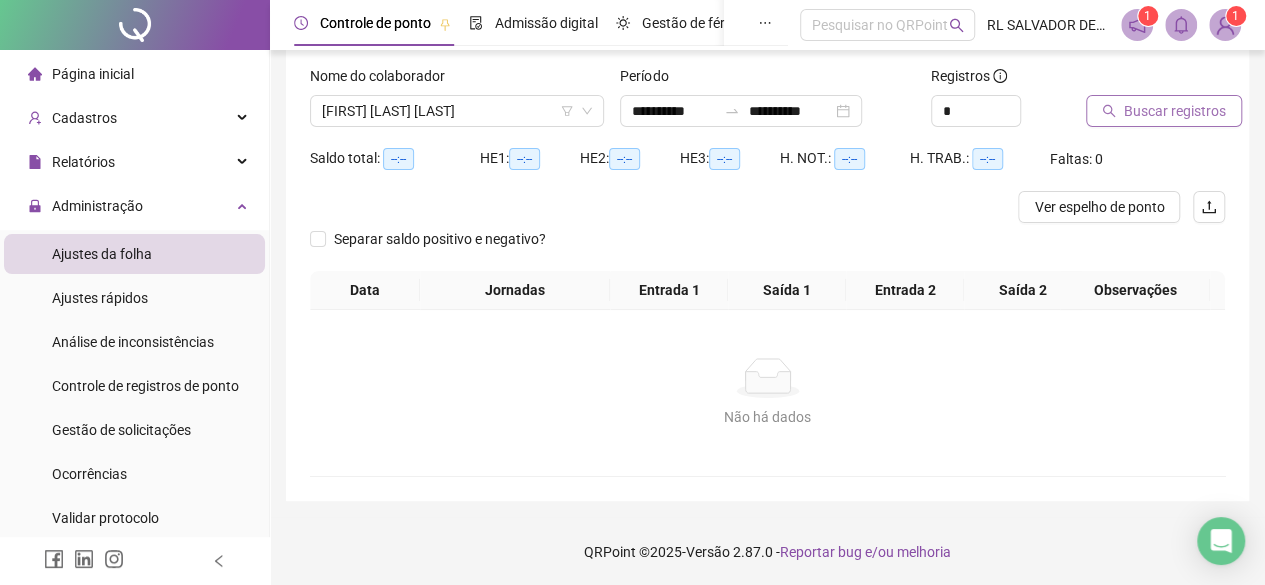click on "Buscar registros" at bounding box center [1175, 111] 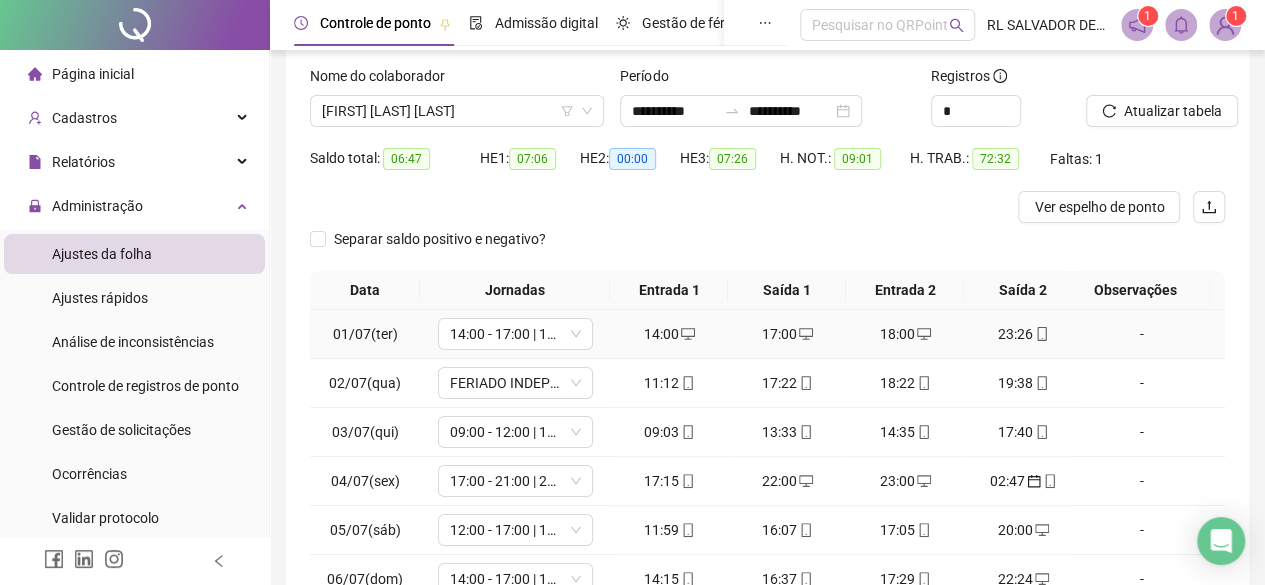 scroll, scrollTop: 0, scrollLeft: 0, axis: both 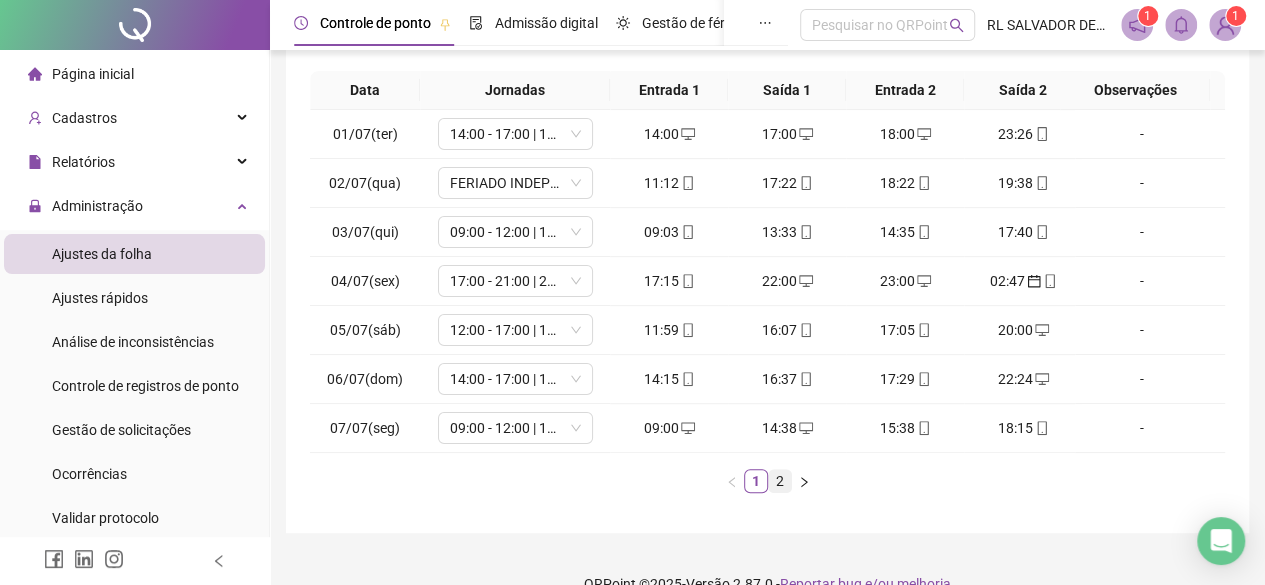 click on "2" at bounding box center [780, 481] 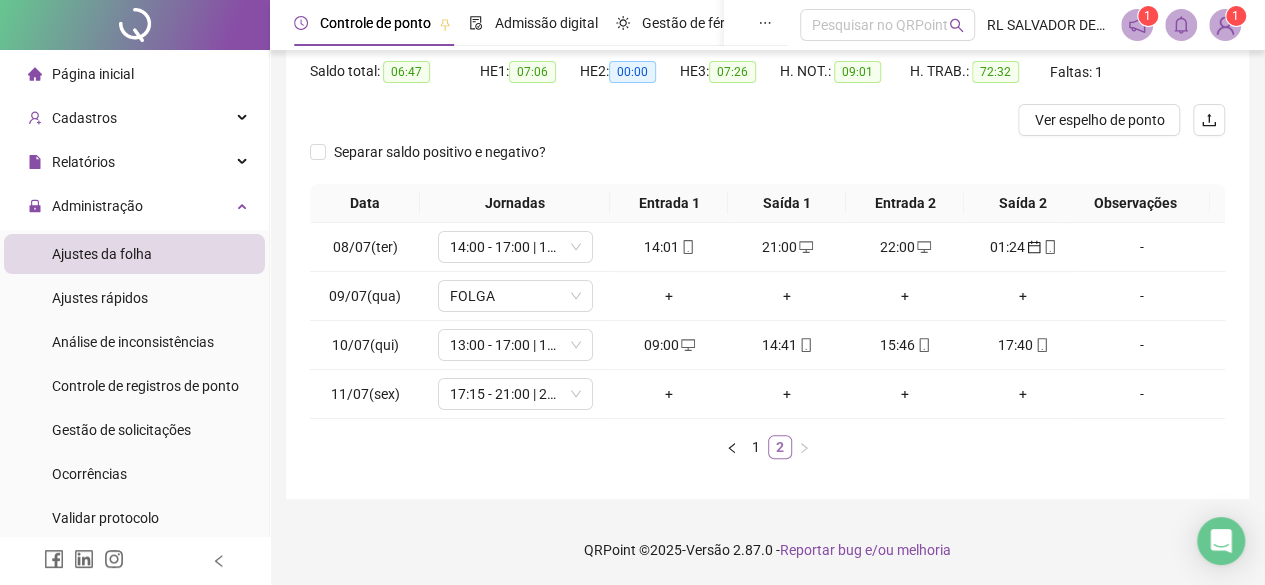 scroll, scrollTop: 0, scrollLeft: 0, axis: both 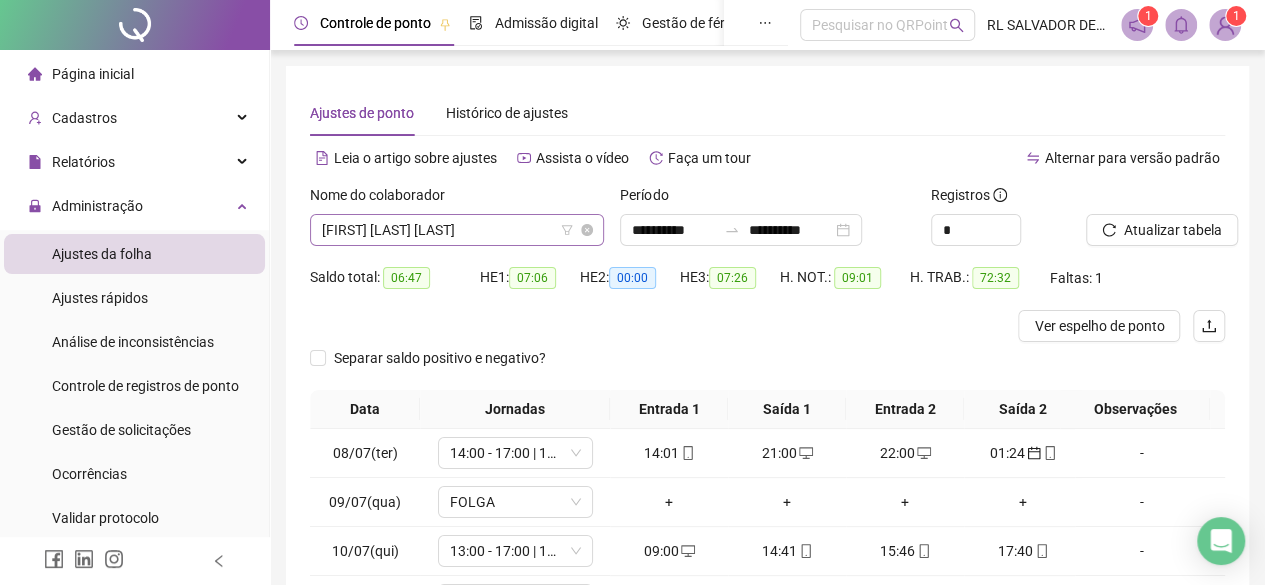 click on "[FIRST] [LAST] [LAST]" at bounding box center [457, 230] 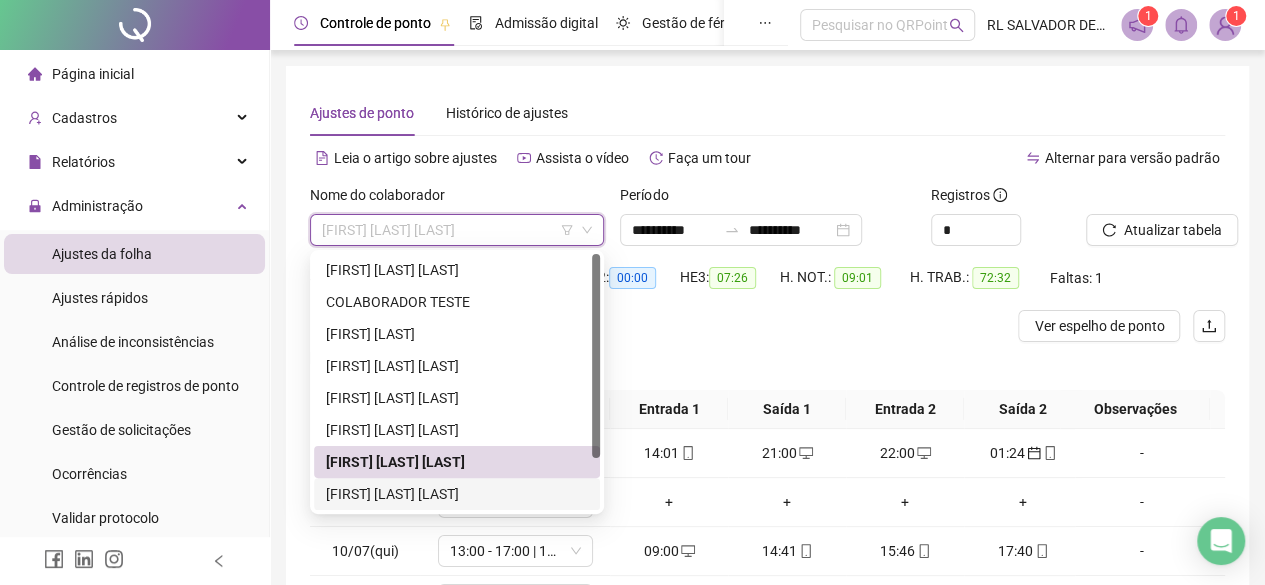 click on "[FIRST] [LAST] [LAST]" at bounding box center (457, 494) 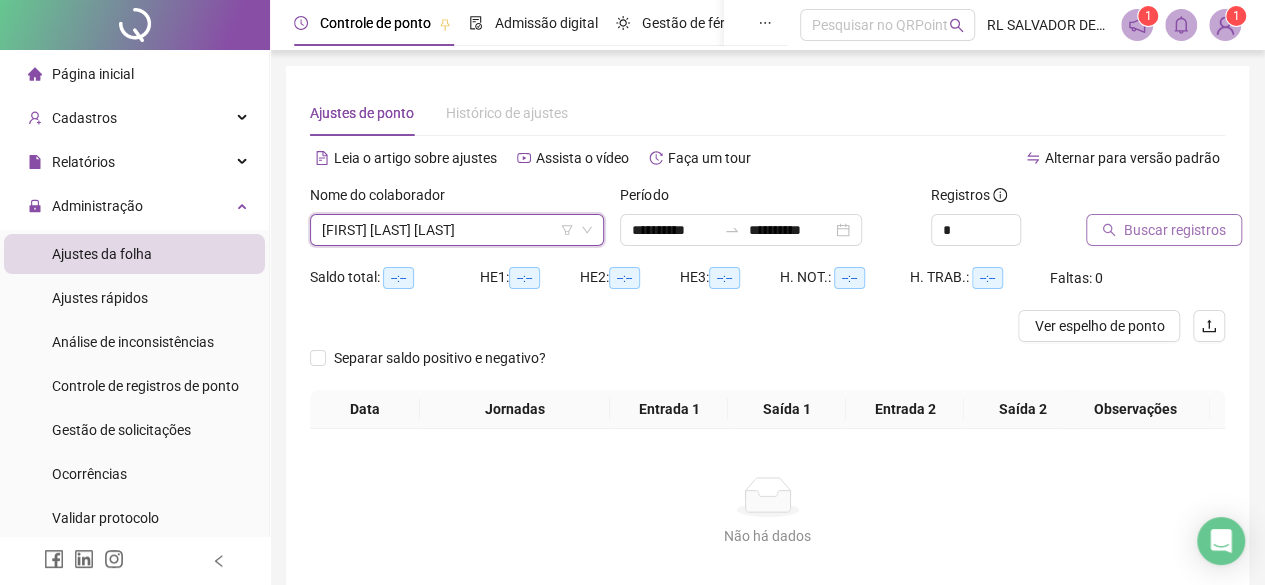 click on "Buscar registros" at bounding box center [1175, 230] 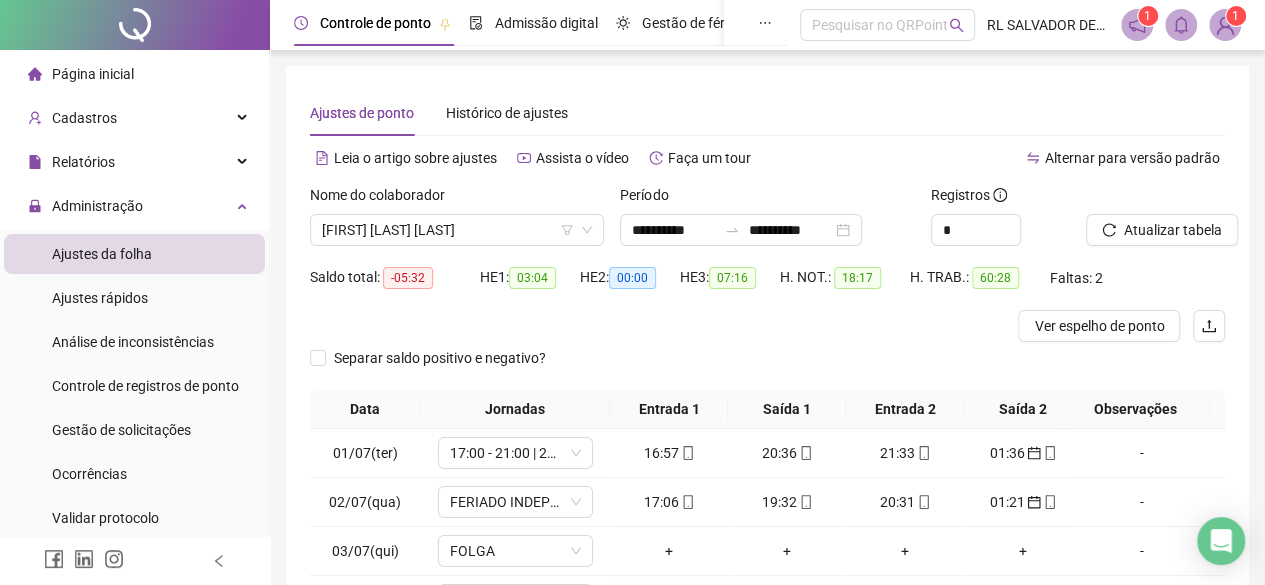scroll, scrollTop: 300, scrollLeft: 0, axis: vertical 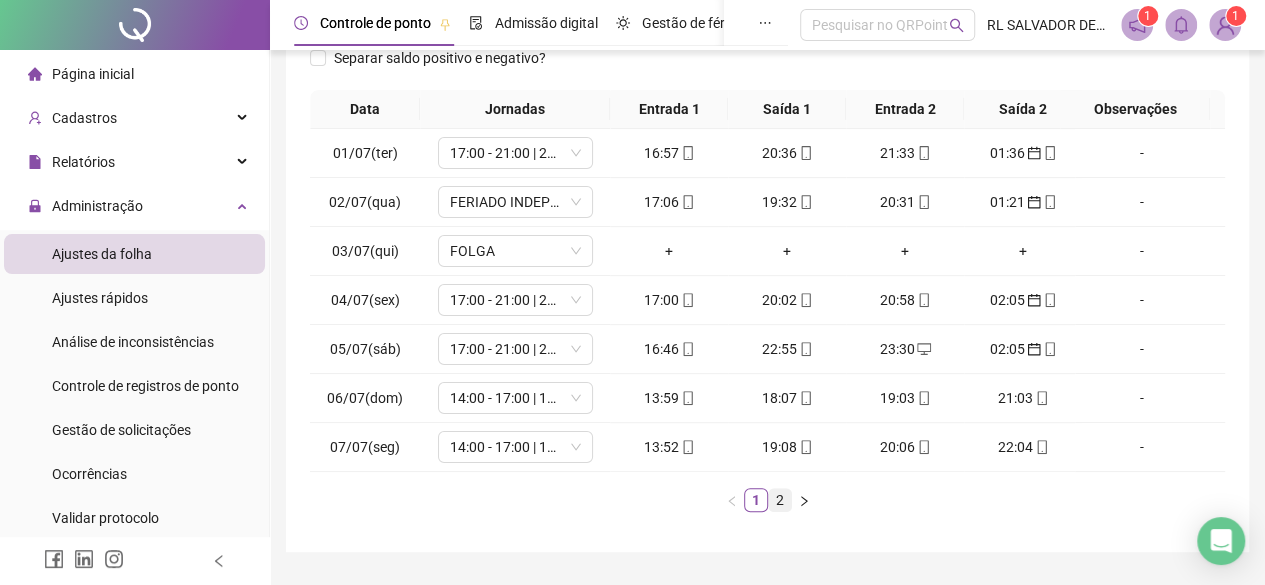 click on "2" at bounding box center (780, 500) 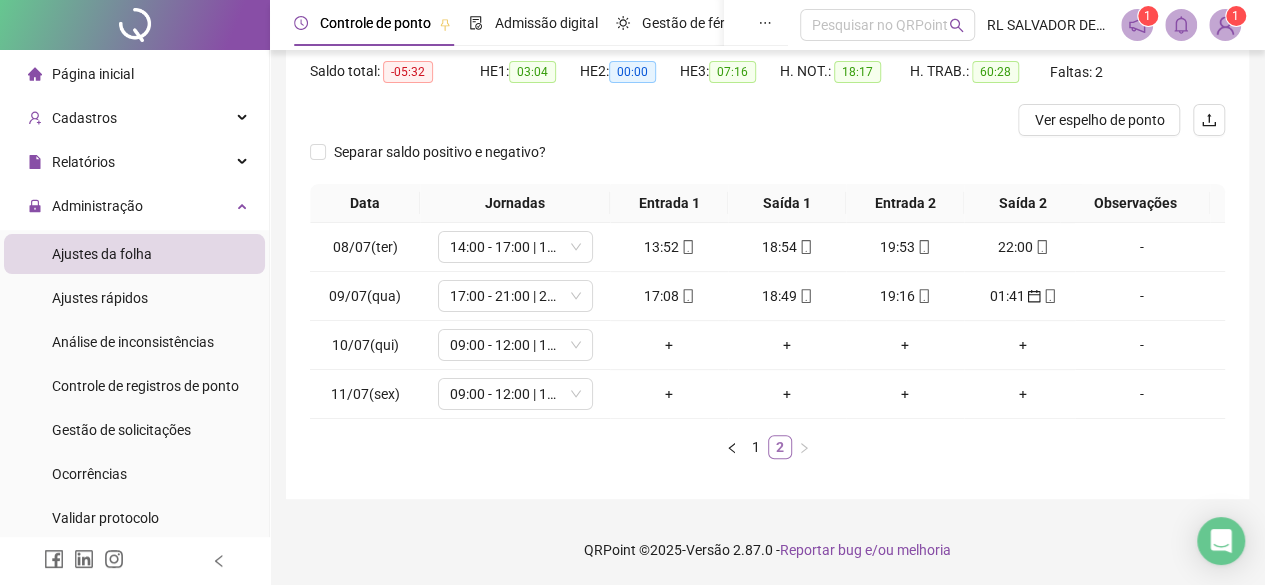 scroll, scrollTop: 0, scrollLeft: 0, axis: both 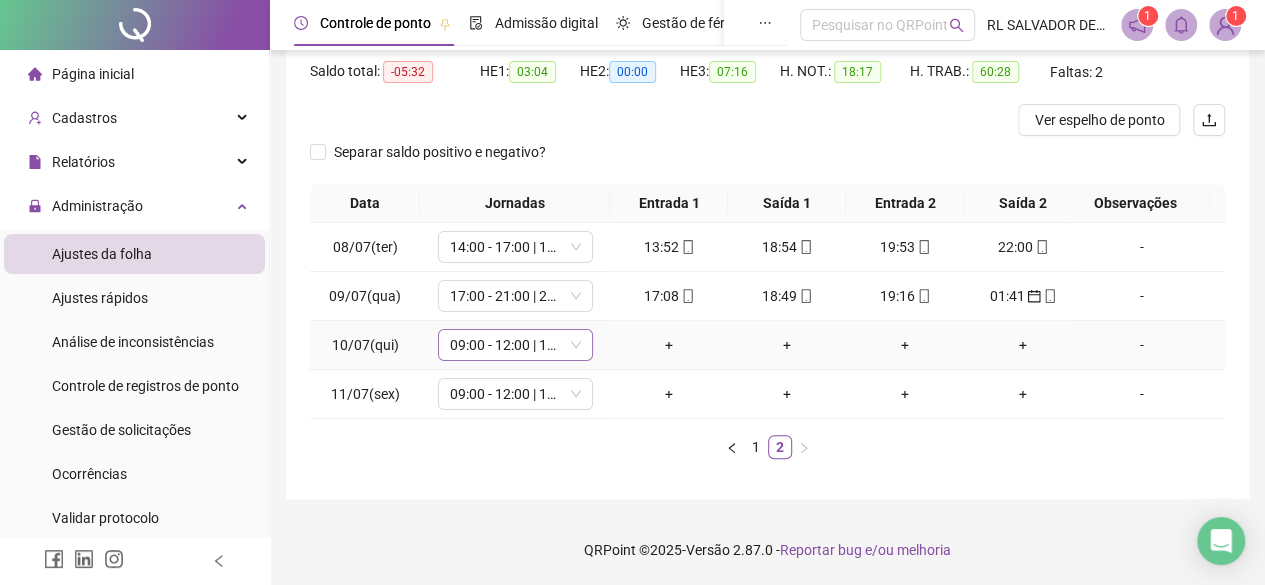 click on "09:00 - 12:00 | 13:00 - 17:30" at bounding box center [515, 345] 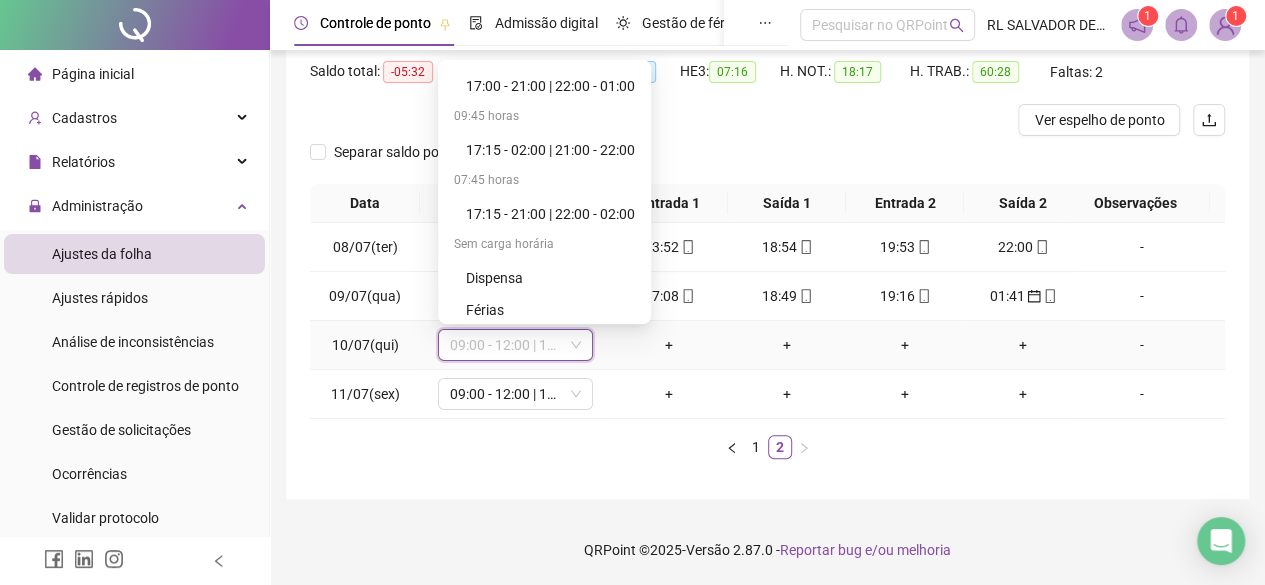 scroll, scrollTop: 1200, scrollLeft: 0, axis: vertical 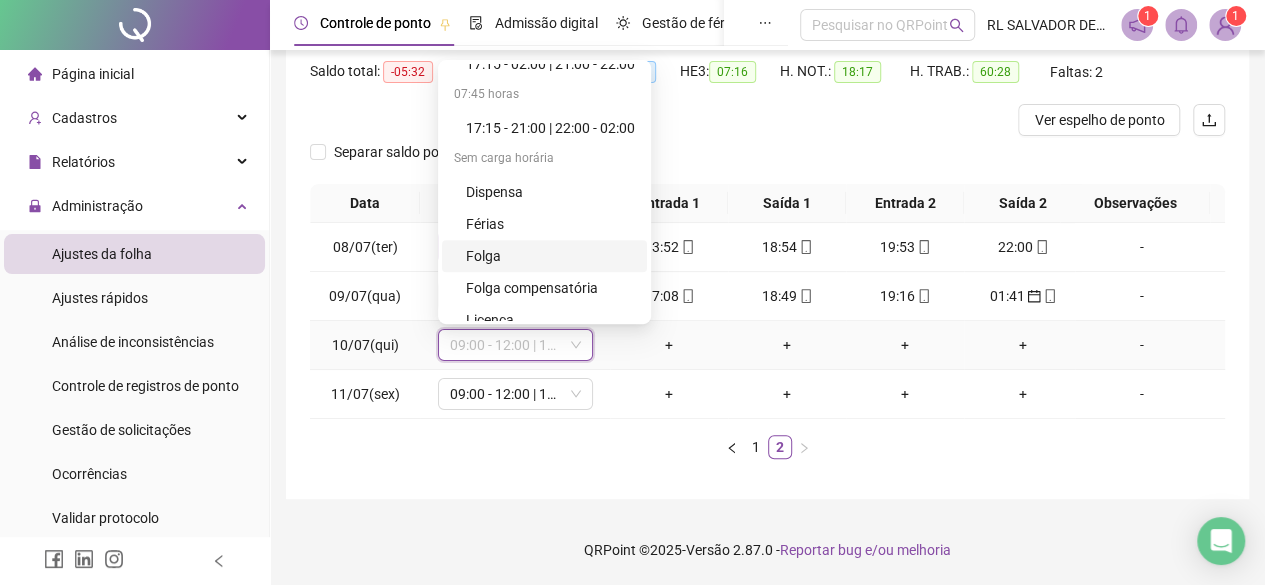 click on "Folga" at bounding box center [550, 256] 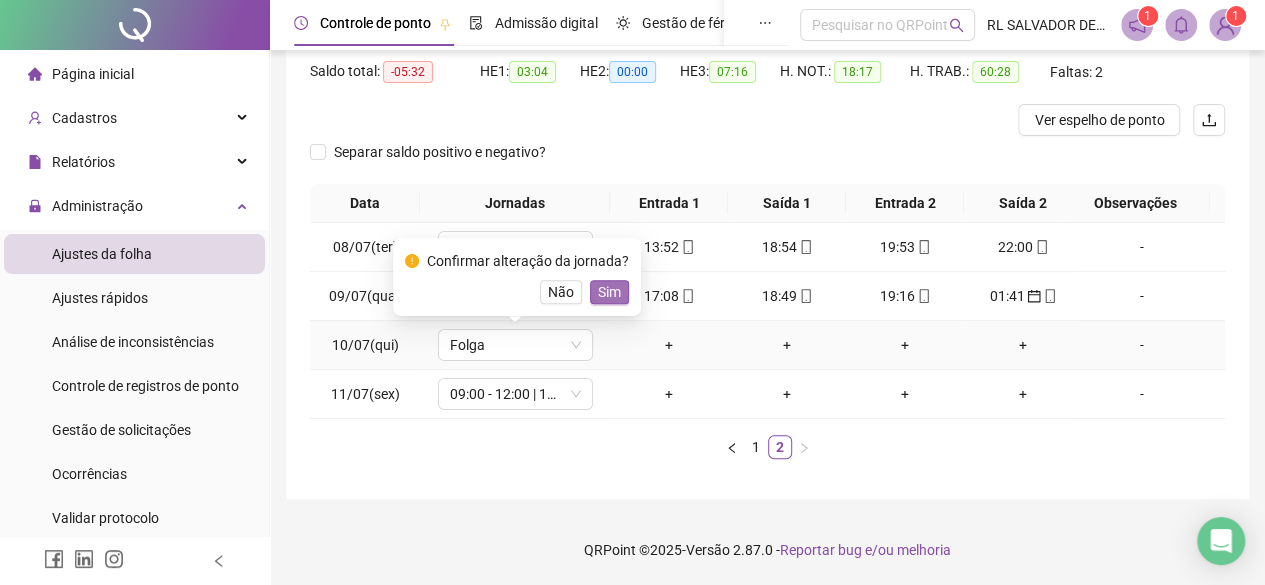 click on "Sim" at bounding box center [609, 292] 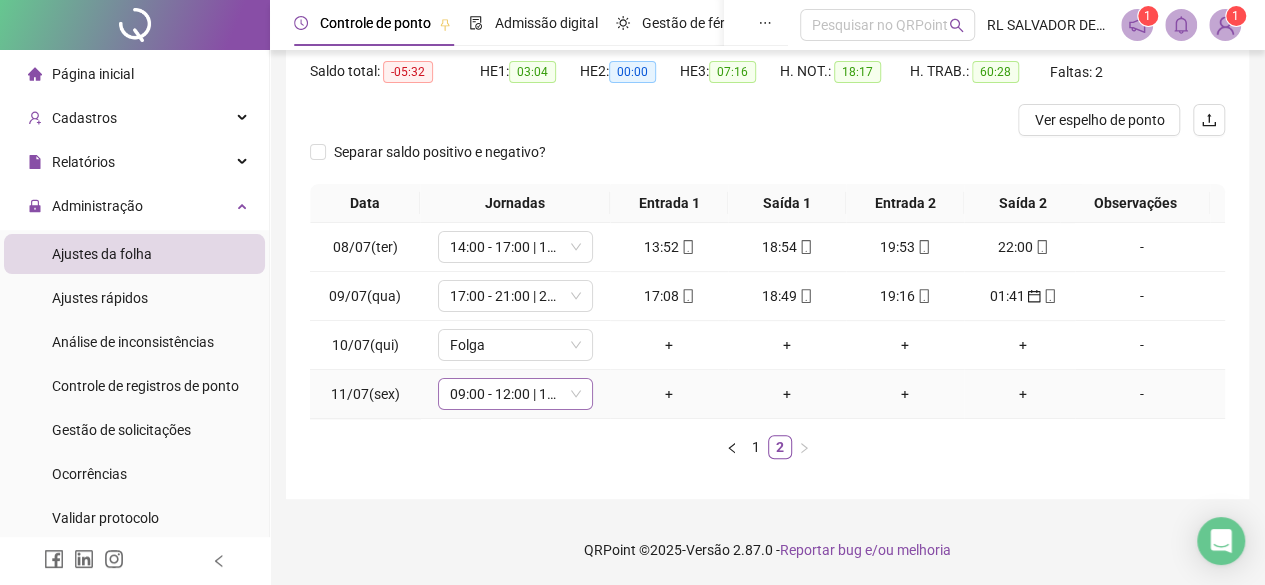click on "09:00 - 12:00 | 13:00 - 17:30" at bounding box center (515, 394) 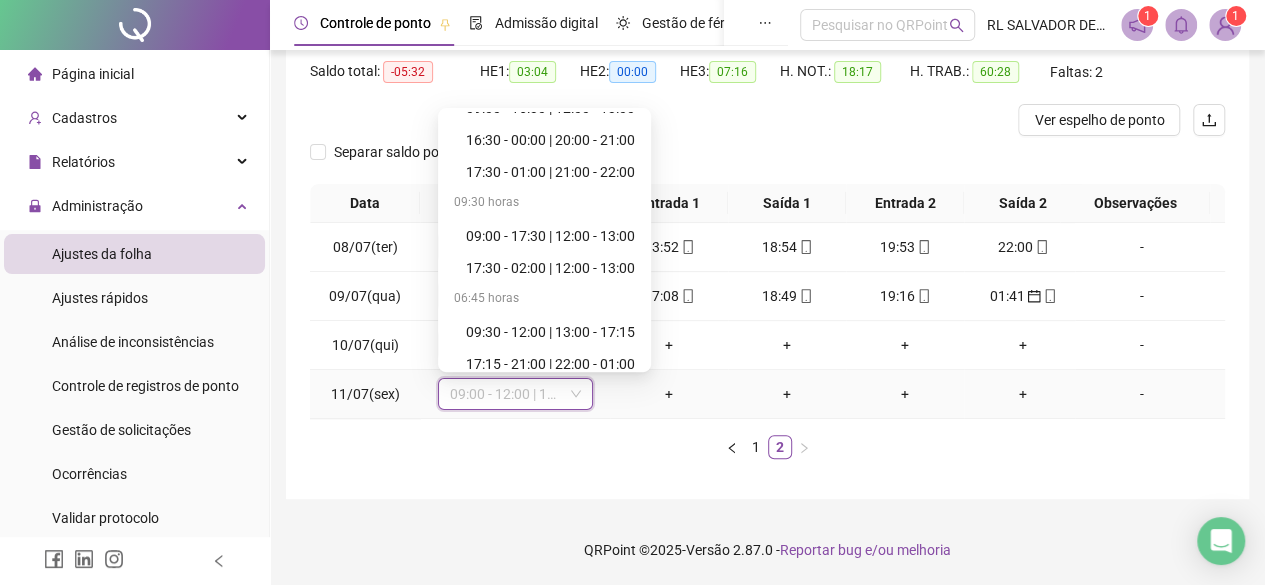 scroll, scrollTop: 0, scrollLeft: 0, axis: both 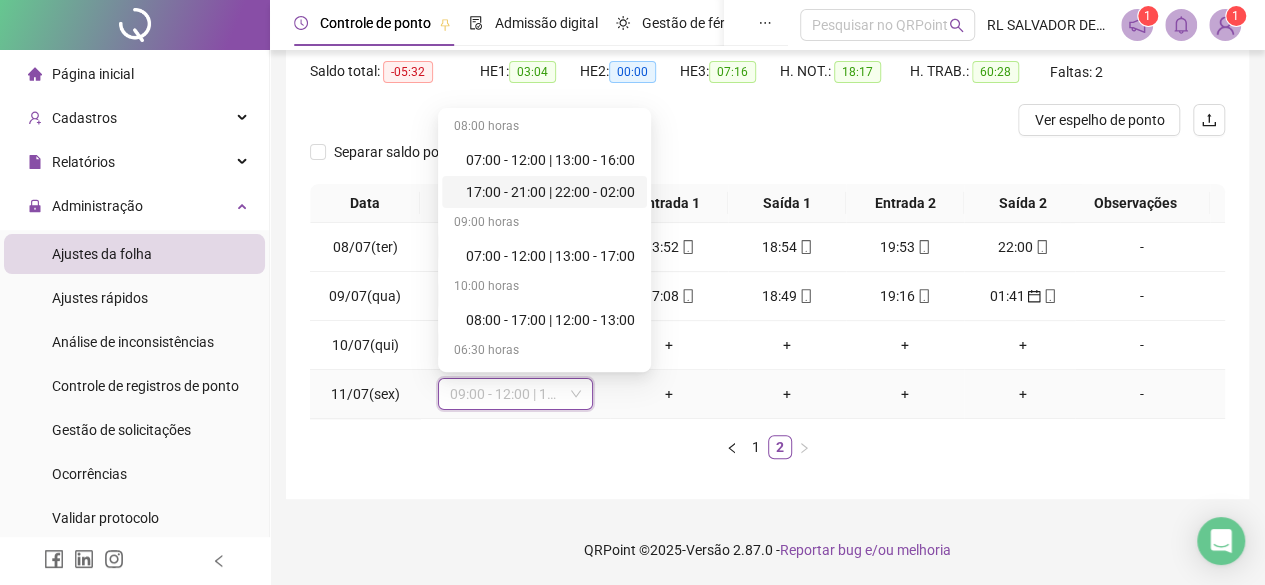 click on "17:00 - 21:00 | 22:00 - 02:00" at bounding box center (550, 192) 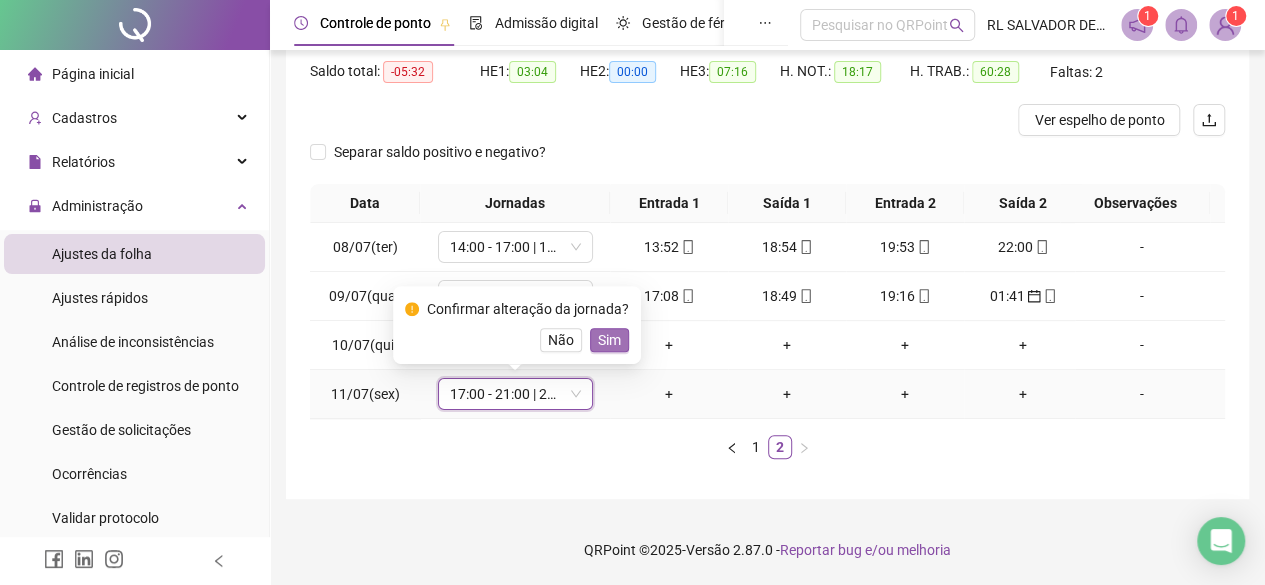 click on "Sim" at bounding box center (609, 340) 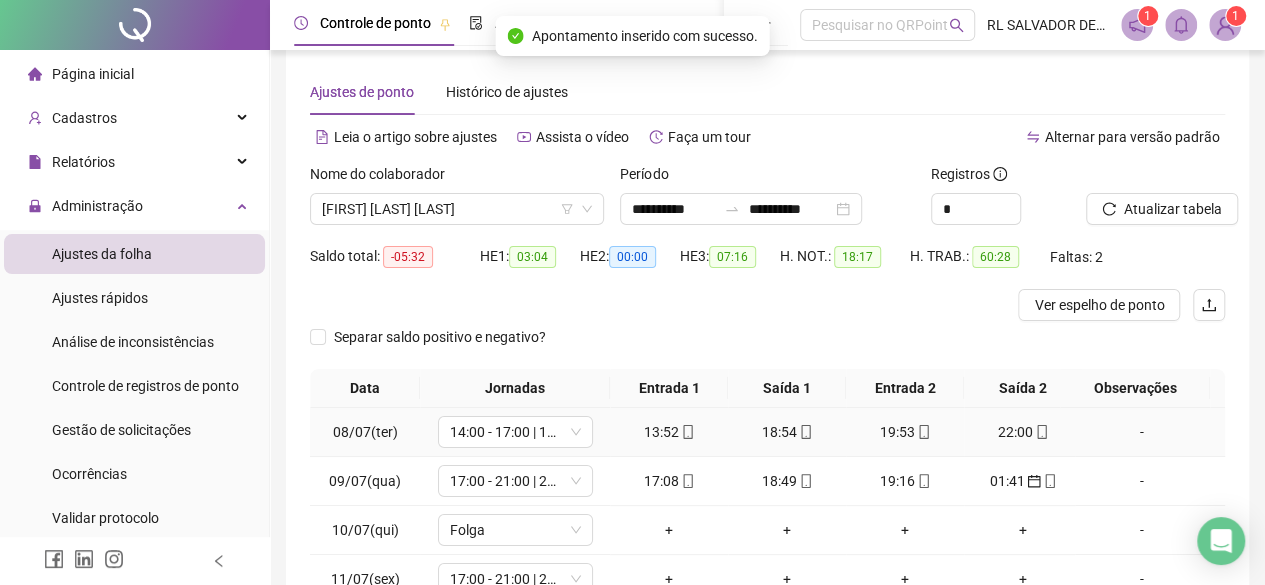 scroll, scrollTop: 19, scrollLeft: 0, axis: vertical 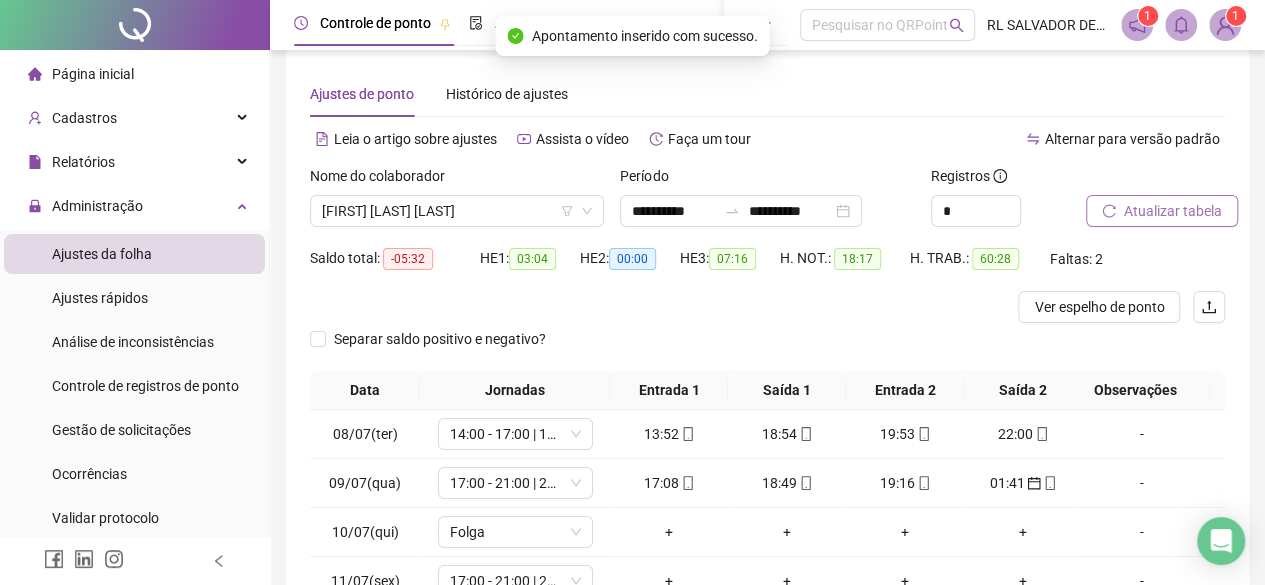 click on "Atualizar tabela" at bounding box center (1173, 211) 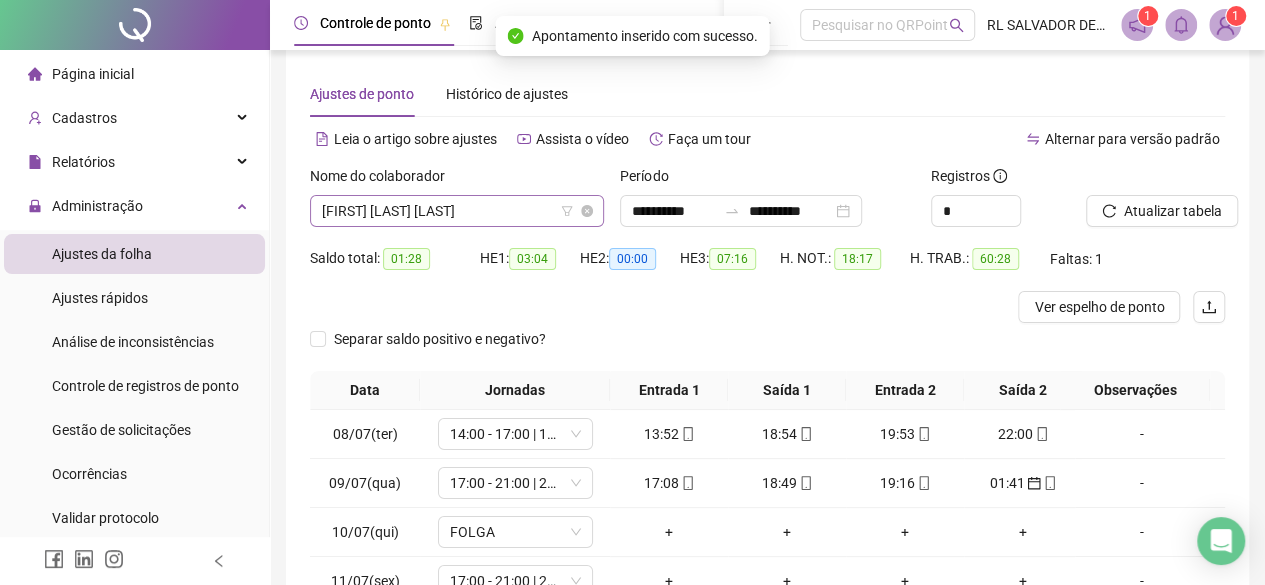 click on "[FIRST] [LAST] [LAST]" at bounding box center [457, 211] 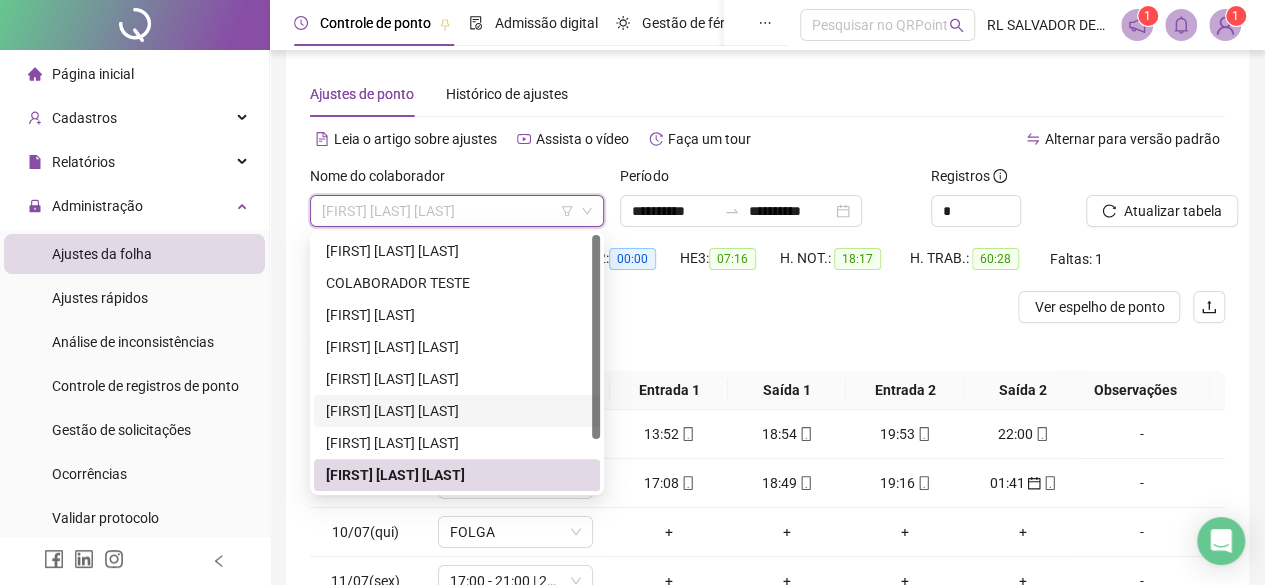scroll, scrollTop: 64, scrollLeft: 0, axis: vertical 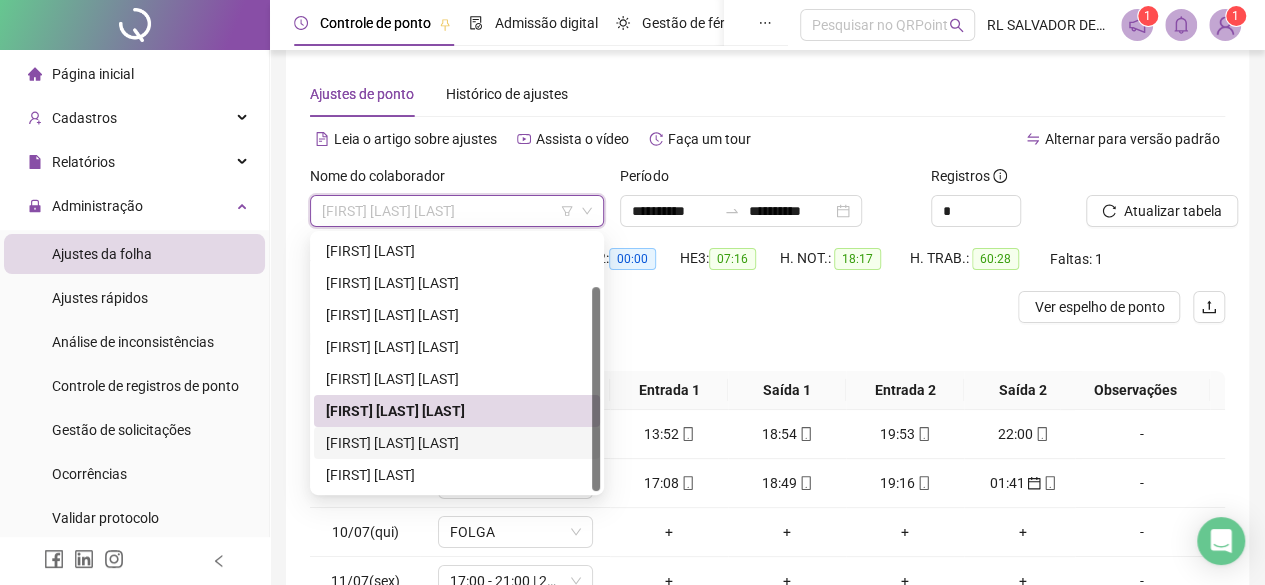 click on "[FIRST] [LAST] [LAST]" at bounding box center (457, 443) 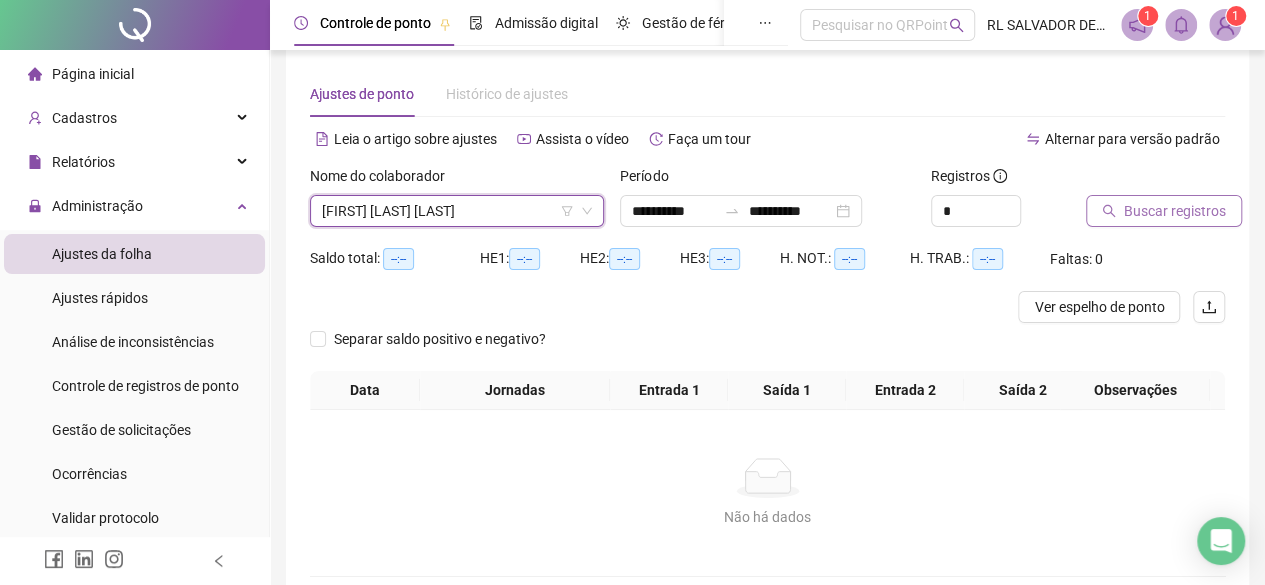 click on "Buscar registros" at bounding box center (1175, 211) 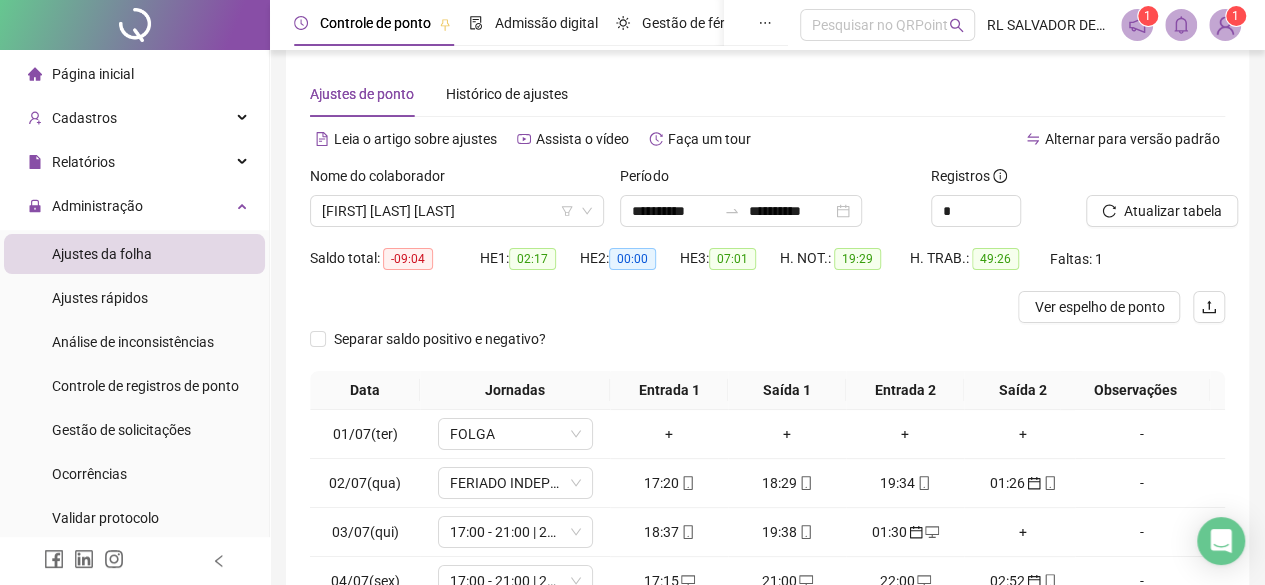 scroll, scrollTop: 319, scrollLeft: 0, axis: vertical 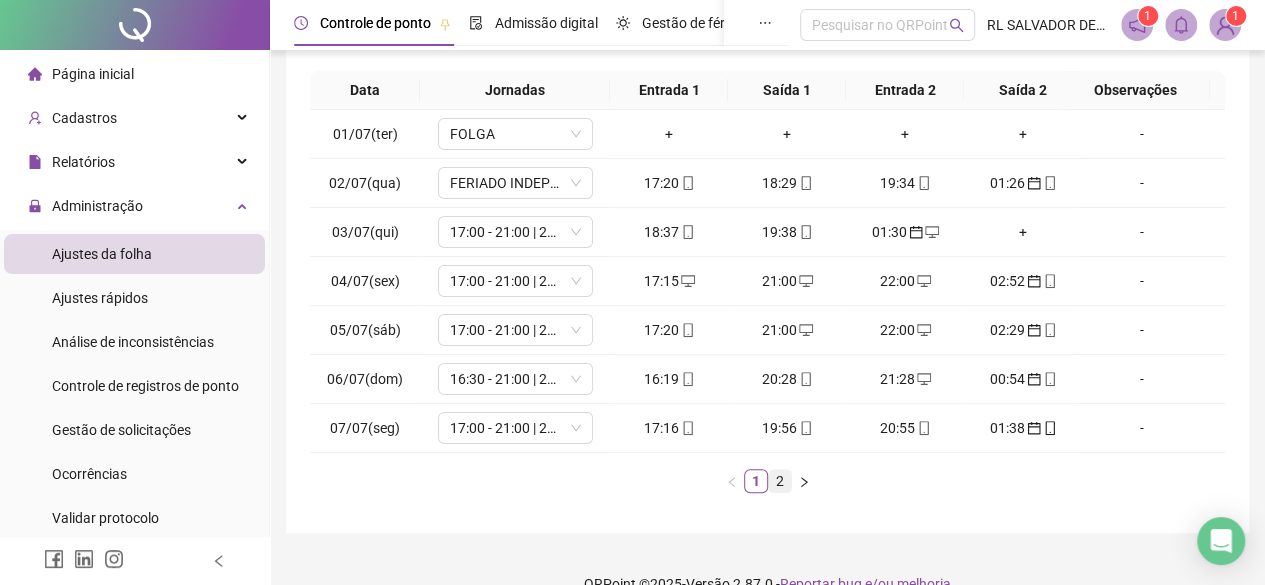 click on "2" at bounding box center (780, 481) 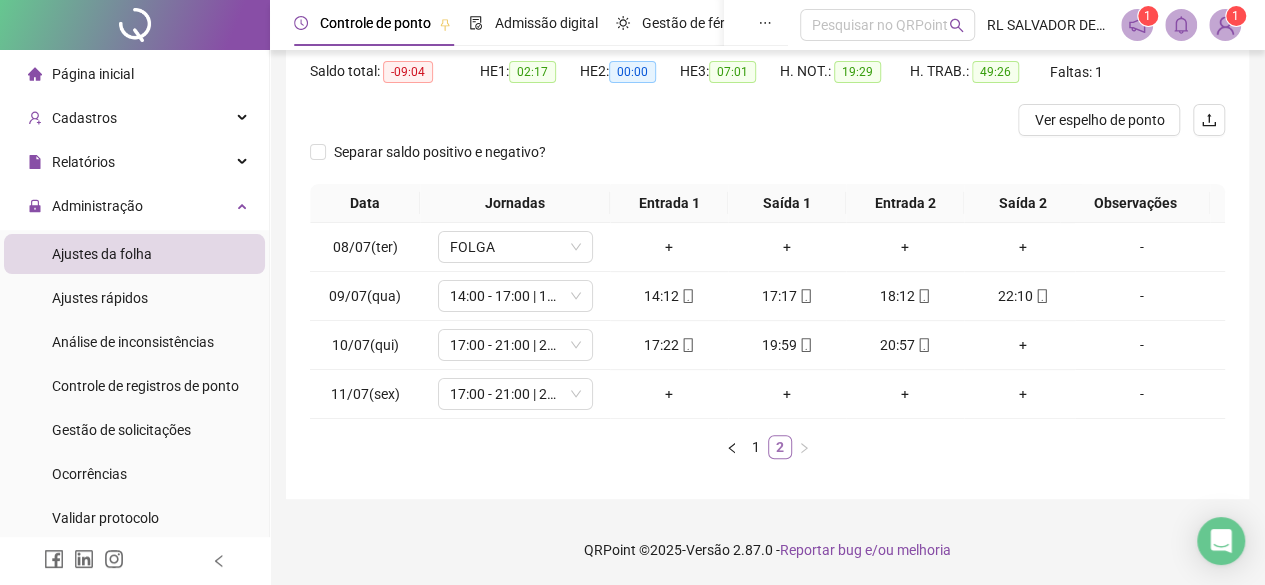 scroll, scrollTop: 219, scrollLeft: 0, axis: vertical 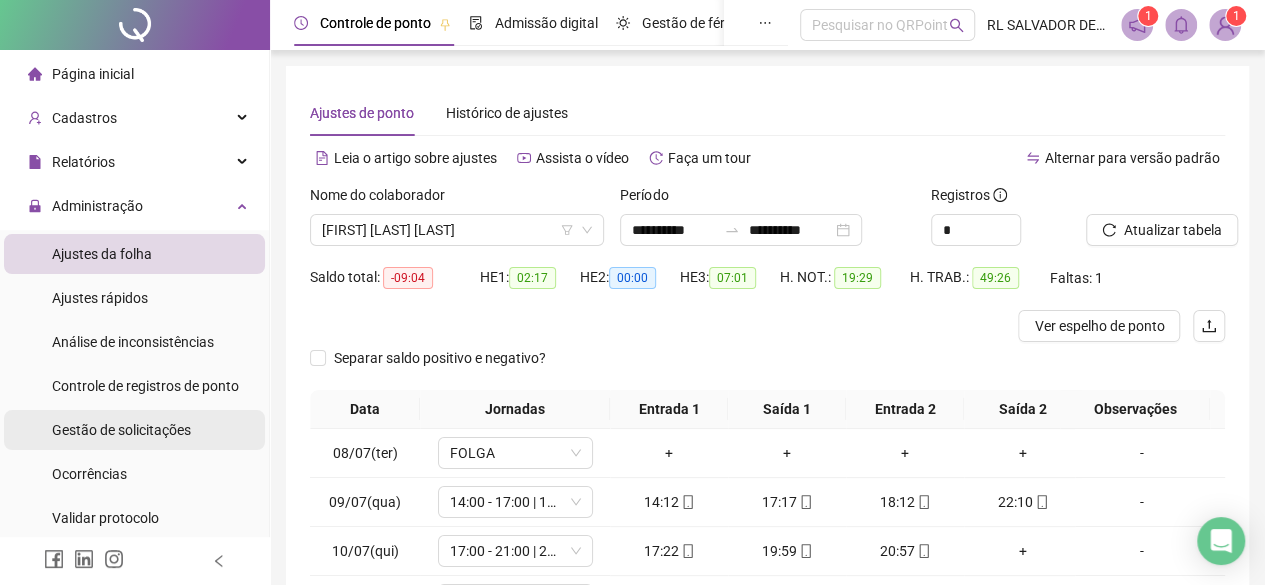 click on "Gestão de solicitações" at bounding box center (121, 430) 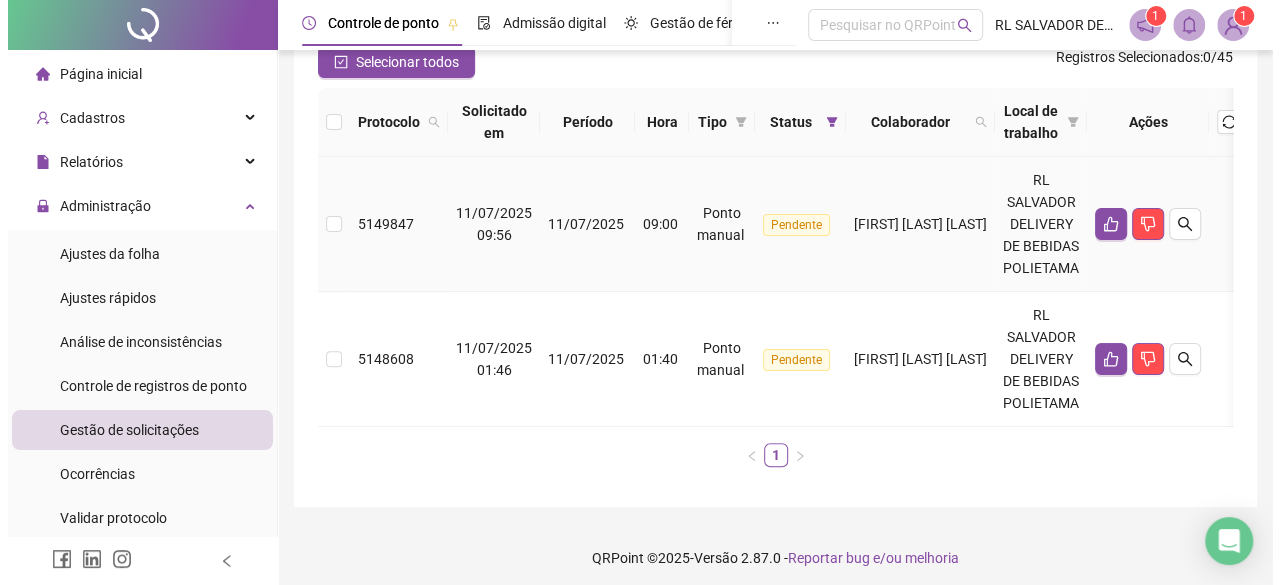 scroll, scrollTop: 200, scrollLeft: 0, axis: vertical 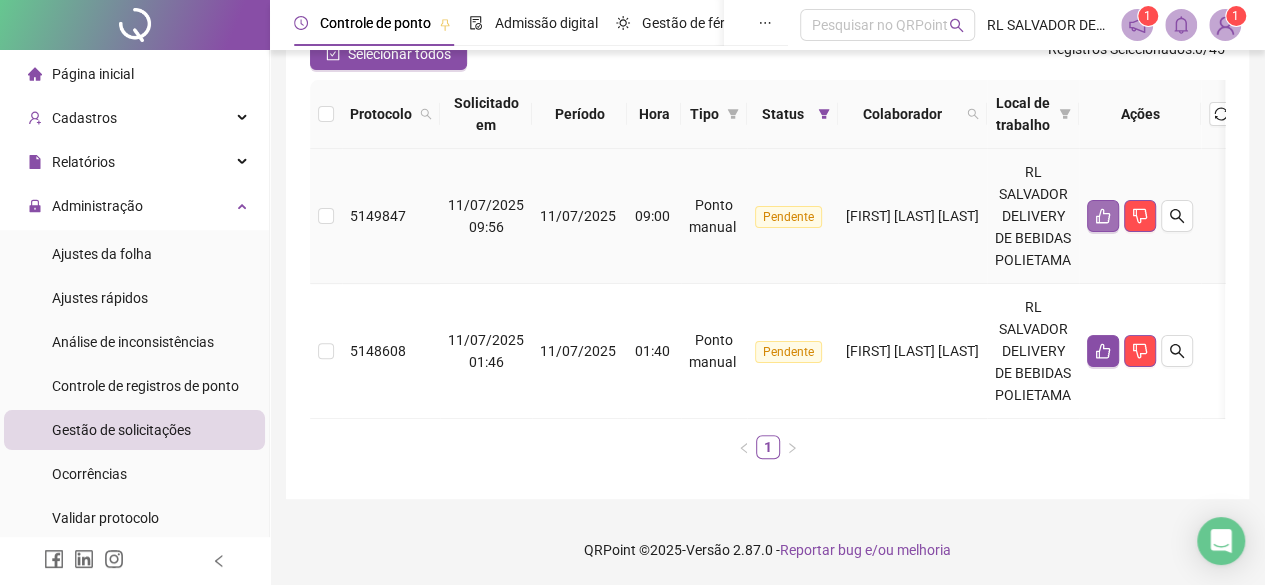 click 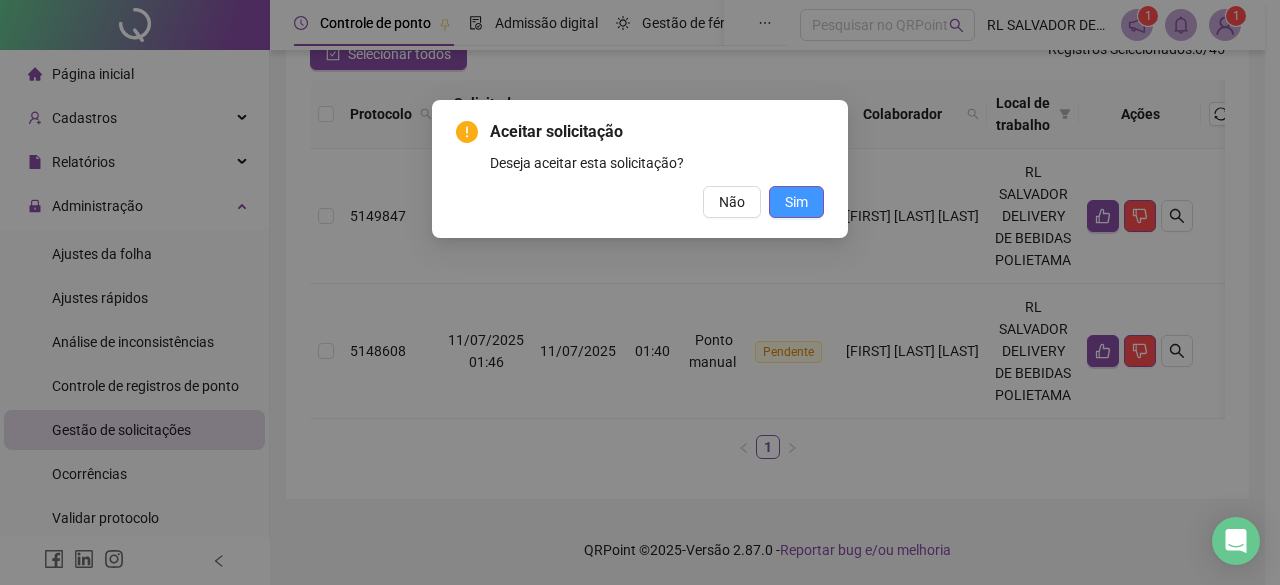 click on "Sim" at bounding box center [796, 202] 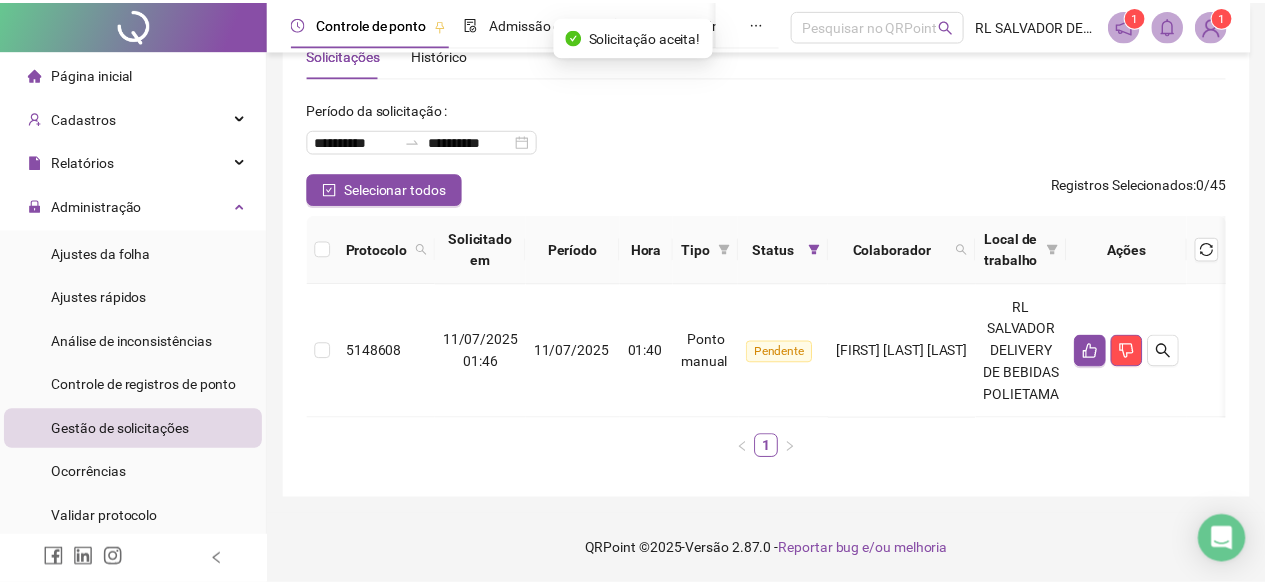 scroll, scrollTop: 95, scrollLeft: 0, axis: vertical 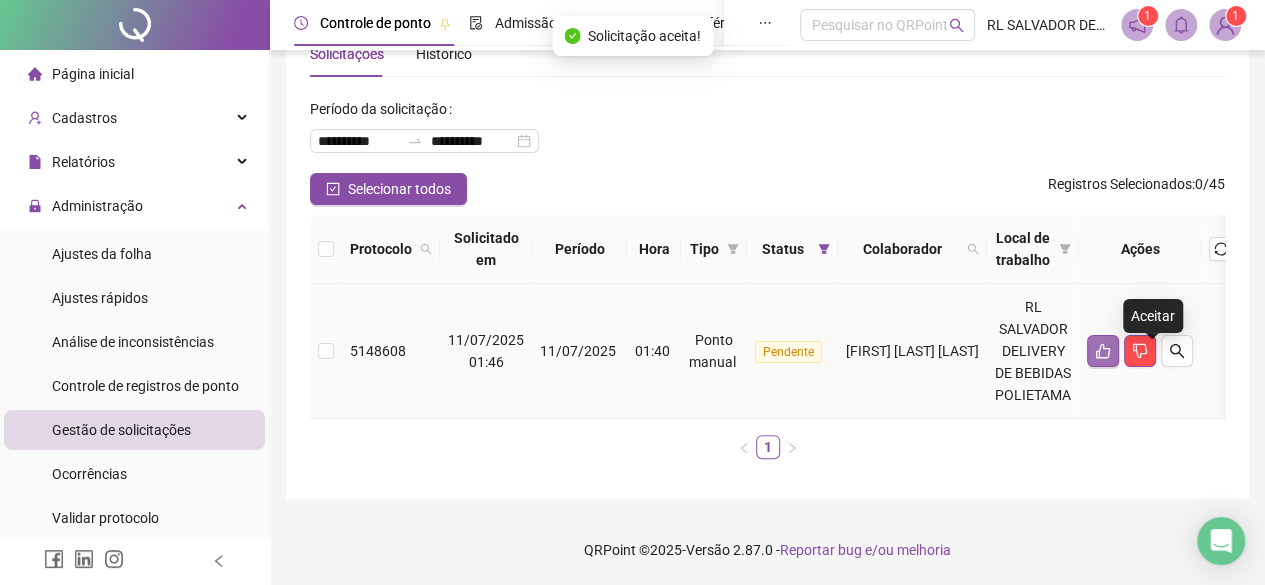 click 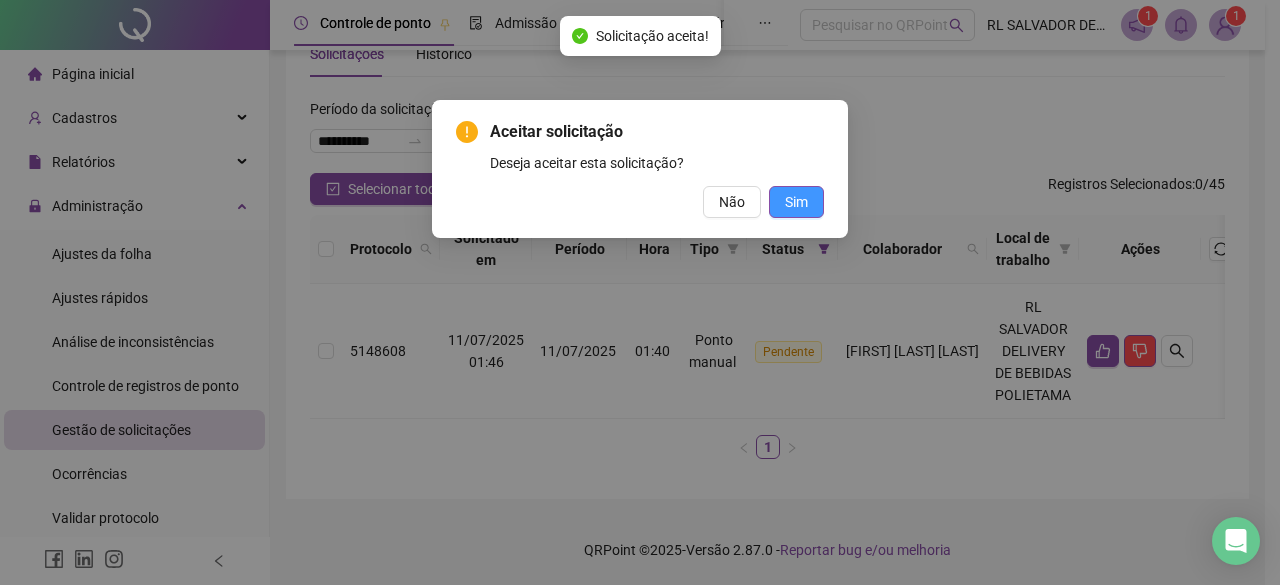 click on "Sim" at bounding box center [796, 202] 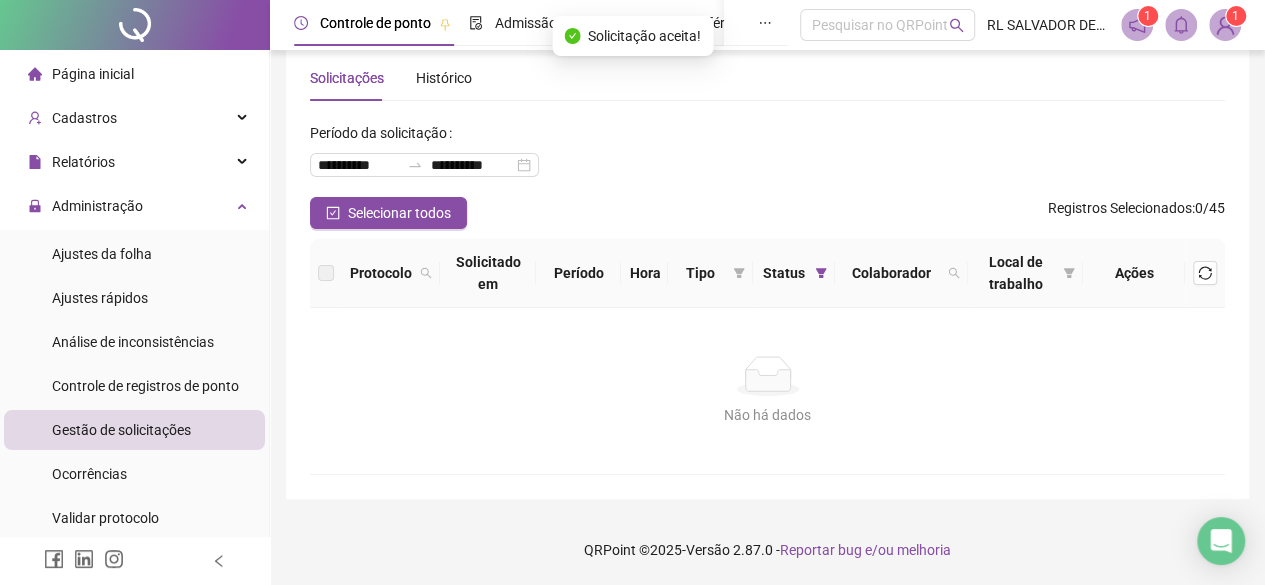 scroll, scrollTop: 49, scrollLeft: 0, axis: vertical 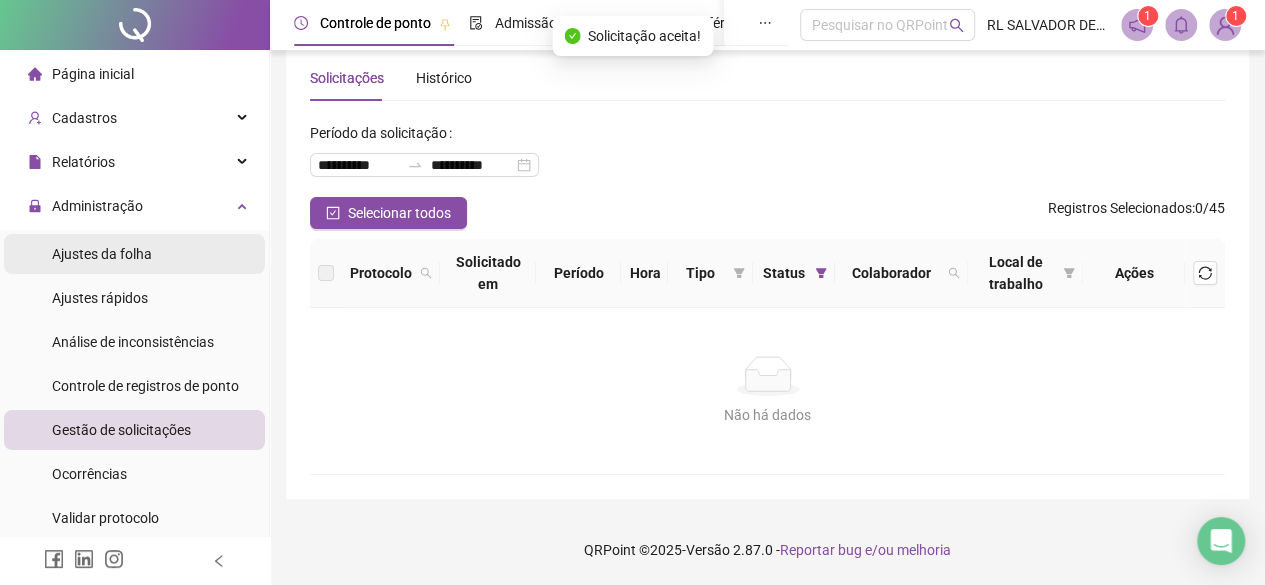 click on "Ajustes da folha" at bounding box center (102, 254) 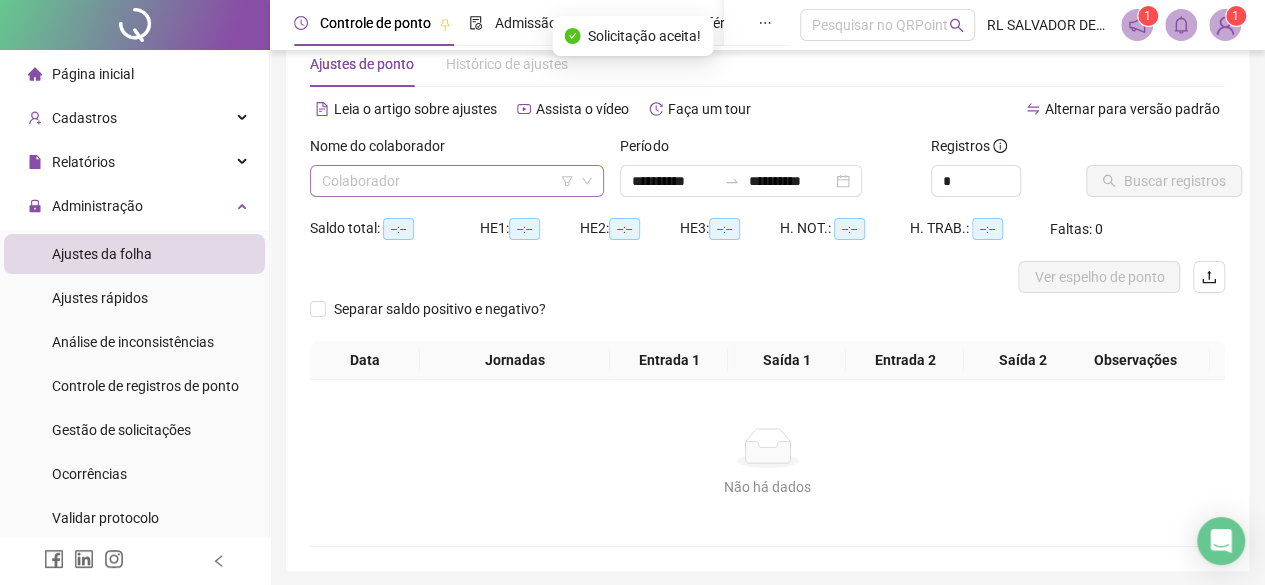 click at bounding box center [451, 181] 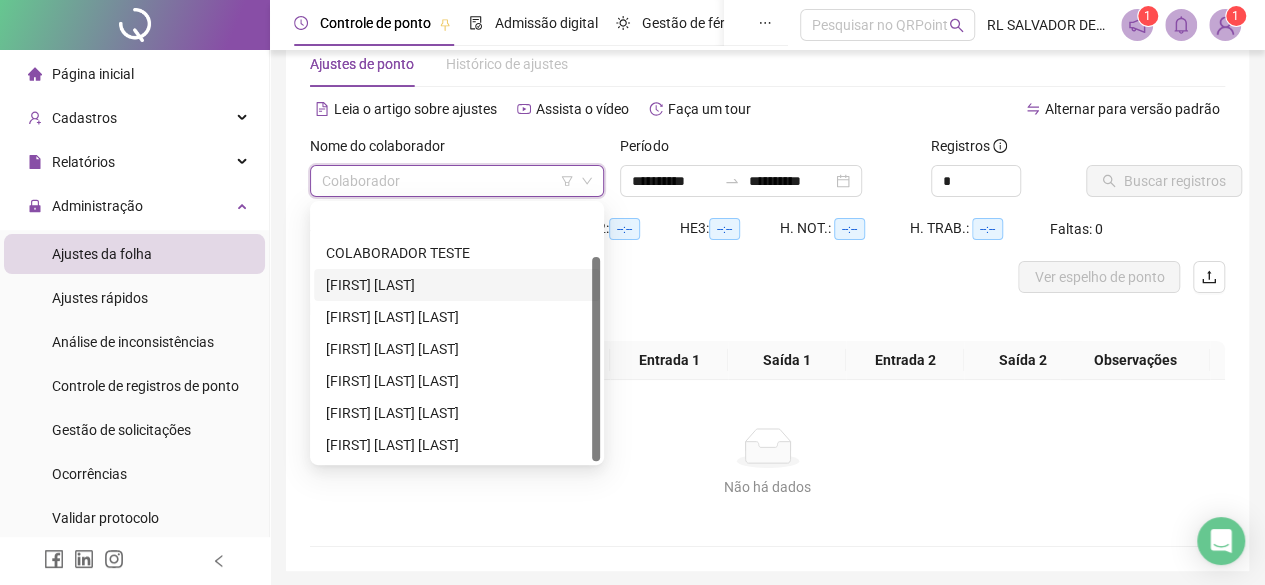 scroll, scrollTop: 64, scrollLeft: 0, axis: vertical 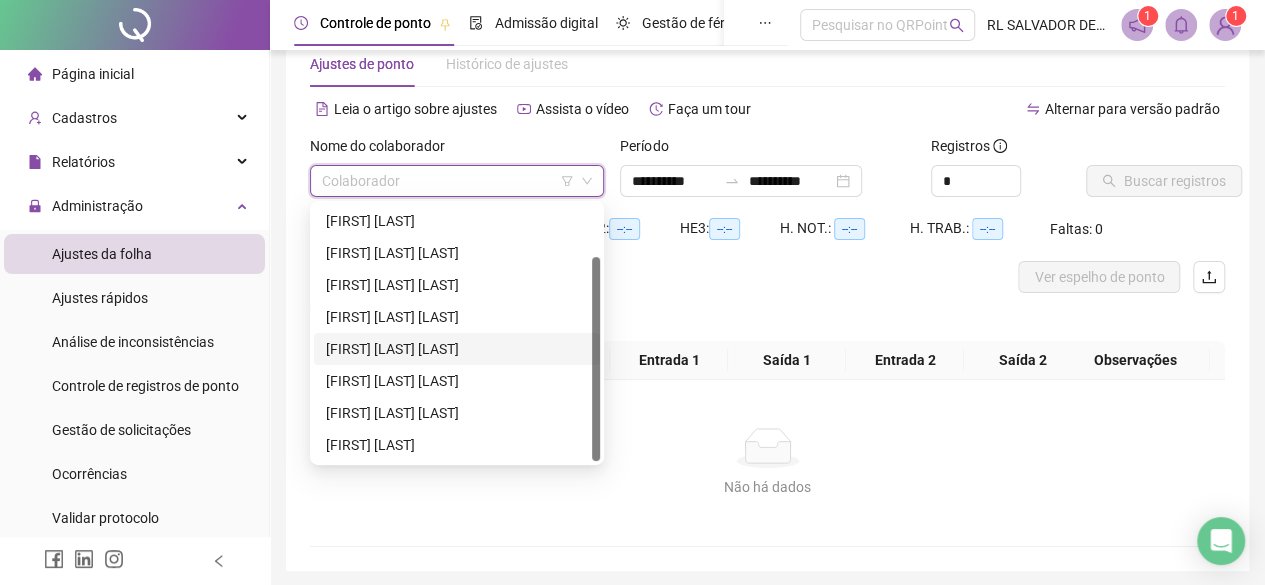 click on "[FIRST] [LAST] [LAST]" at bounding box center [457, 349] 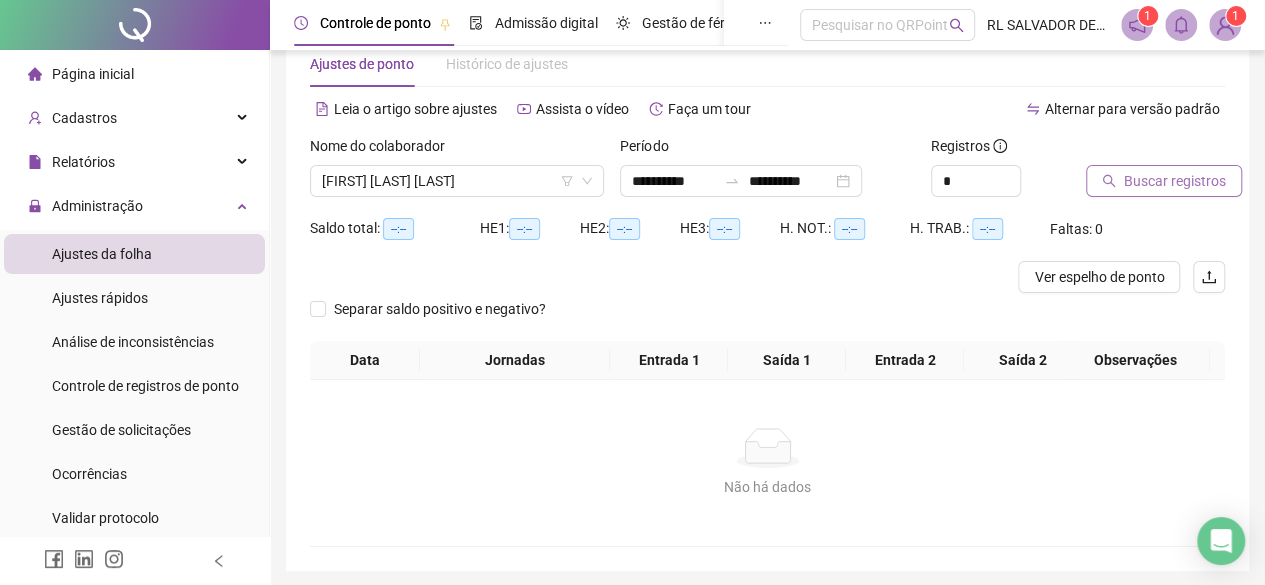 click on "Buscar registros" at bounding box center (1164, 181) 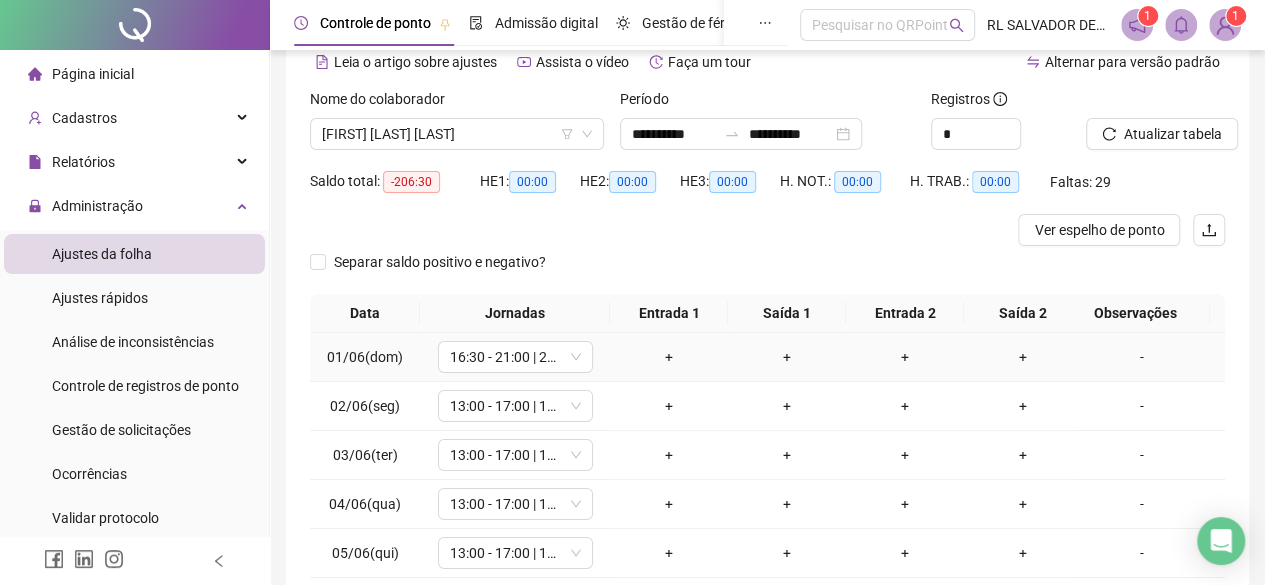 scroll, scrollTop: 65, scrollLeft: 0, axis: vertical 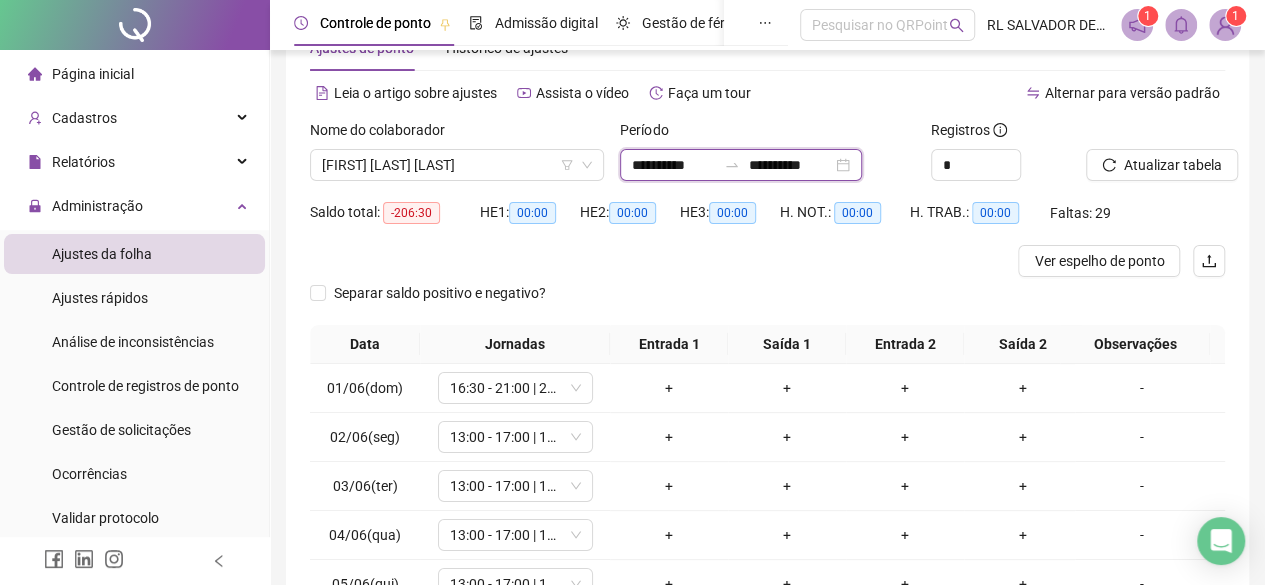 click on "**********" at bounding box center [674, 165] 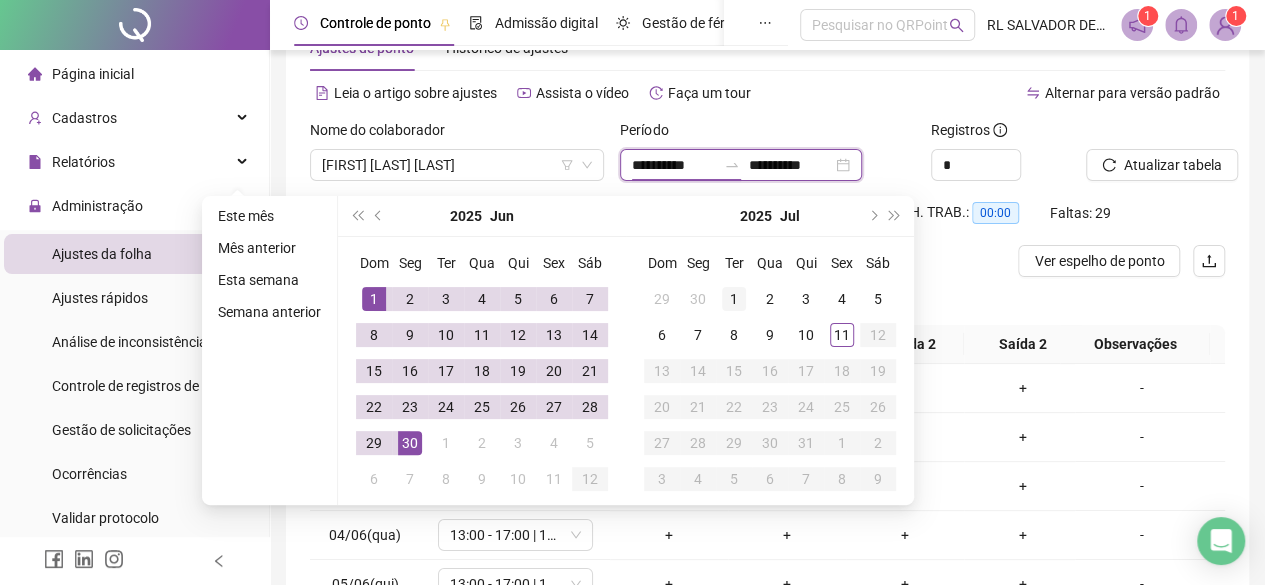 type on "**********" 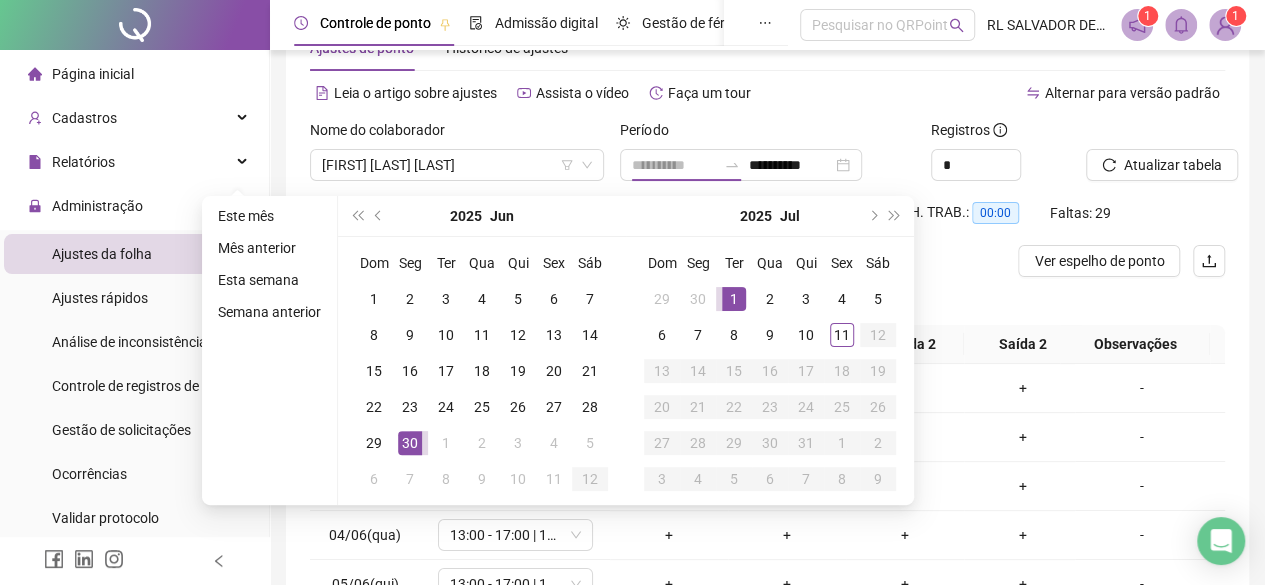 click on "1" at bounding box center [734, 299] 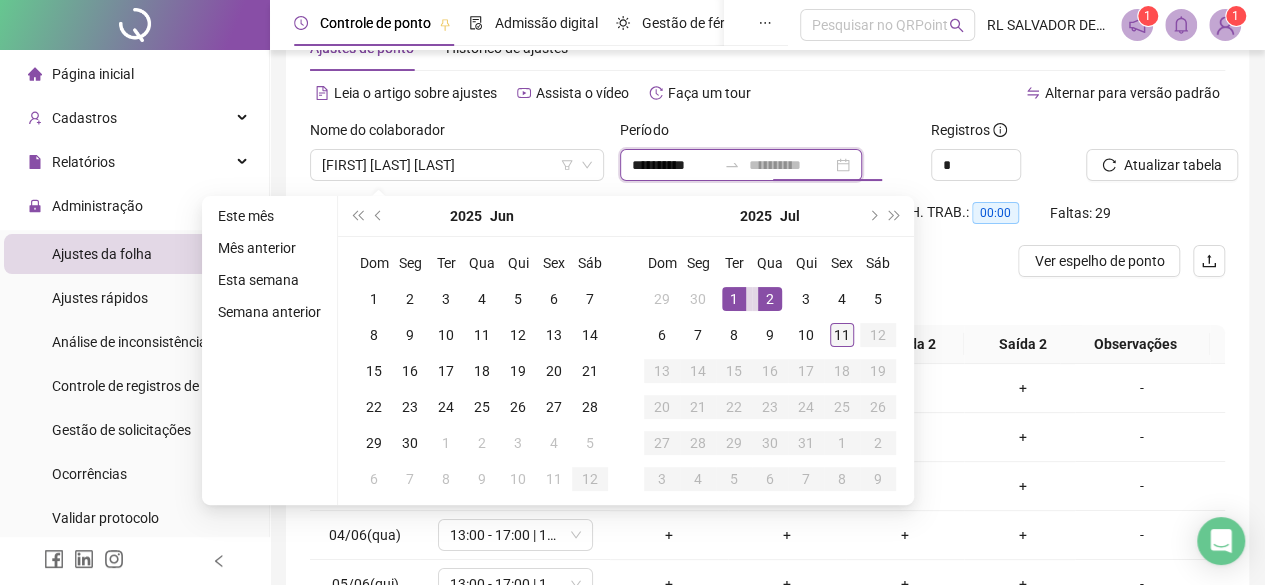 type on "**********" 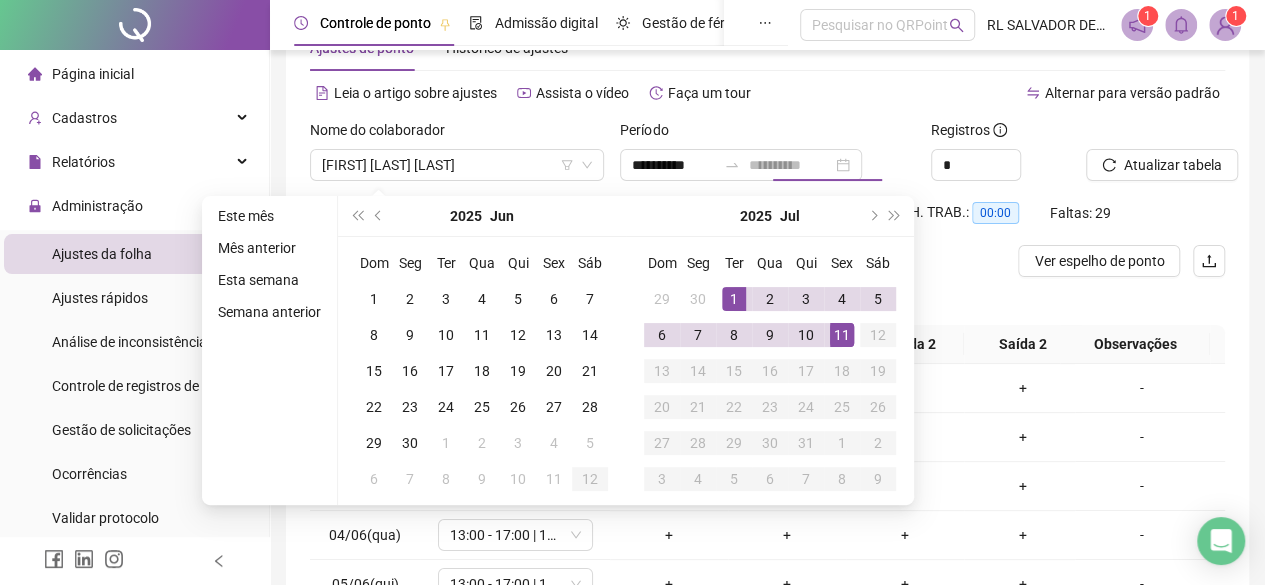 click on "11" at bounding box center (842, 335) 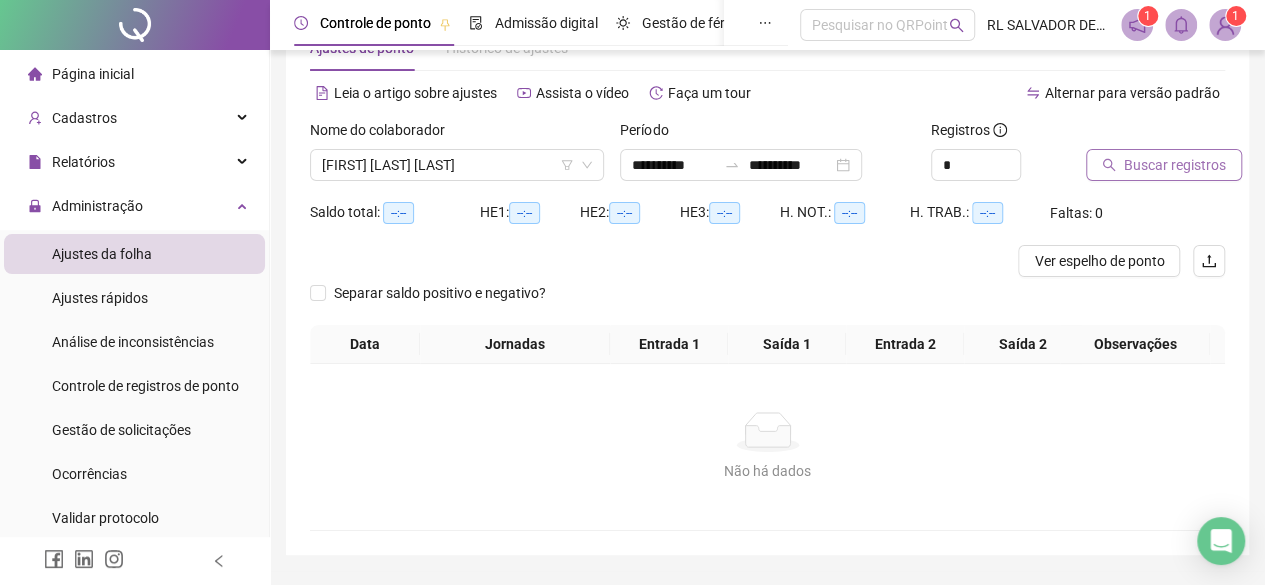 click on "Buscar registros" at bounding box center (1175, 165) 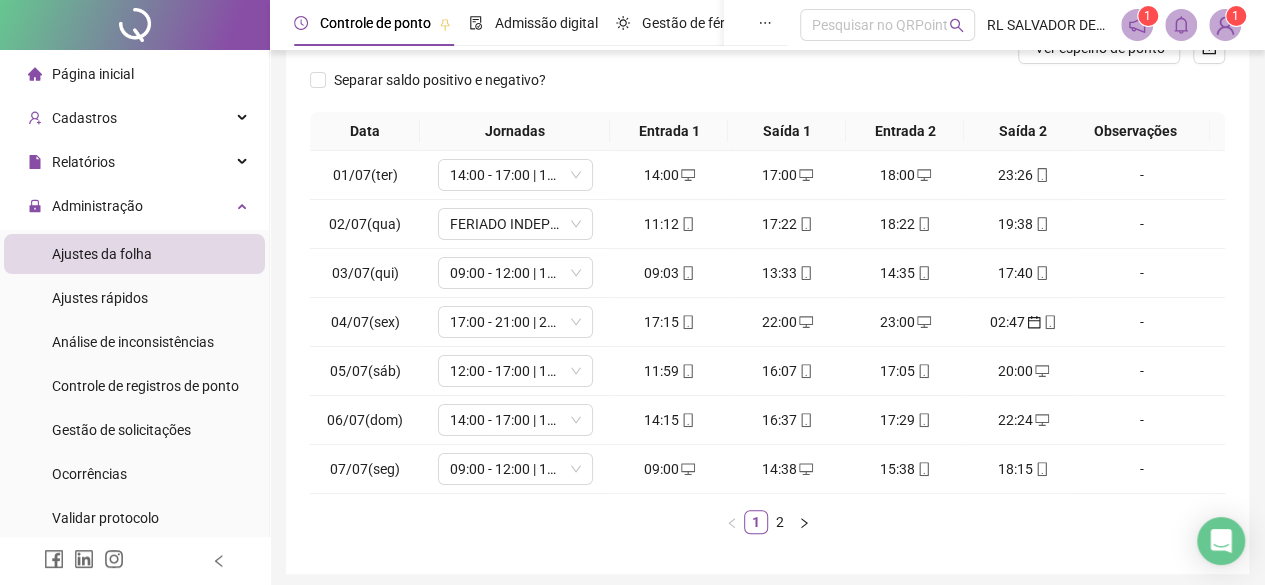 scroll, scrollTop: 365, scrollLeft: 0, axis: vertical 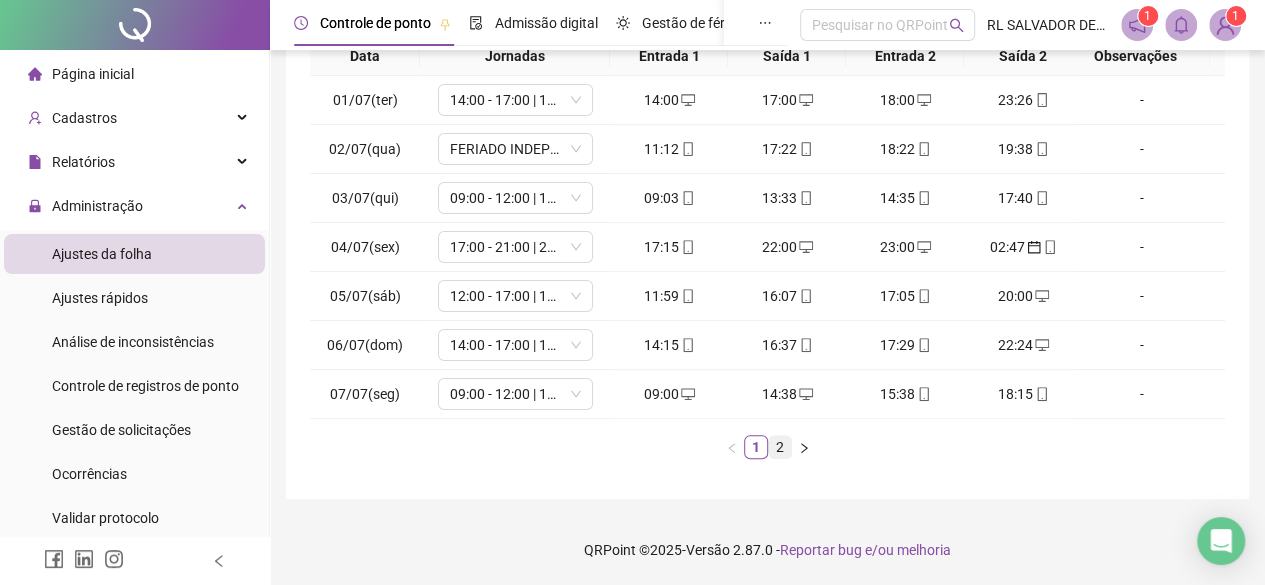 click on "2" at bounding box center [780, 447] 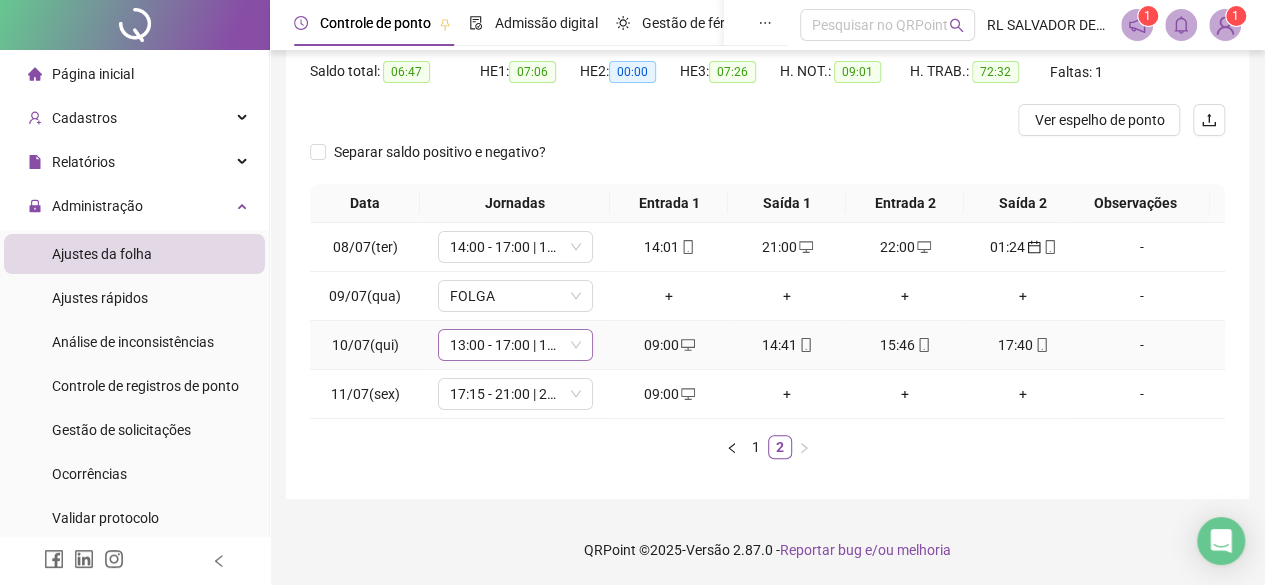 click on "13:00 - 17:00 | 18:00 - 21:00" at bounding box center (515, 345) 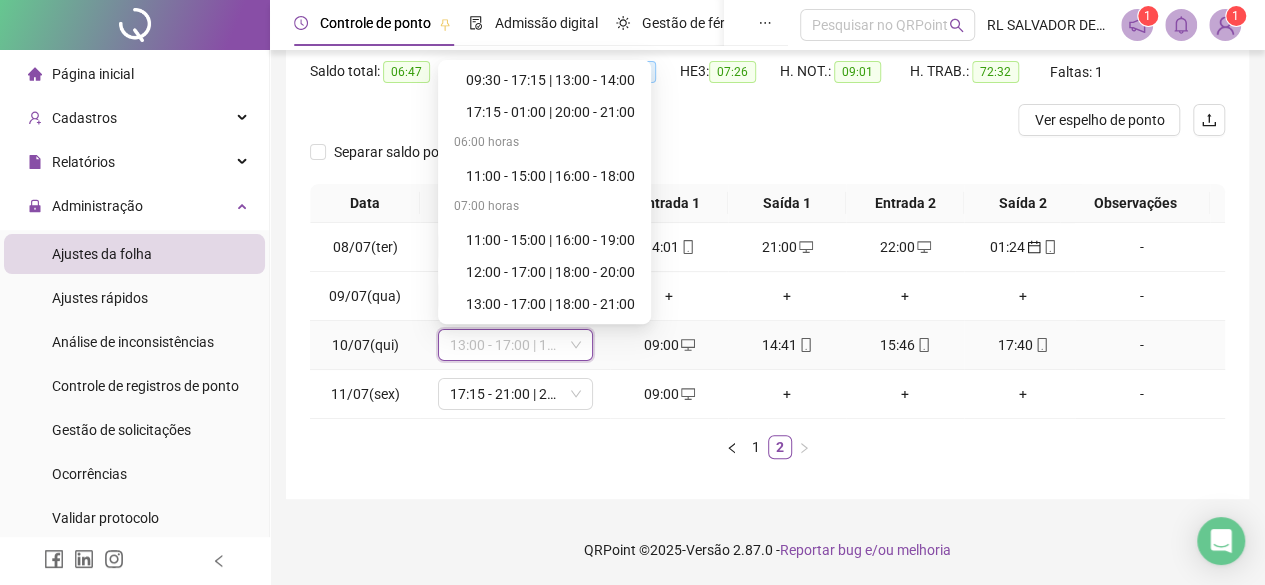 scroll, scrollTop: 900, scrollLeft: 0, axis: vertical 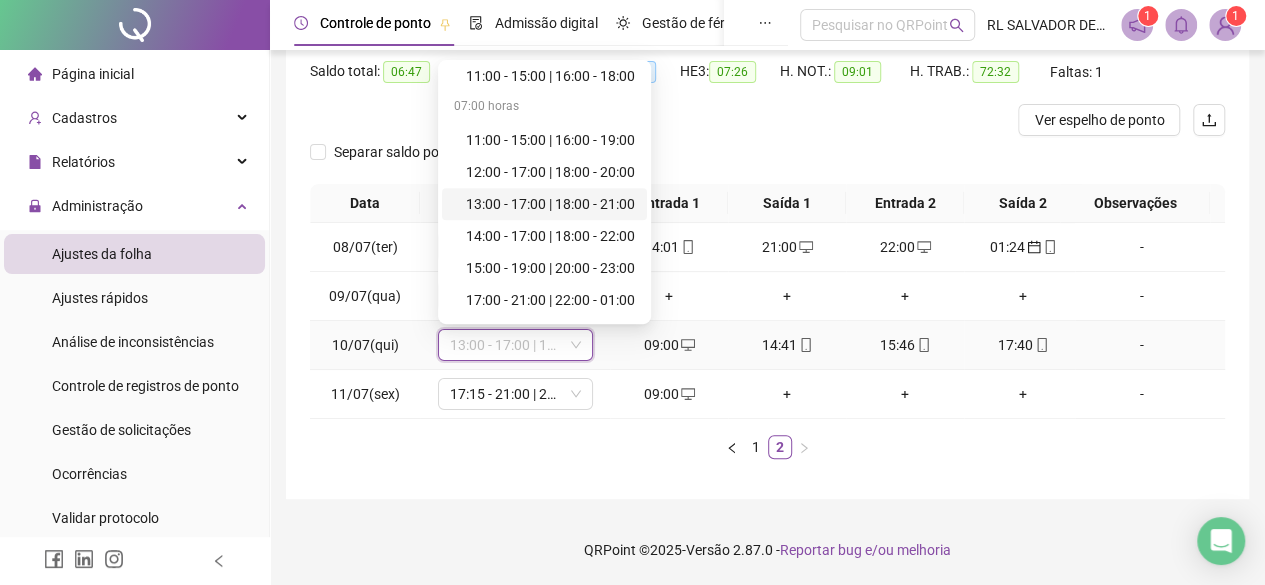 click on "13:00 - 17:00 | 18:00 - 21:00" at bounding box center (550, 204) 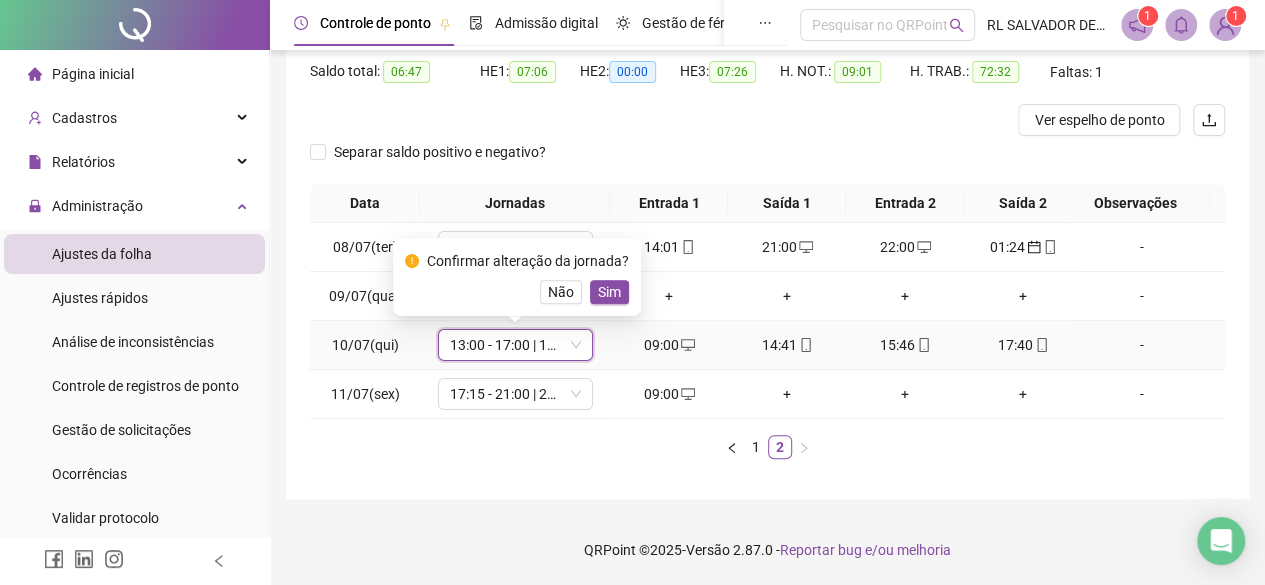 click on "13:00 - 17:00 | 18:00 - 21:00" at bounding box center (515, 345) 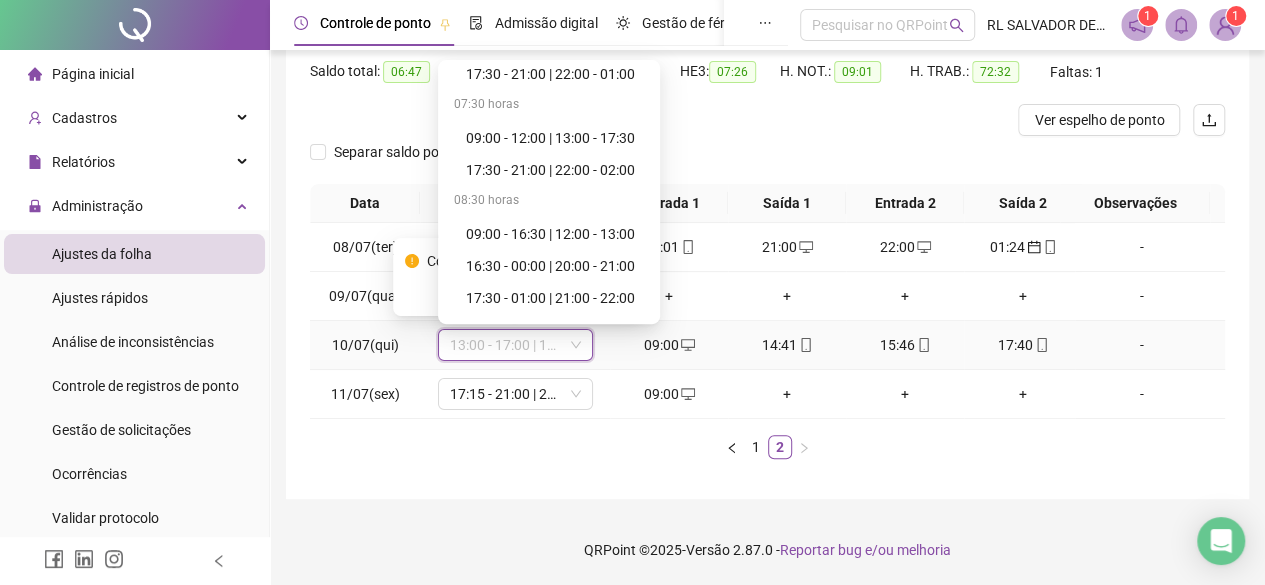 scroll, scrollTop: 300, scrollLeft: 0, axis: vertical 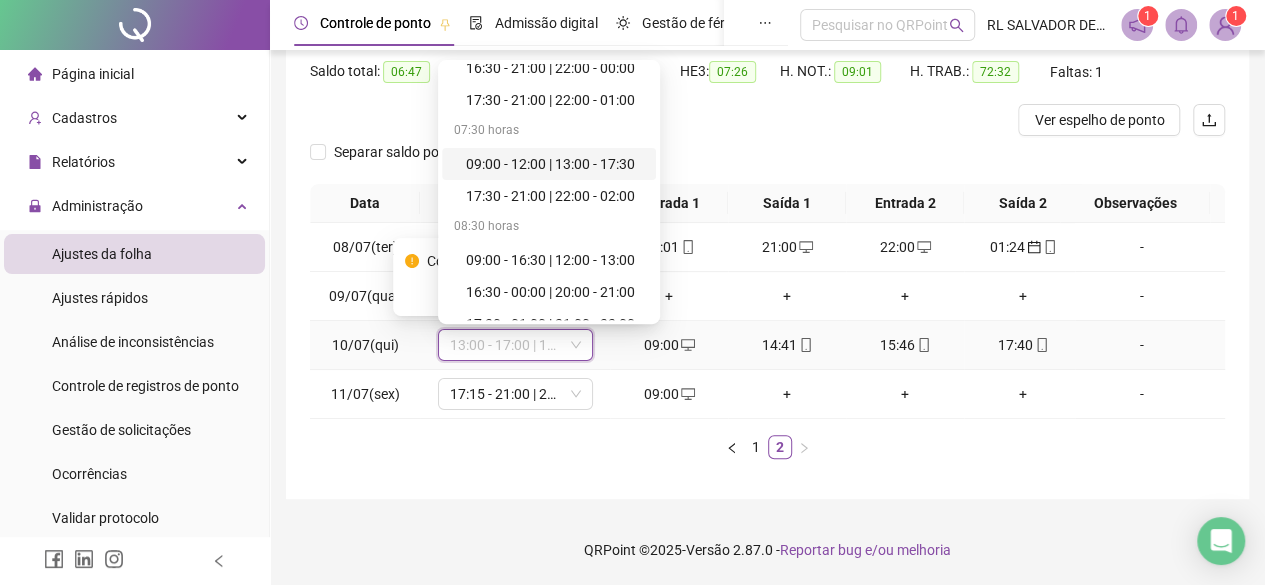 click on "09:00 - 12:00 | 13:00 - 17:30" at bounding box center [555, 164] 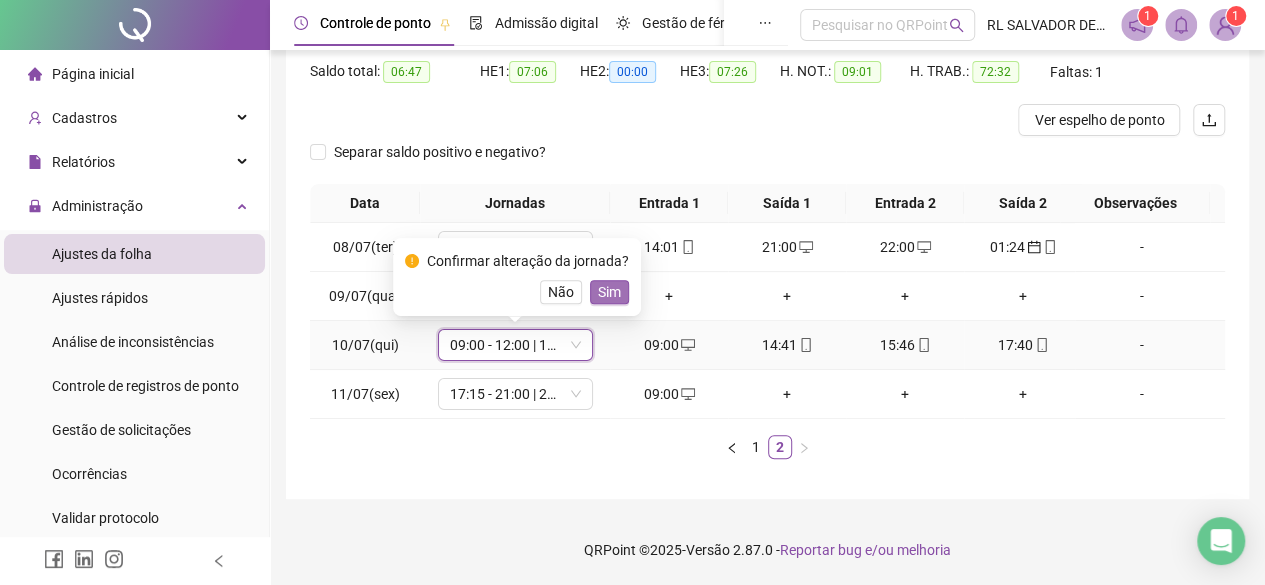 click on "Sim" at bounding box center (609, 292) 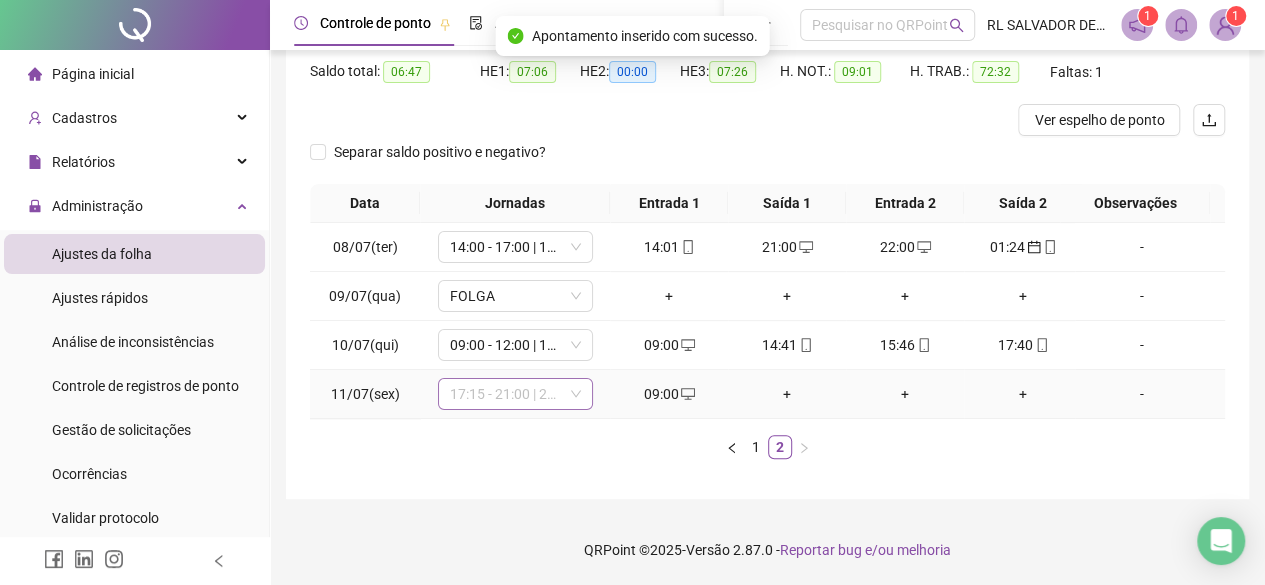 click on "17:15 - 21:00 | 22:00 - 02:00" at bounding box center (515, 394) 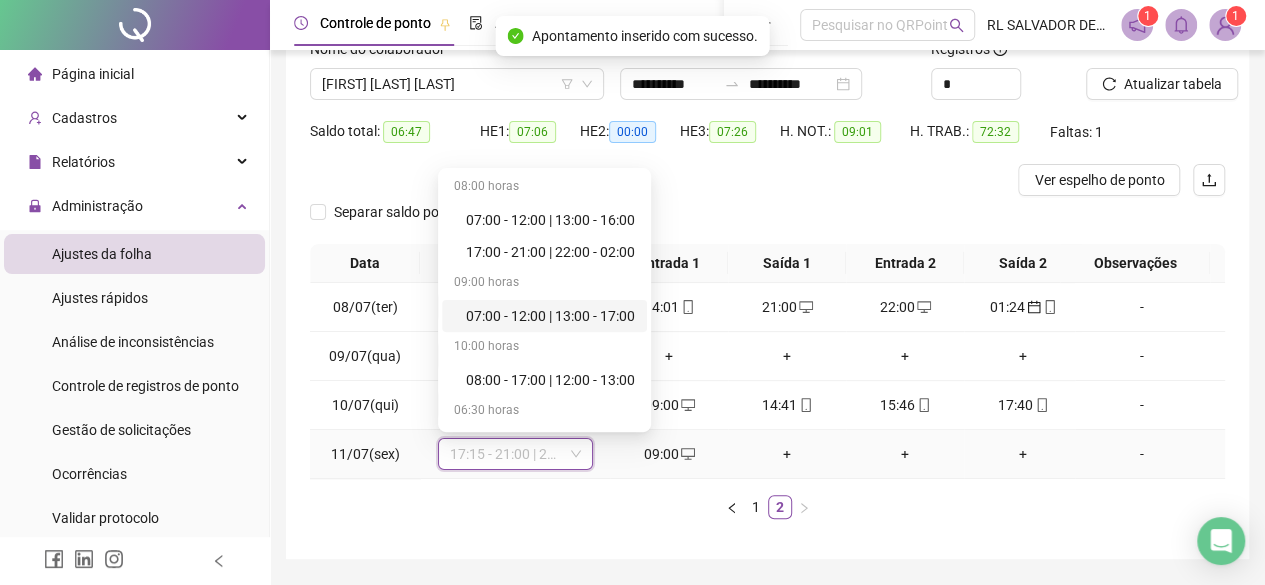 scroll, scrollTop: 119, scrollLeft: 0, axis: vertical 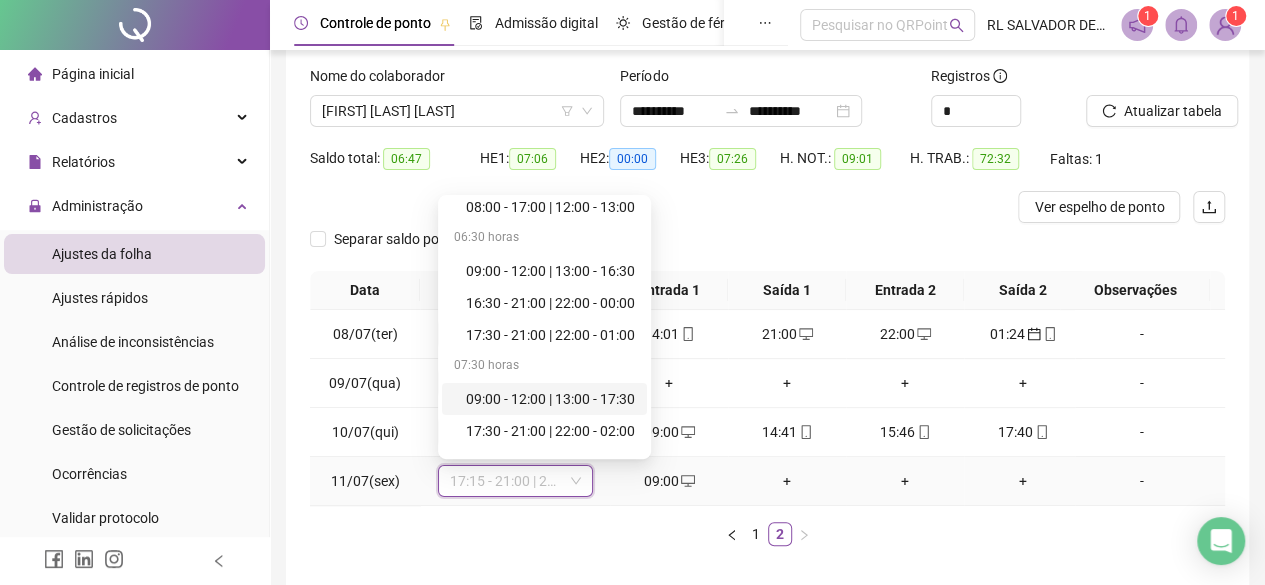 click on "09:00 - 12:00 | 13:00 - 17:30" at bounding box center [550, 399] 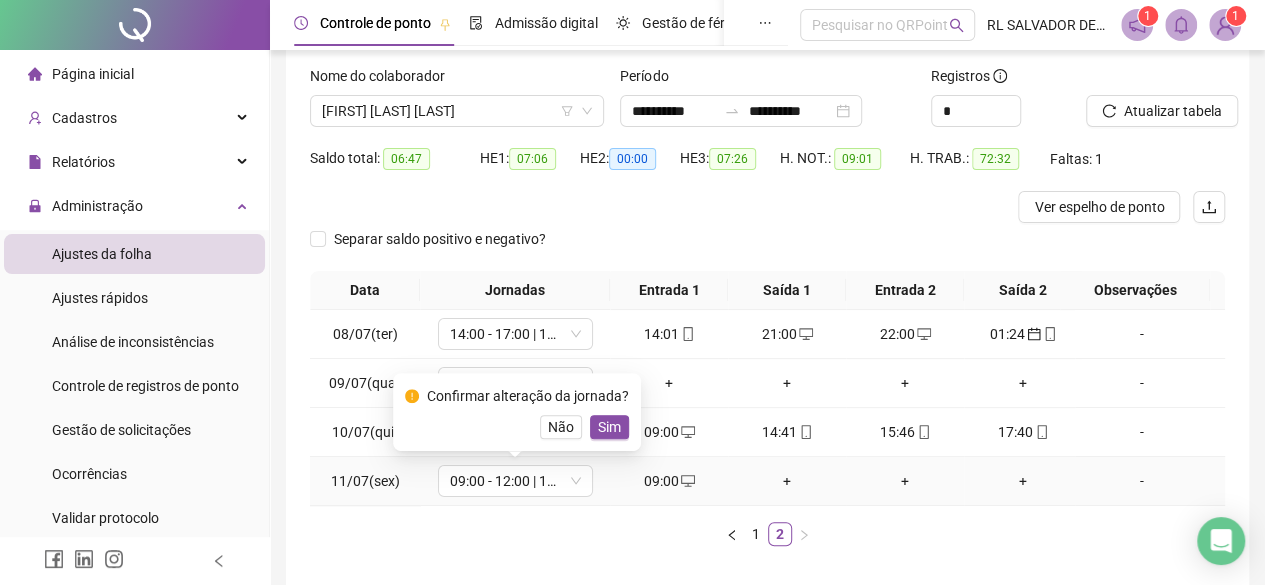 drag, startPoint x: 601, startPoint y: 431, endPoint x: 626, endPoint y: 424, distance: 25.96151 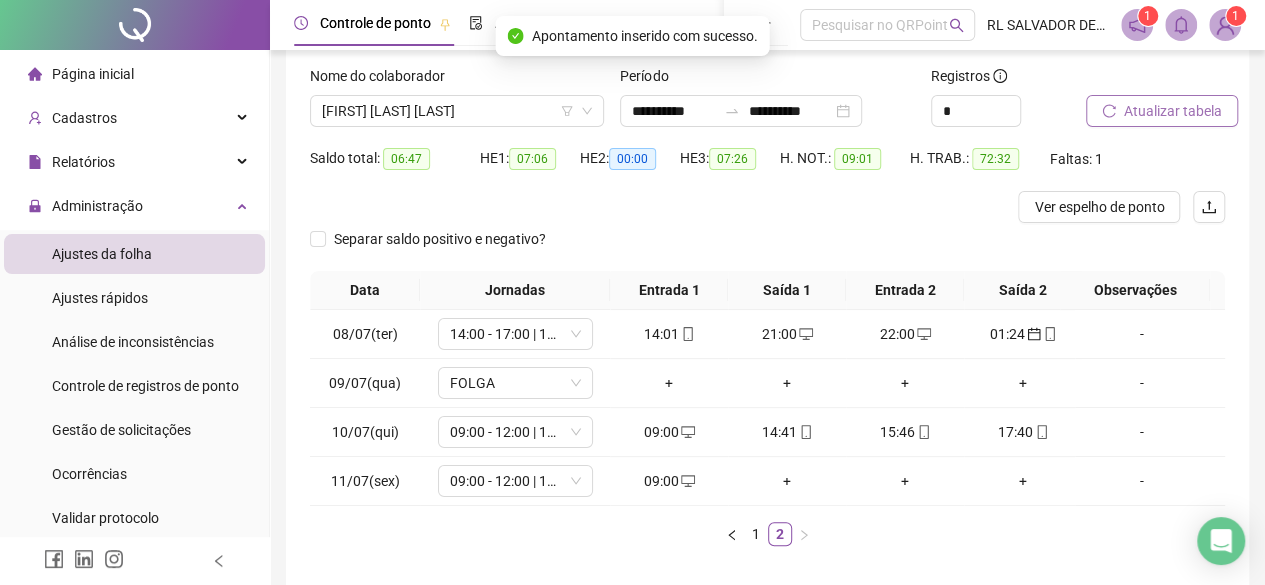 click on "Atualizar tabela" at bounding box center (1173, 111) 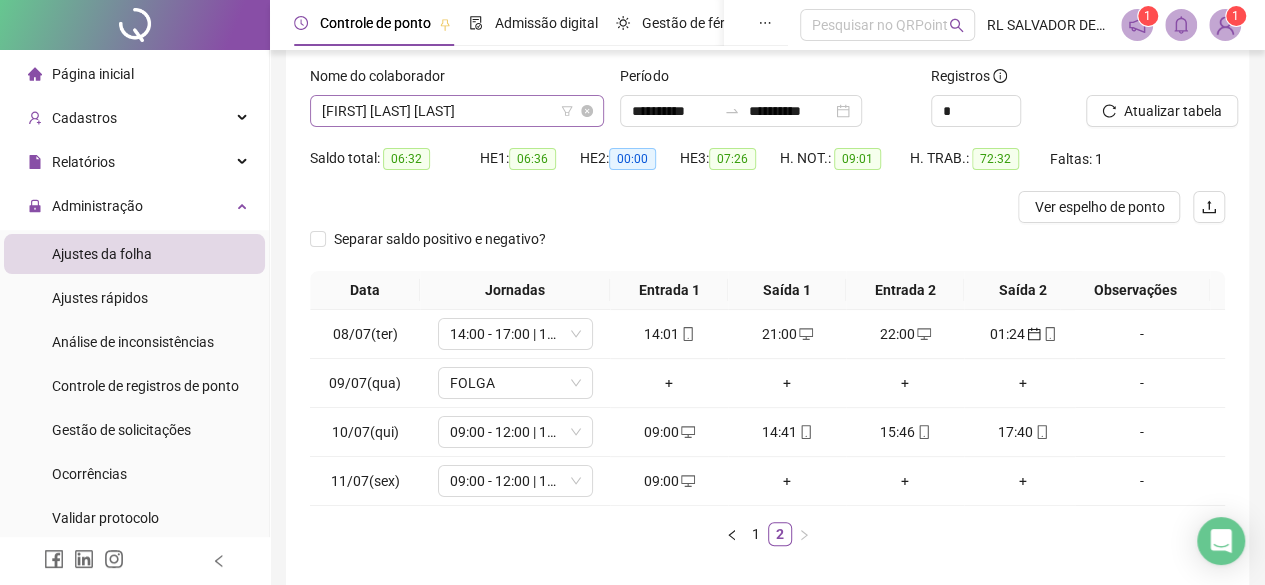 click on "[FIRST] [LAST] [LAST]" at bounding box center (457, 111) 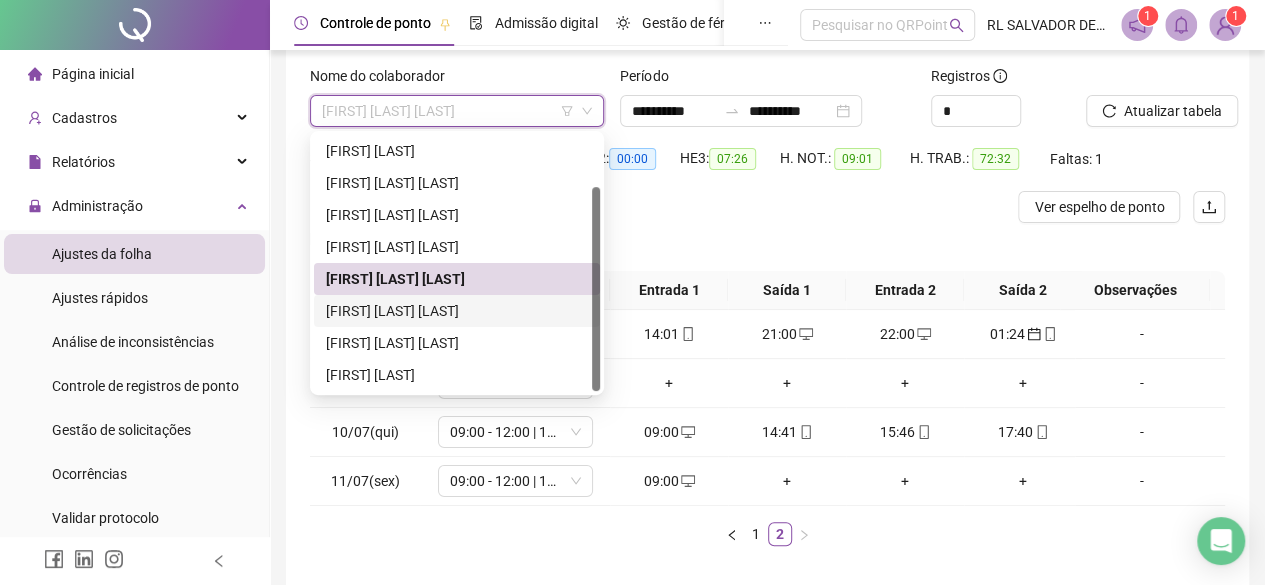 click on "[FIRST] [LAST] [LAST]" at bounding box center (457, 311) 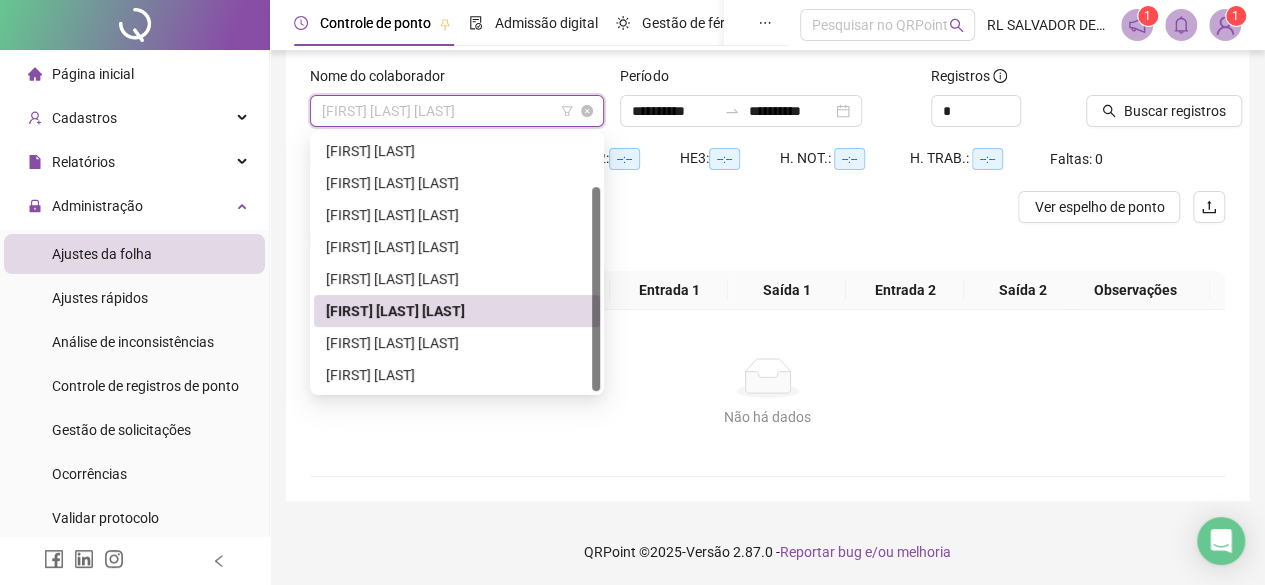 click on "[FIRST] [LAST] [LAST]" at bounding box center (457, 111) 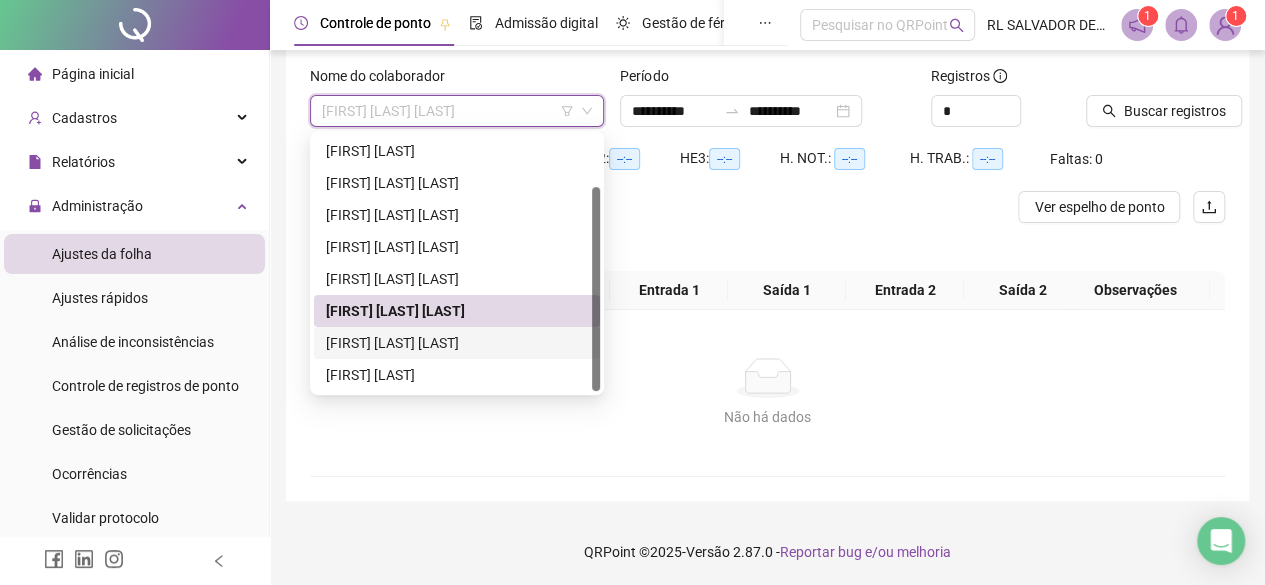 click on "[FIRST] [LAST] [LAST]" at bounding box center (457, 343) 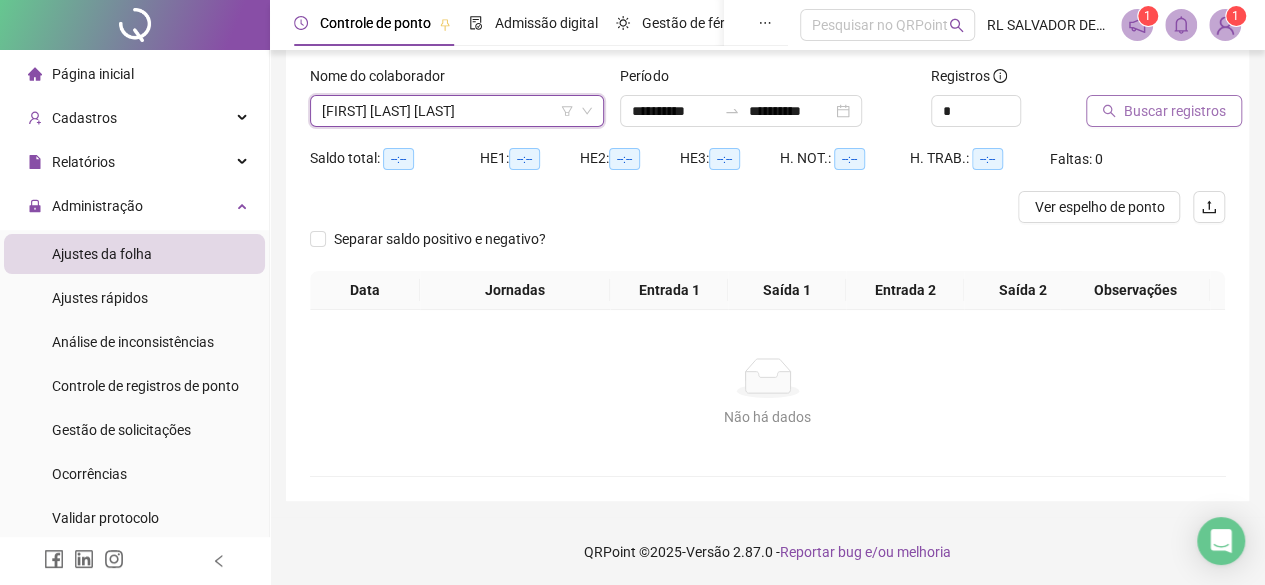 click on "Buscar registros" at bounding box center [1175, 111] 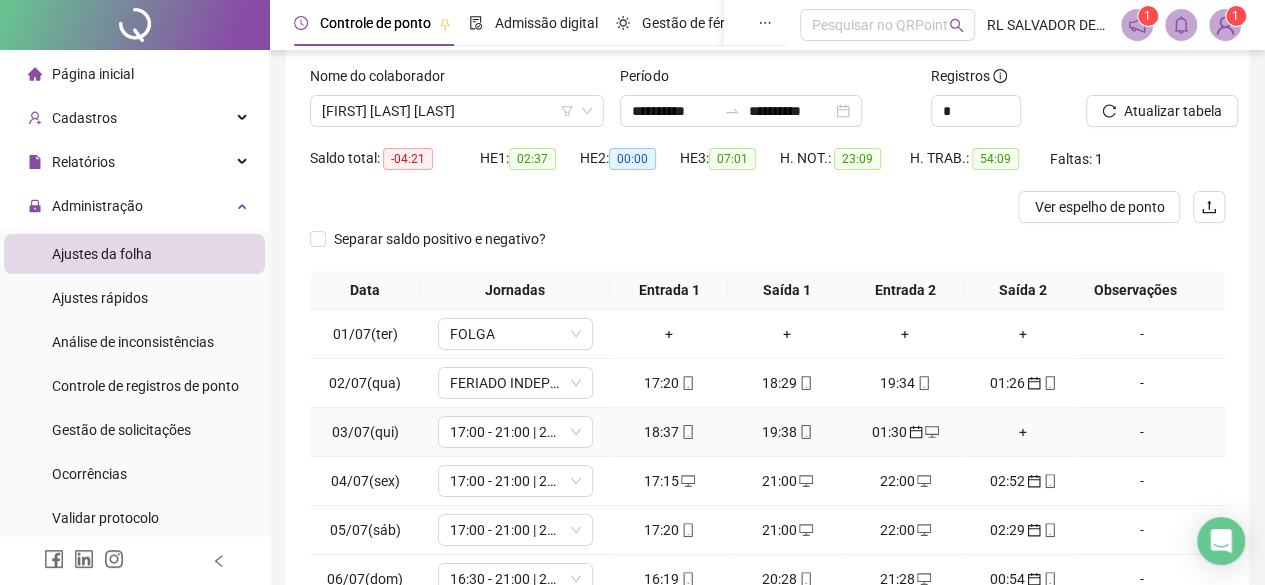 scroll, scrollTop: 0, scrollLeft: 0, axis: both 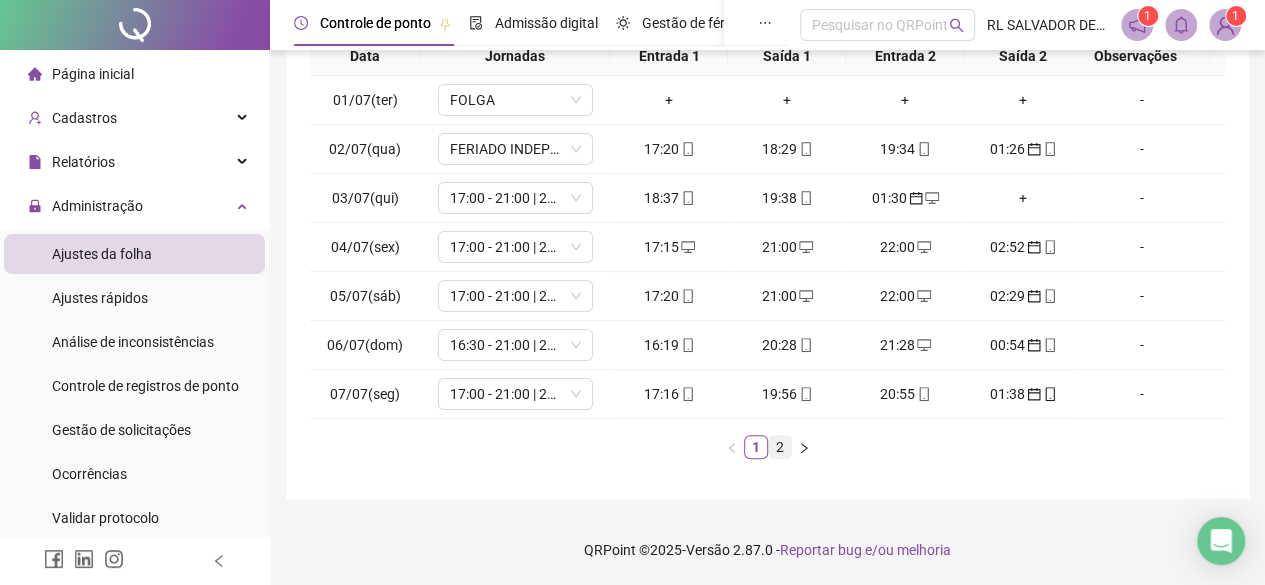 click on "2" at bounding box center [780, 447] 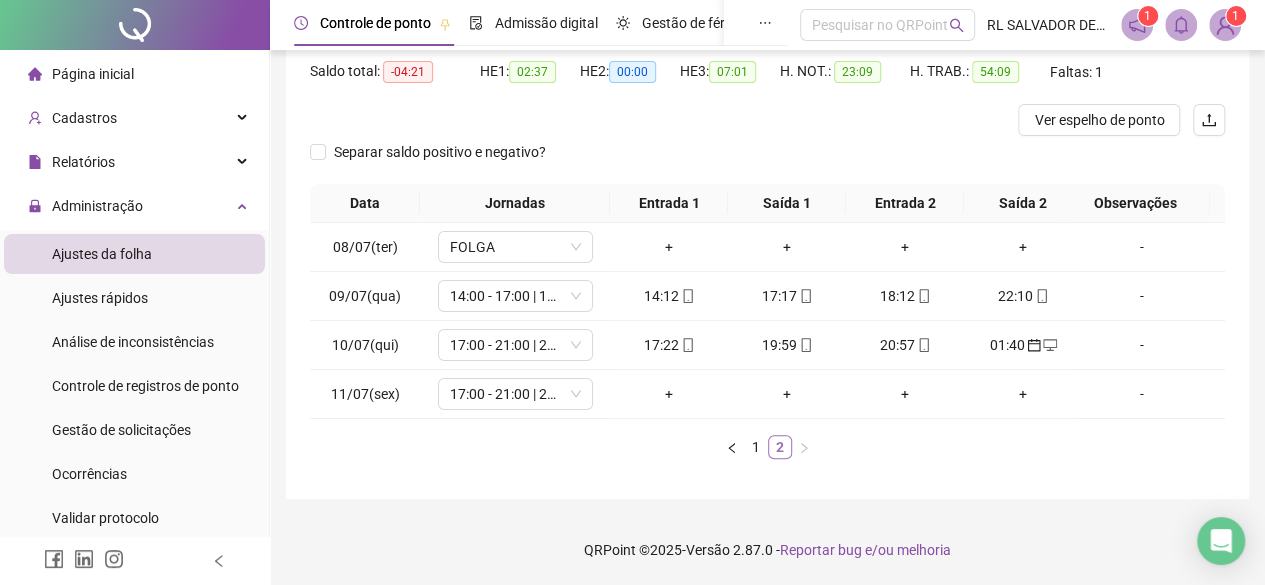 scroll, scrollTop: 219, scrollLeft: 0, axis: vertical 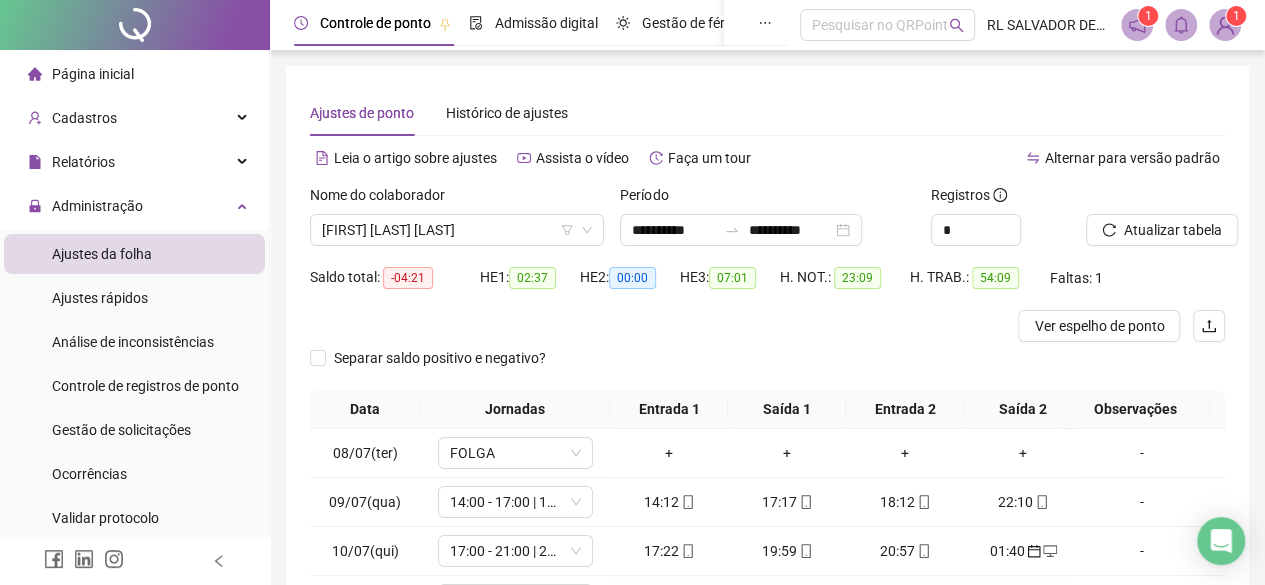 click at bounding box center [1225, 25] 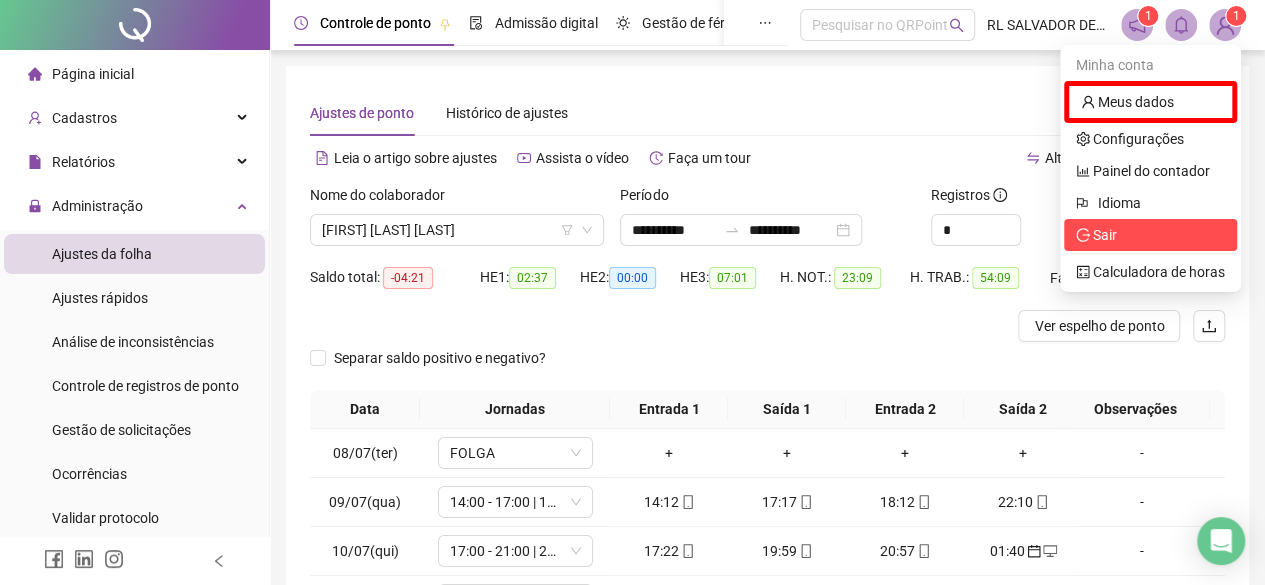 click on "Sair" at bounding box center [1105, 235] 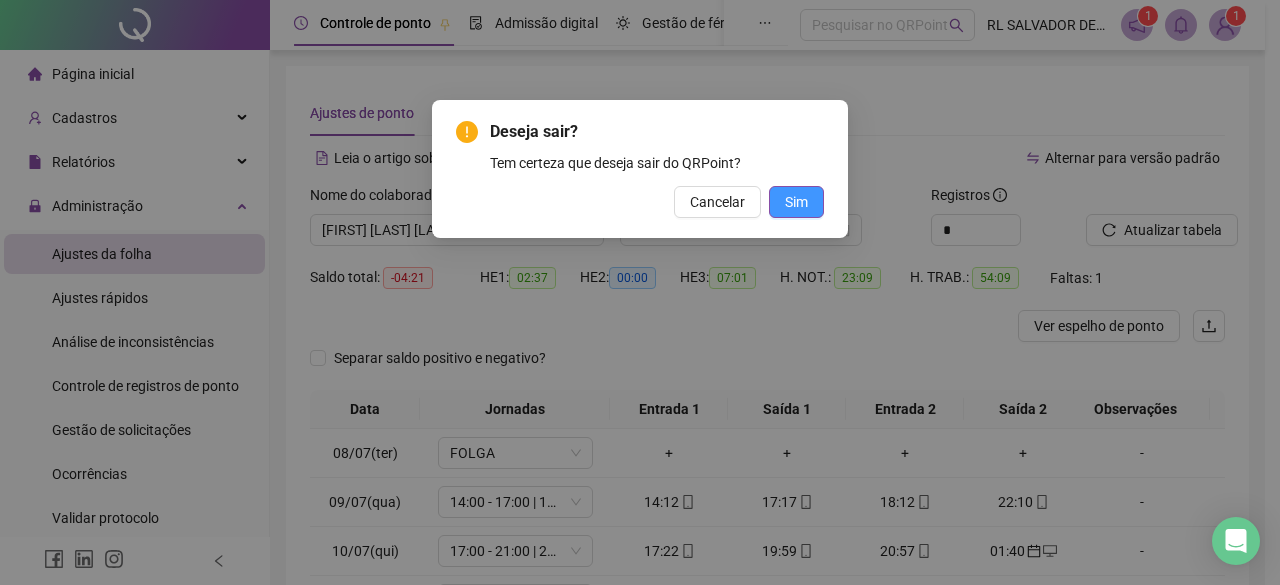 click on "Sim" at bounding box center (796, 202) 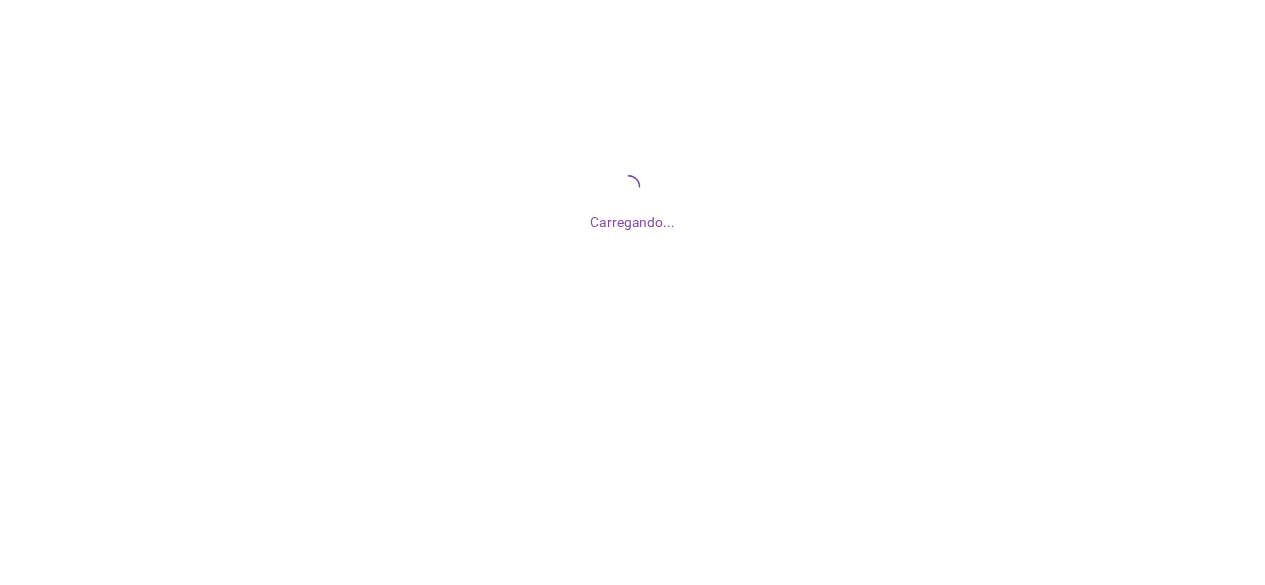 scroll, scrollTop: 0, scrollLeft: 0, axis: both 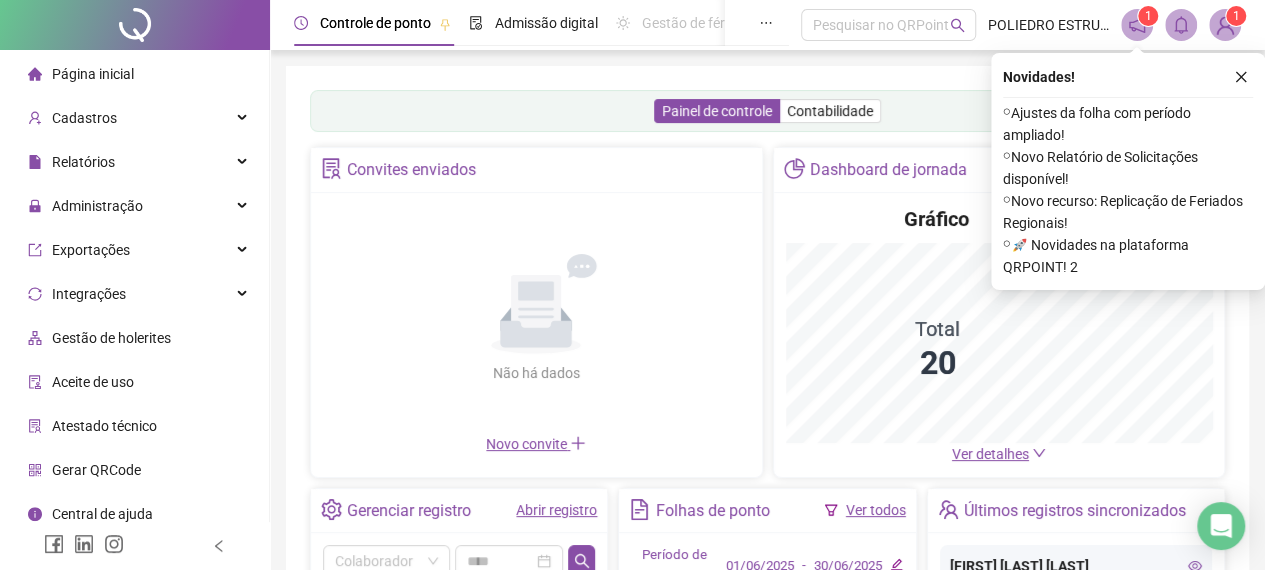 click 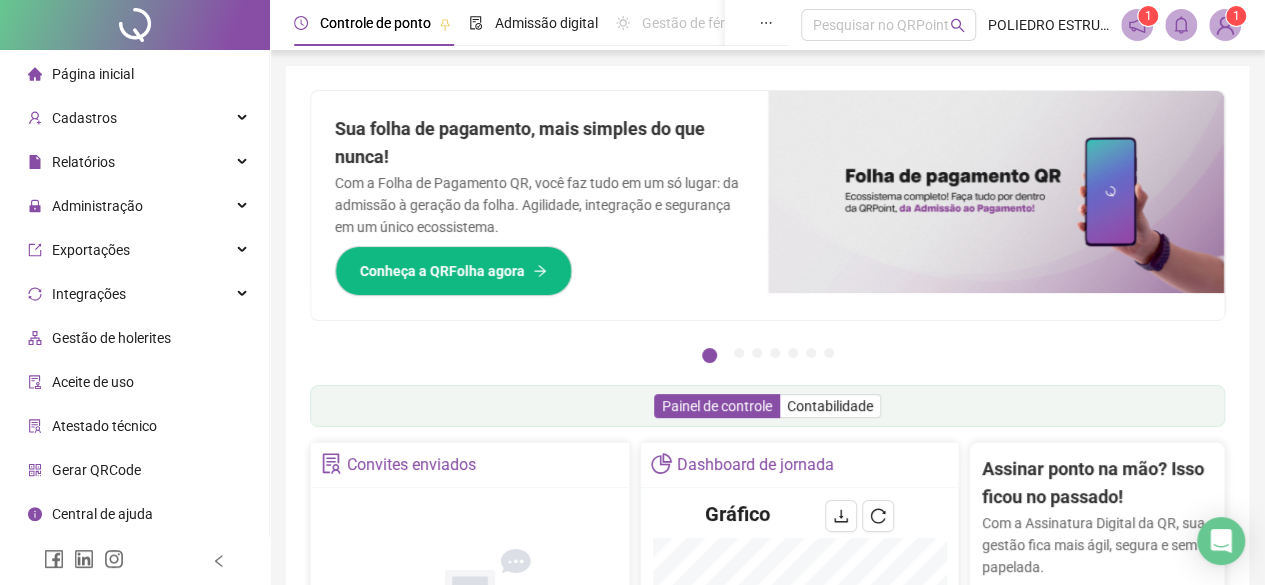 click on "Gestão de holerites" at bounding box center (111, 338) 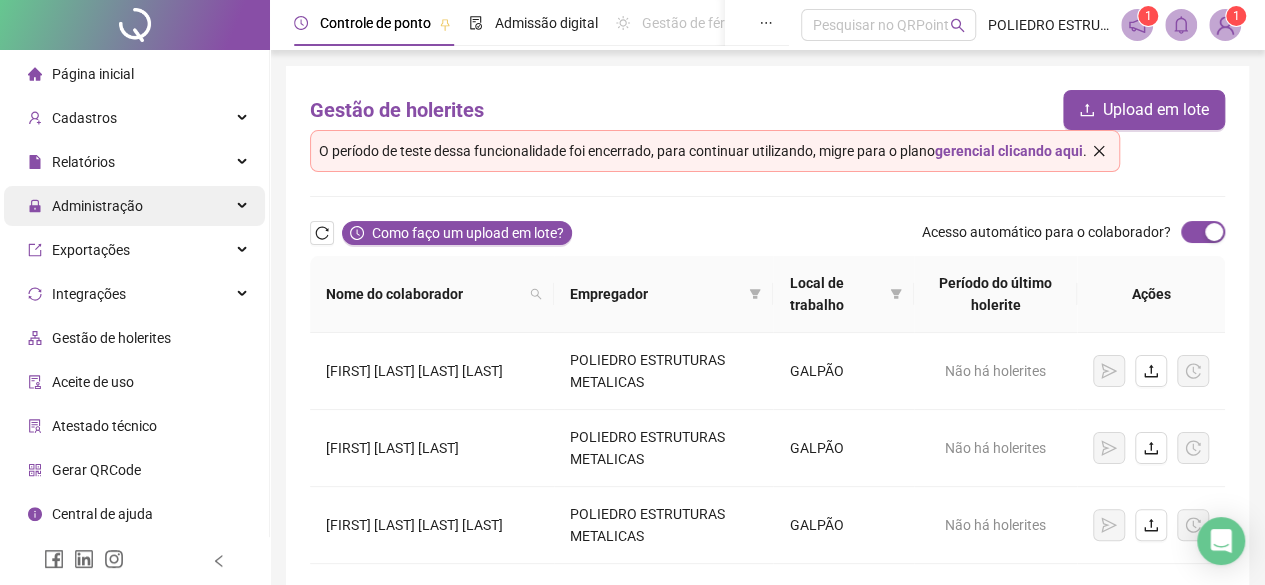 click on "Administração" at bounding box center (134, 206) 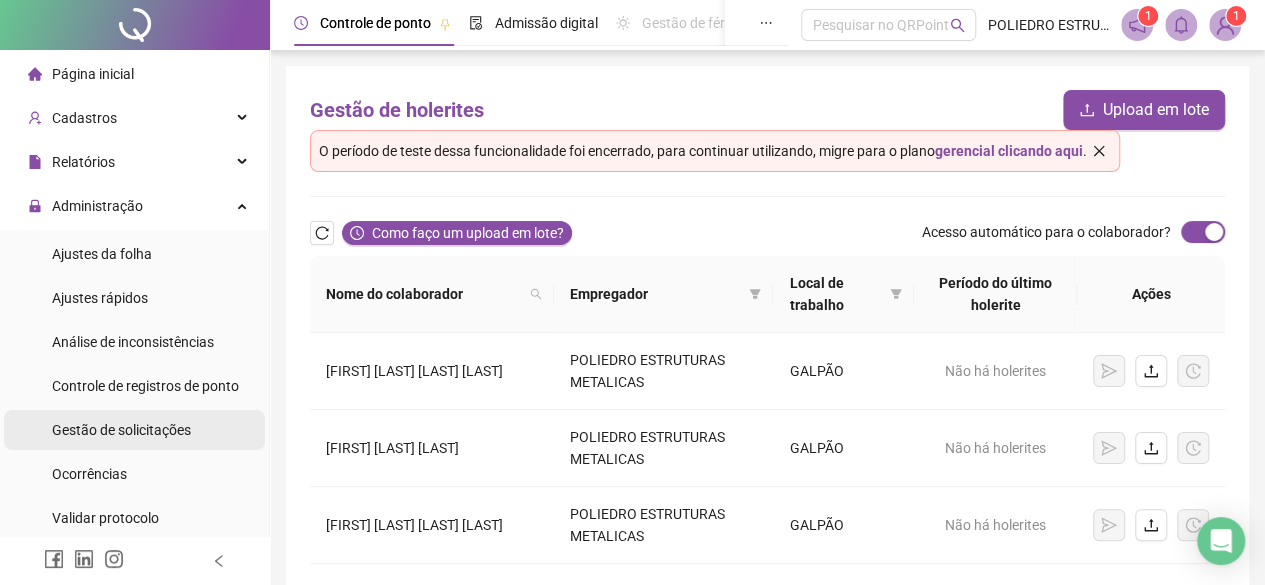click on "Gestão de solicitações" at bounding box center [121, 430] 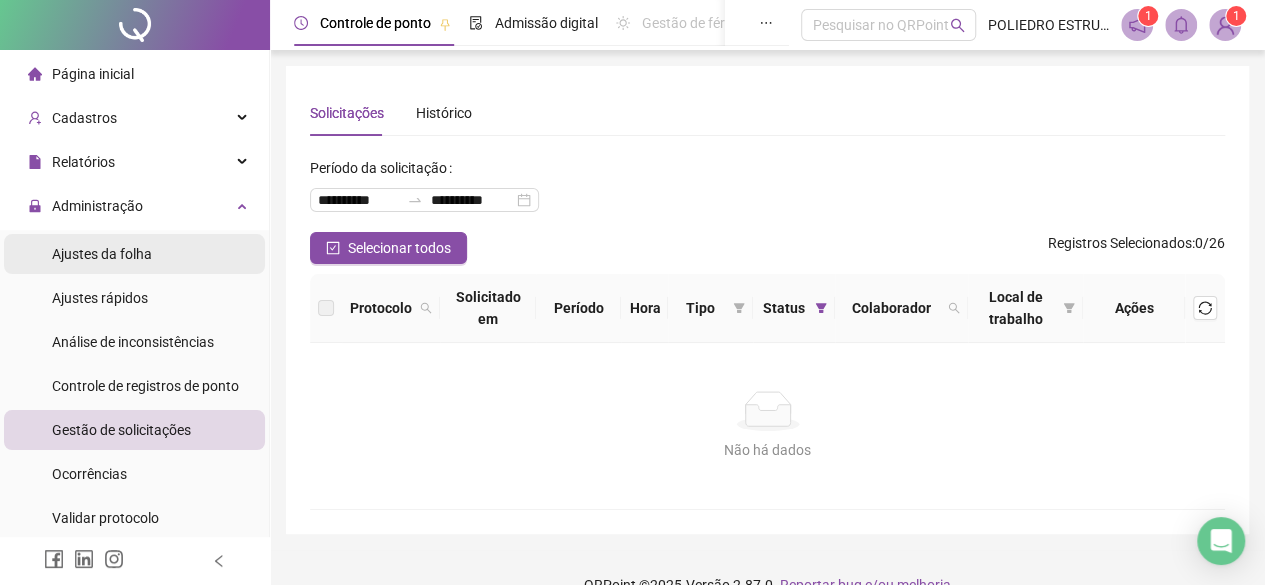 click on "Ajustes da folha" at bounding box center (102, 254) 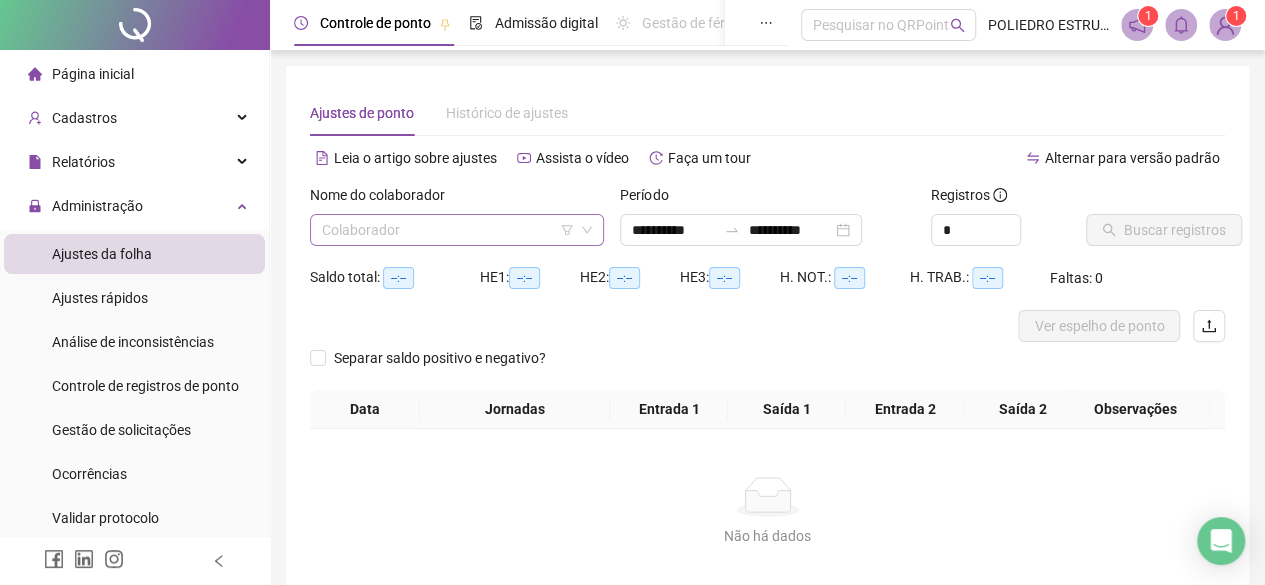 click at bounding box center (451, 230) 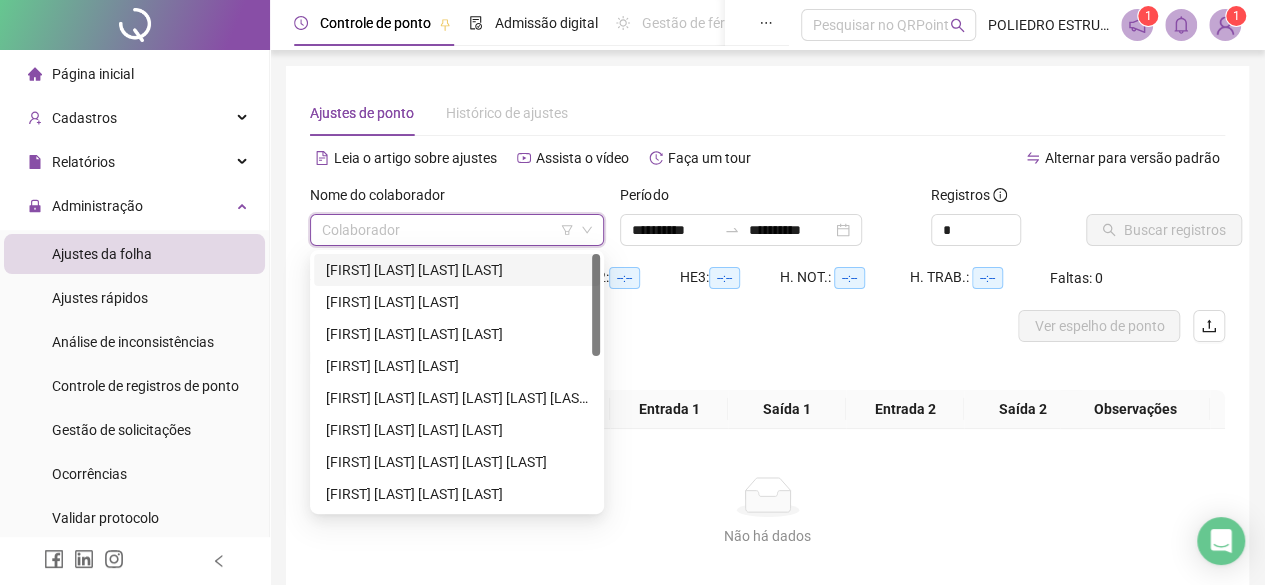 click on "ALBERTO PESSOA DE OLIVEIRA JUNIOR" at bounding box center (457, 270) 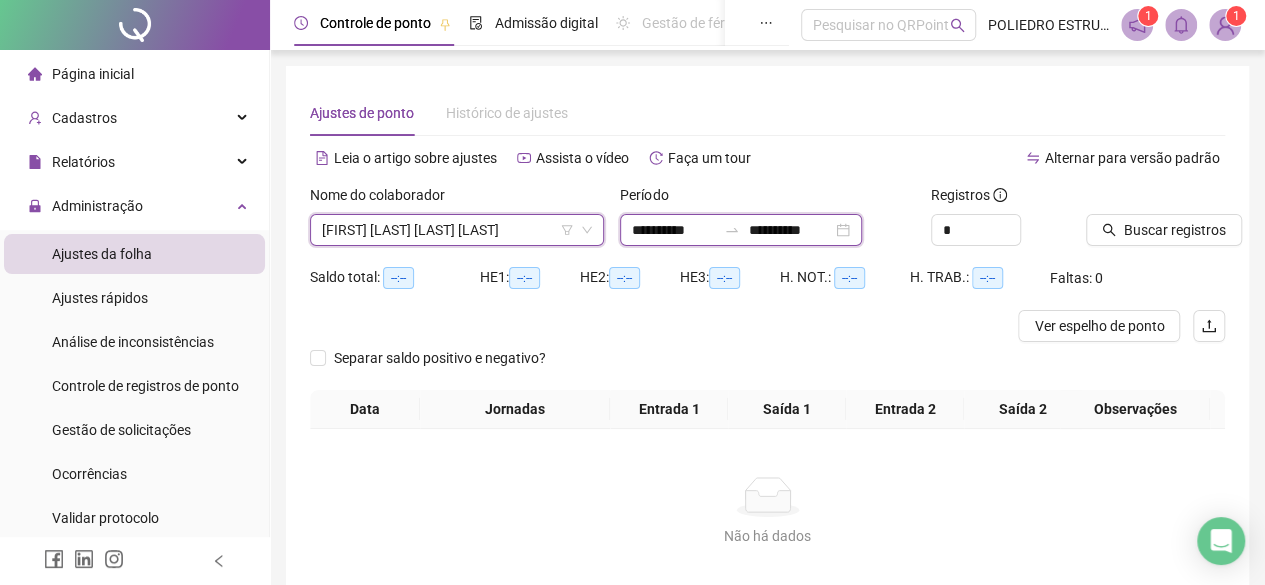 click on "**********" at bounding box center (674, 230) 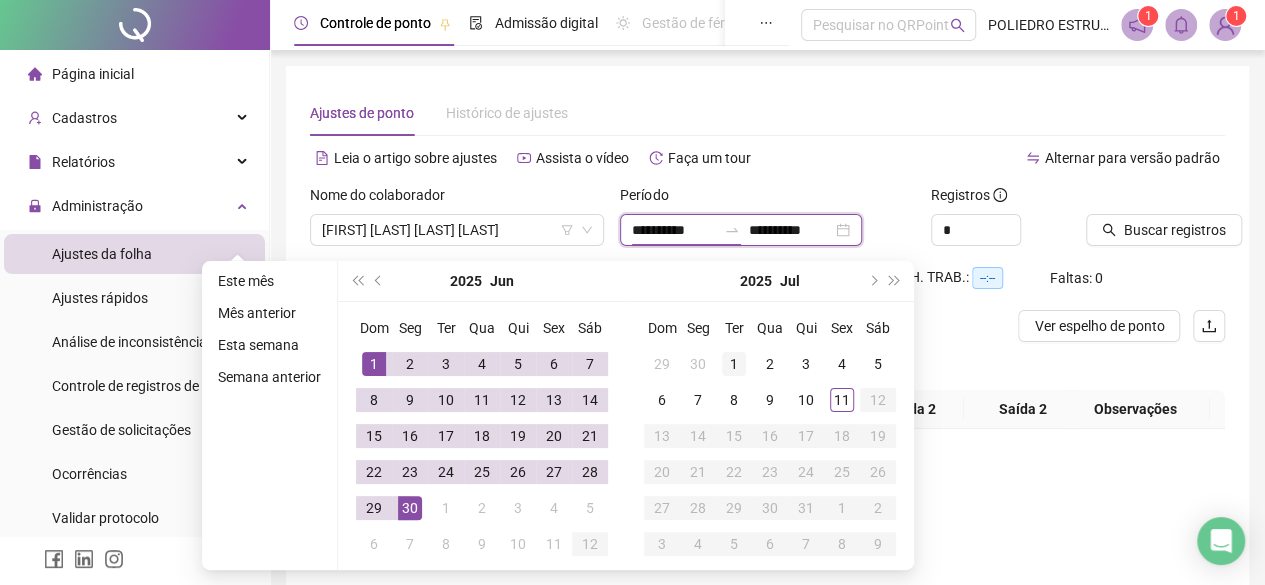 type on "**********" 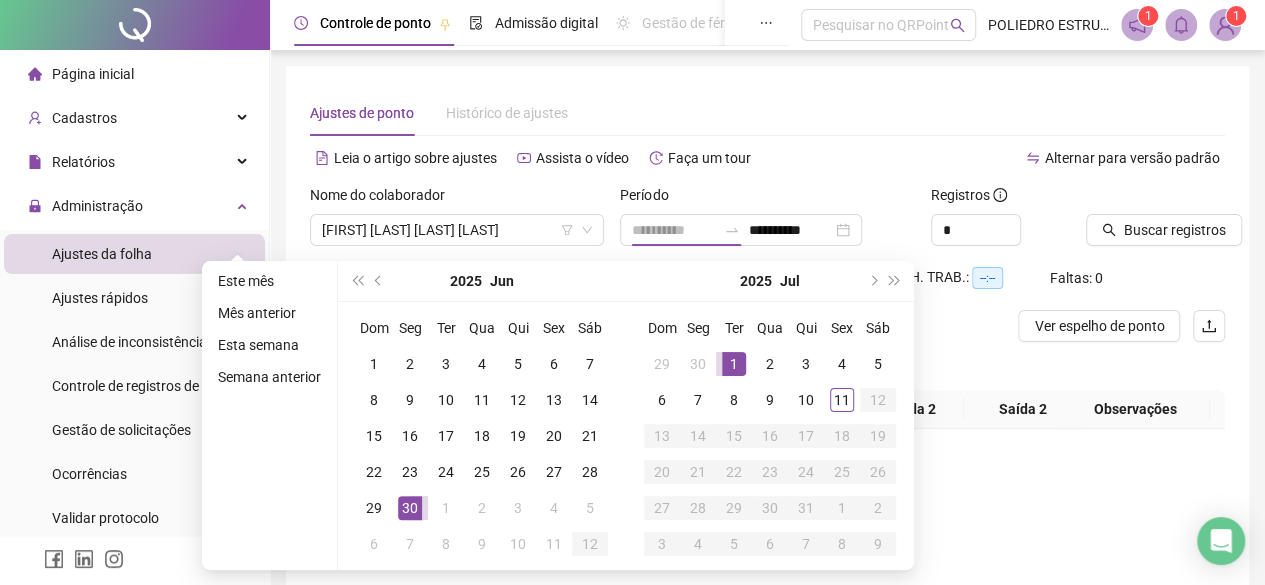 click on "1" at bounding box center (734, 364) 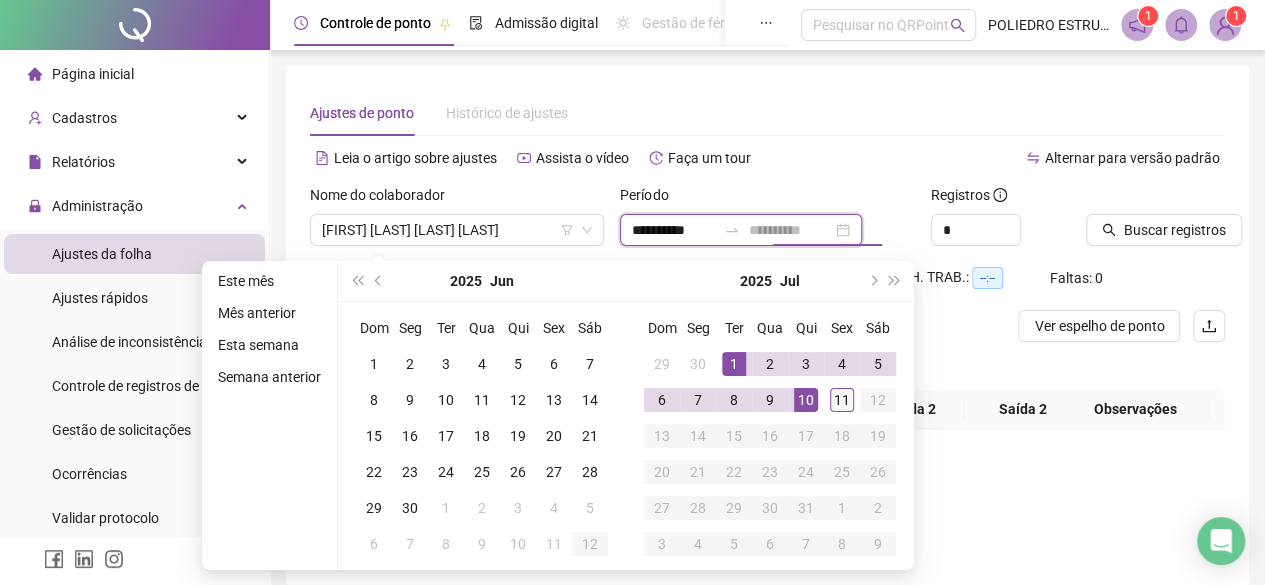 type on "**********" 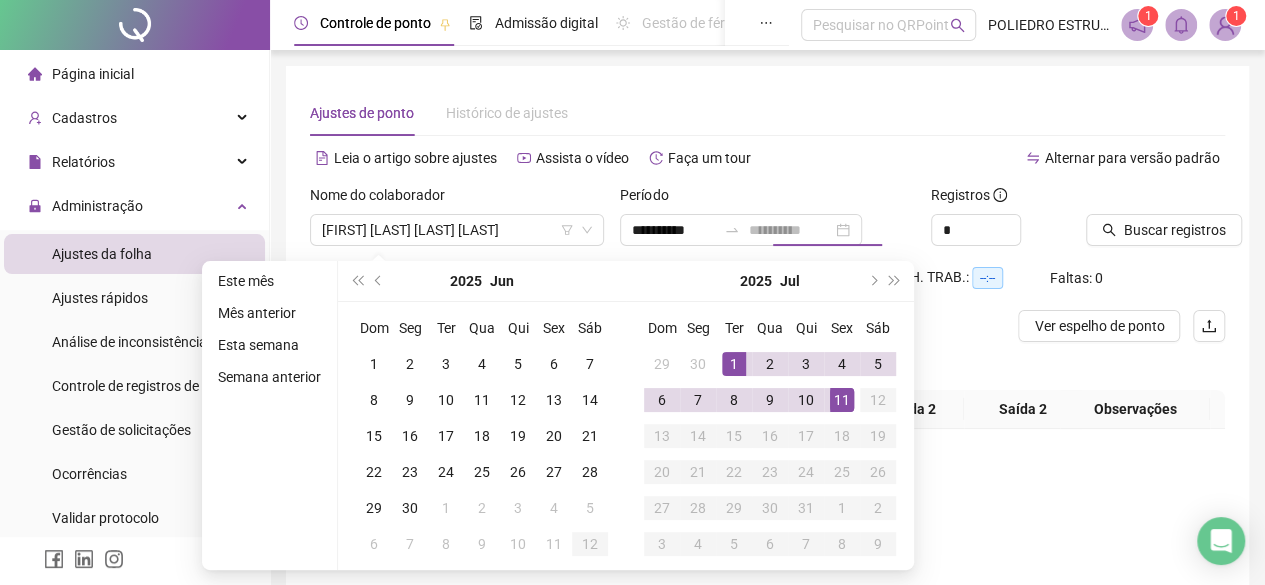 click on "11" at bounding box center [842, 400] 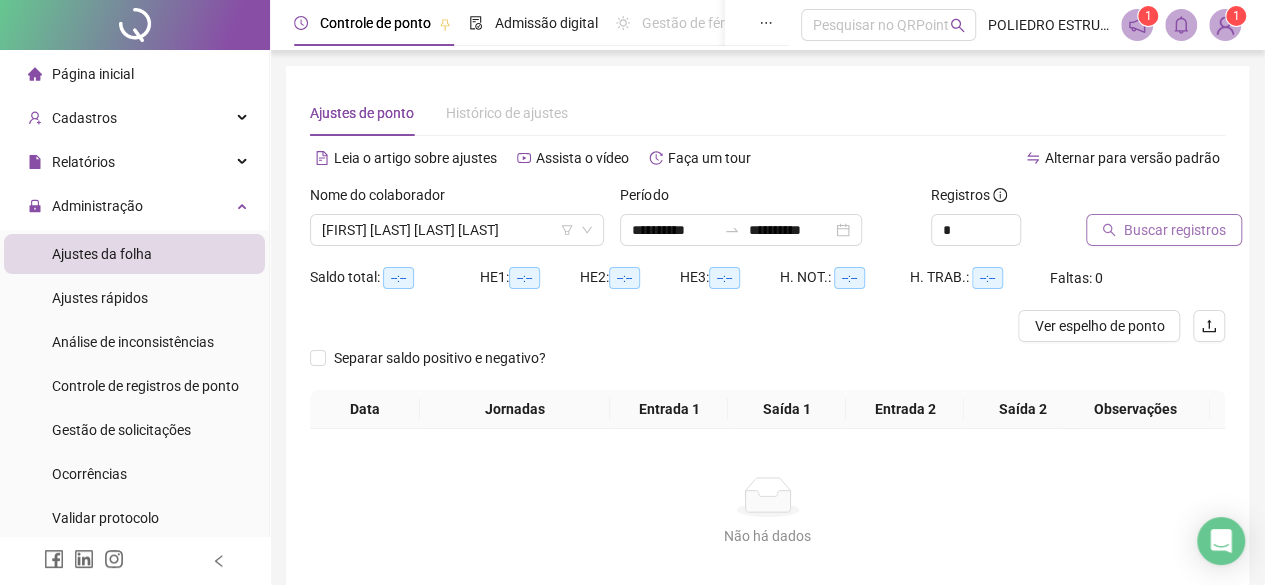 click on "Buscar registros" at bounding box center [1175, 230] 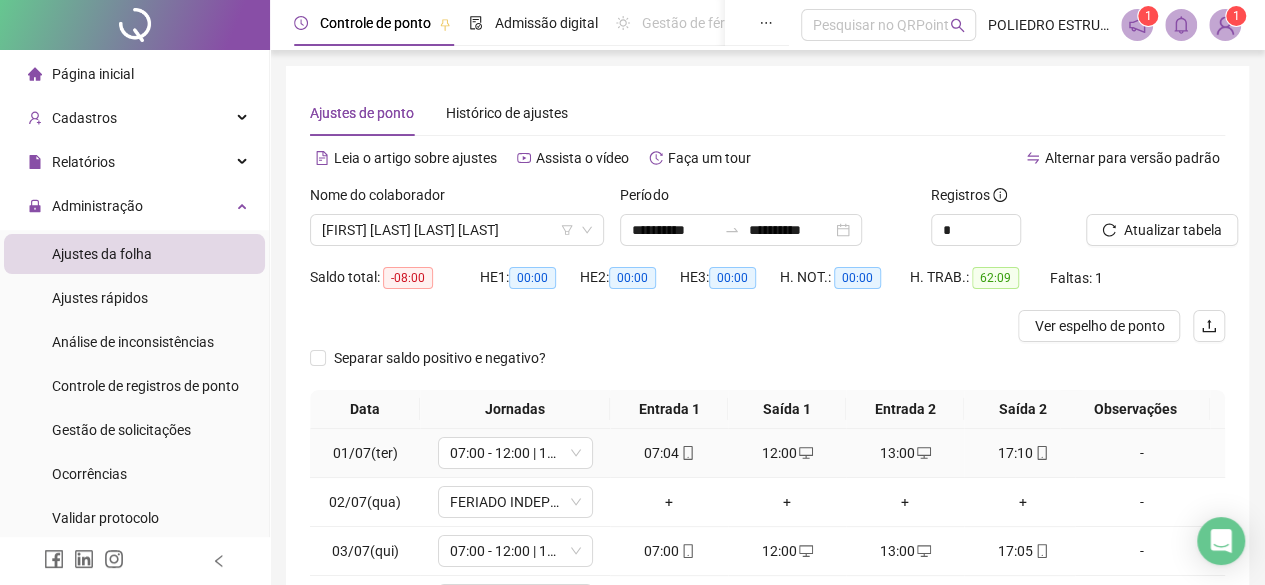 scroll, scrollTop: 0, scrollLeft: 0, axis: both 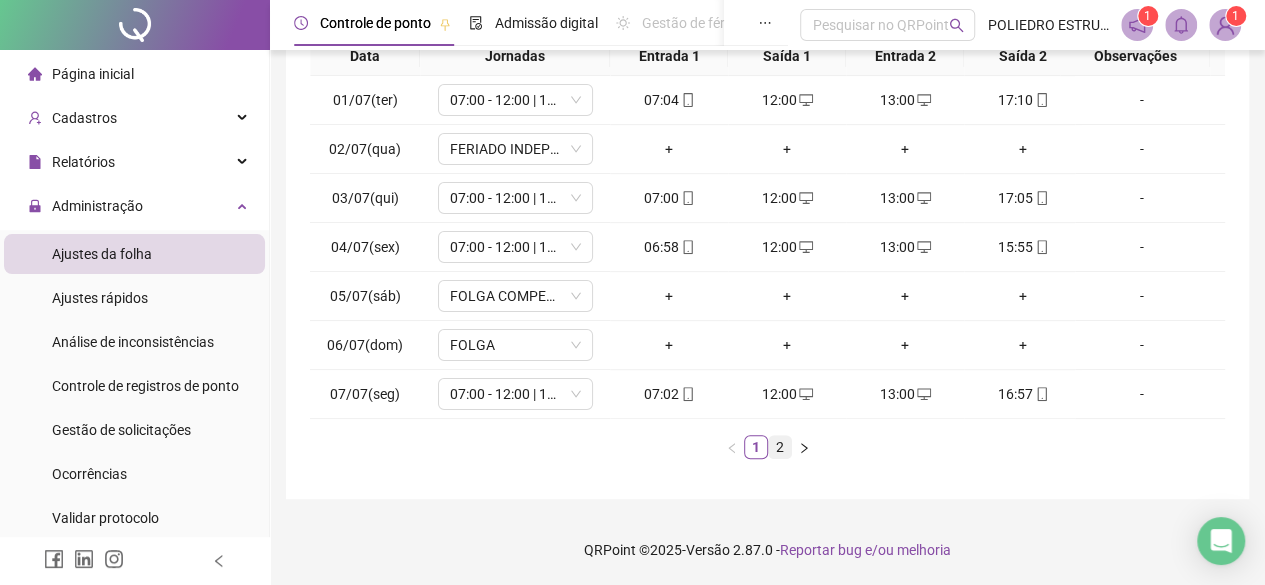 click on "2" at bounding box center (780, 447) 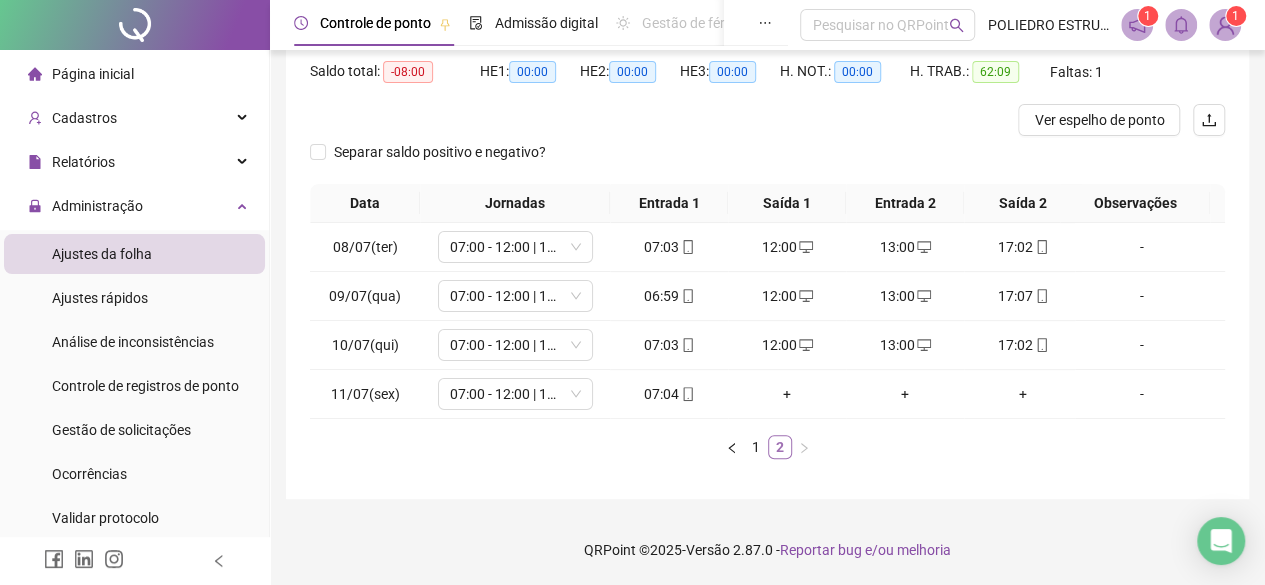 scroll, scrollTop: 219, scrollLeft: 0, axis: vertical 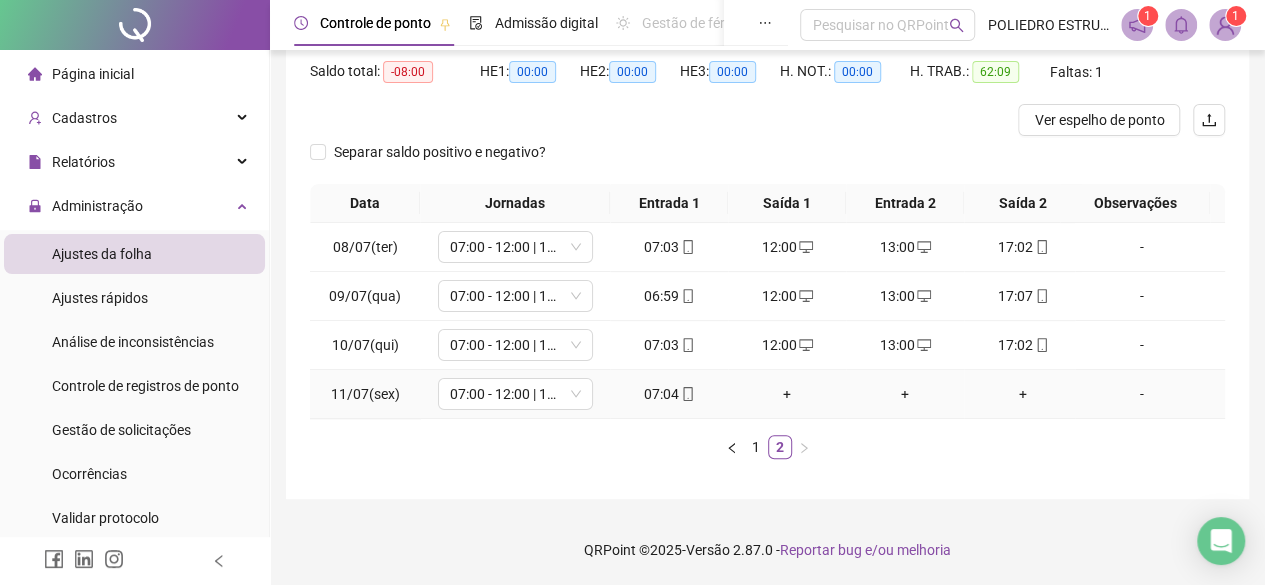 click on "+" at bounding box center (787, 394) 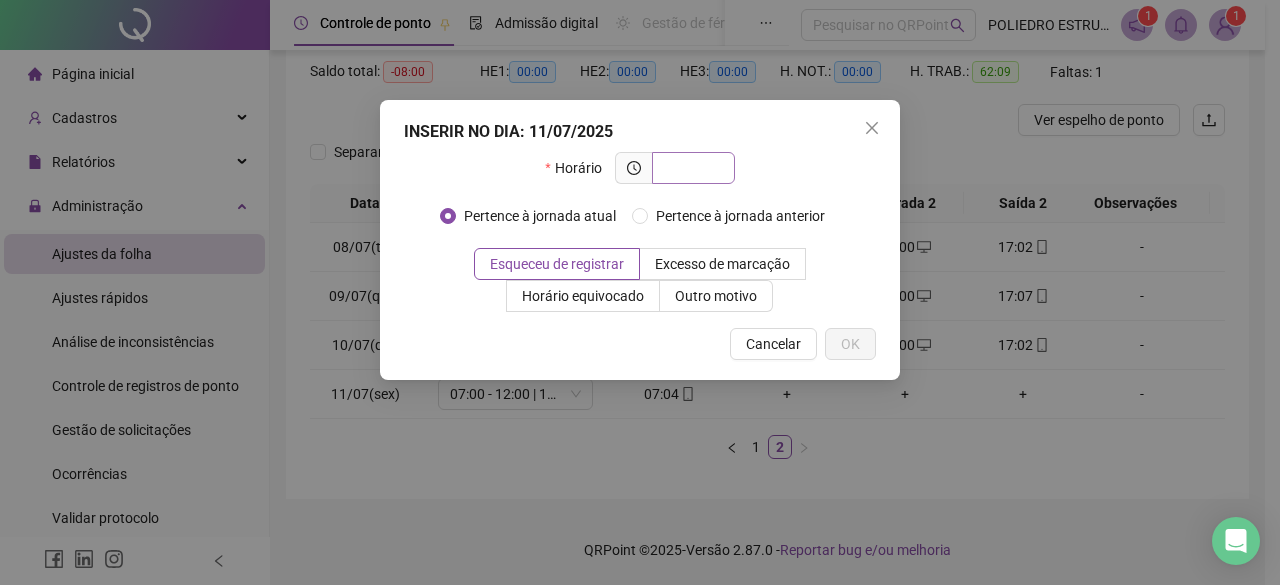 click at bounding box center (691, 168) 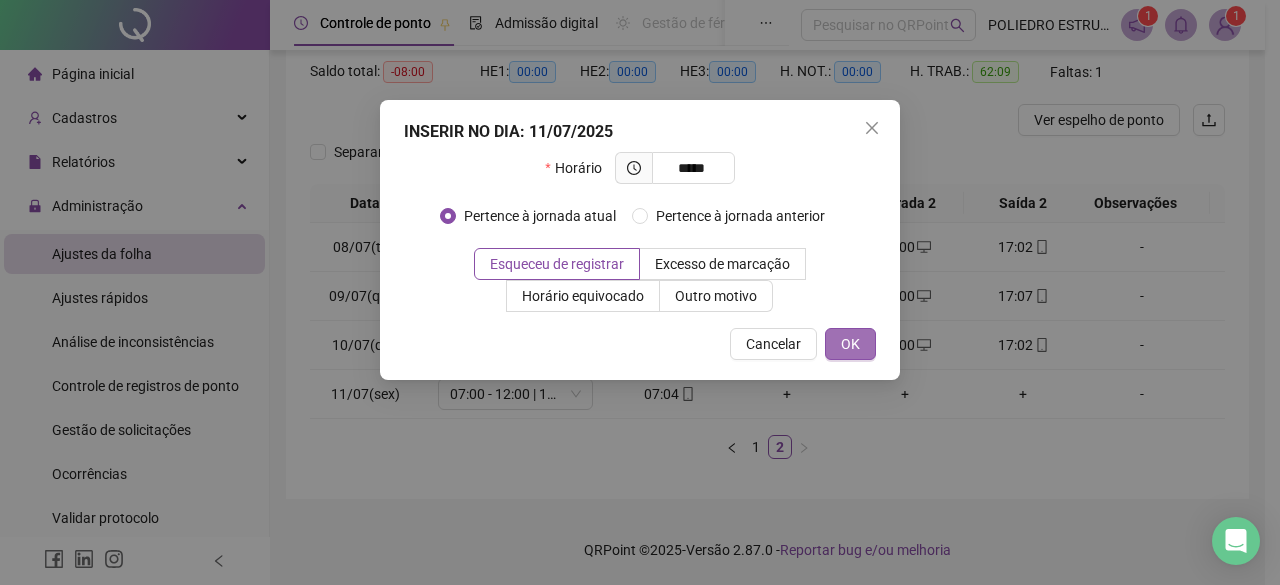type on "*****" 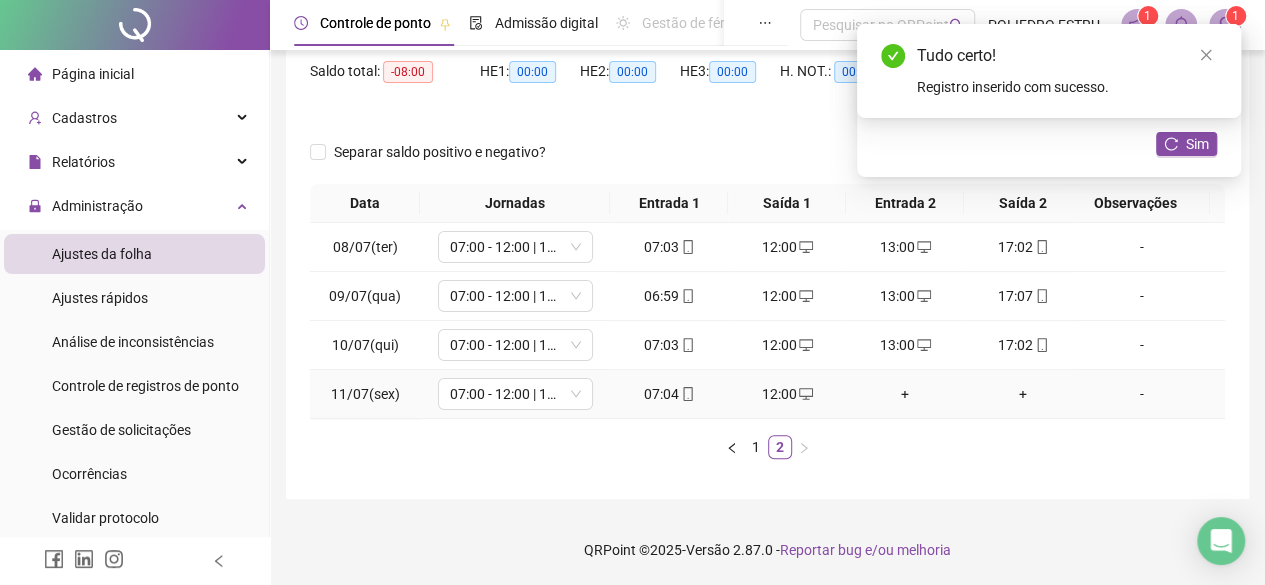 click on "+" at bounding box center [905, 394] 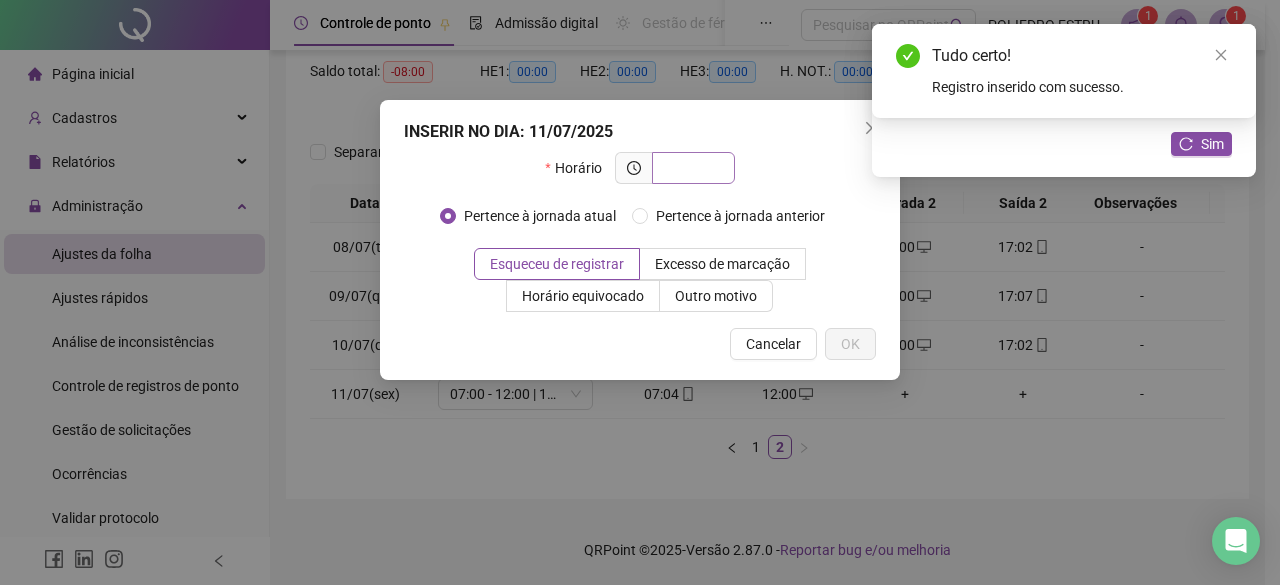 click at bounding box center [691, 168] 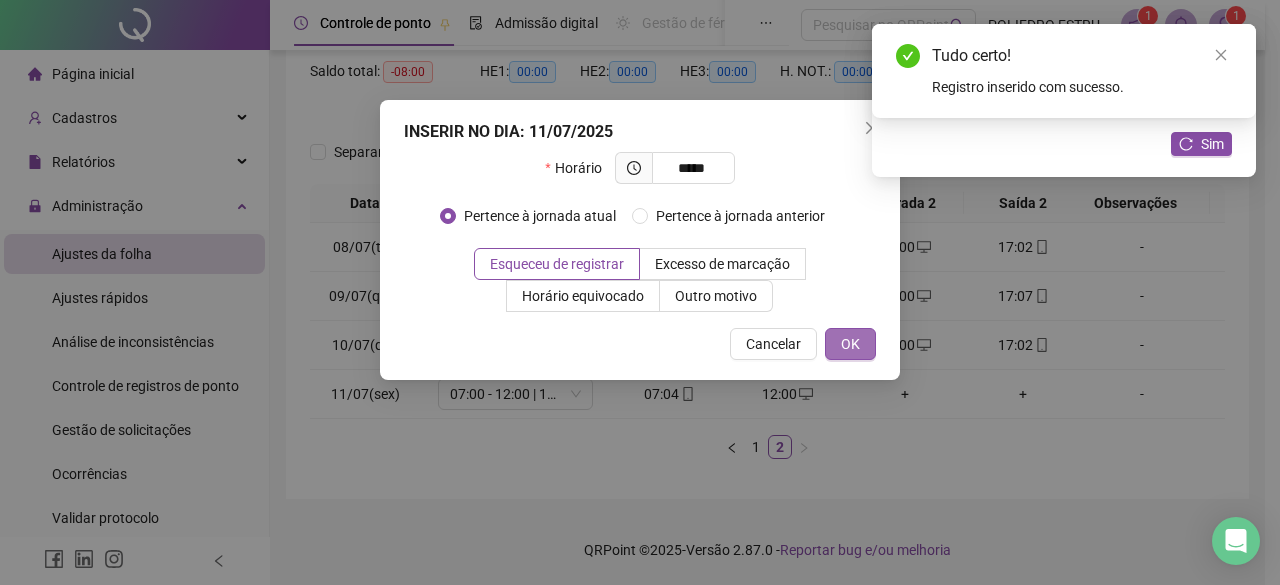 type on "*****" 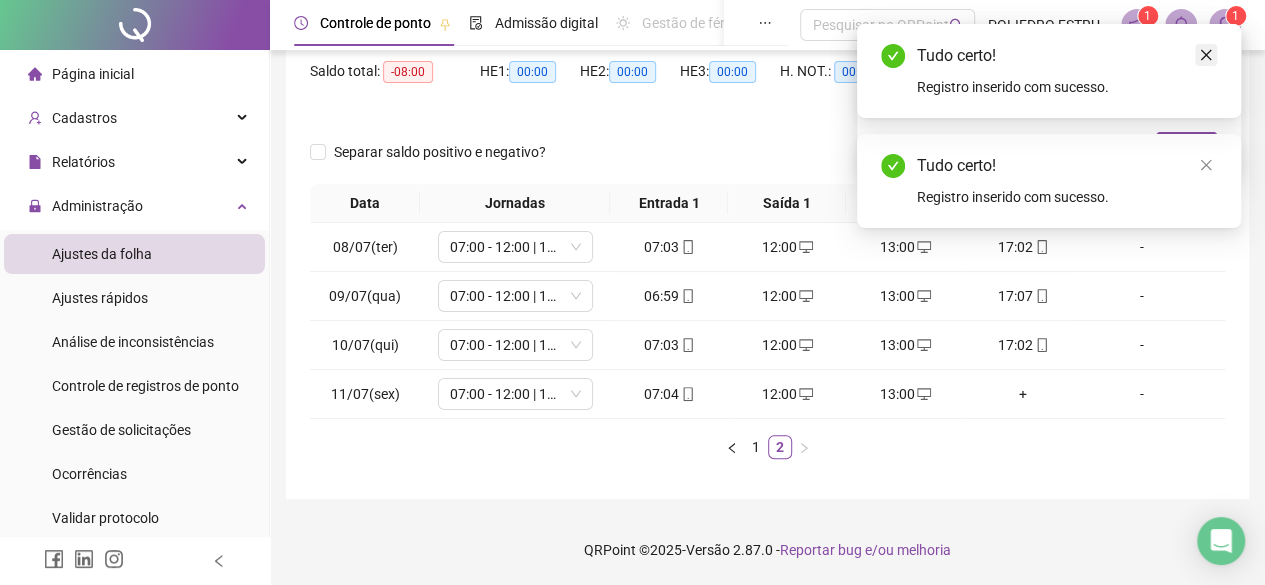 click at bounding box center (1206, 55) 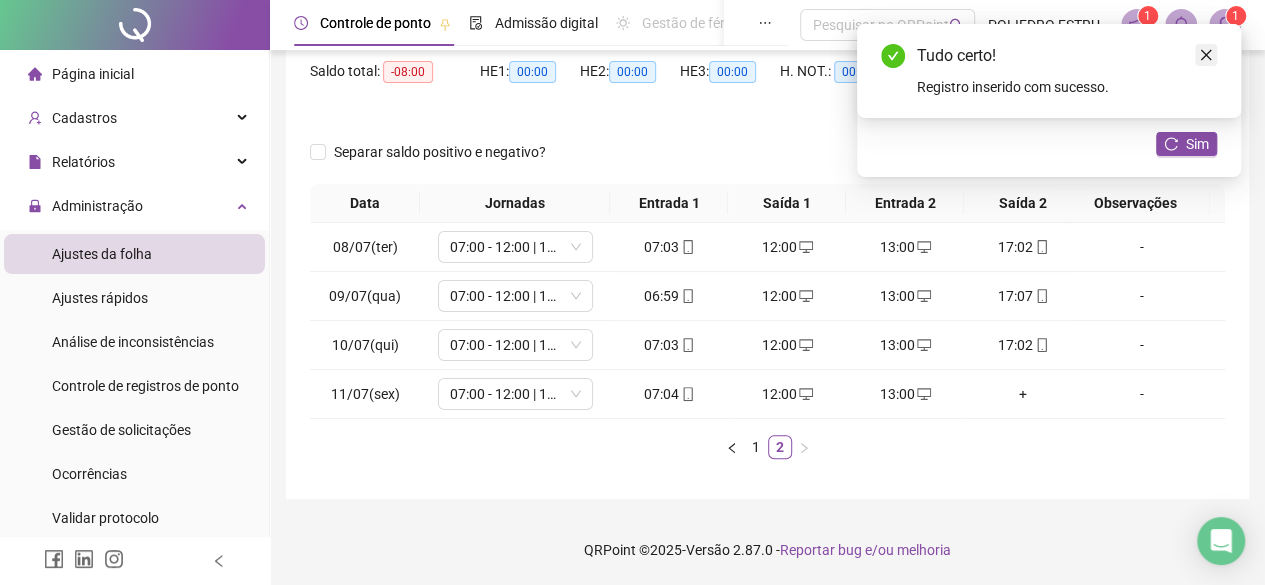 click 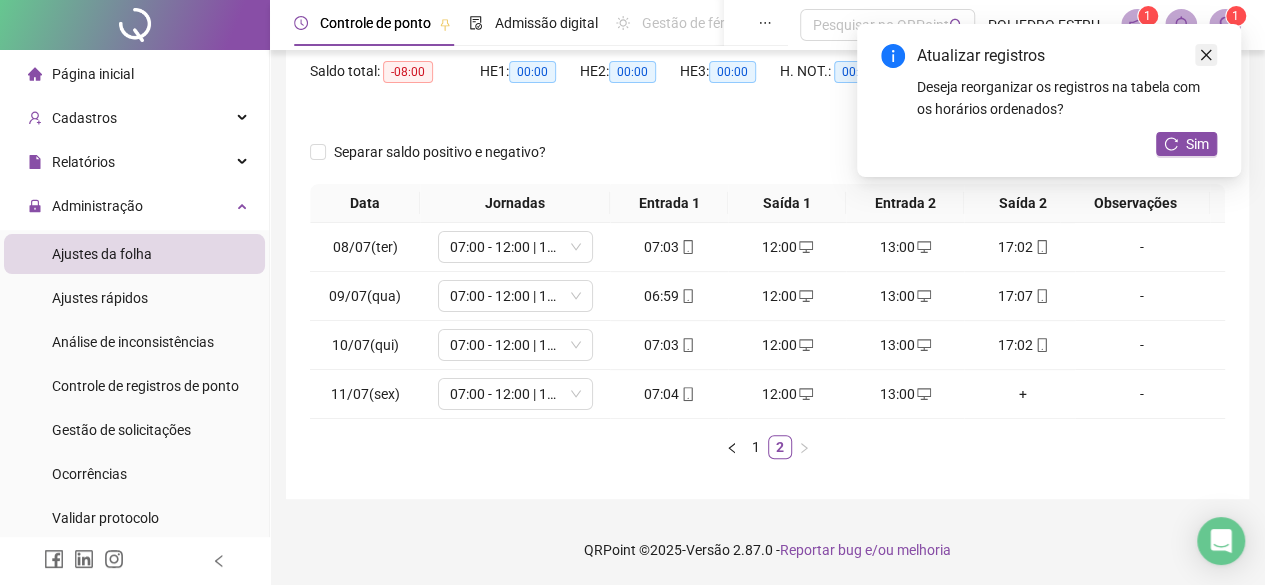 click 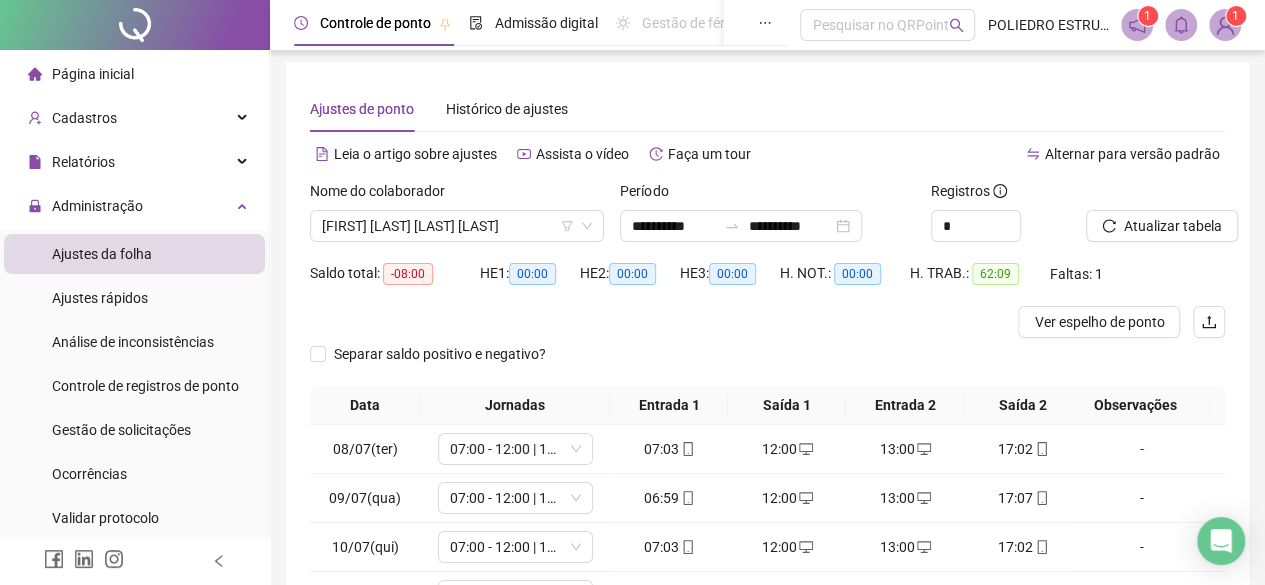 scroll, scrollTop: 0, scrollLeft: 0, axis: both 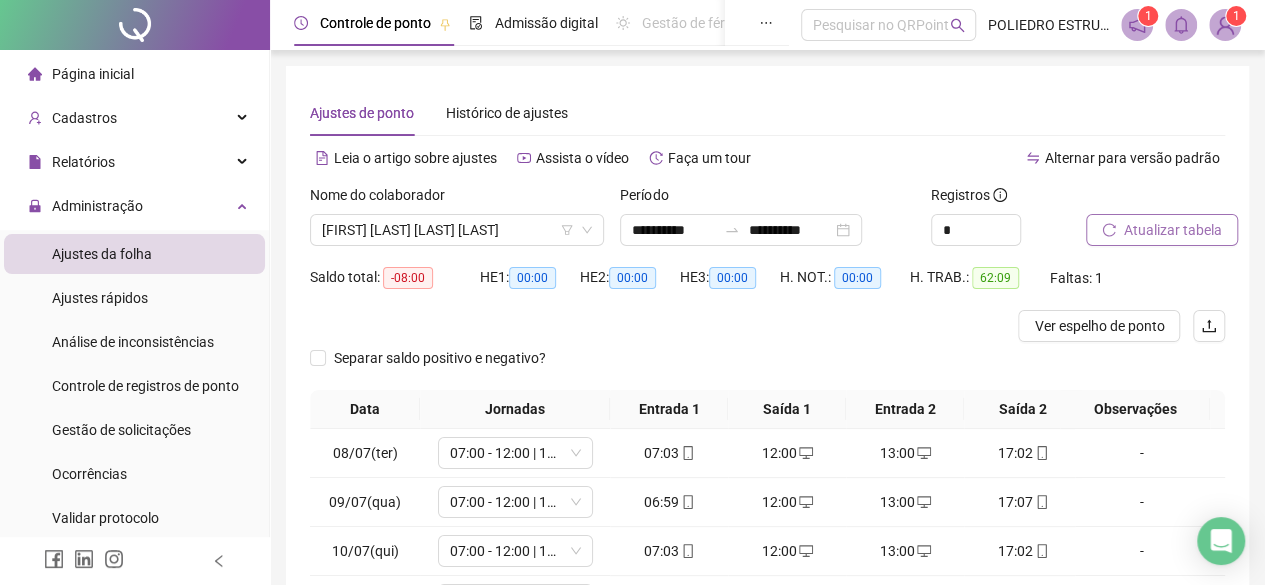 click on "Atualizar tabela" at bounding box center (1173, 230) 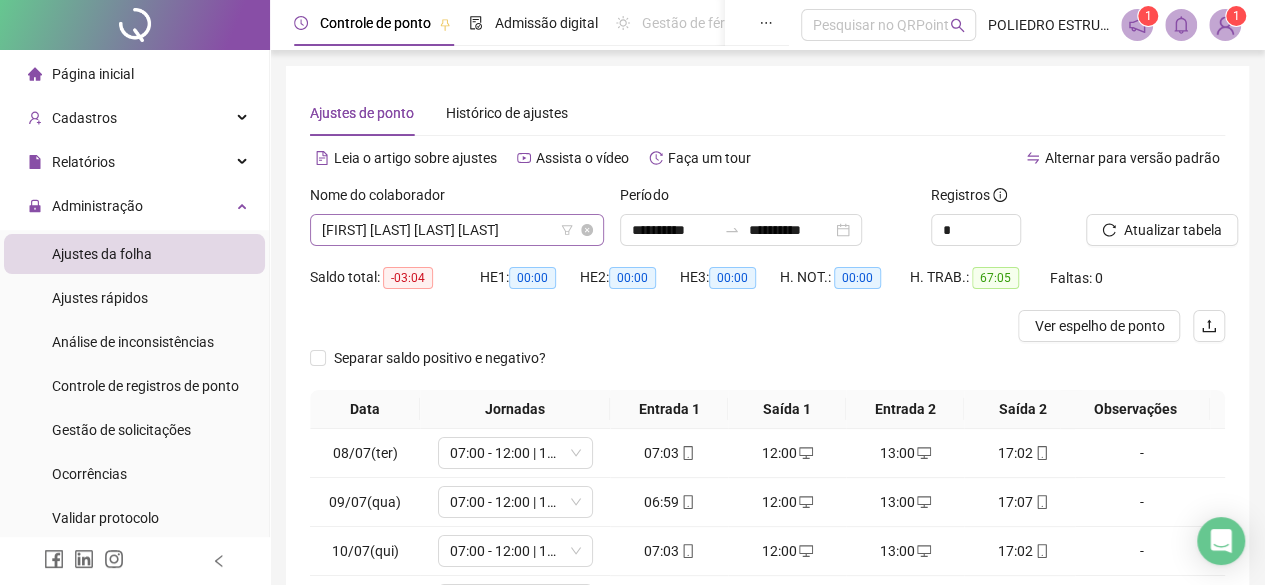 click on "ALBERTO PESSOA DE OLIVEIRA JUNIOR" at bounding box center (457, 230) 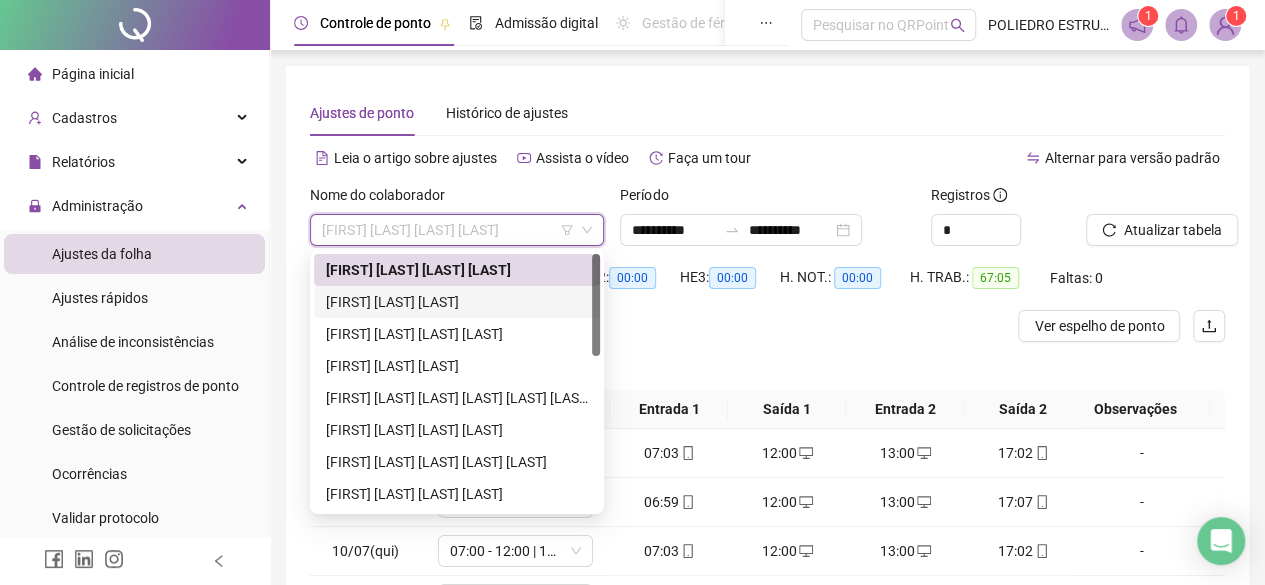 click on "ALDO CRUZ DE SOUZA" at bounding box center (457, 302) 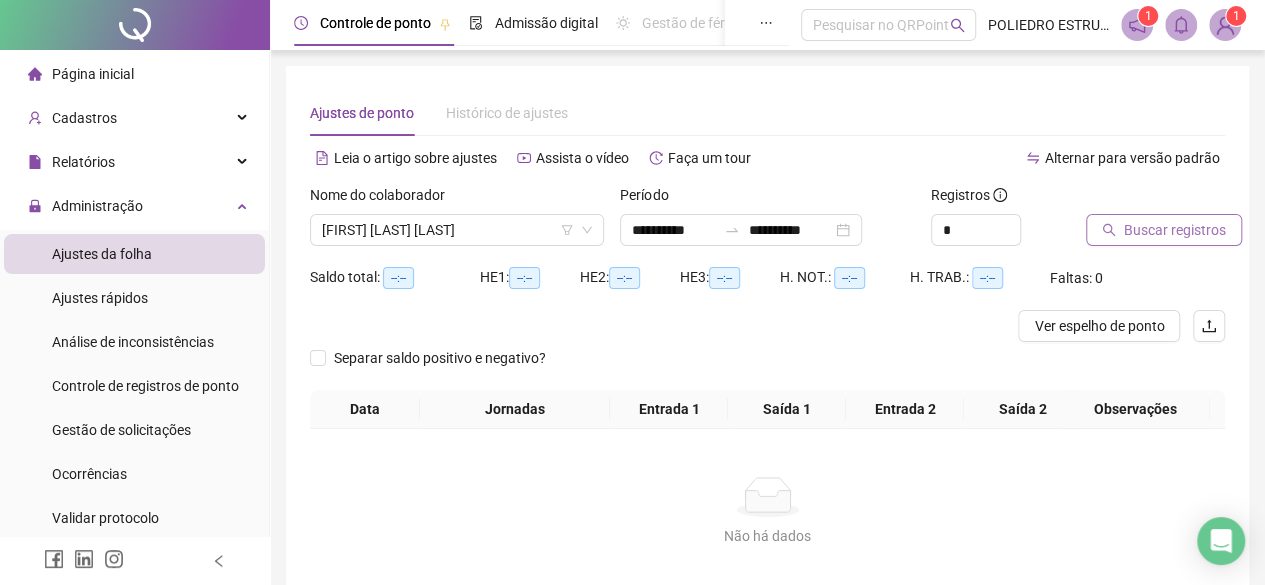 click on "Buscar registros" at bounding box center (1175, 230) 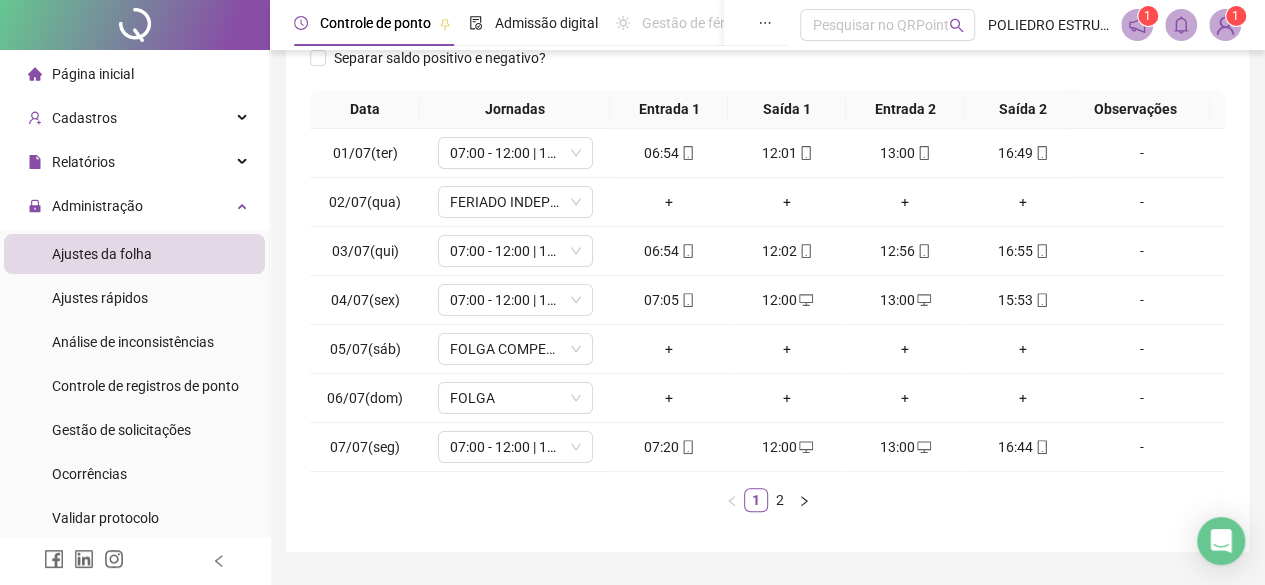 scroll, scrollTop: 365, scrollLeft: 0, axis: vertical 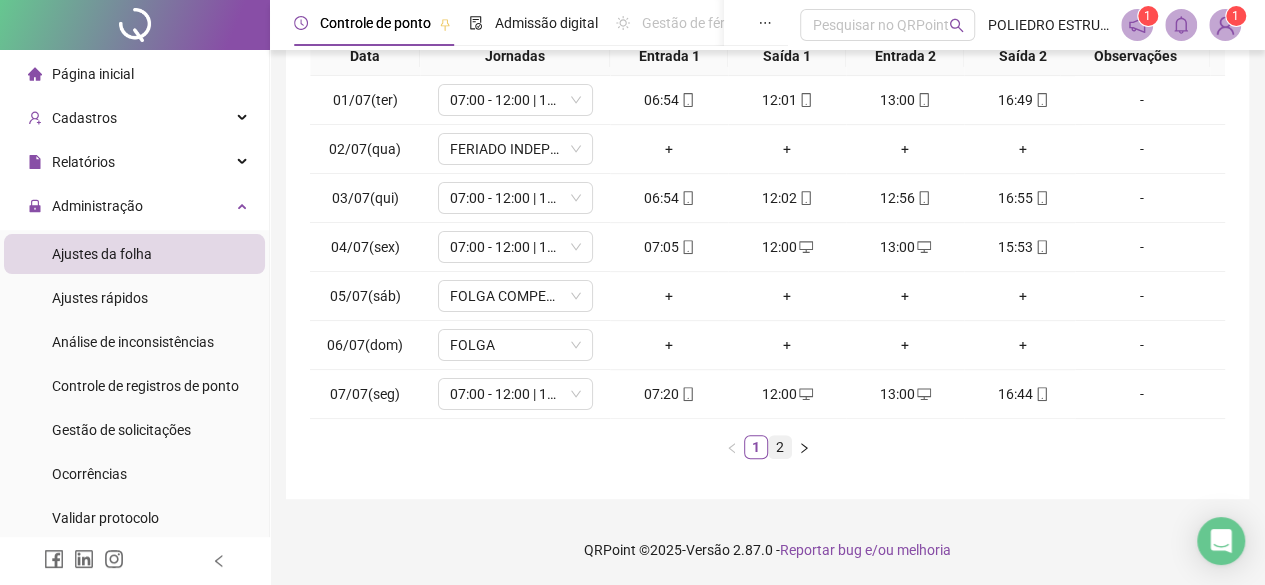 click on "2" at bounding box center [780, 447] 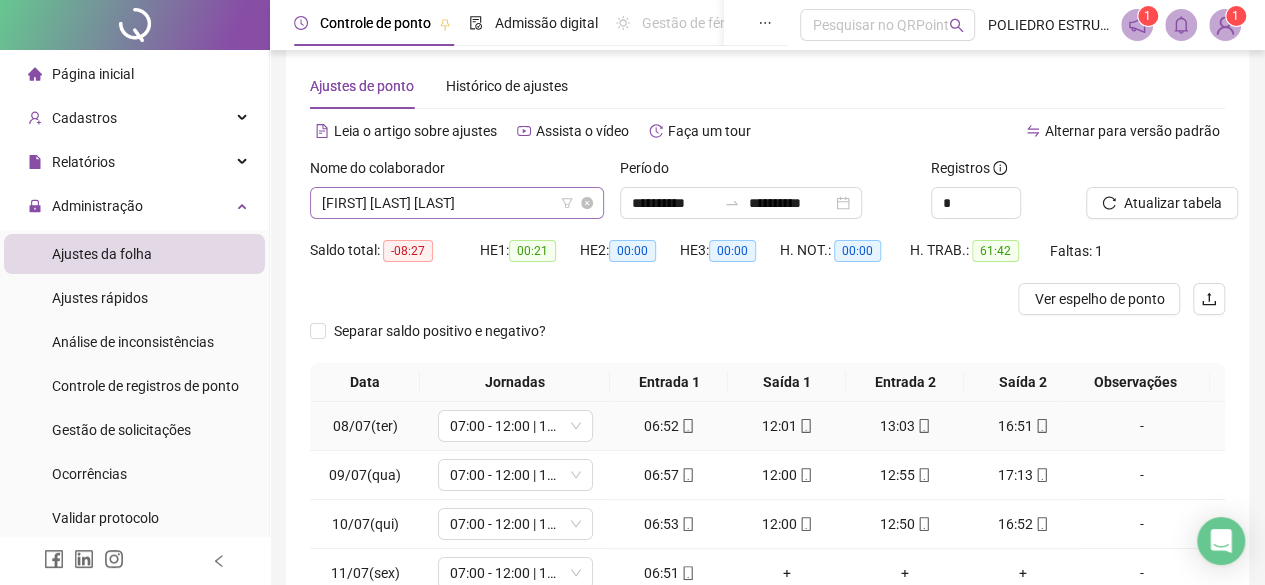 scroll, scrollTop: 19, scrollLeft: 0, axis: vertical 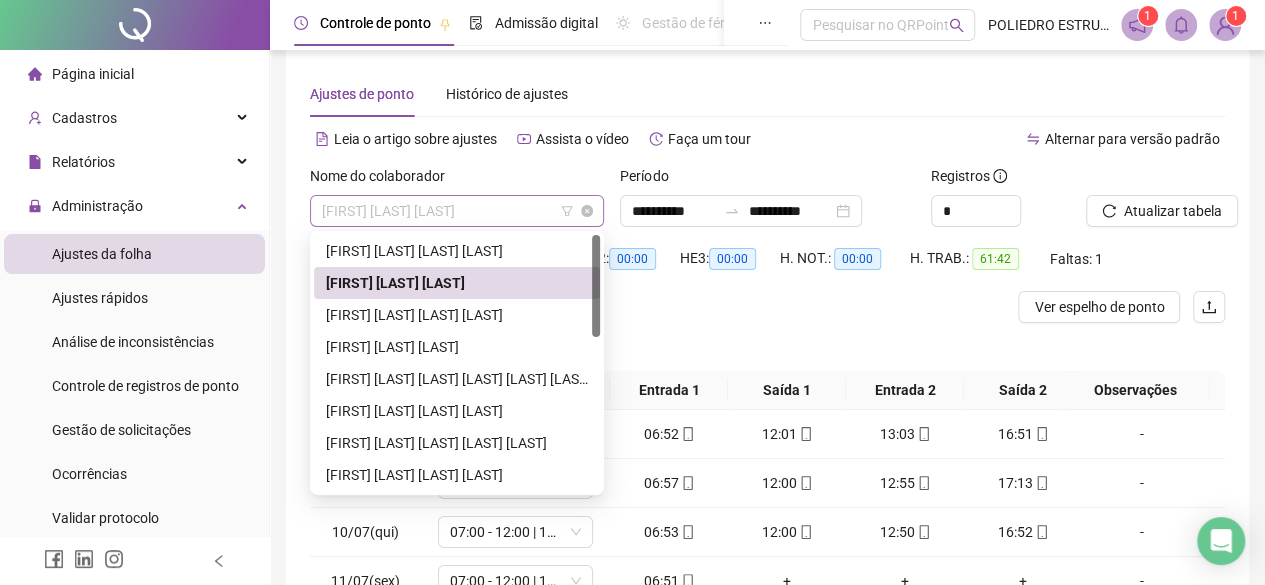 click on "ALDO CRUZ DE SOUZA" at bounding box center (457, 211) 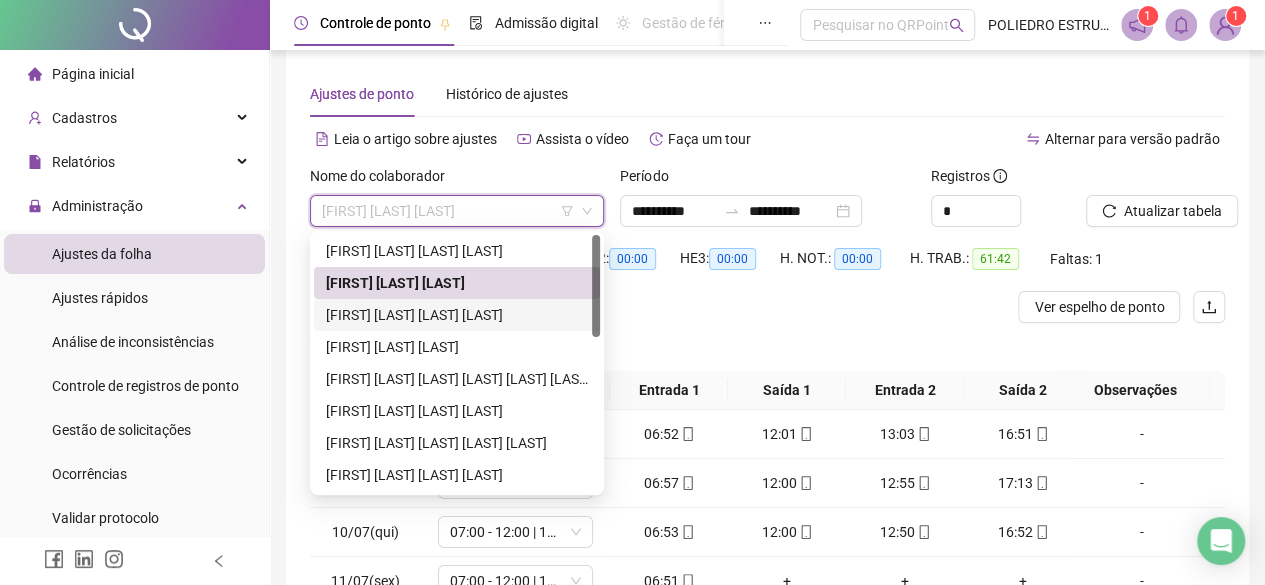 click on "ALEX SANTOS DOS ANJOS" at bounding box center [457, 315] 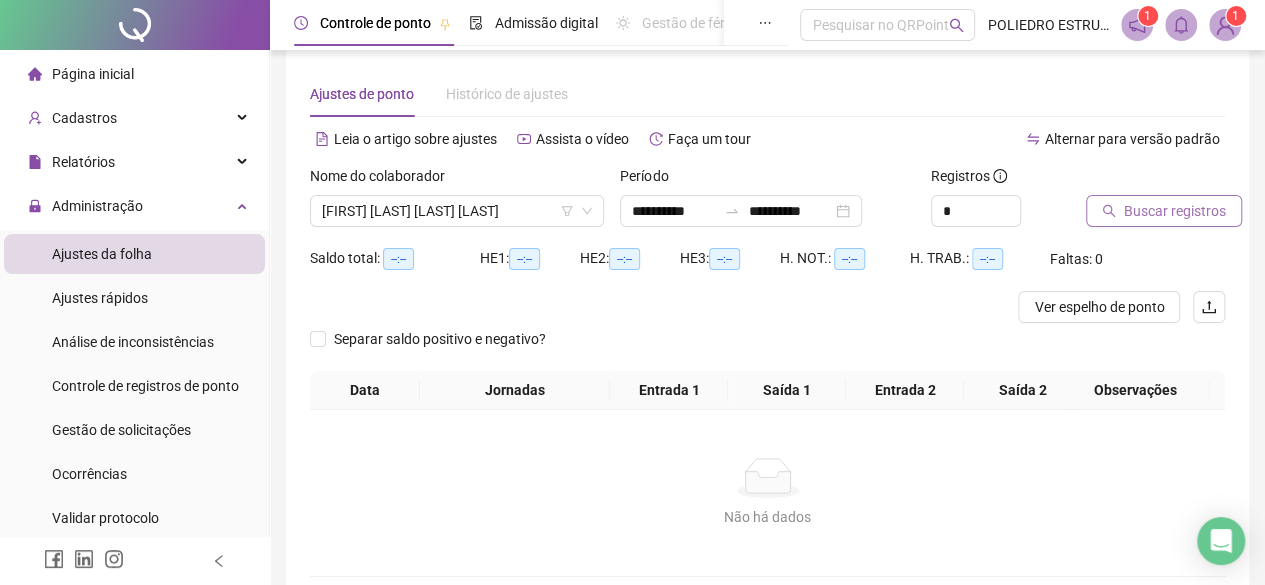 click on "Buscar registros" at bounding box center [1175, 211] 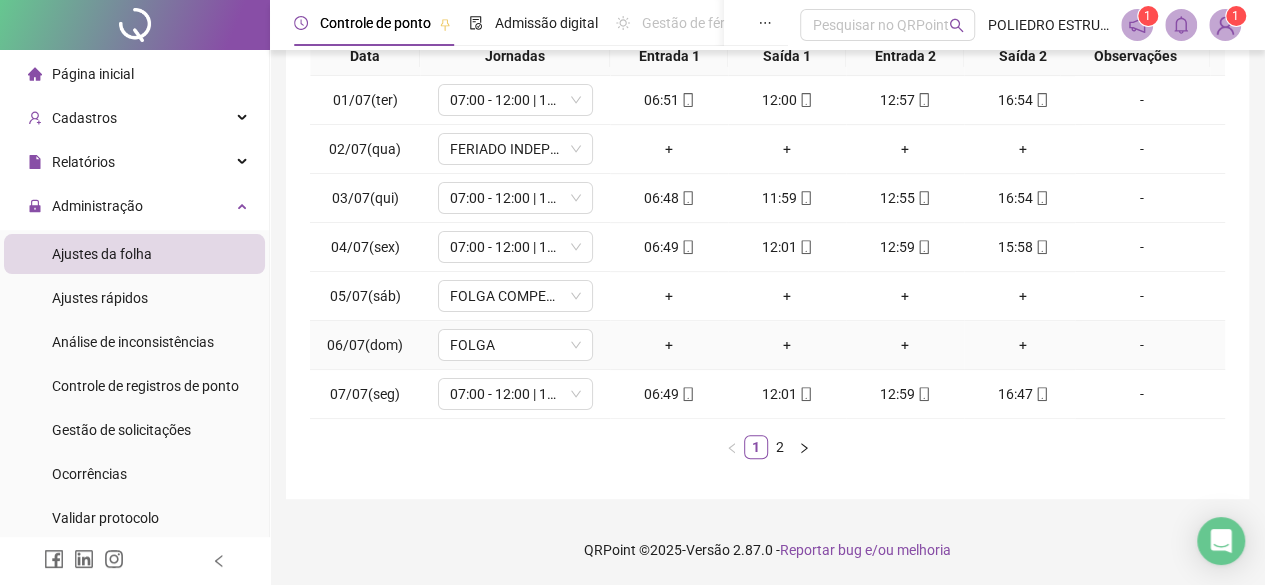 scroll, scrollTop: 365, scrollLeft: 0, axis: vertical 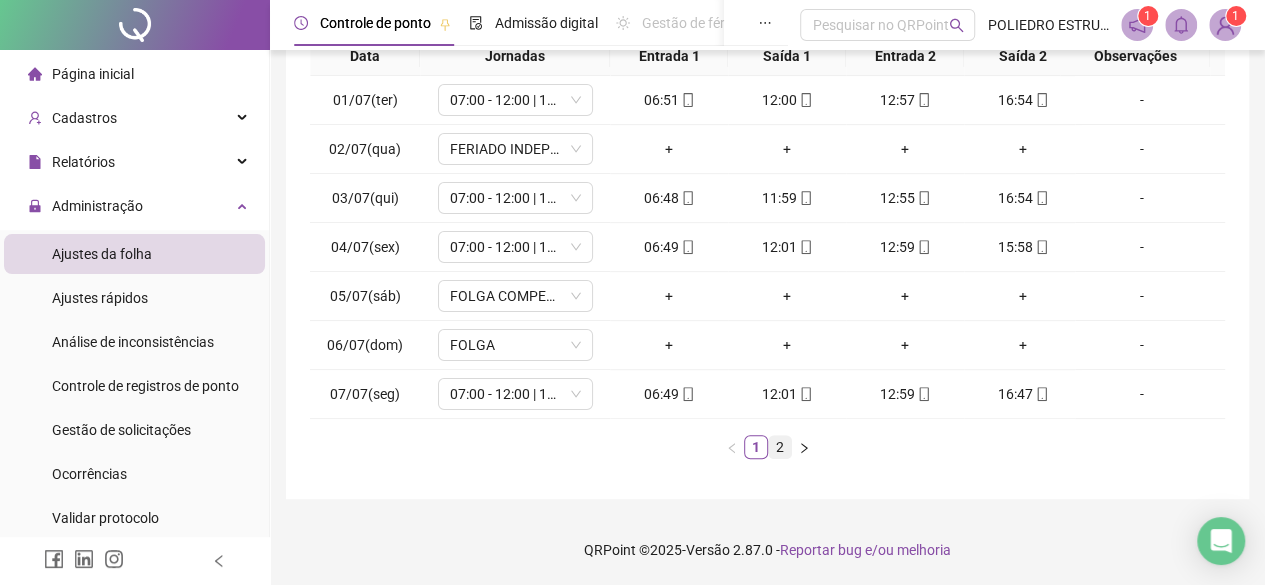 click on "2" at bounding box center (780, 447) 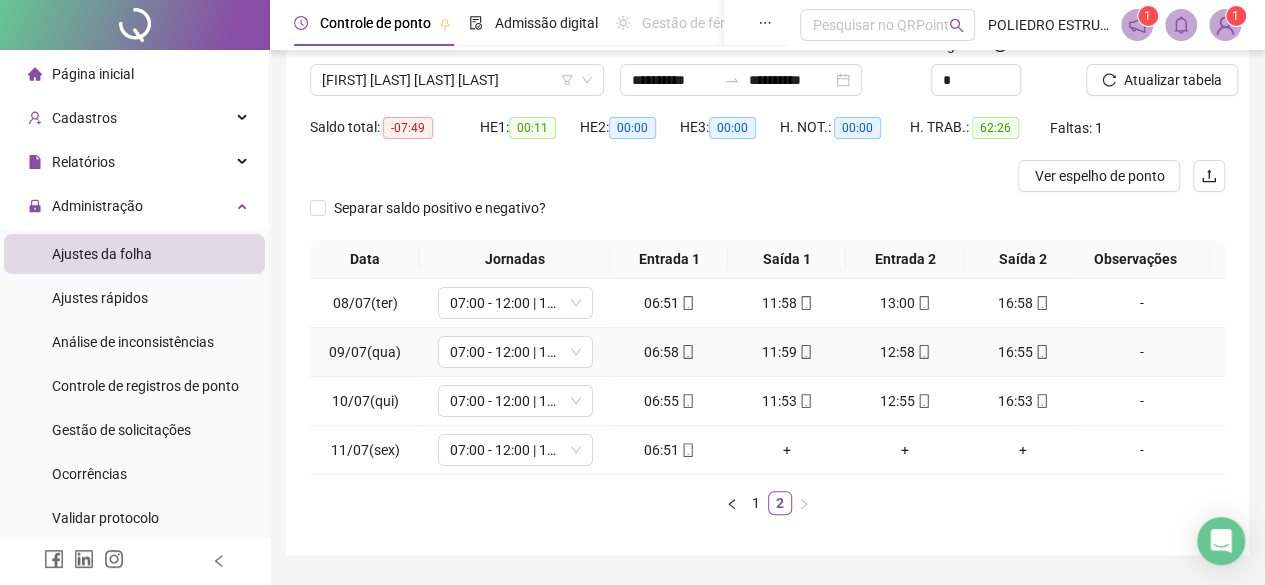 scroll, scrollTop: 19, scrollLeft: 0, axis: vertical 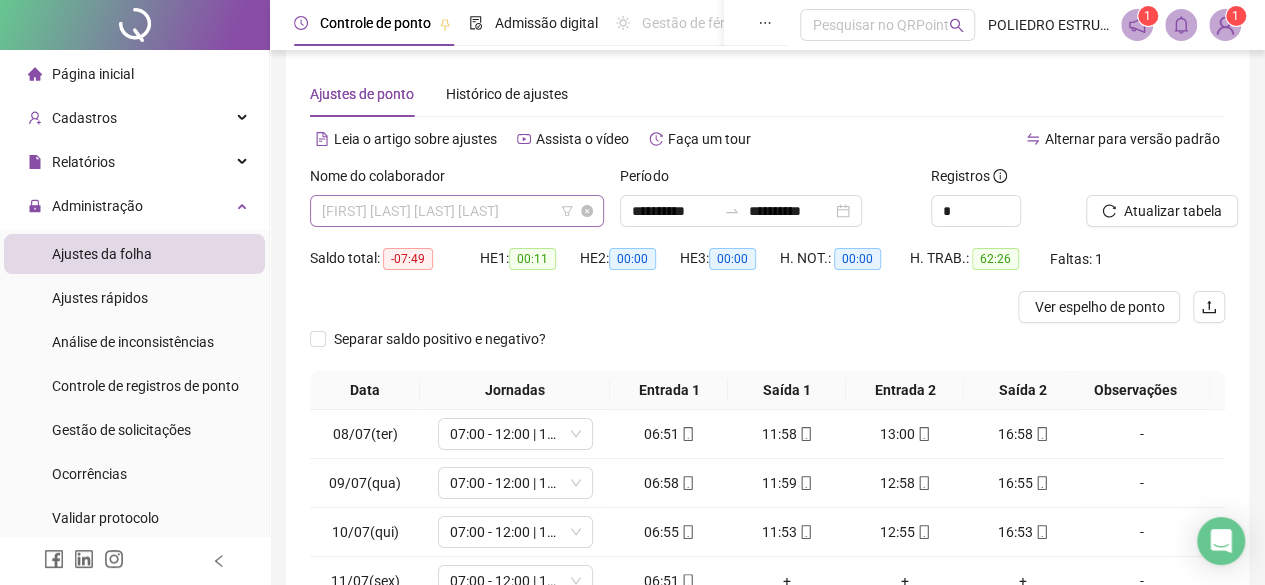 click on "ALEX SANTOS DOS ANJOS" at bounding box center (457, 211) 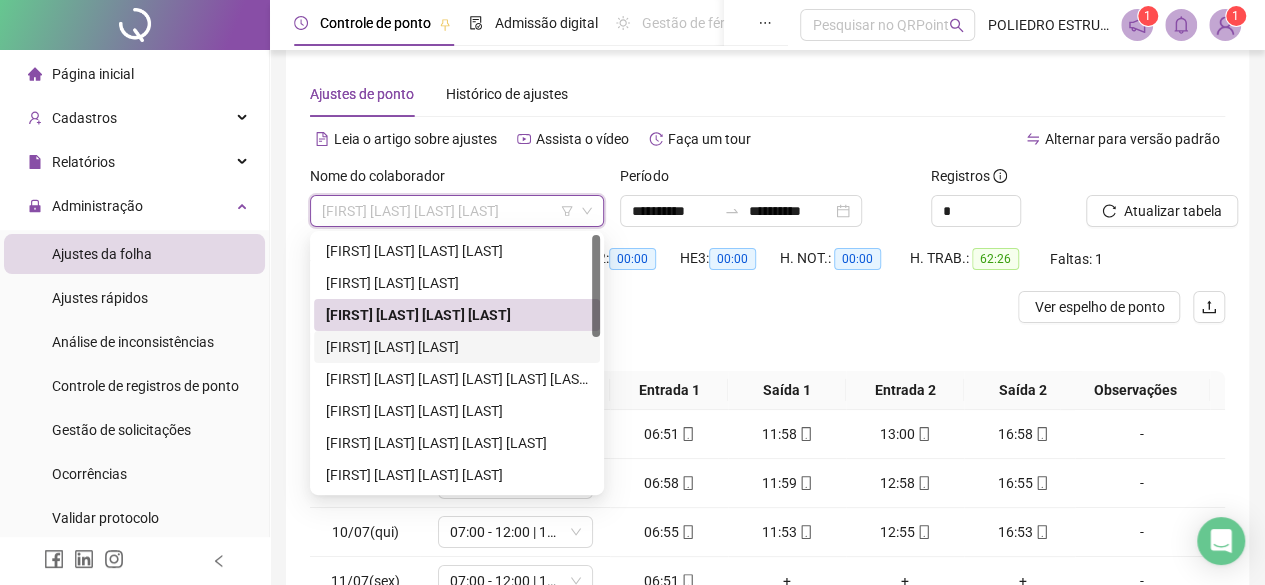 click on "ALOISIO FERREIRA CAMPOS" at bounding box center (457, 347) 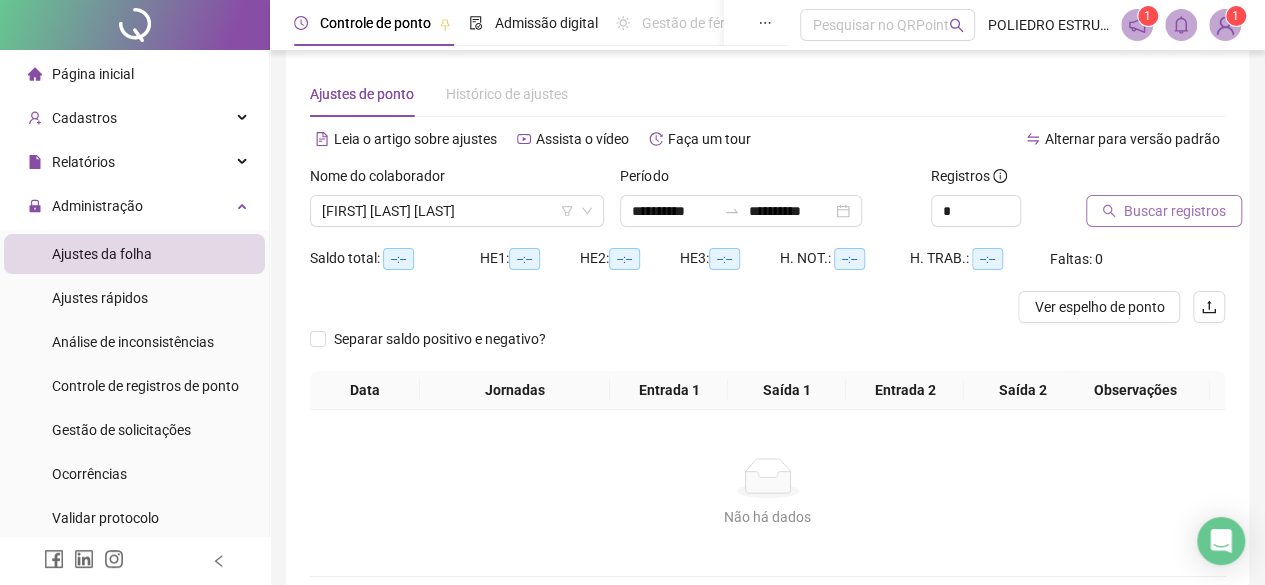 click on "Buscar registros" at bounding box center [1175, 211] 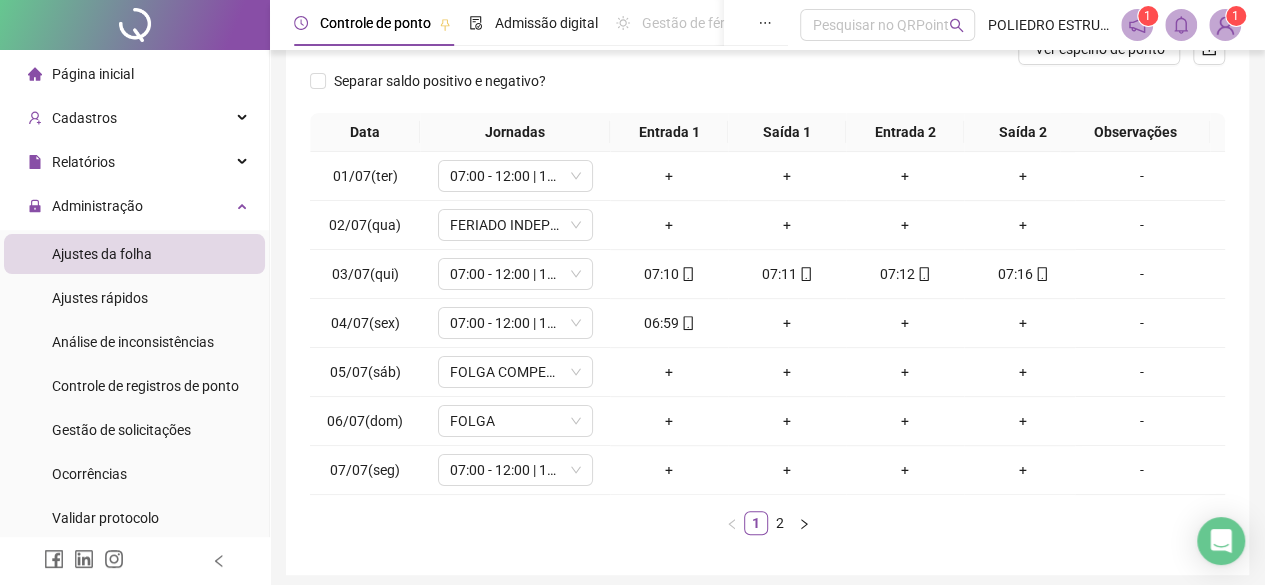 scroll, scrollTop: 365, scrollLeft: 0, axis: vertical 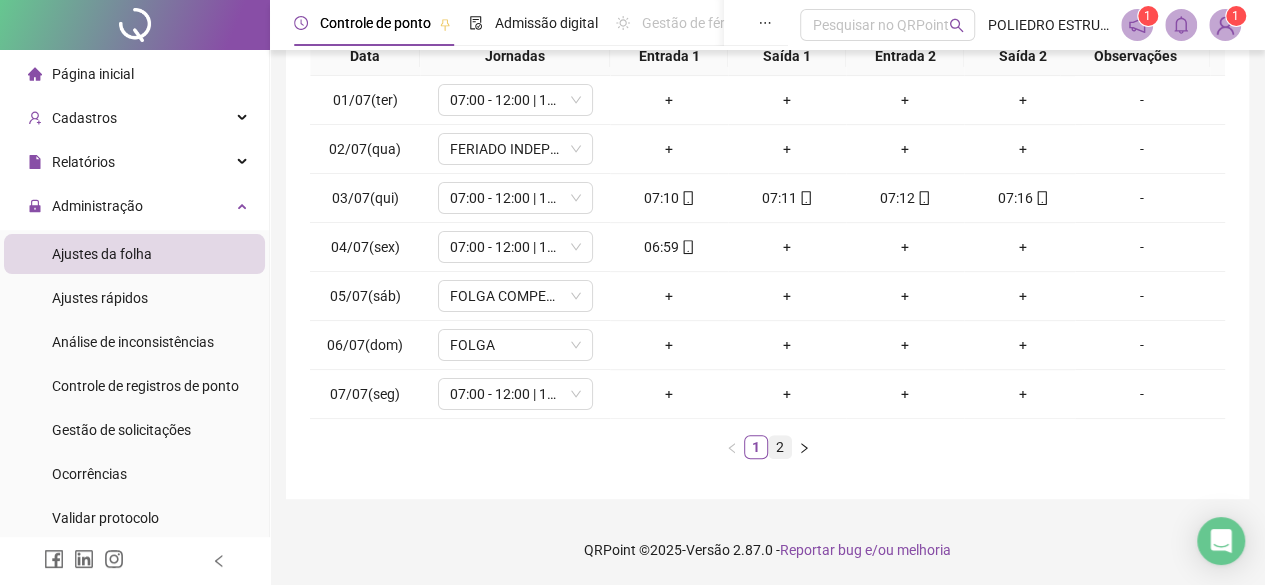 click on "2" at bounding box center [780, 447] 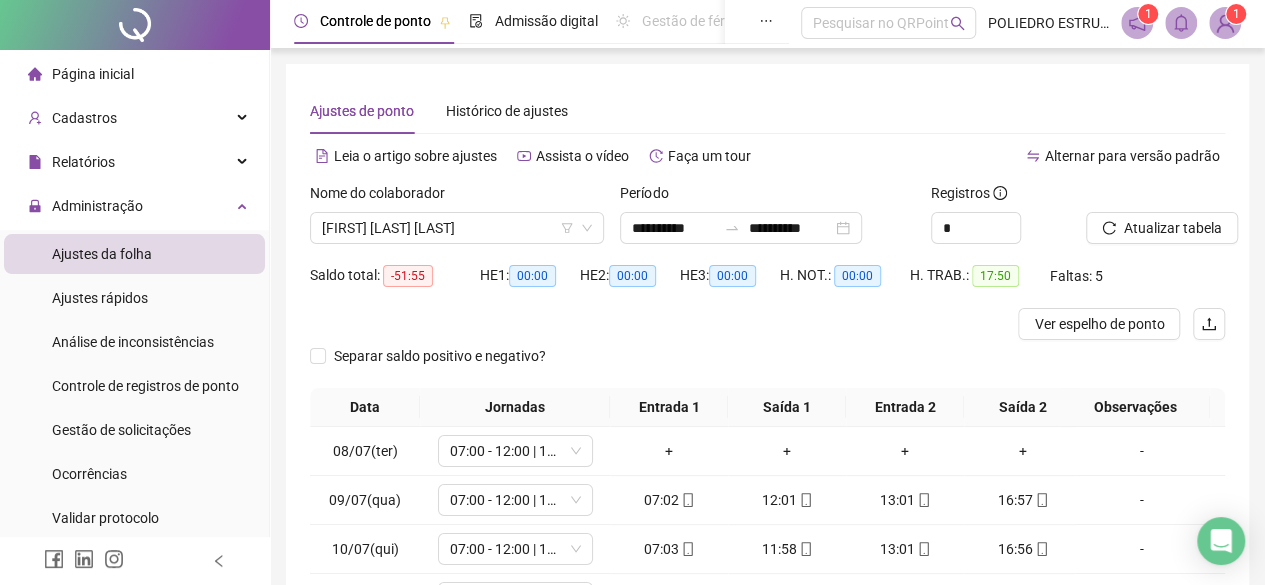scroll, scrollTop: 0, scrollLeft: 0, axis: both 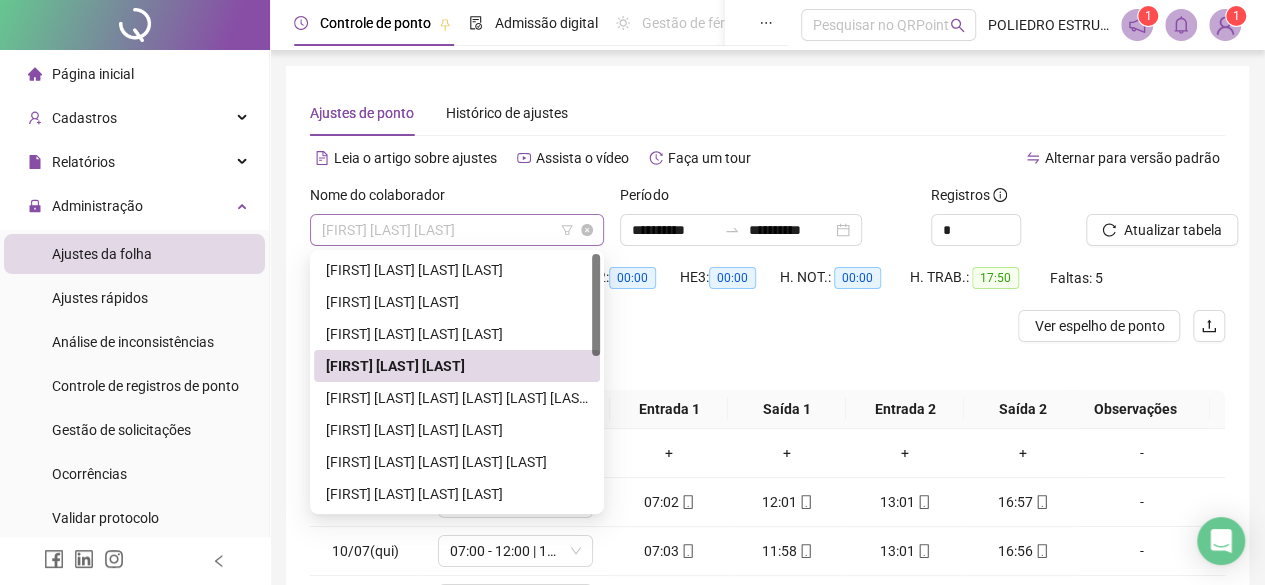 click on "ALOISIO FERREIRA CAMPOS" at bounding box center [457, 230] 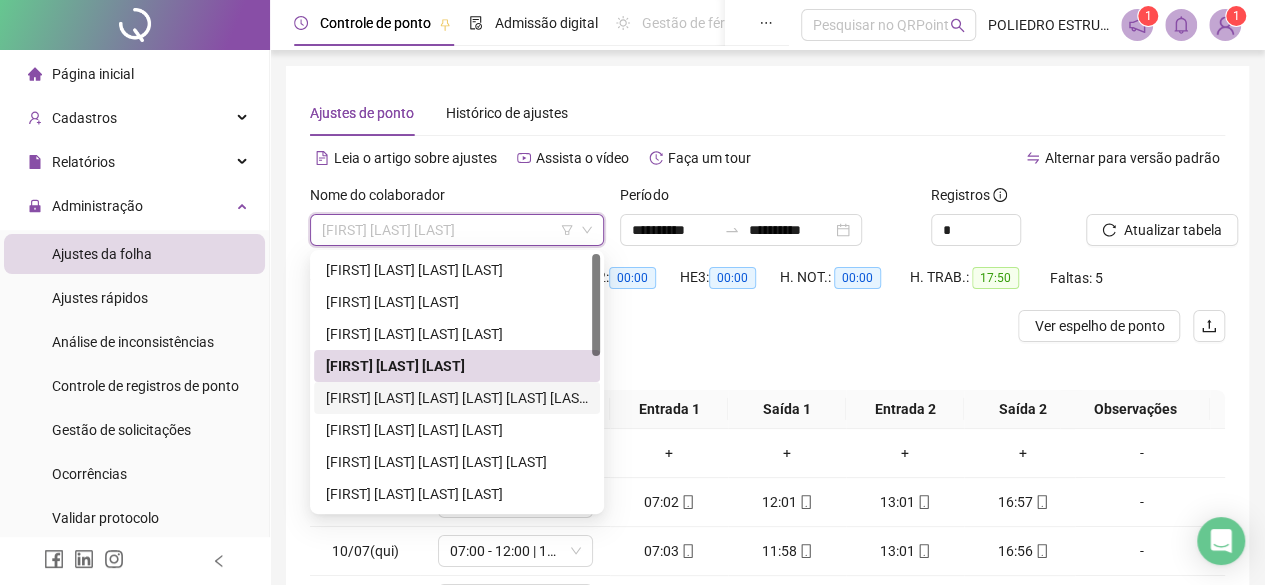 click on "ANA CRISTINA SACRAMENTO FIGUEIREDO DE OLIVEIRA" at bounding box center [457, 398] 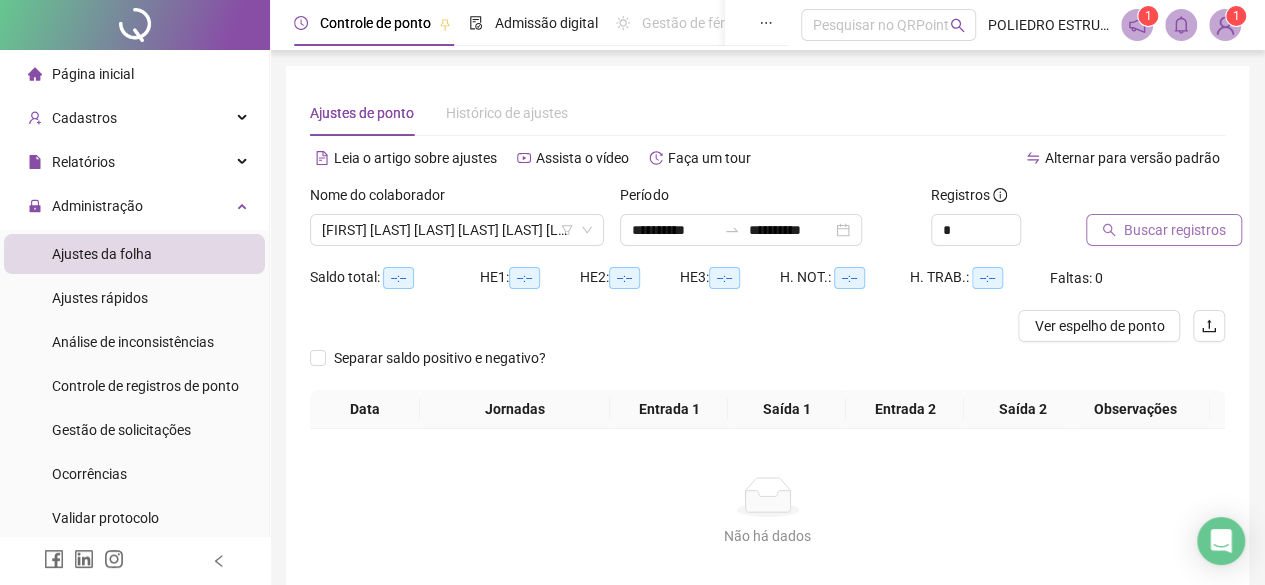 click on "Buscar registros" at bounding box center (1164, 230) 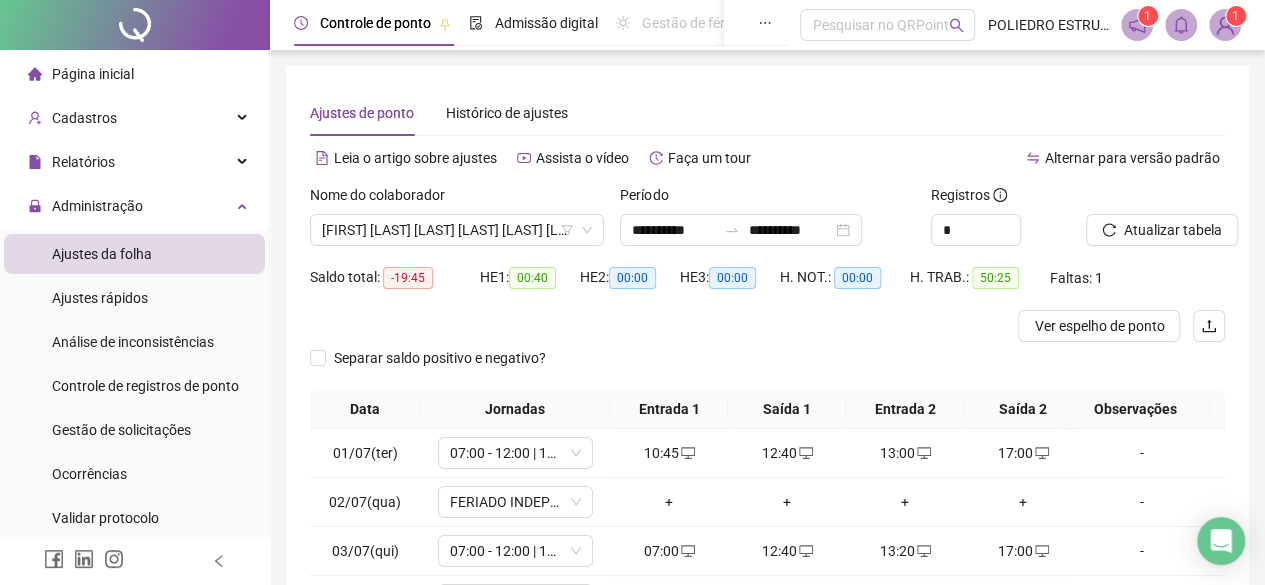 scroll, scrollTop: 365, scrollLeft: 0, axis: vertical 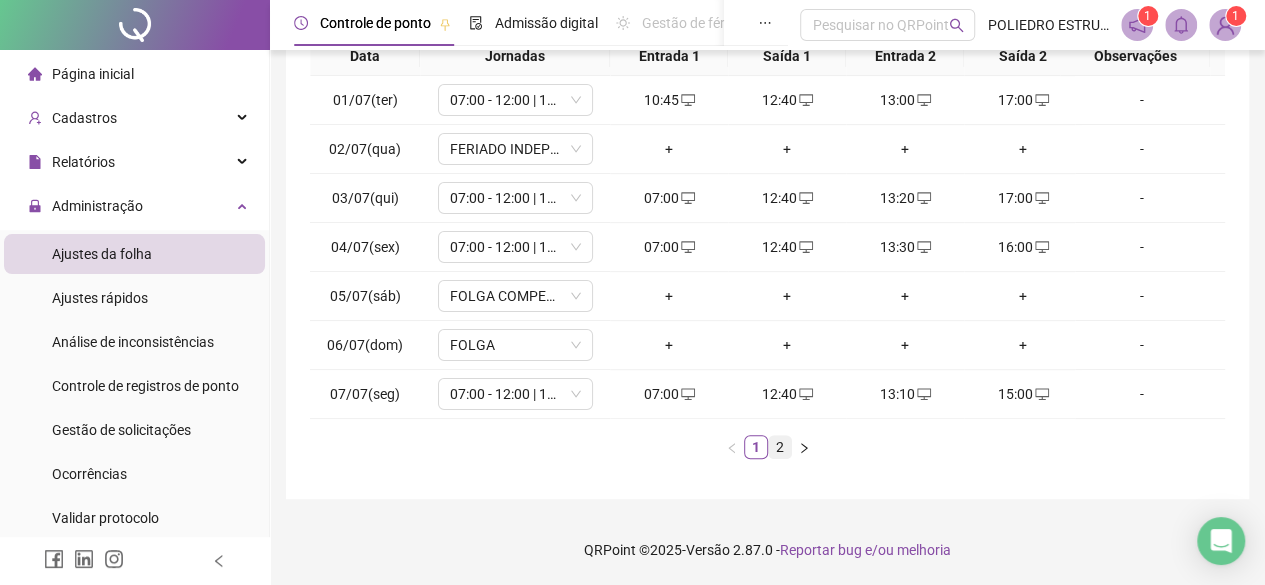 click on "2" at bounding box center [780, 447] 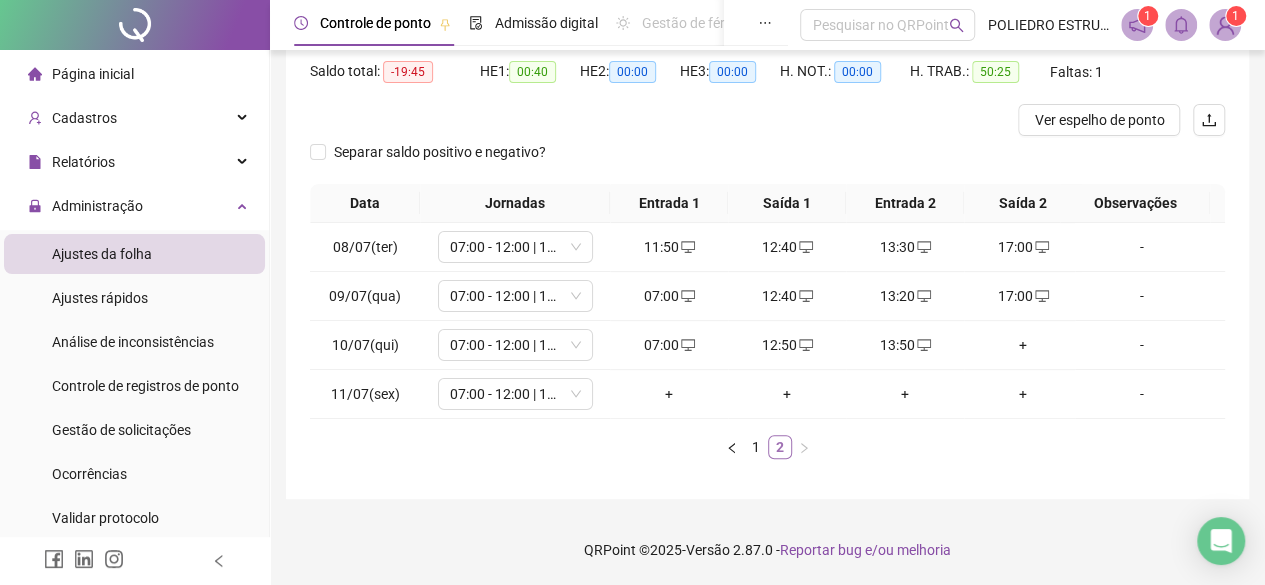 scroll, scrollTop: 219, scrollLeft: 0, axis: vertical 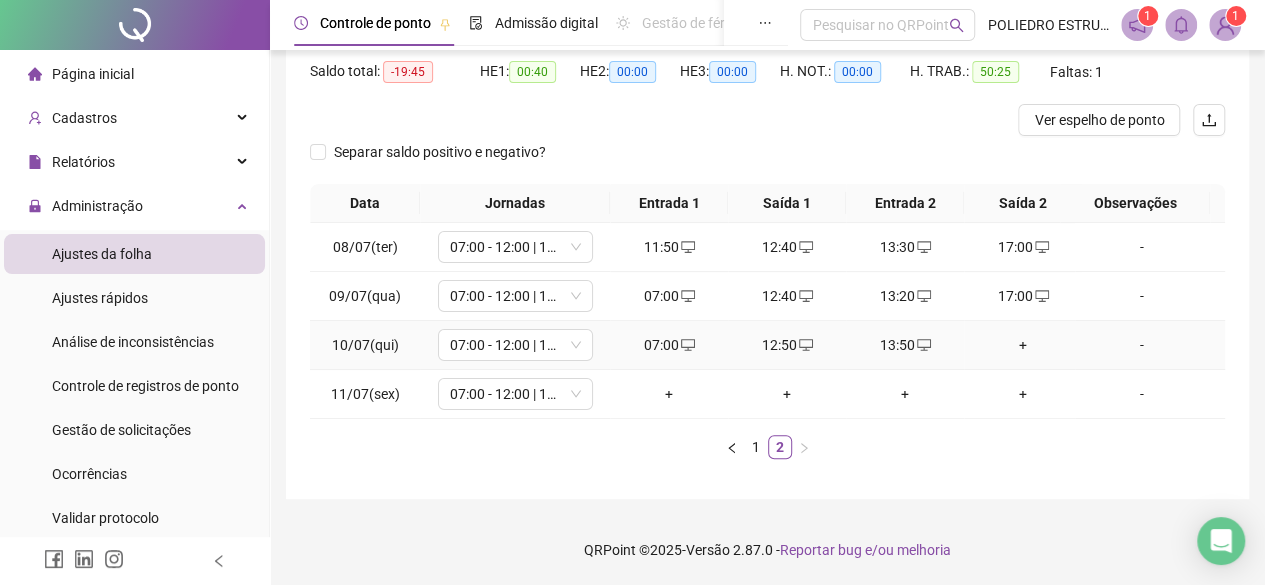 click on "+" at bounding box center [1023, 345] 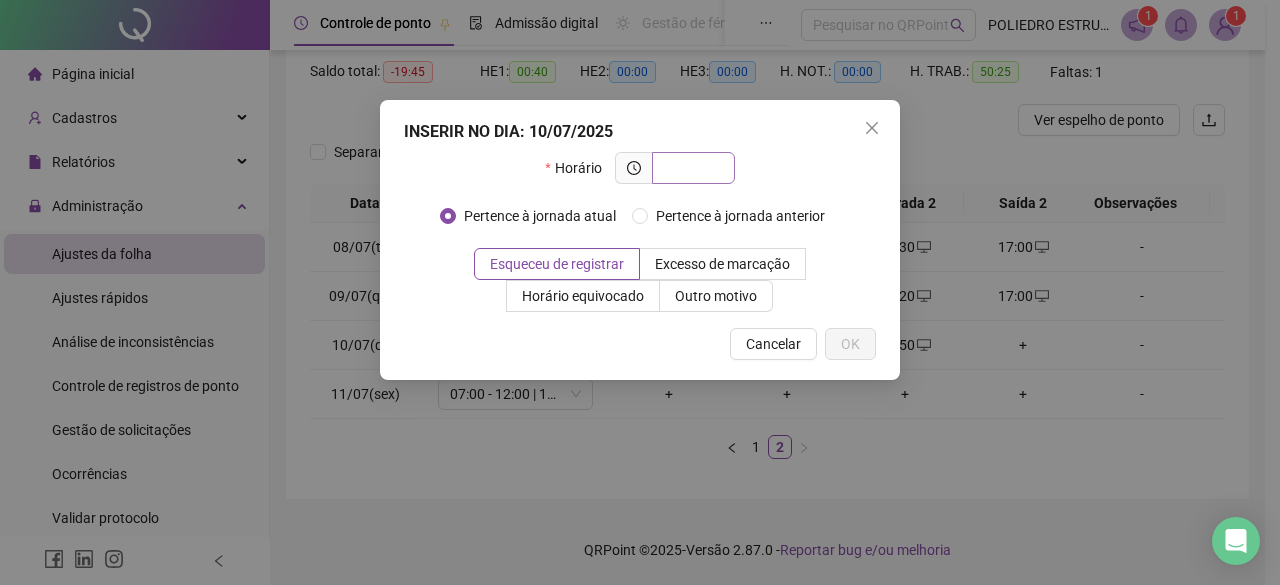 click at bounding box center [691, 168] 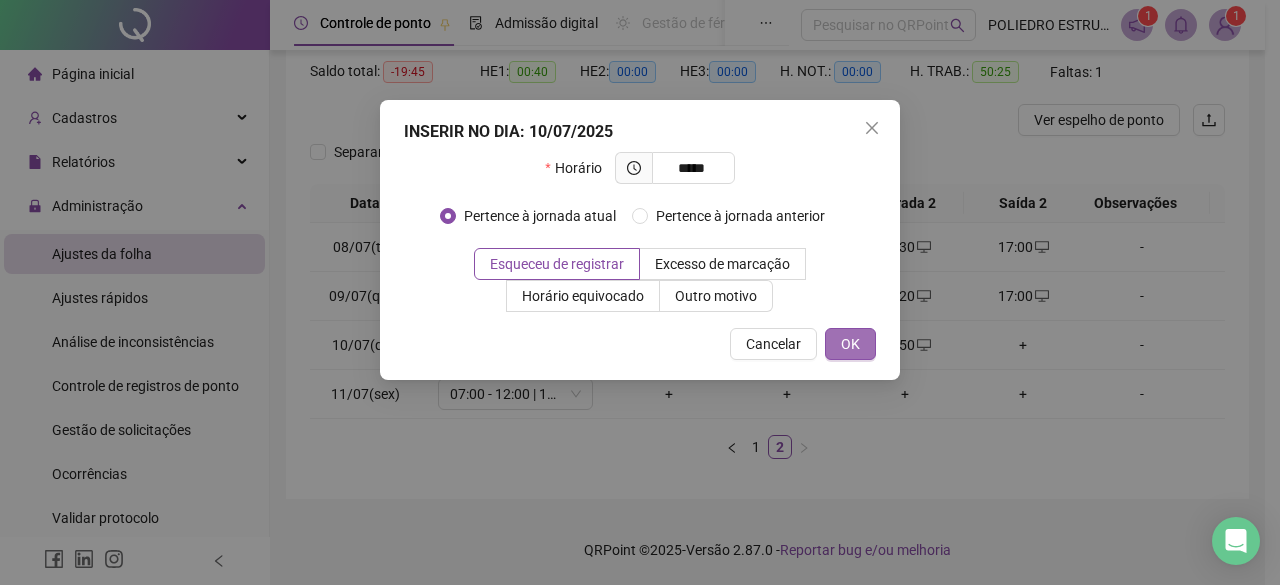 type on "*****" 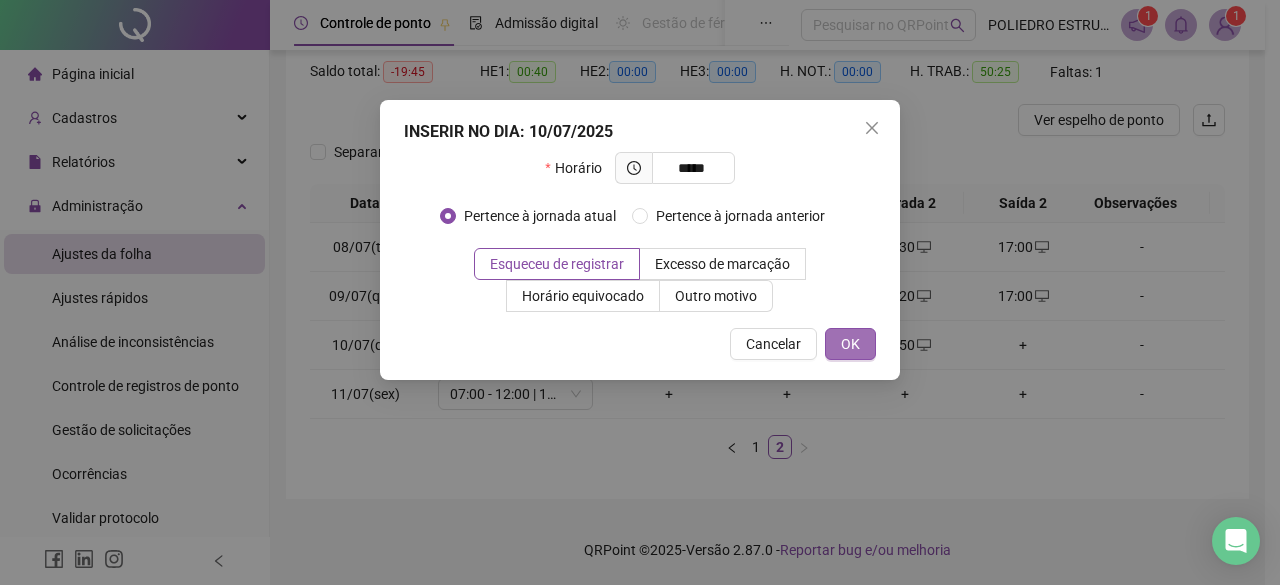 click on "OK" at bounding box center (850, 344) 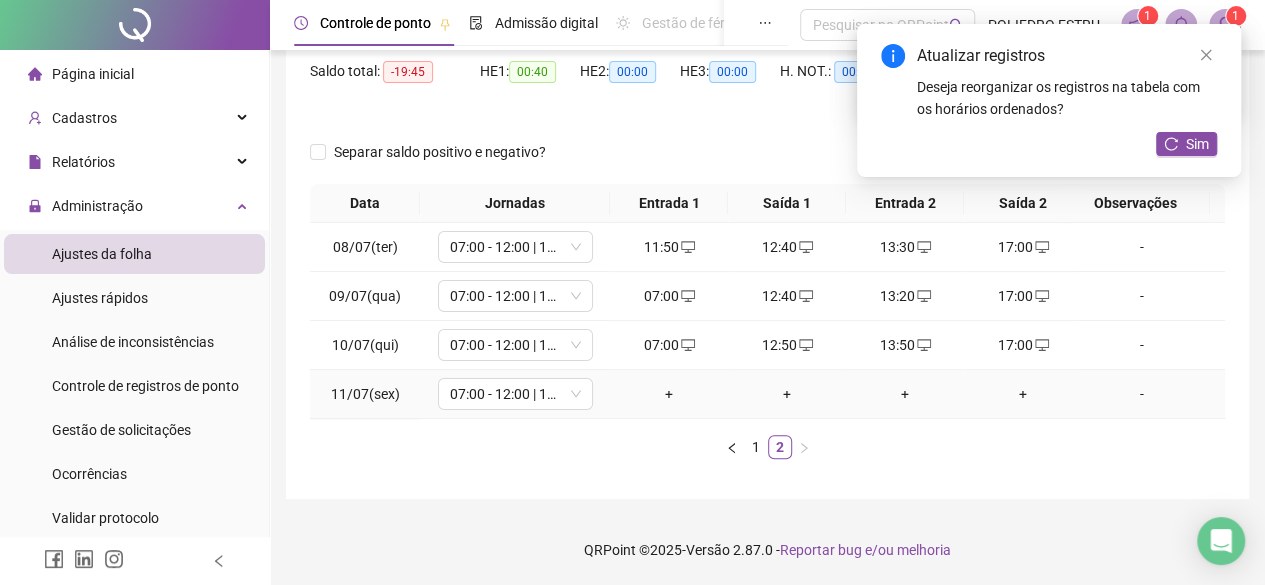 click on "+" at bounding box center (669, 394) 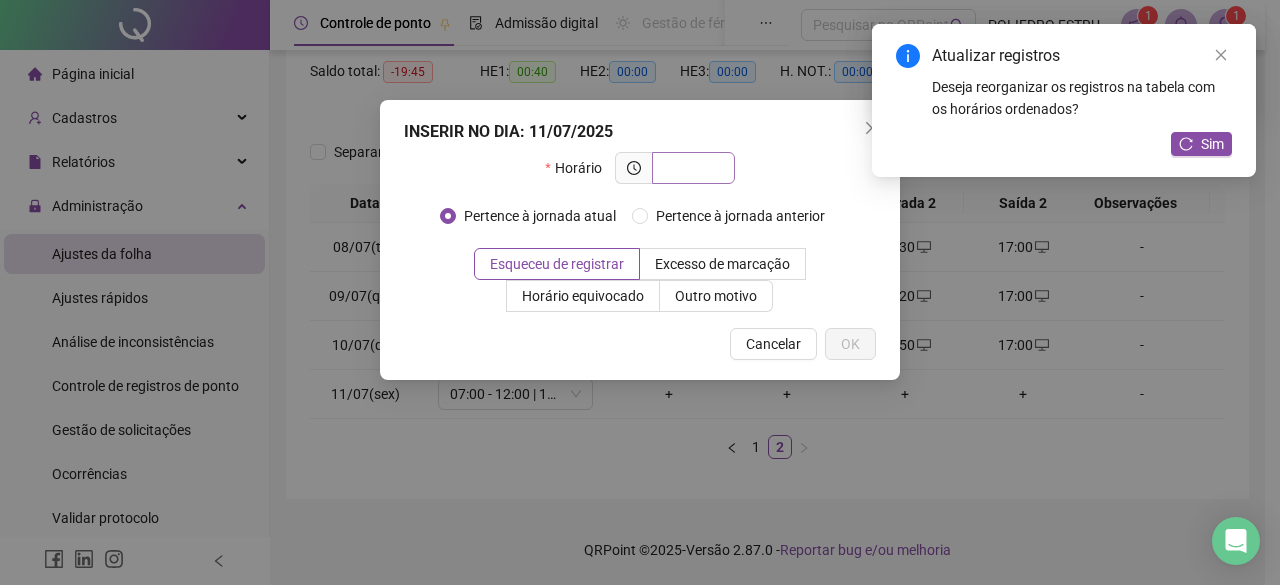 click at bounding box center (691, 168) 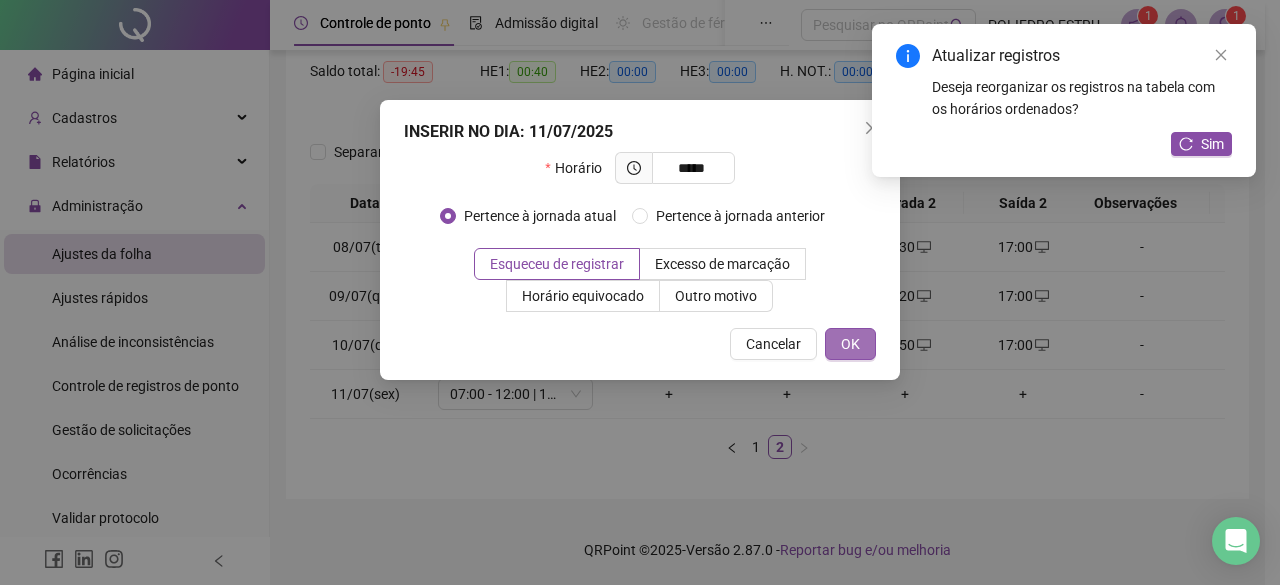 type on "*****" 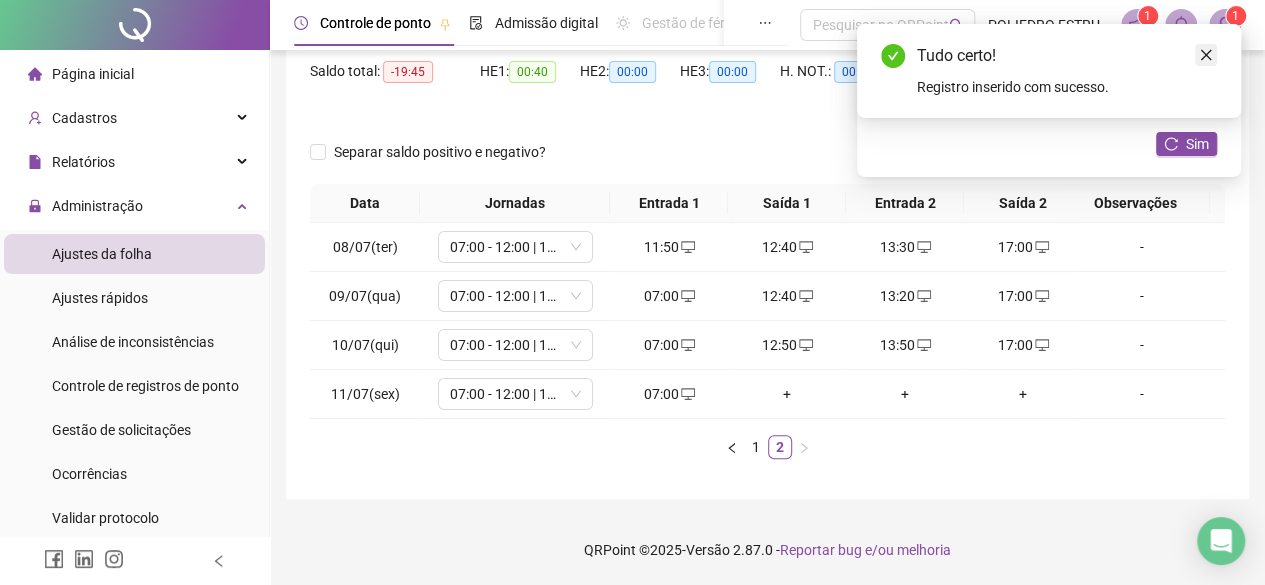 click at bounding box center [1206, 55] 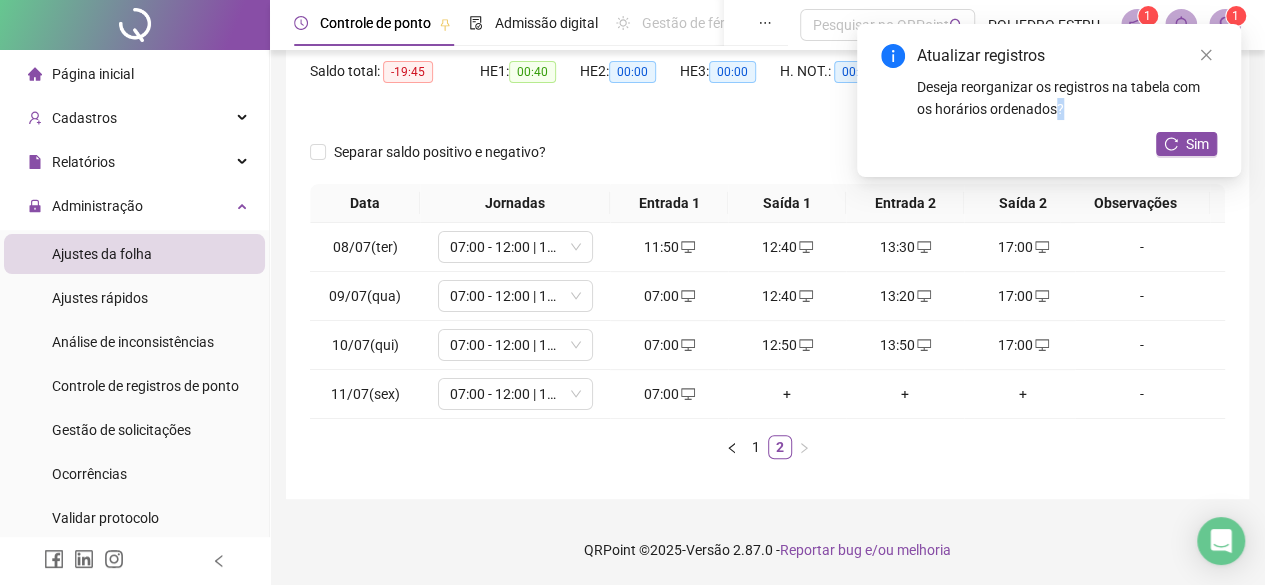 click at bounding box center [1206, 55] 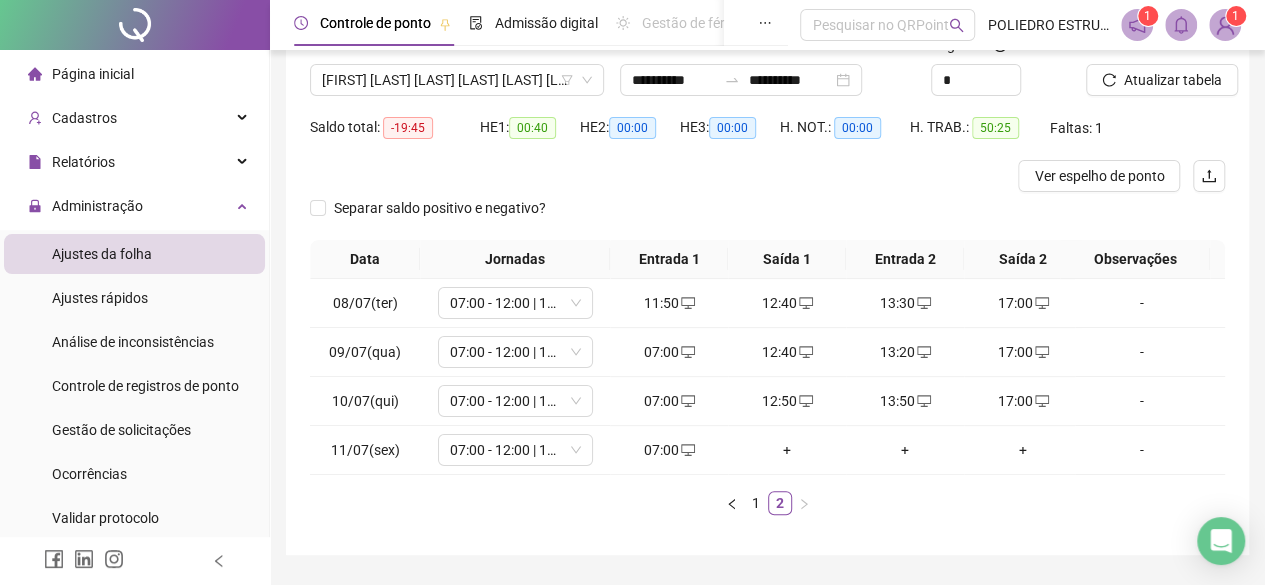 scroll, scrollTop: 119, scrollLeft: 0, axis: vertical 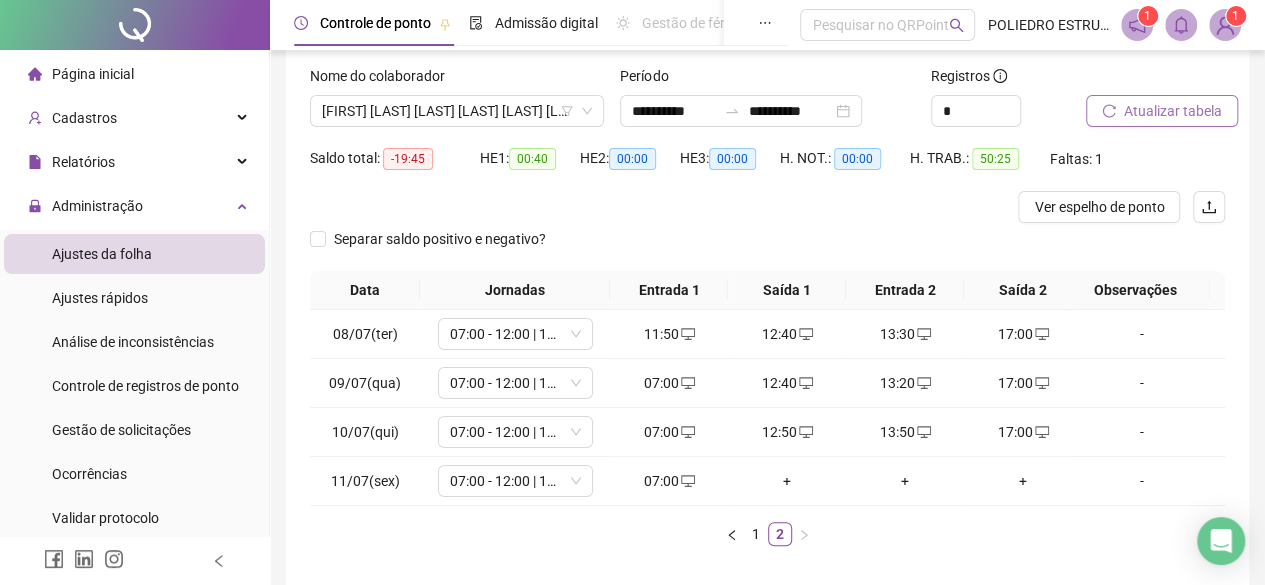 click on "Atualizar tabela" at bounding box center [1173, 111] 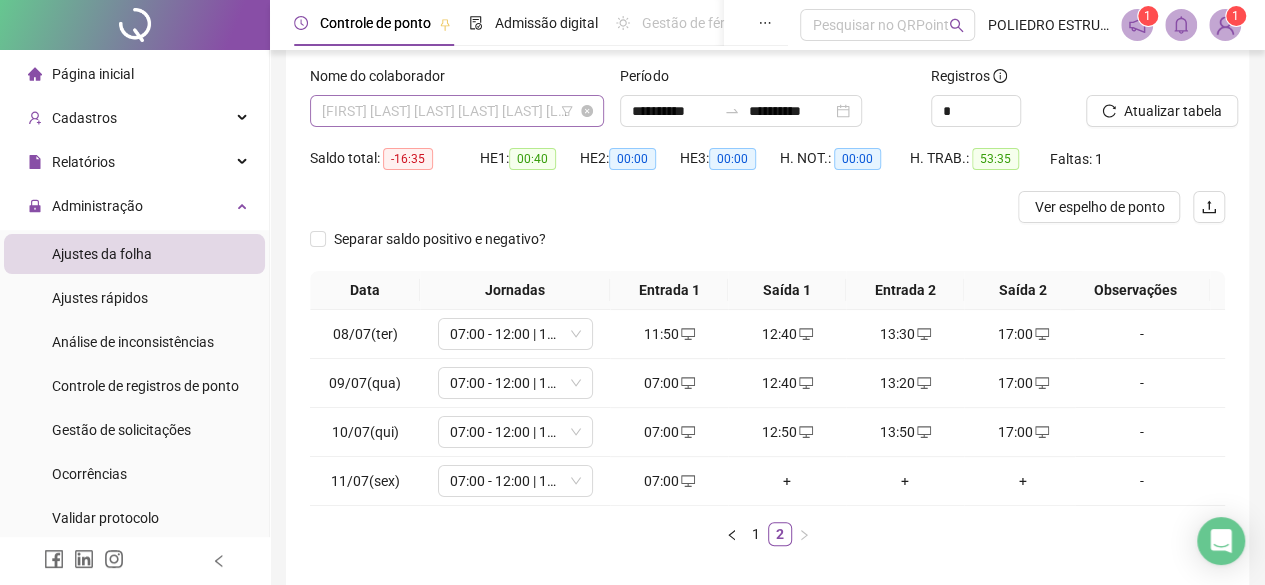 click on "ANA CRISTINA SACRAMENTO FIGUEIREDO DE OLIVEIRA" at bounding box center [457, 111] 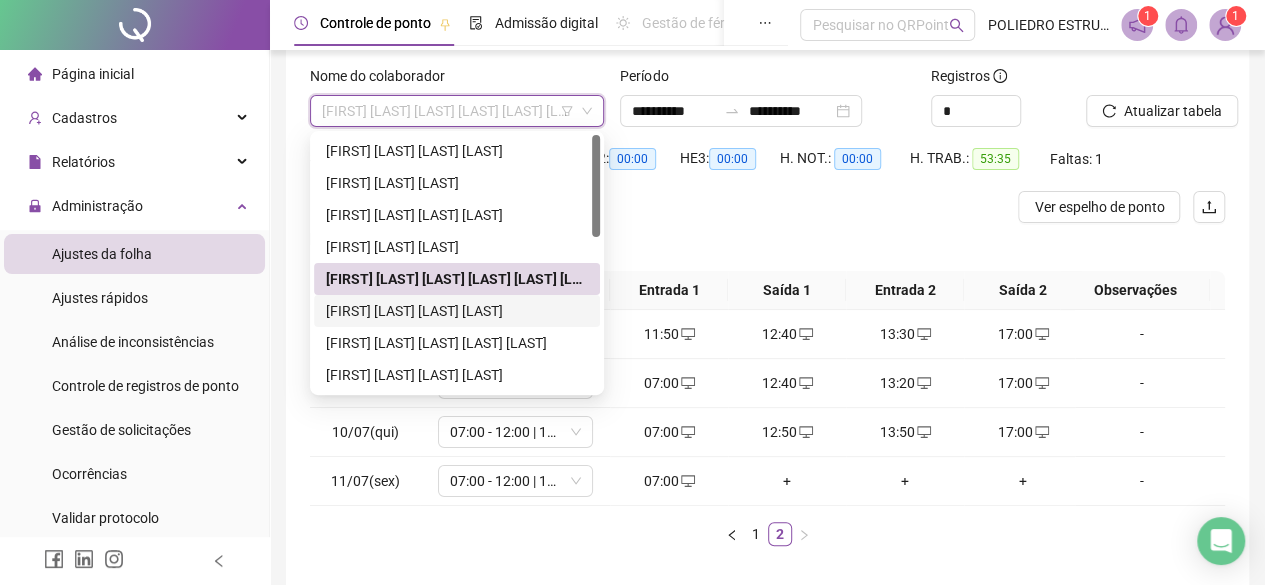 click on "BRUNO FERREIRA ALVES DE OLIVEIRA" at bounding box center [457, 311] 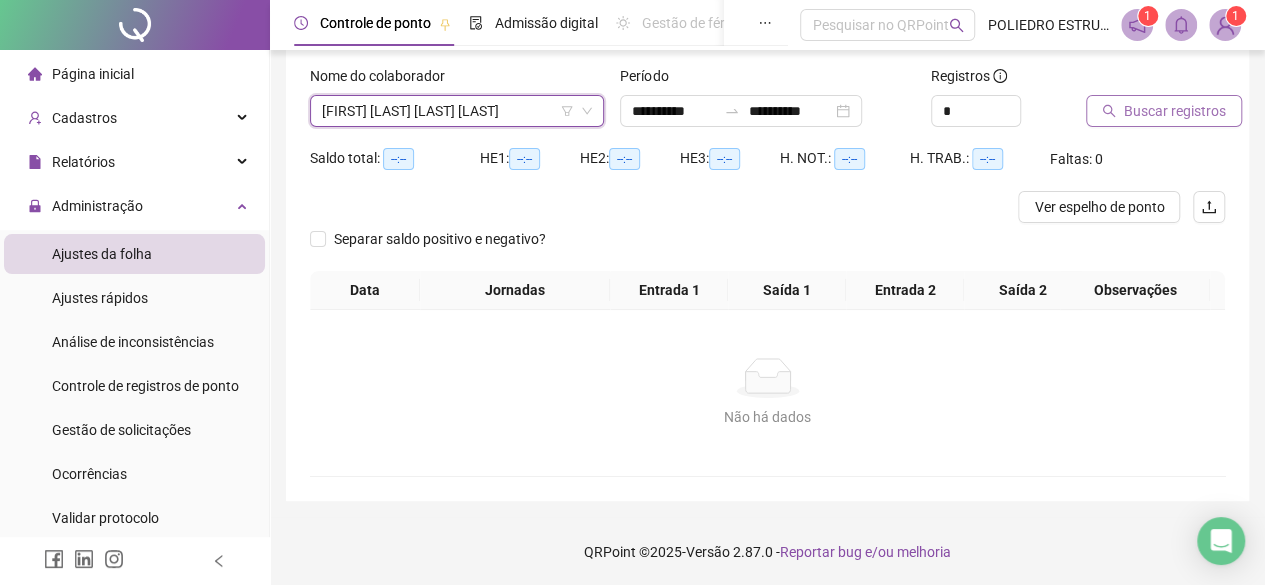 click on "Buscar registros" at bounding box center [1175, 111] 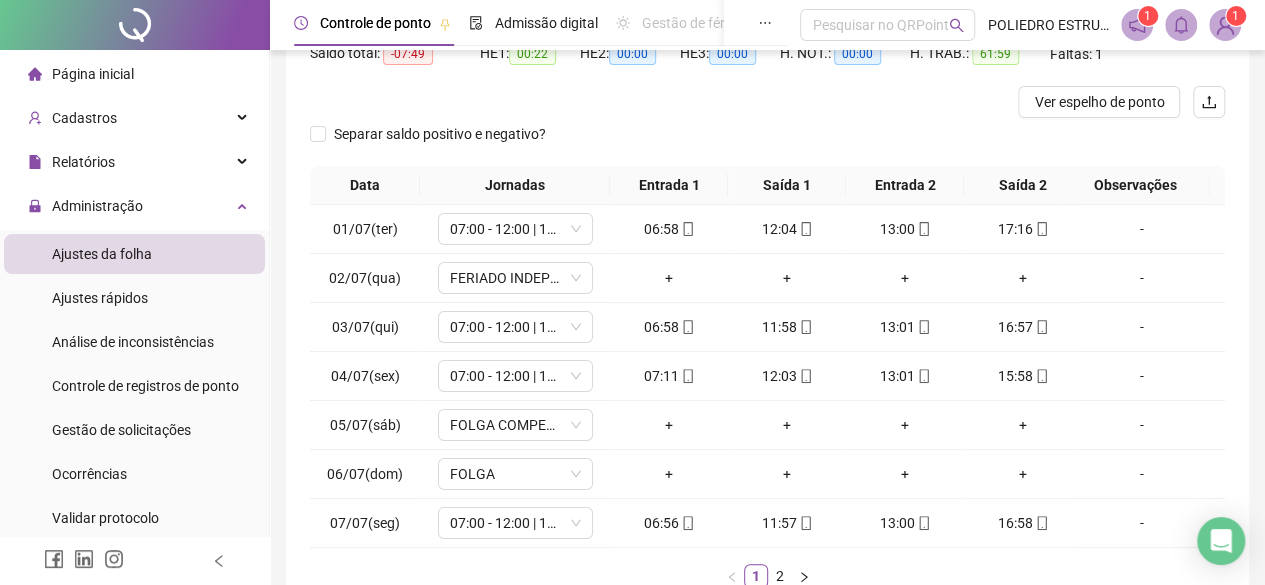 scroll, scrollTop: 365, scrollLeft: 0, axis: vertical 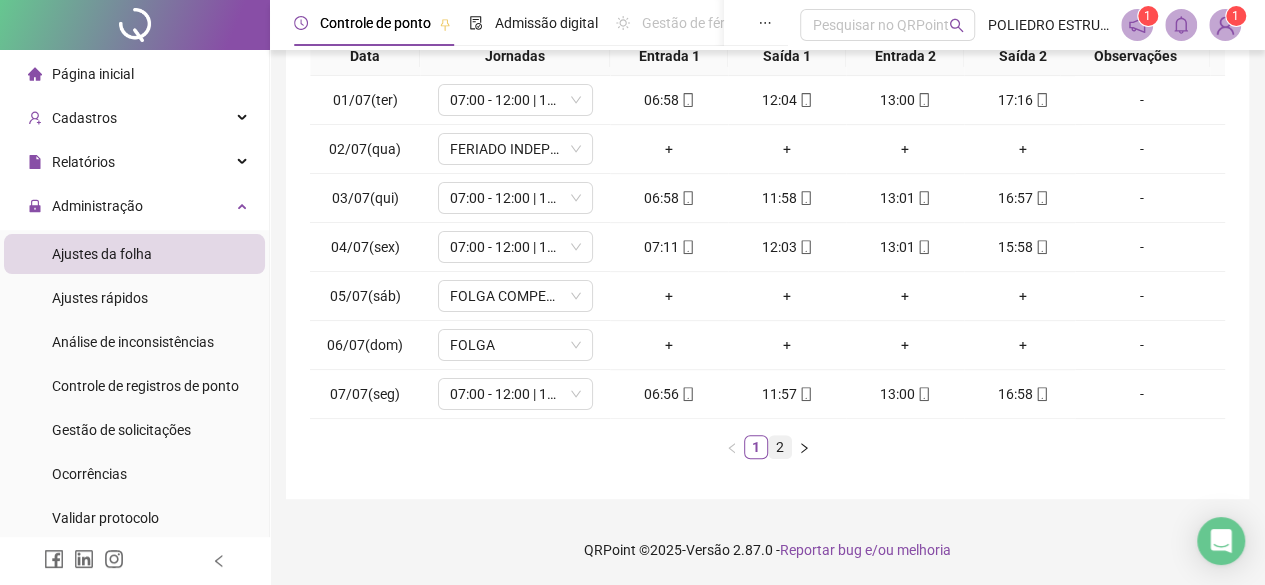 click on "2" at bounding box center (780, 447) 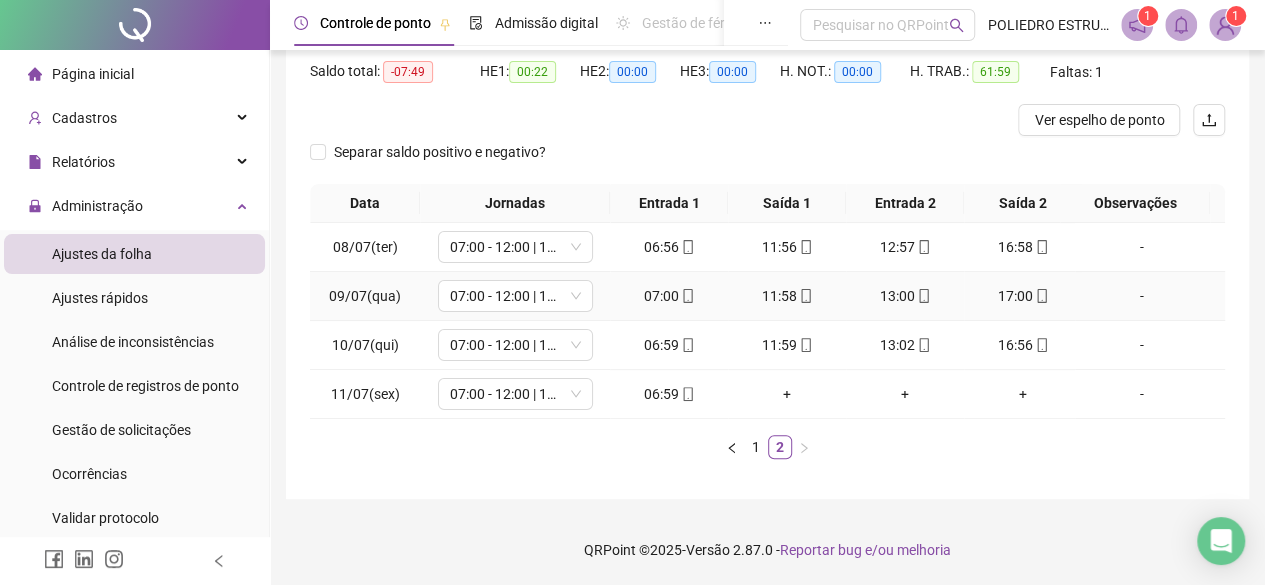 scroll, scrollTop: 19, scrollLeft: 0, axis: vertical 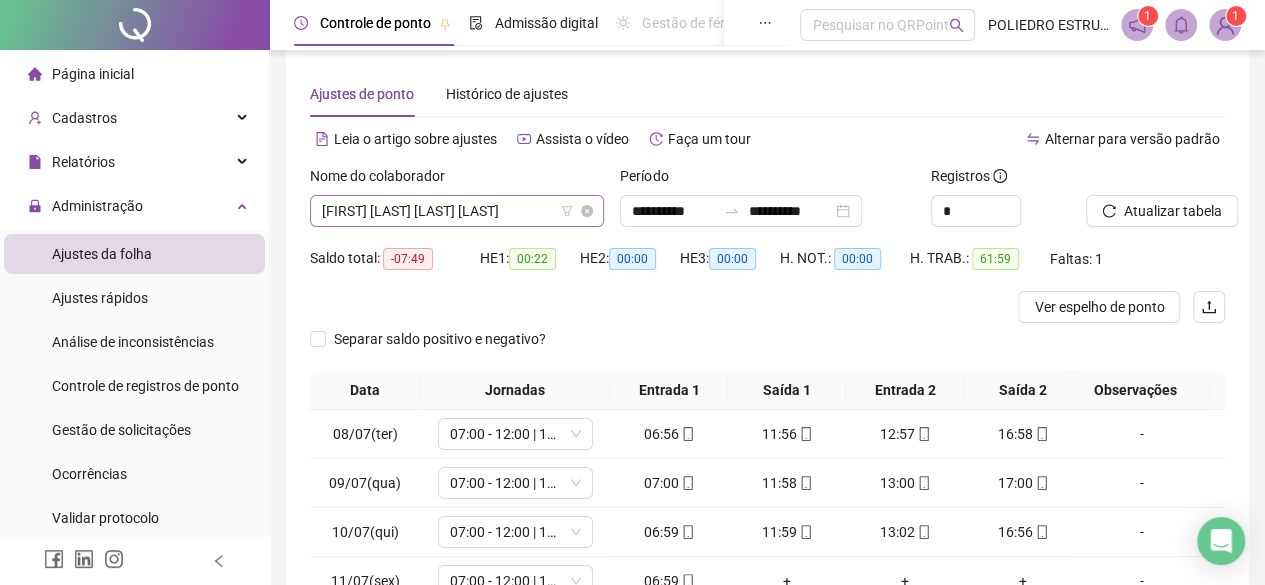 click on "BRUNO FERREIRA ALVES DE OLIVEIRA" at bounding box center (457, 211) 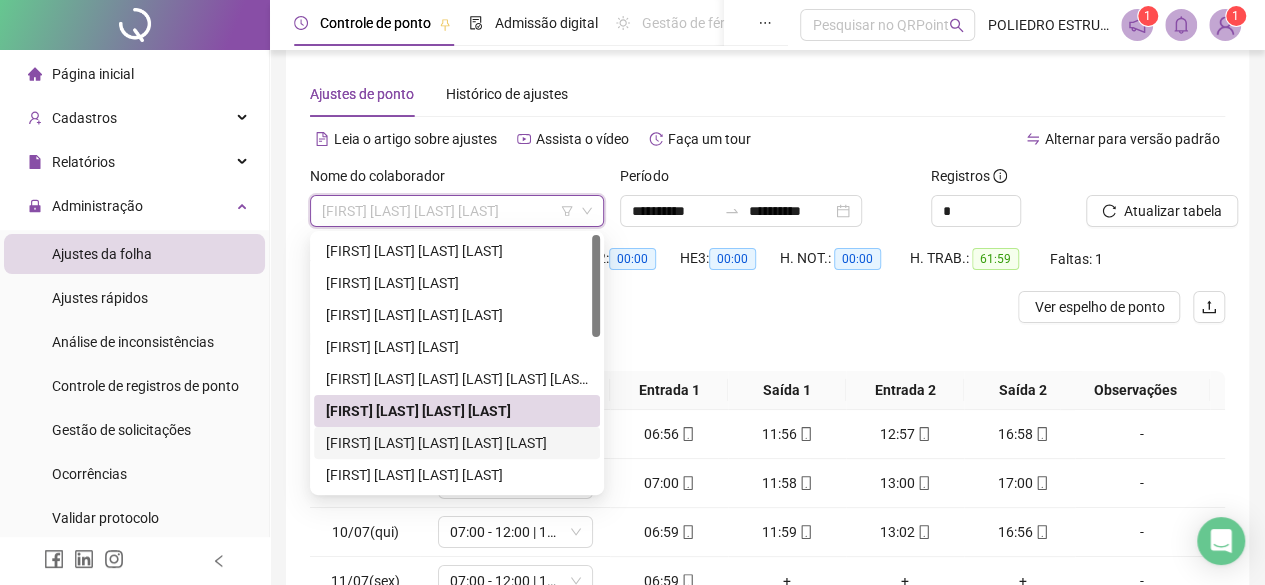 click on "CARLOS ALEXANDRE DOS SANTOS SANTANA" at bounding box center [457, 443] 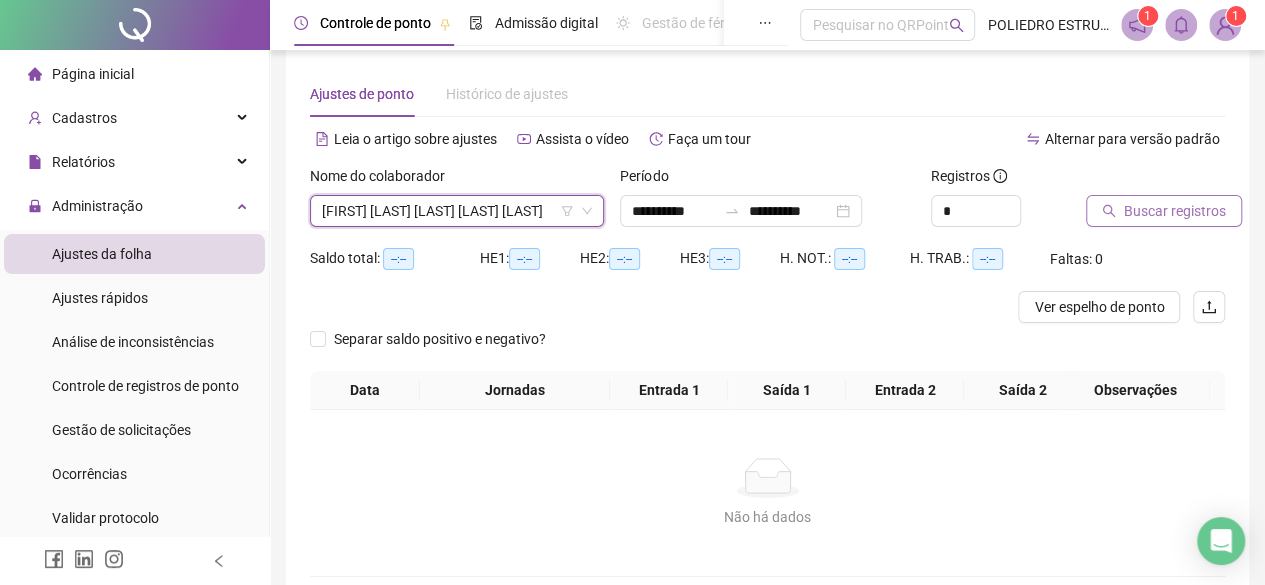 click on "Buscar registros" at bounding box center [1175, 211] 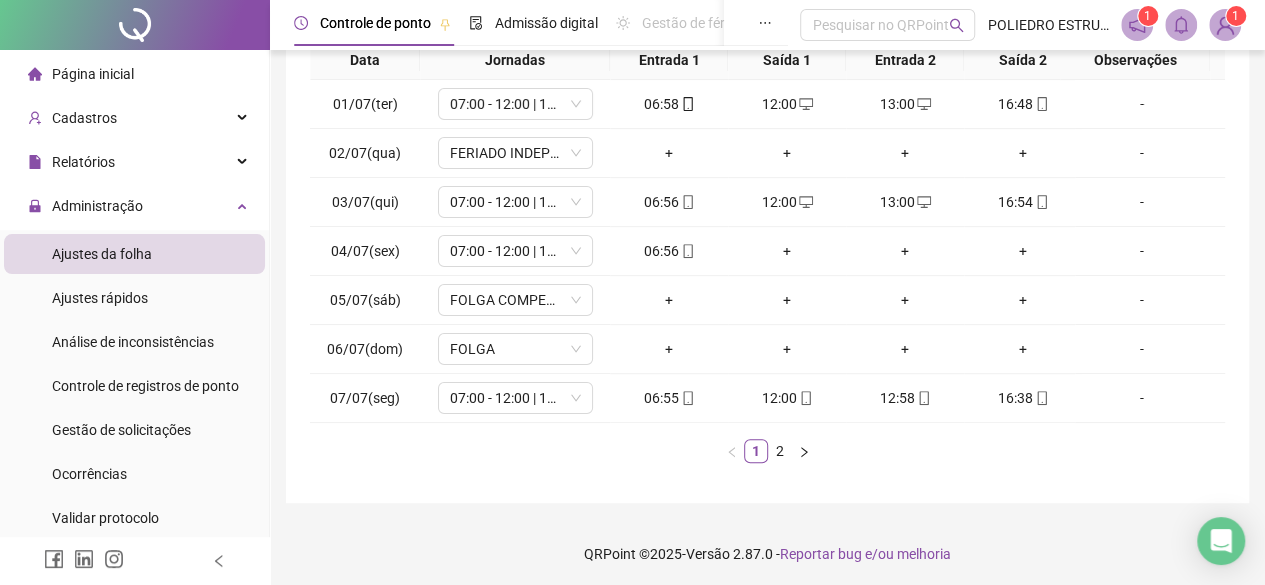 scroll, scrollTop: 365, scrollLeft: 0, axis: vertical 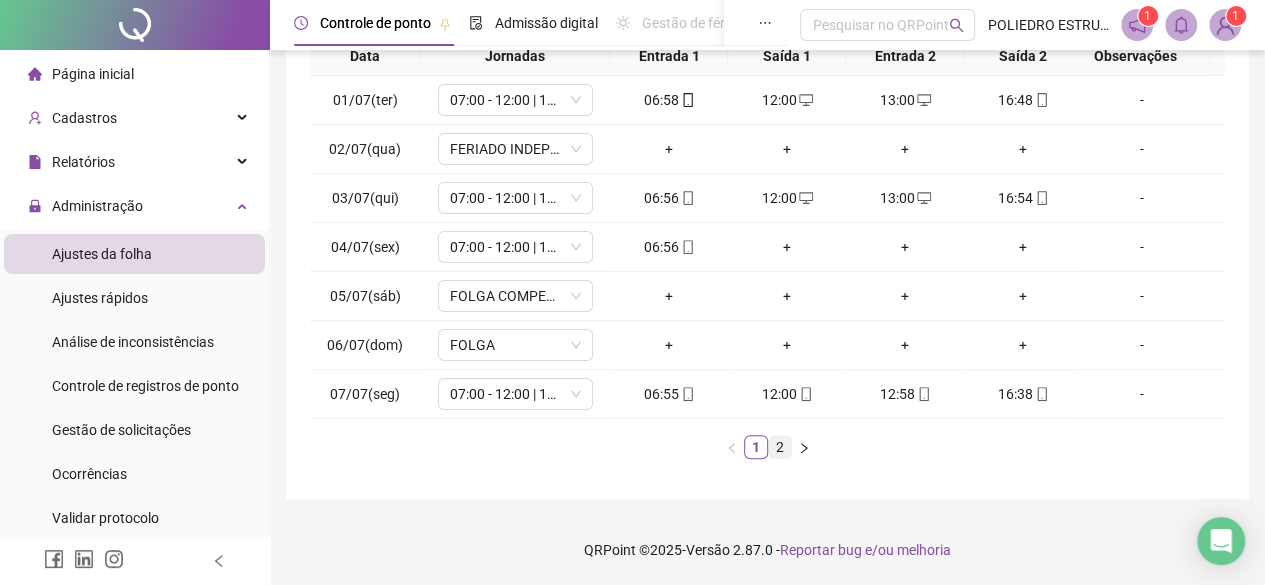 click on "2" at bounding box center (780, 447) 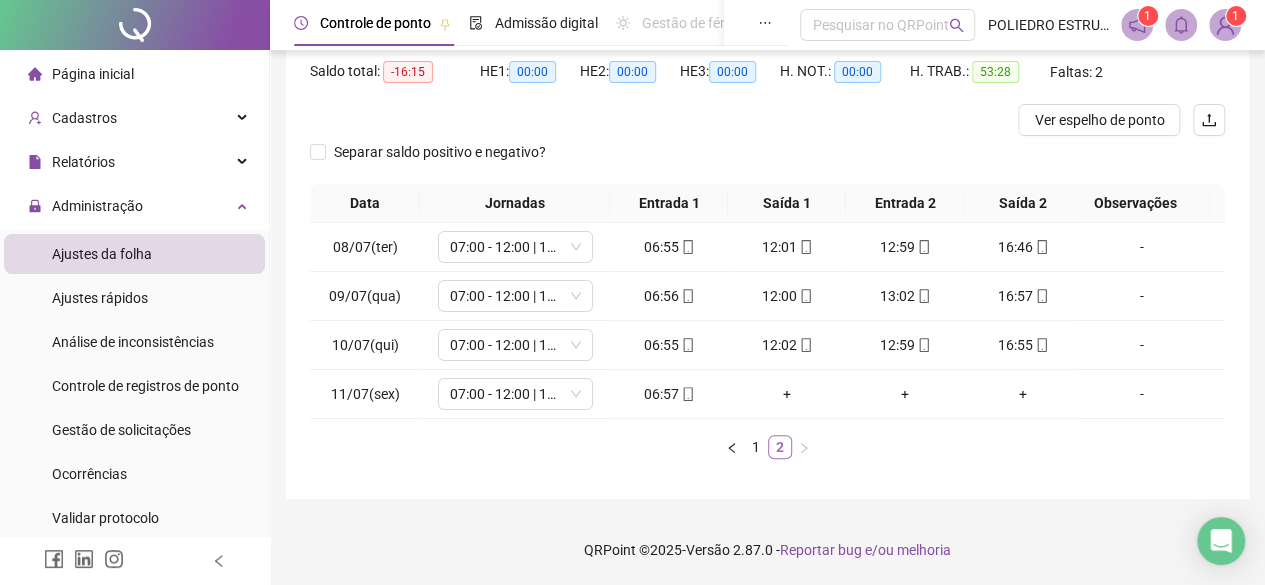 scroll, scrollTop: 219, scrollLeft: 0, axis: vertical 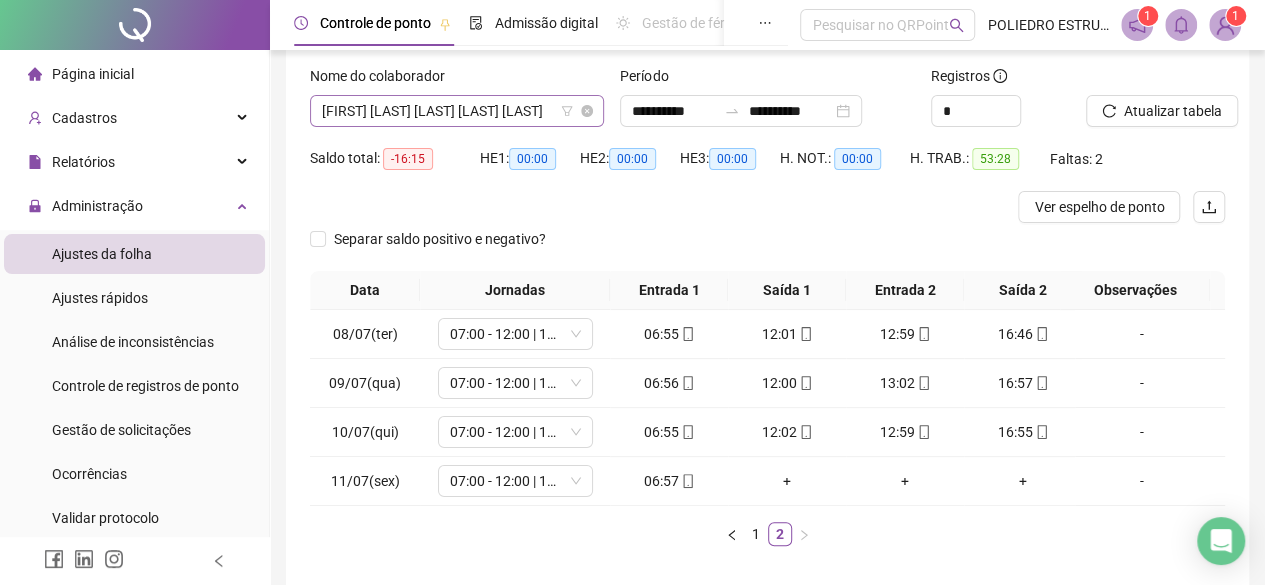 click on "CARLOS ALEXANDRE DOS SANTOS SANTANA" at bounding box center (457, 111) 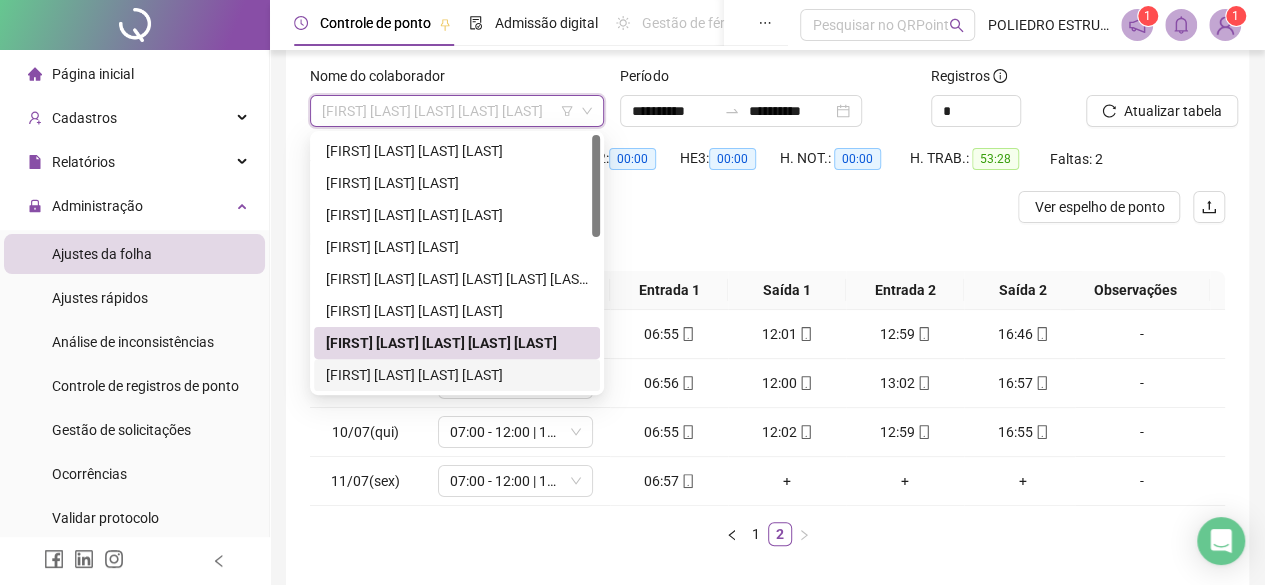 click on "CLAUDIO LUIS DE JESUS SANTOS" at bounding box center (457, 375) 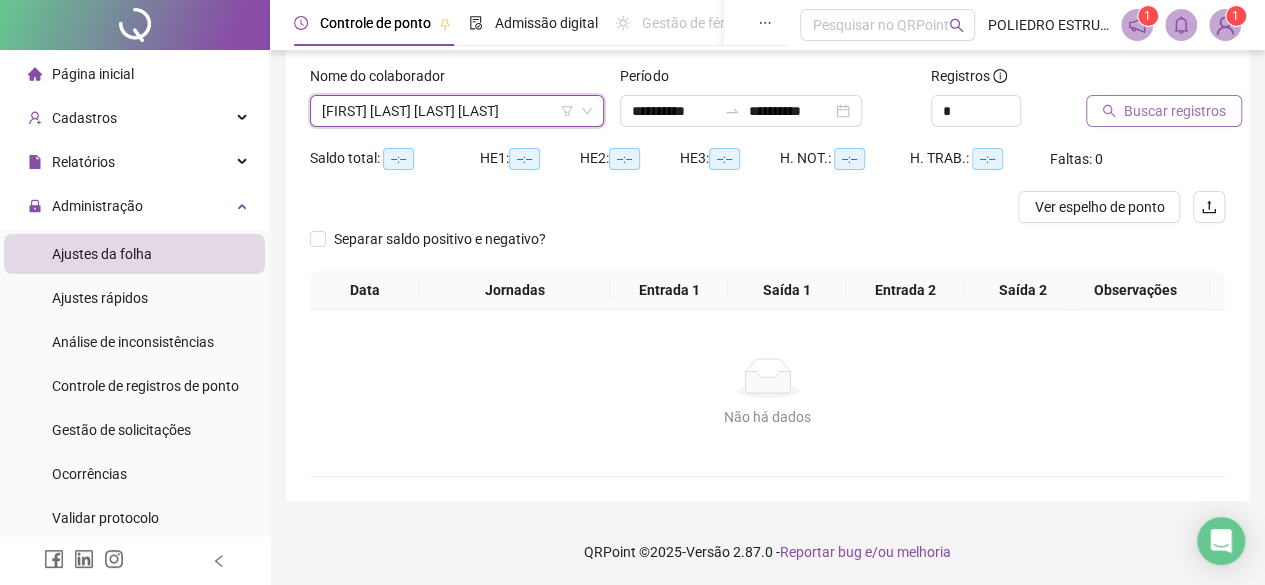 click on "Buscar registros" at bounding box center [1175, 111] 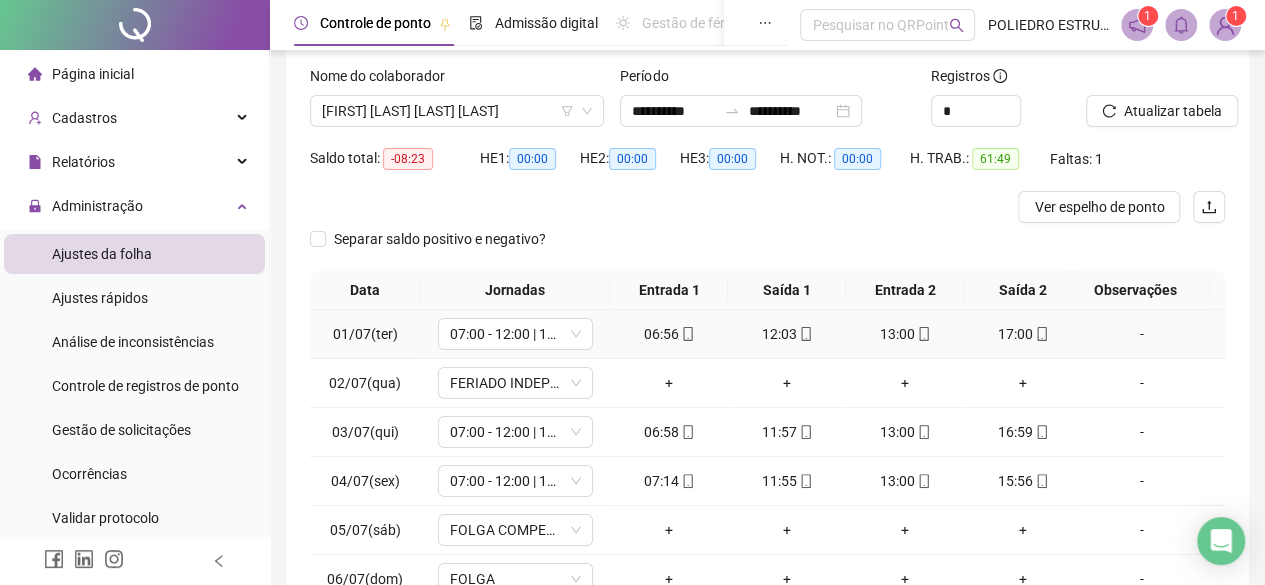 scroll, scrollTop: 0, scrollLeft: 0, axis: both 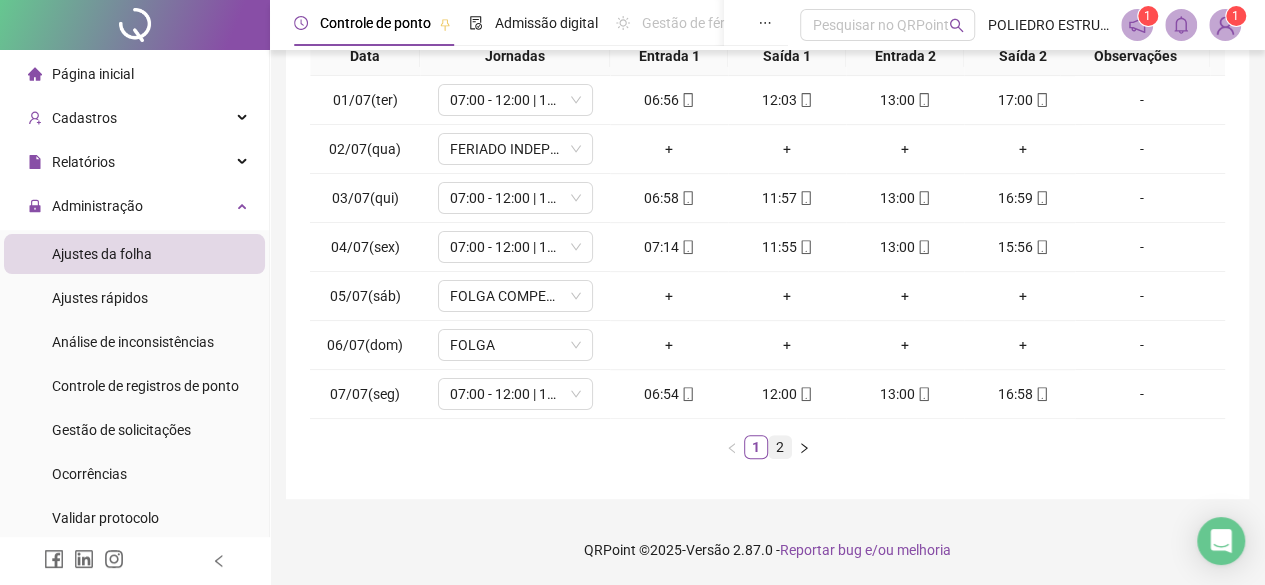 click on "2" at bounding box center (780, 447) 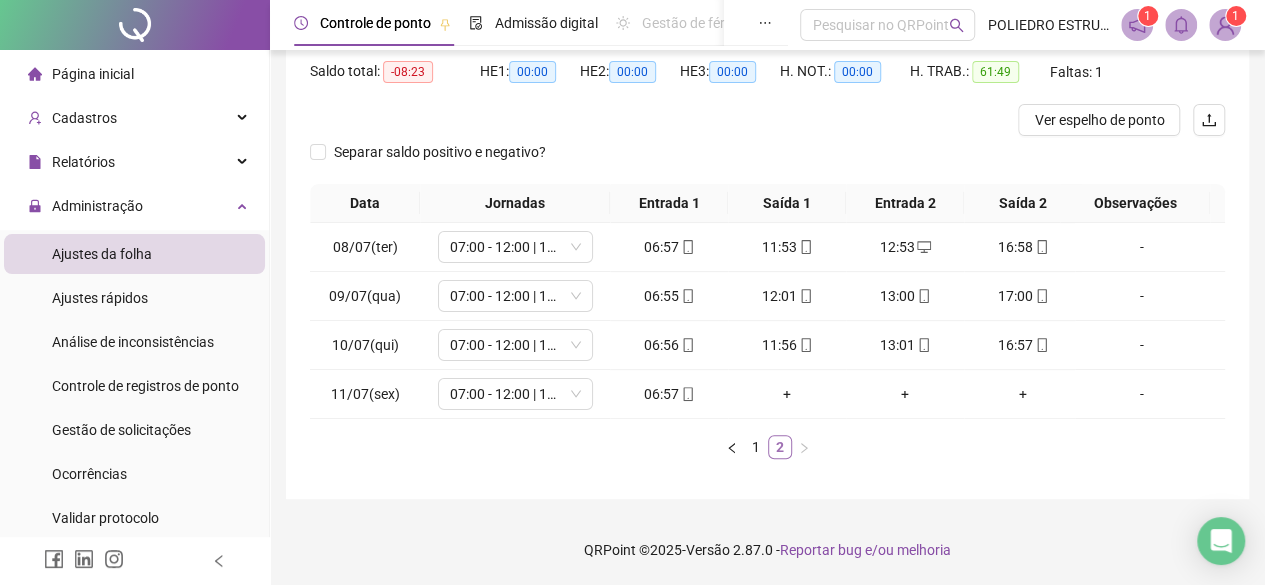 scroll, scrollTop: 219, scrollLeft: 0, axis: vertical 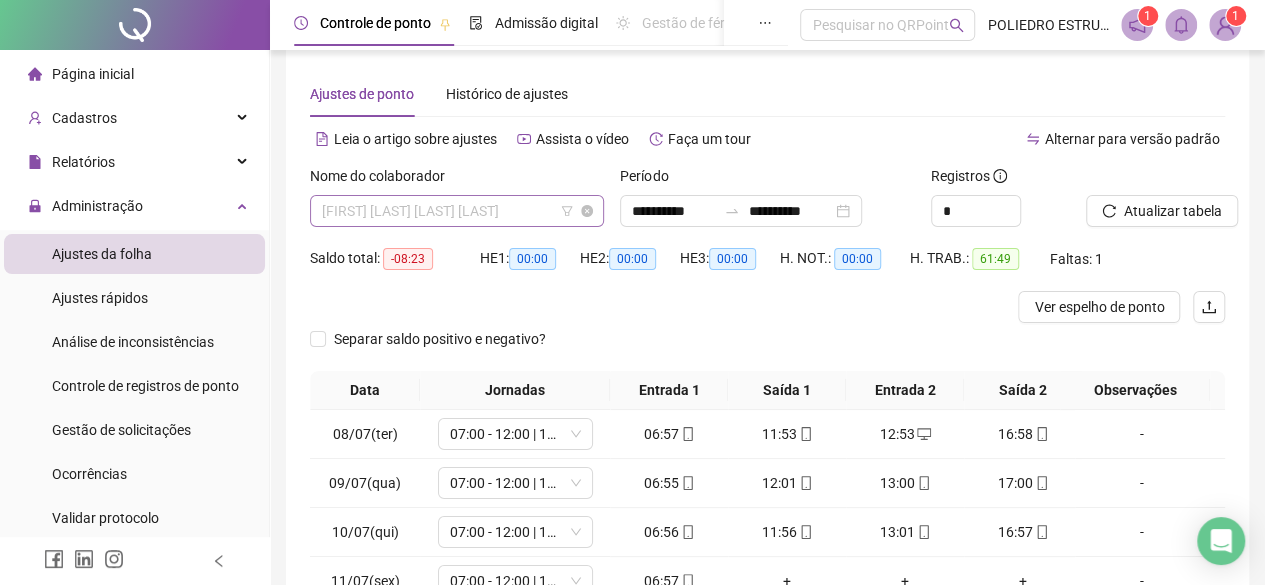 click on "CLAUDIO LUIS DE JESUS SANTOS" at bounding box center (457, 211) 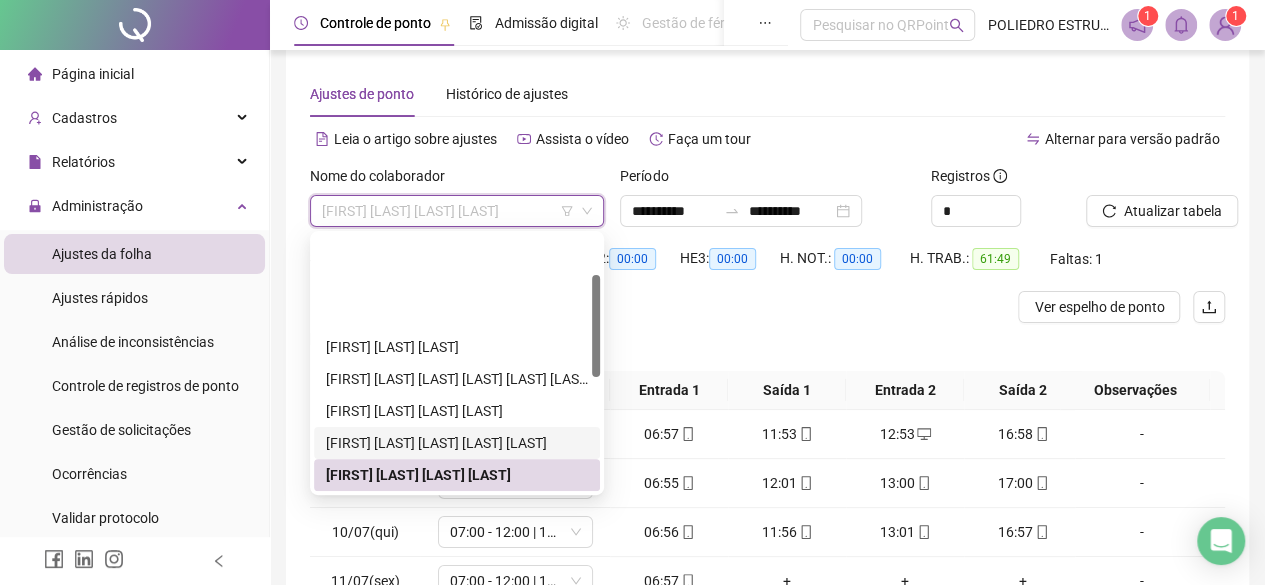 scroll, scrollTop: 100, scrollLeft: 0, axis: vertical 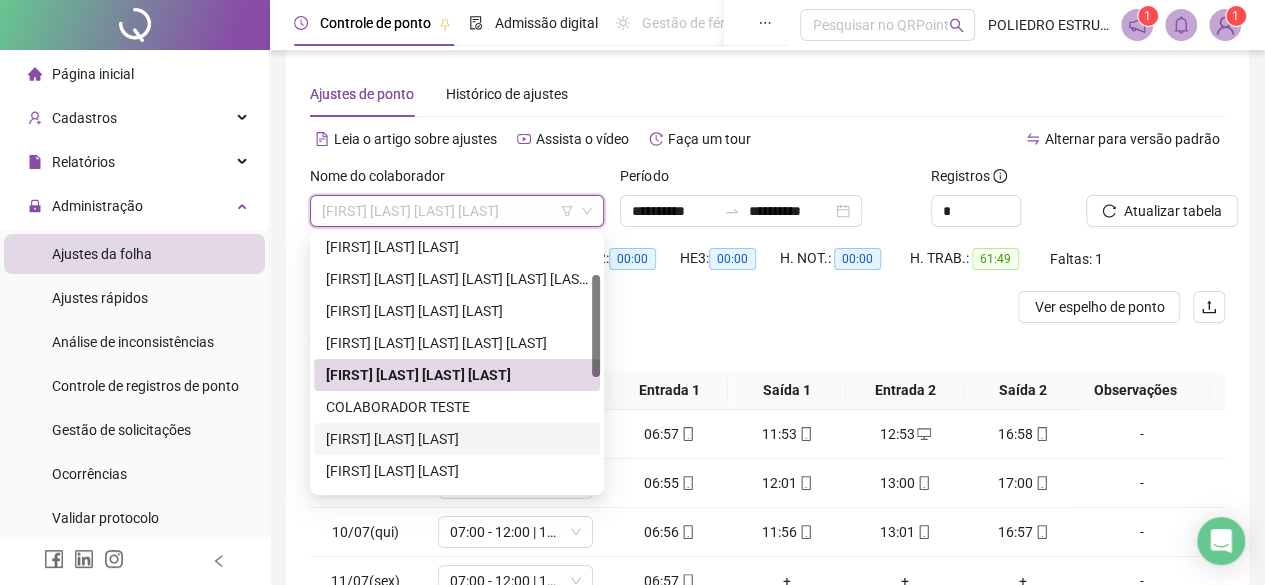 click on "EDMUNDO DE JESUS DA SILVA" at bounding box center (457, 439) 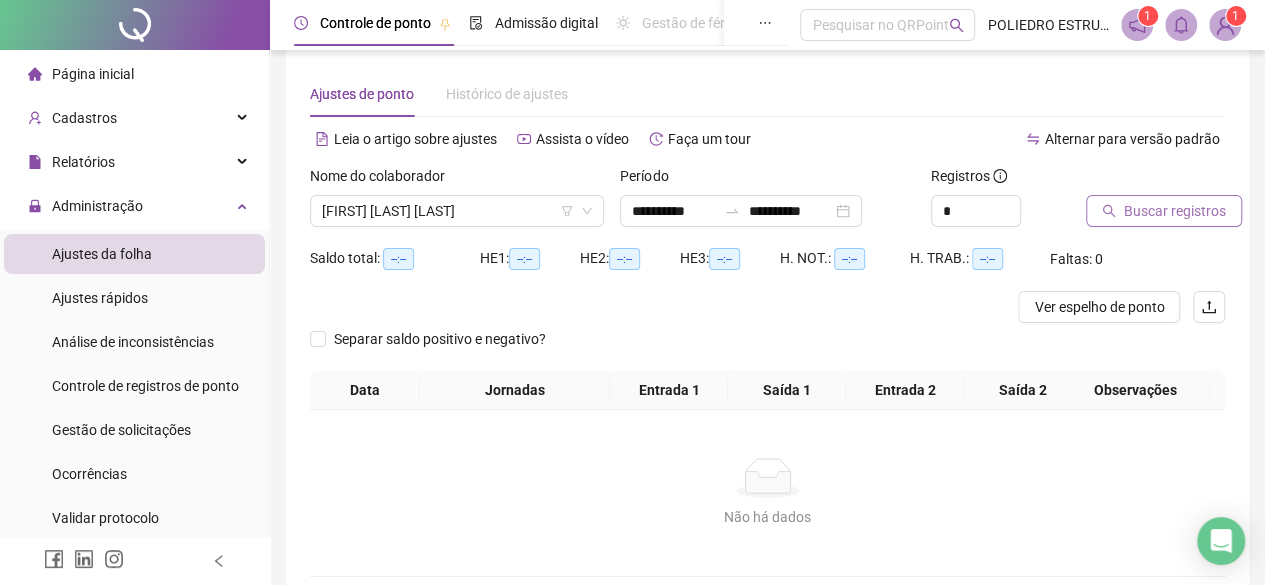 click on "Buscar registros" at bounding box center [1175, 211] 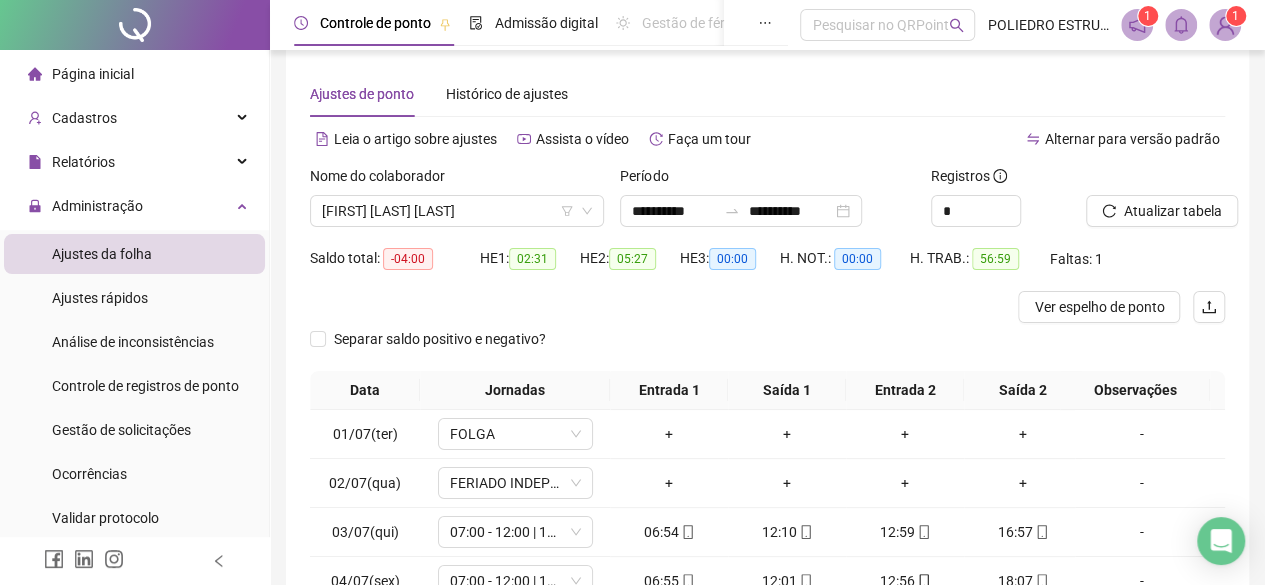 scroll, scrollTop: 365, scrollLeft: 0, axis: vertical 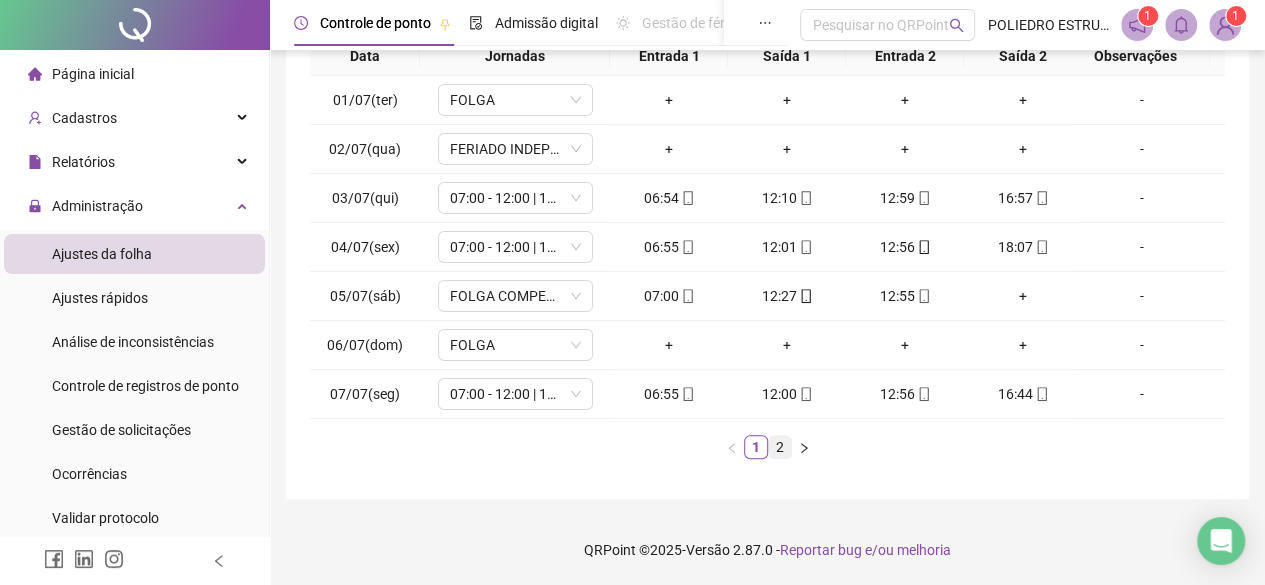 click on "2" at bounding box center [780, 447] 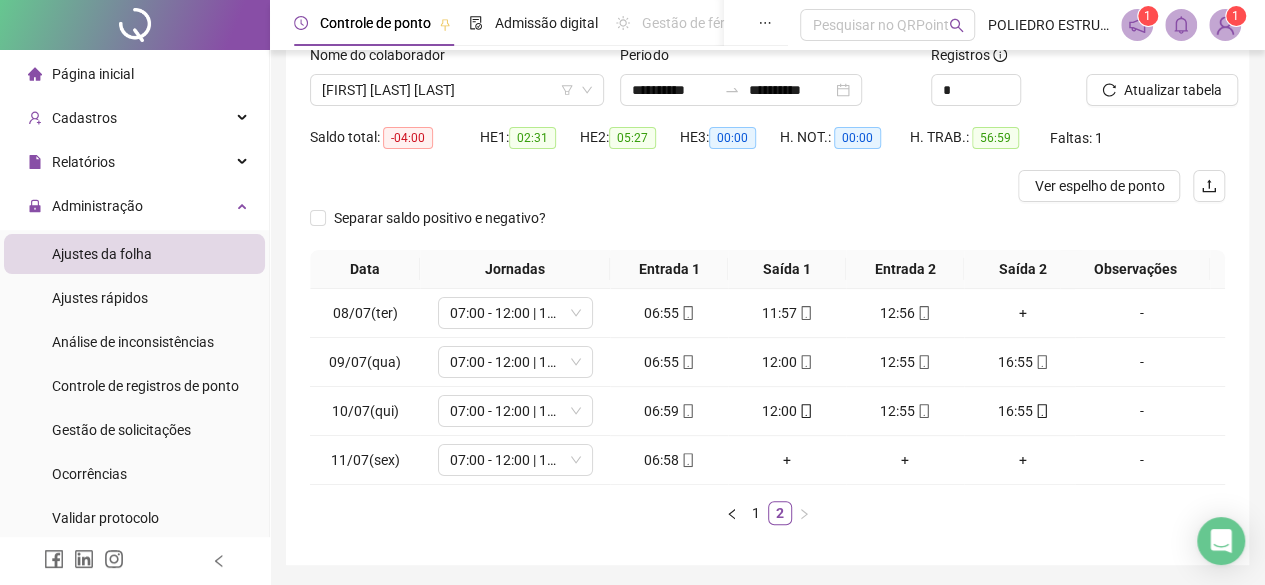 scroll, scrollTop: 119, scrollLeft: 0, axis: vertical 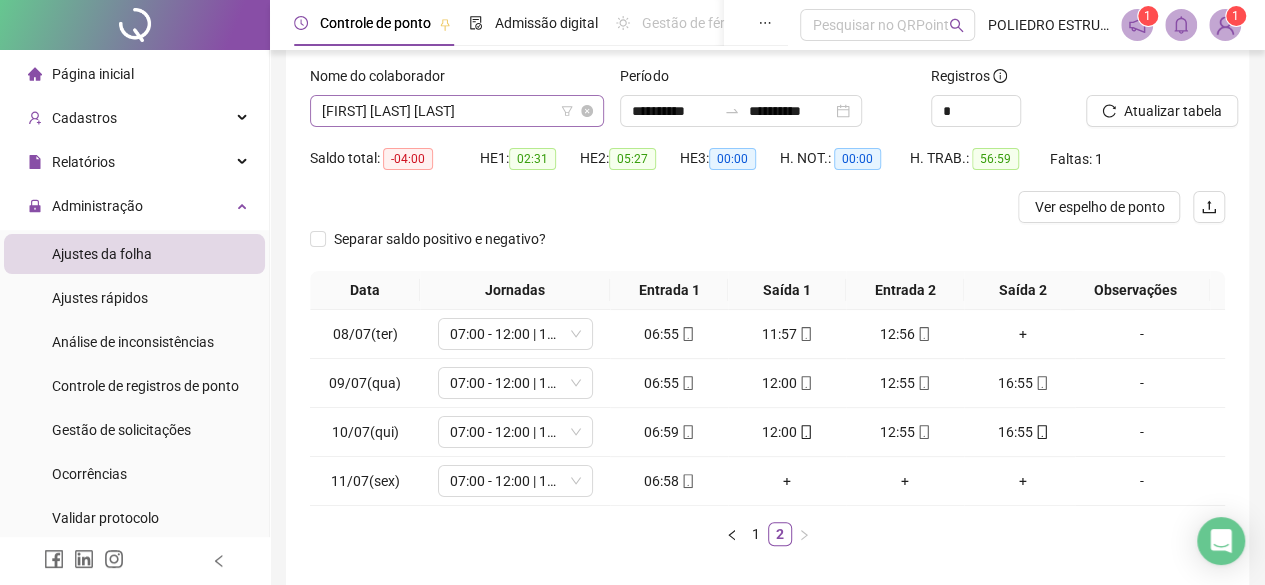 click on "EDMUNDO DE JESUS DA SILVA" at bounding box center (457, 111) 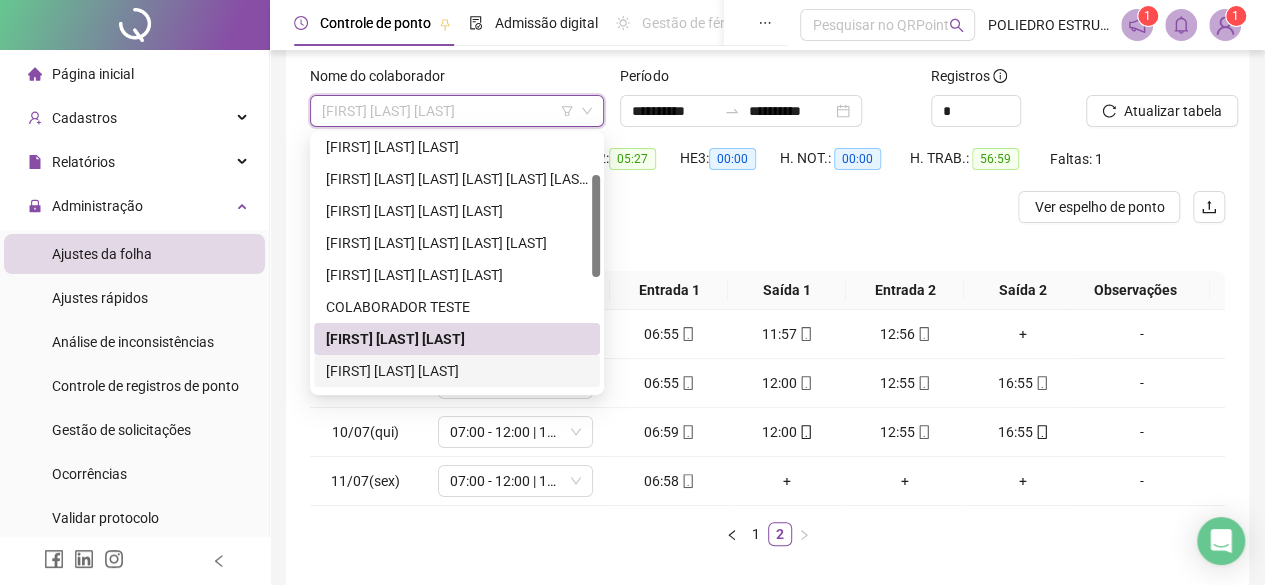 click on "FABRICIO SANTOS RAMOS" at bounding box center [457, 371] 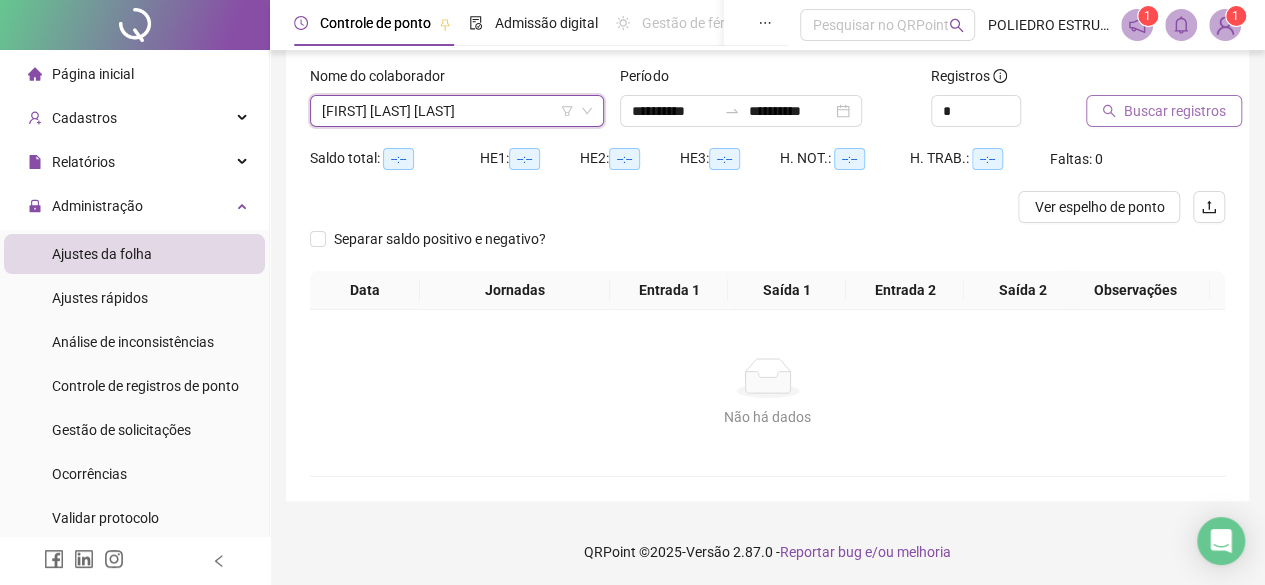 click on "Buscar registros" at bounding box center [1175, 111] 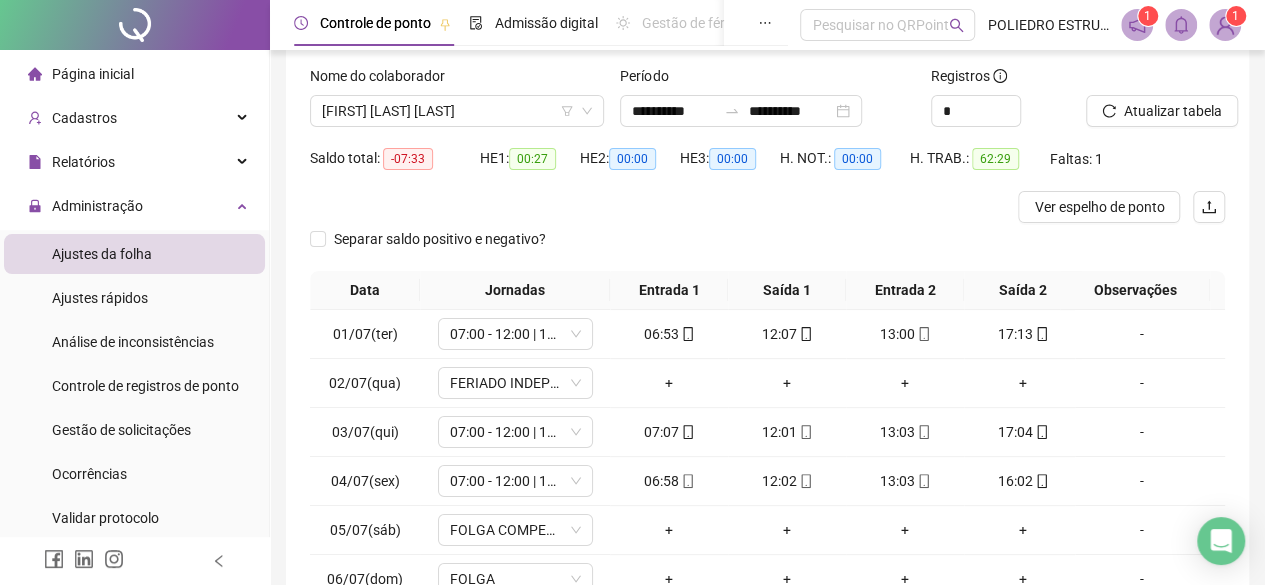 click at bounding box center [653, 207] 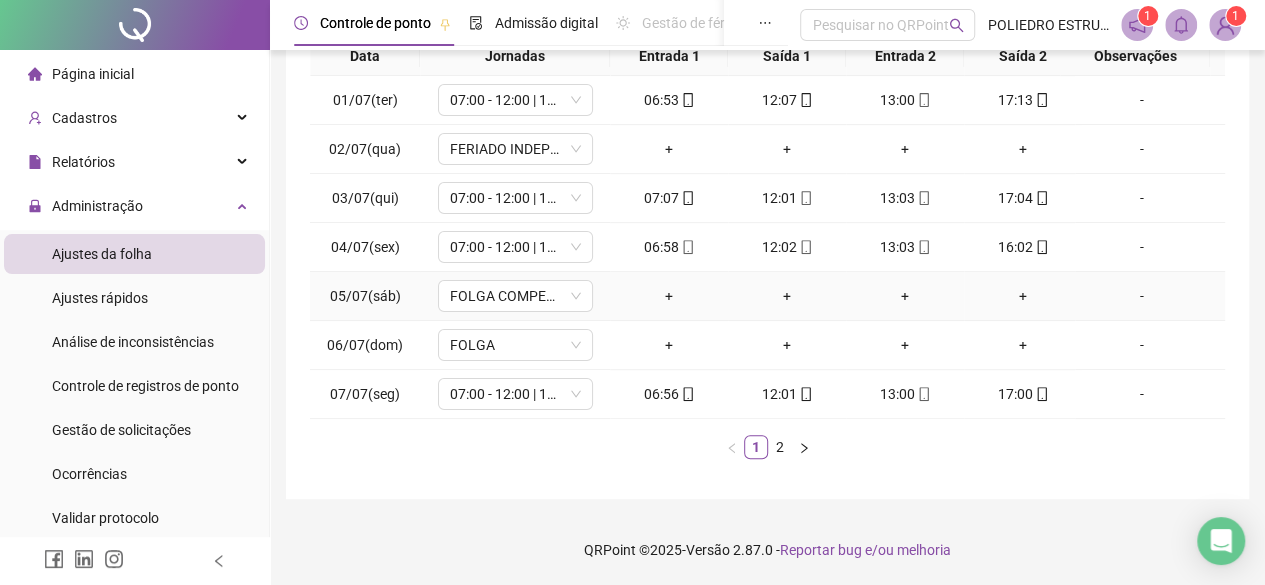 scroll, scrollTop: 365, scrollLeft: 0, axis: vertical 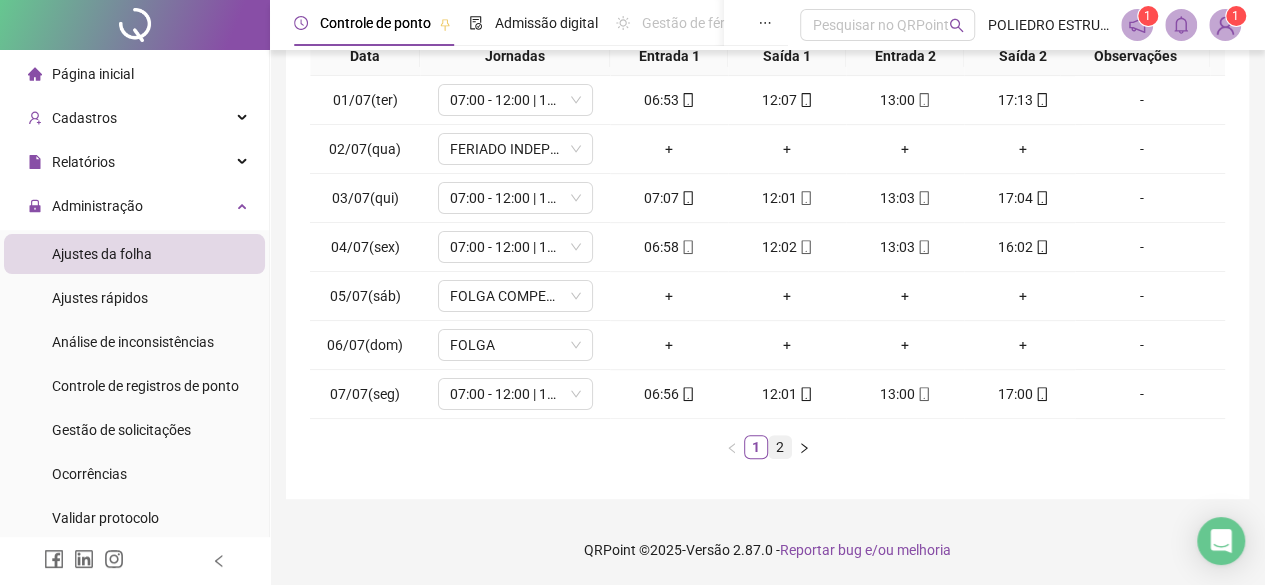 click on "2" at bounding box center [780, 447] 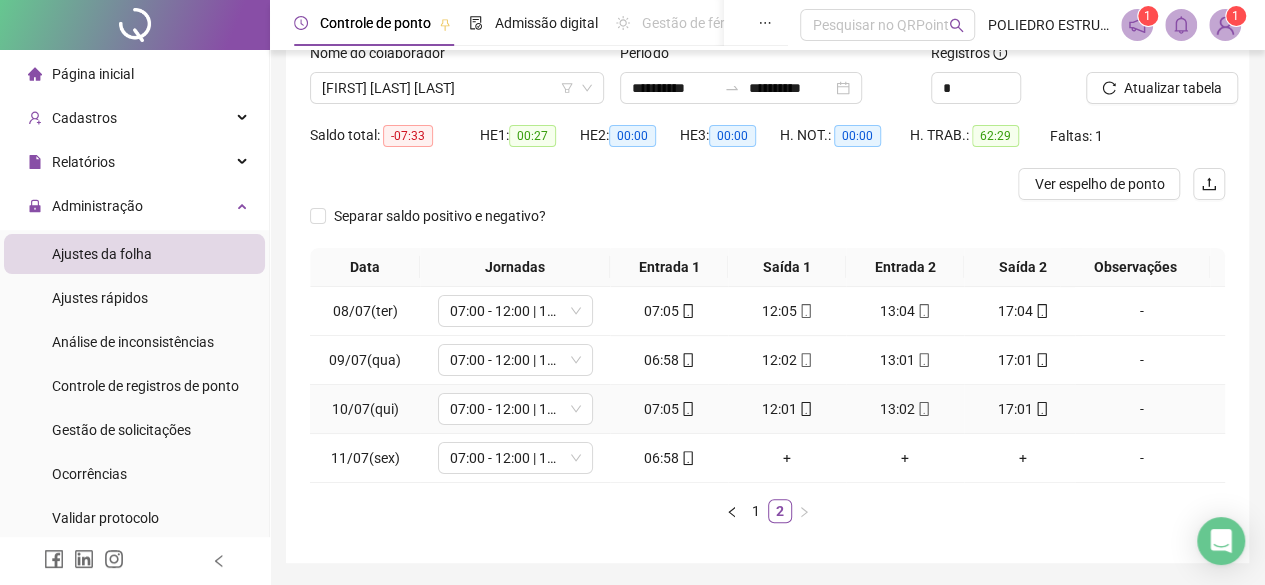 scroll, scrollTop: 19, scrollLeft: 0, axis: vertical 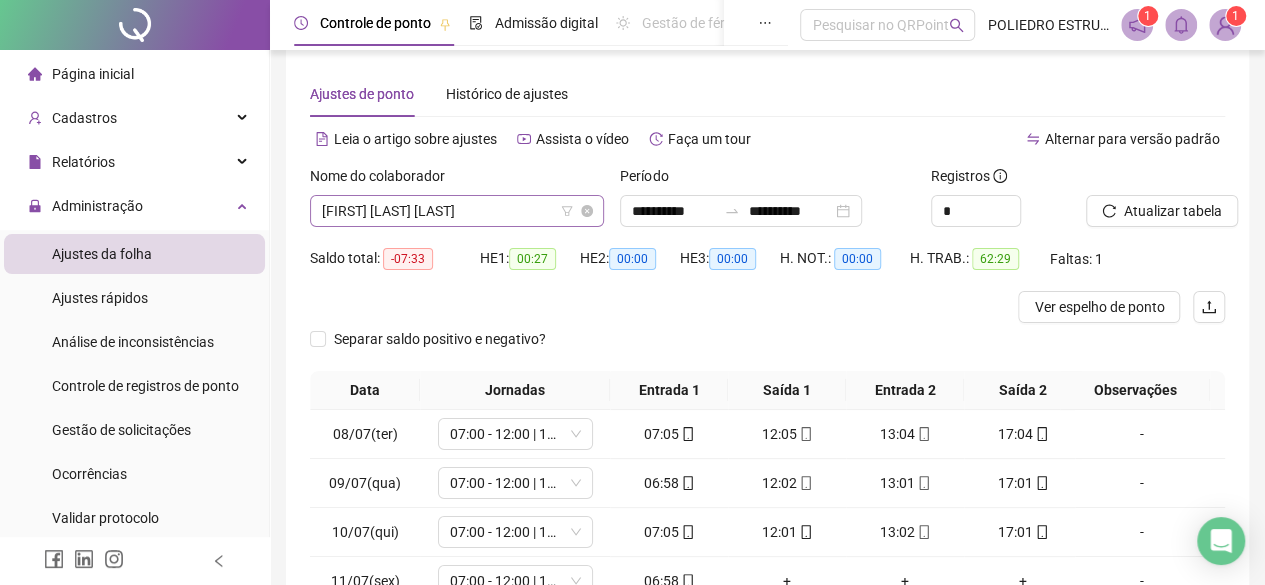 click on "FABRICIO SANTOS RAMOS" at bounding box center (457, 211) 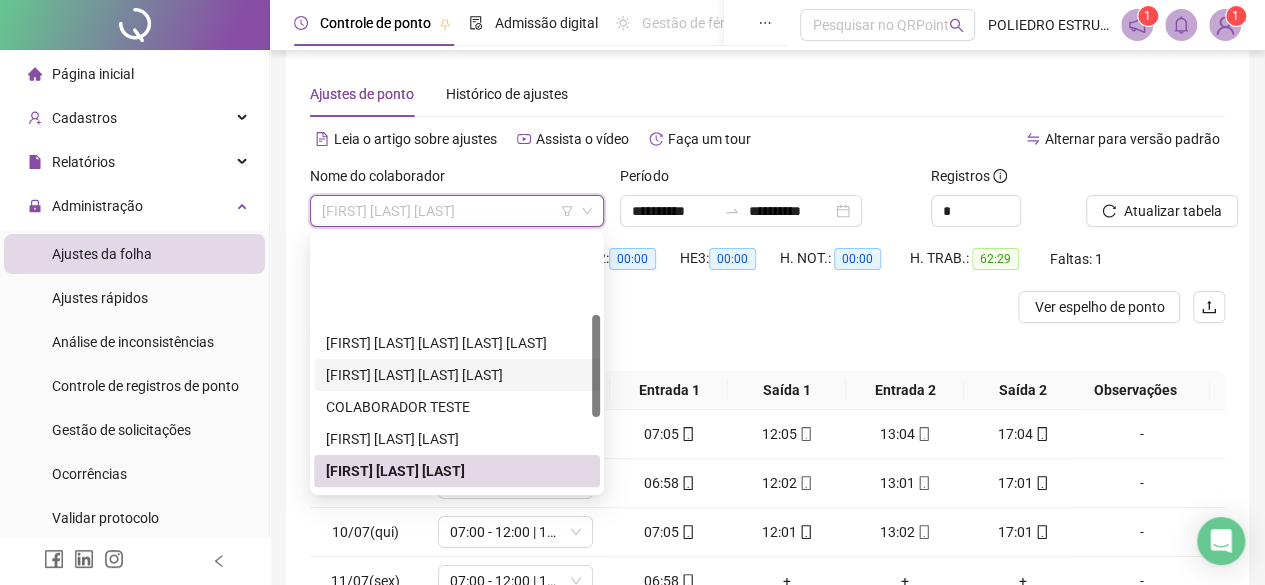 scroll, scrollTop: 200, scrollLeft: 0, axis: vertical 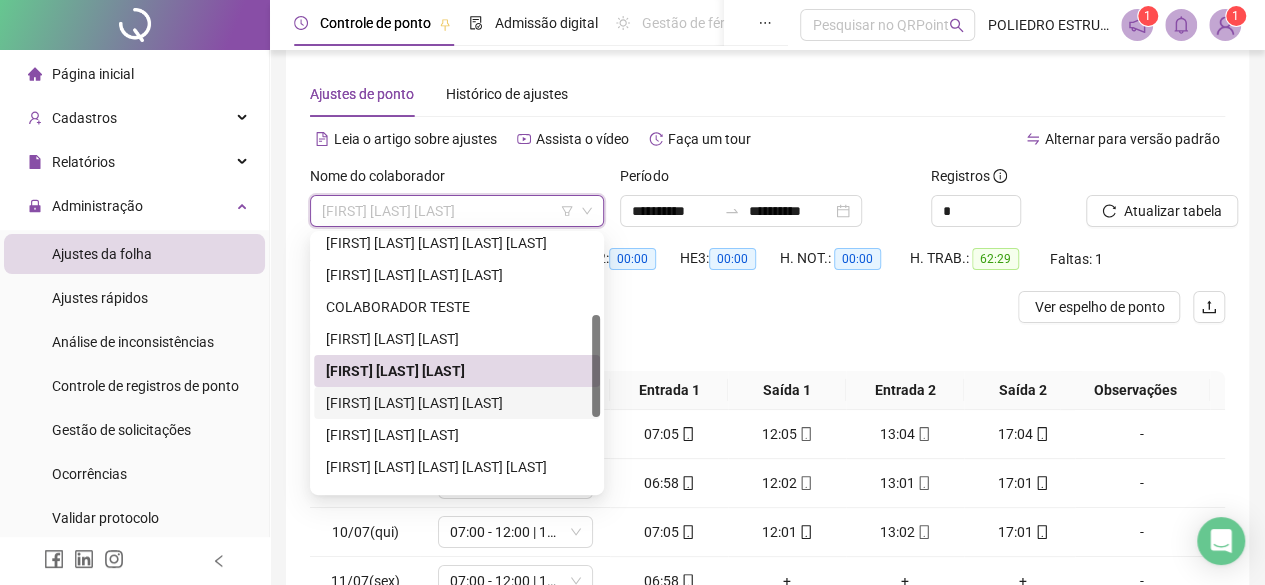 click on "HABNER DOS SANTOS MIRANDA" at bounding box center [457, 403] 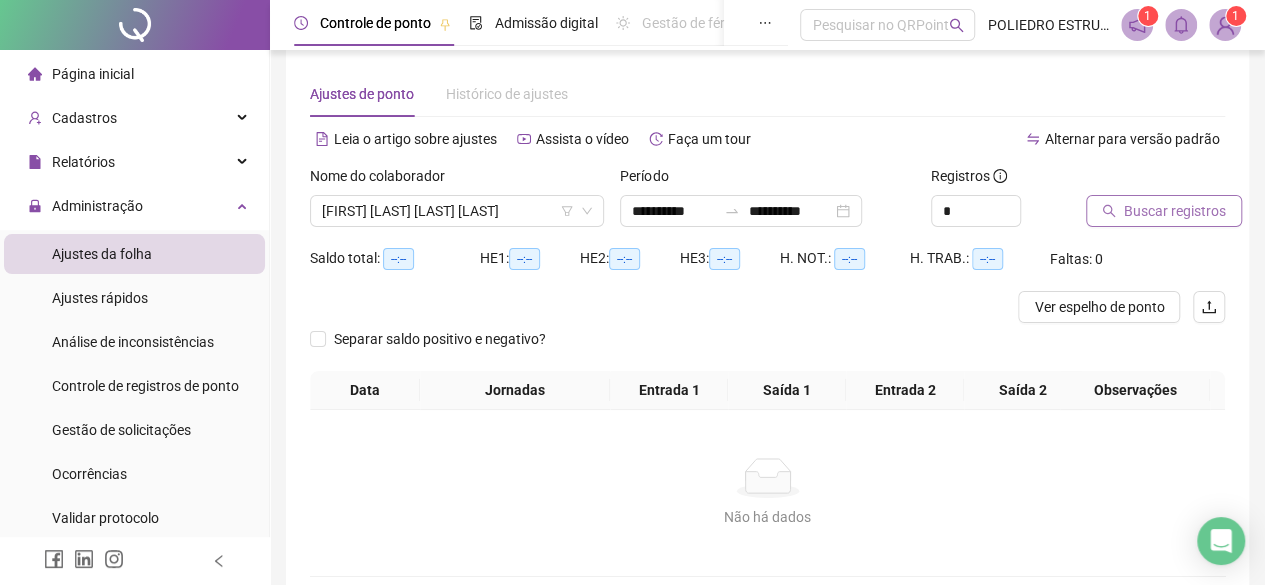 click on "Buscar registros" at bounding box center [1175, 211] 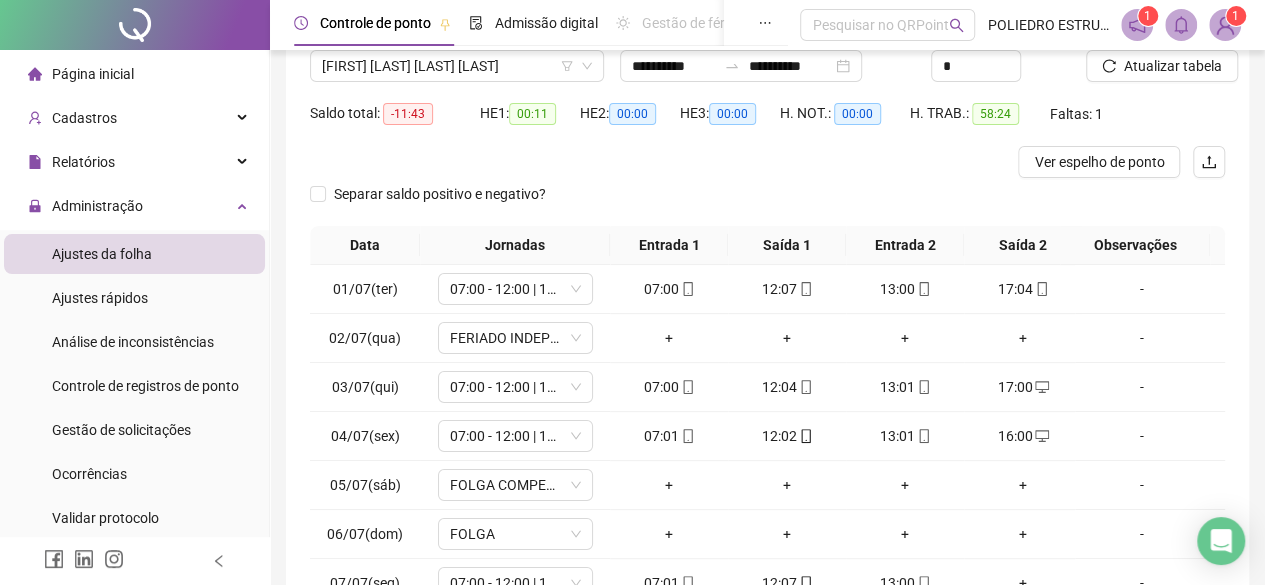scroll, scrollTop: 365, scrollLeft: 0, axis: vertical 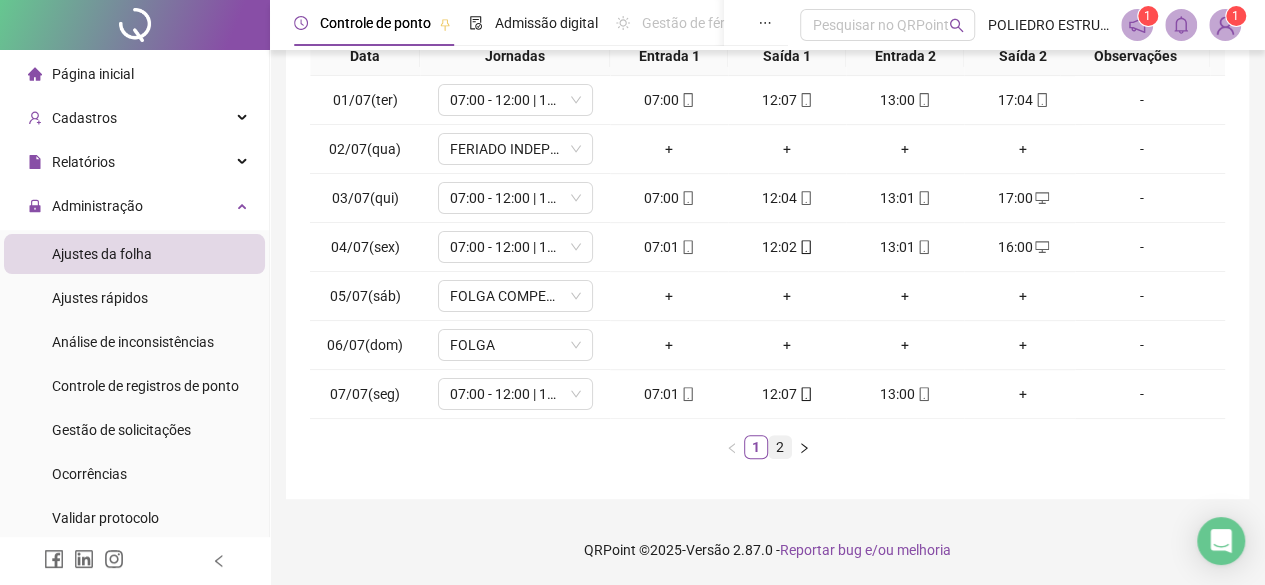click on "2" at bounding box center (780, 447) 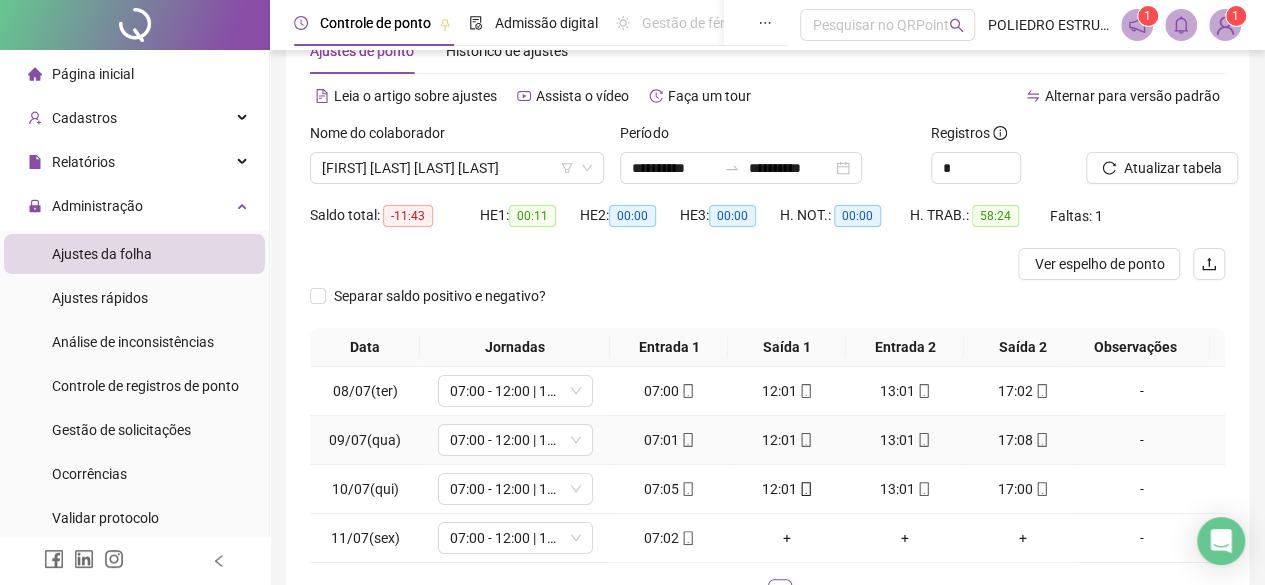 scroll, scrollTop: 19, scrollLeft: 0, axis: vertical 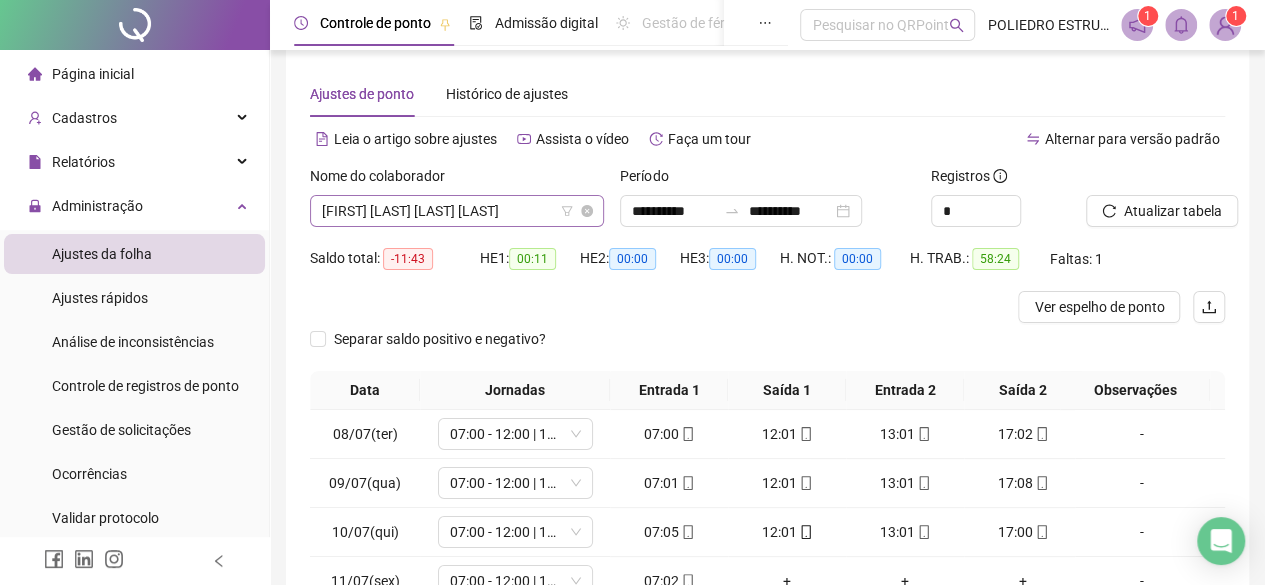 click on "HABNER DOS SANTOS MIRANDA" at bounding box center (457, 211) 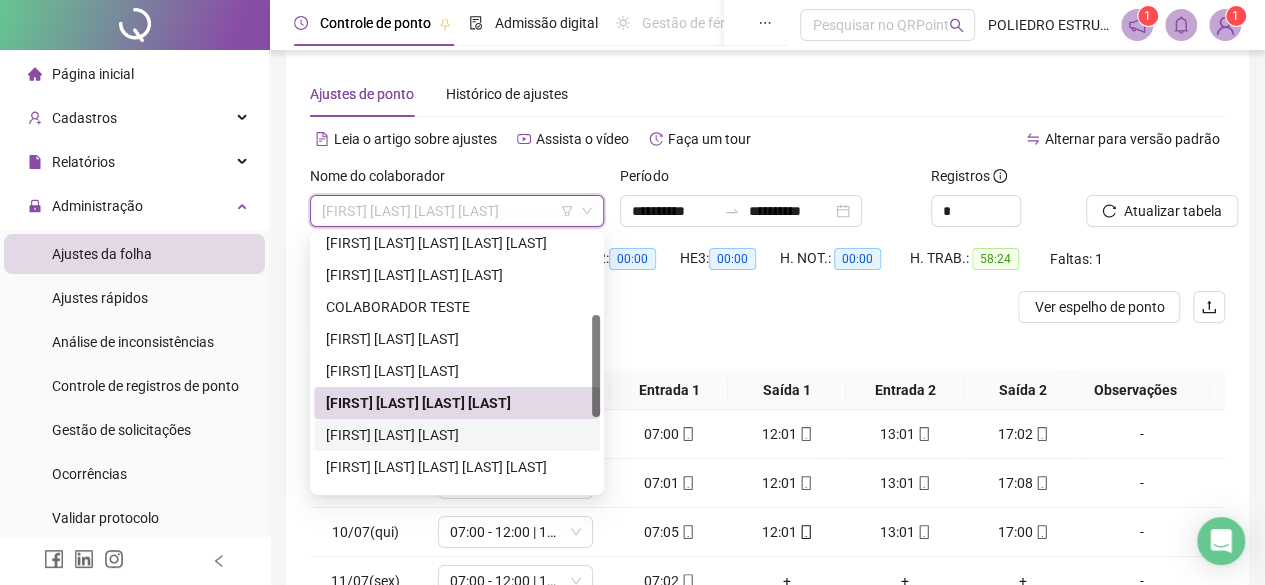click on "HARLEI CAMPOS MATIAS" at bounding box center [457, 435] 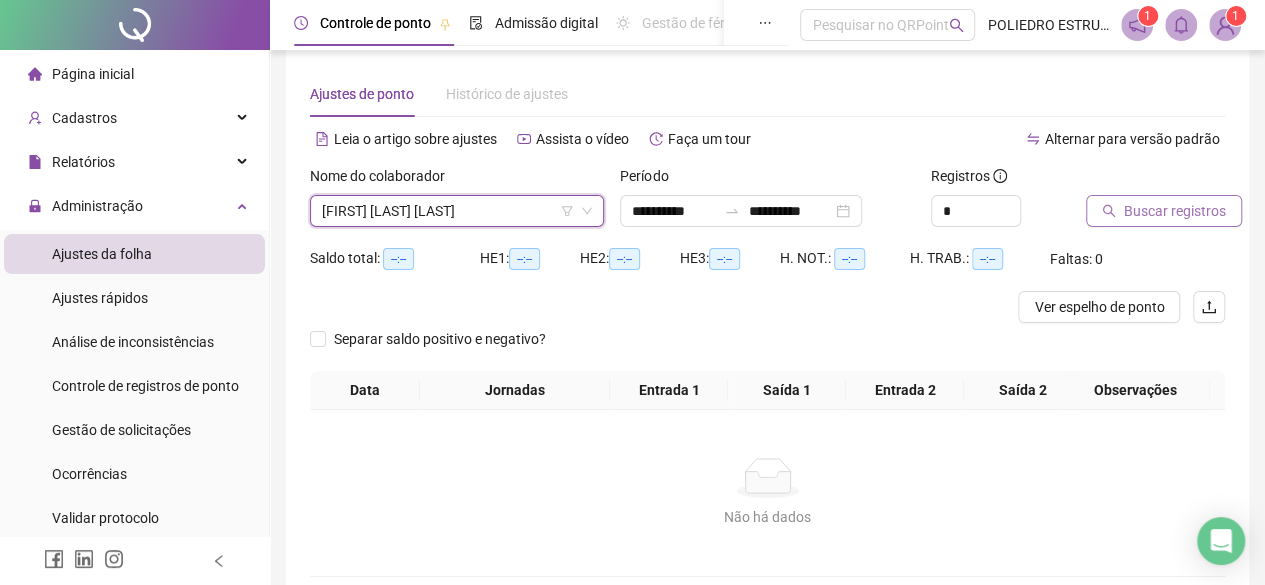 click on "Buscar registros" at bounding box center (1175, 211) 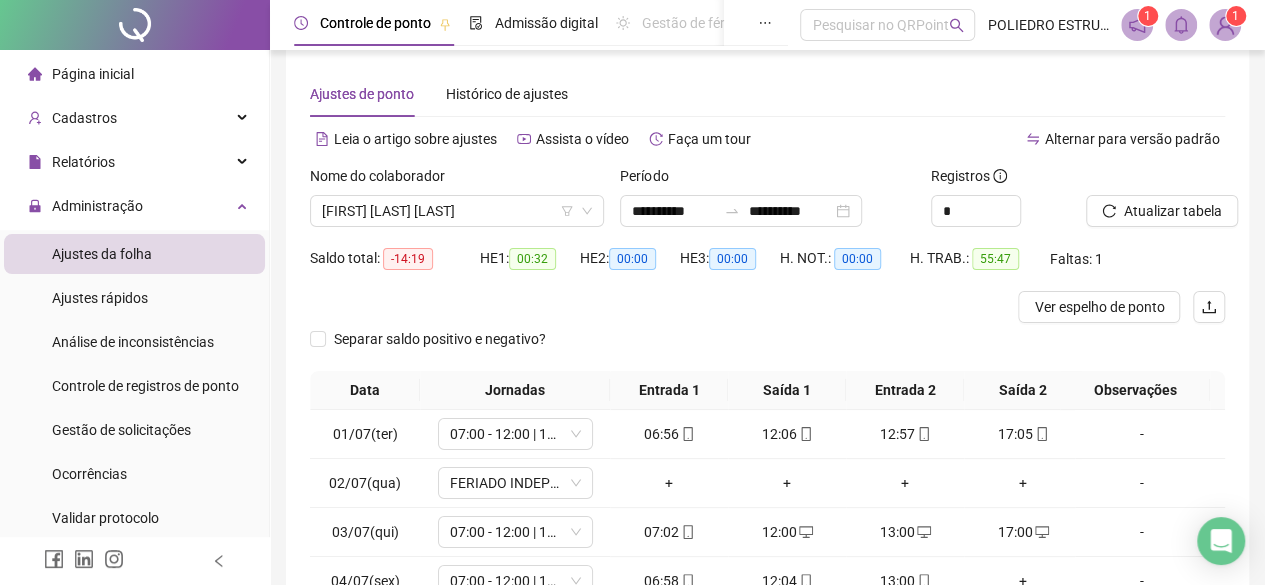 scroll, scrollTop: 319, scrollLeft: 0, axis: vertical 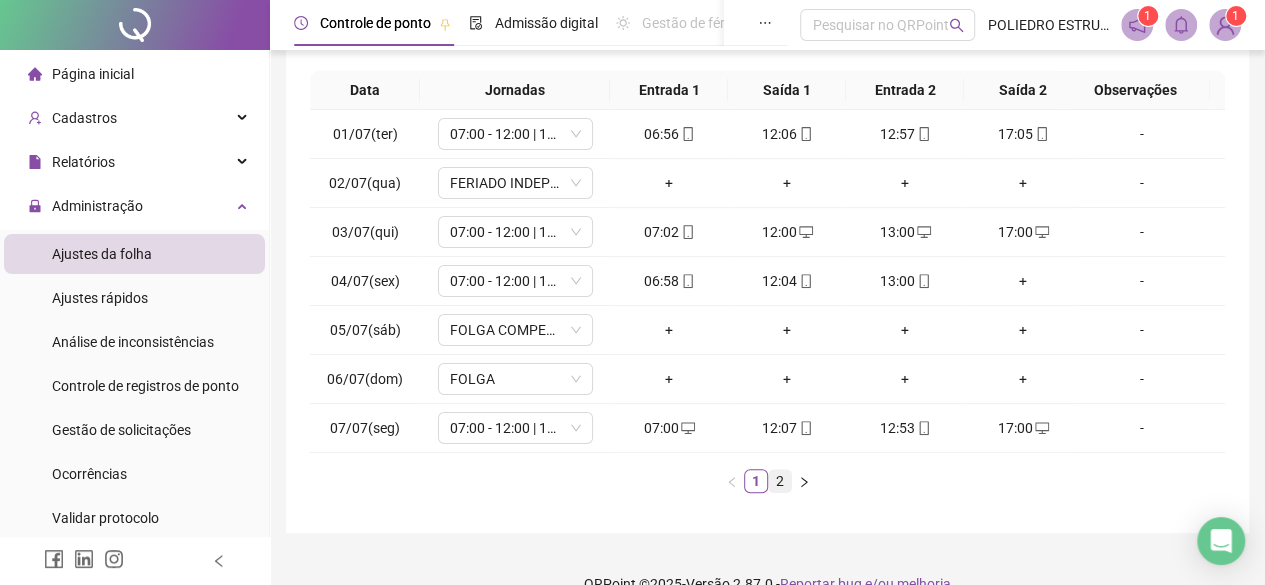 click on "2" at bounding box center (780, 481) 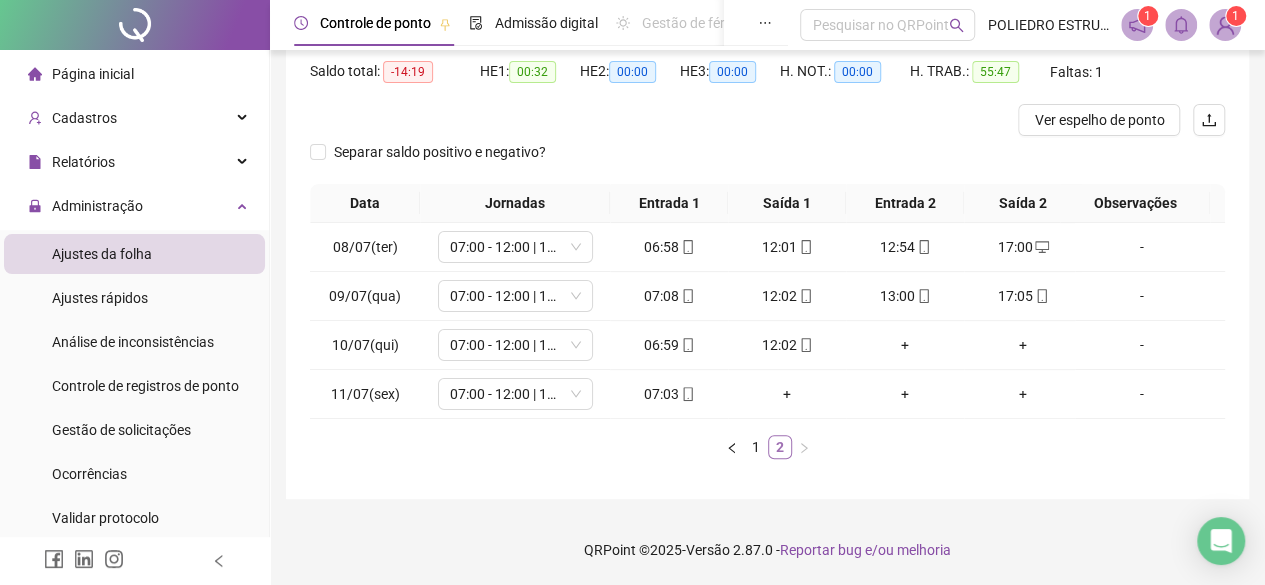 scroll, scrollTop: 219, scrollLeft: 0, axis: vertical 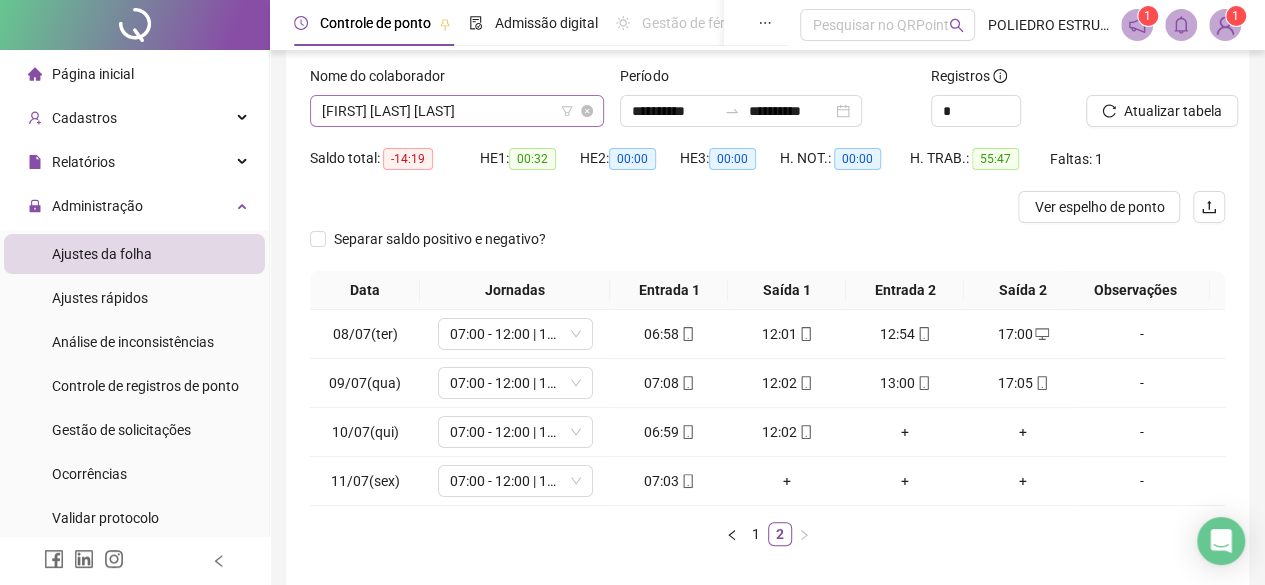 click on "HARLEI CAMPOS MATIAS" at bounding box center (457, 111) 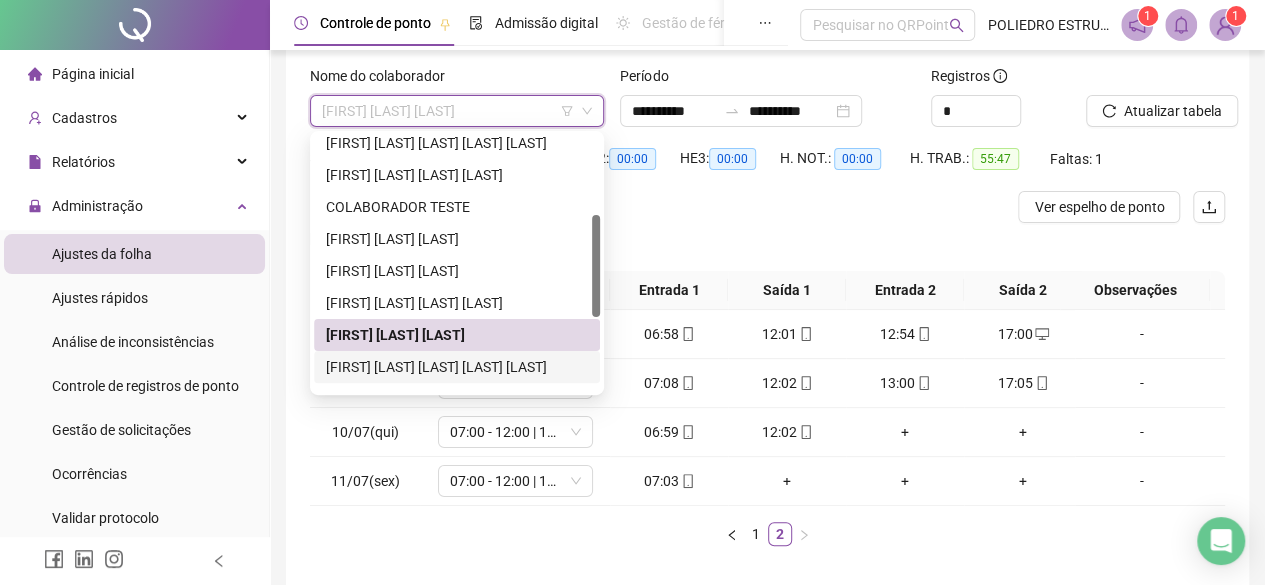 click on "JAILTON DA SILVA BRITO DE SOUSA" at bounding box center [457, 367] 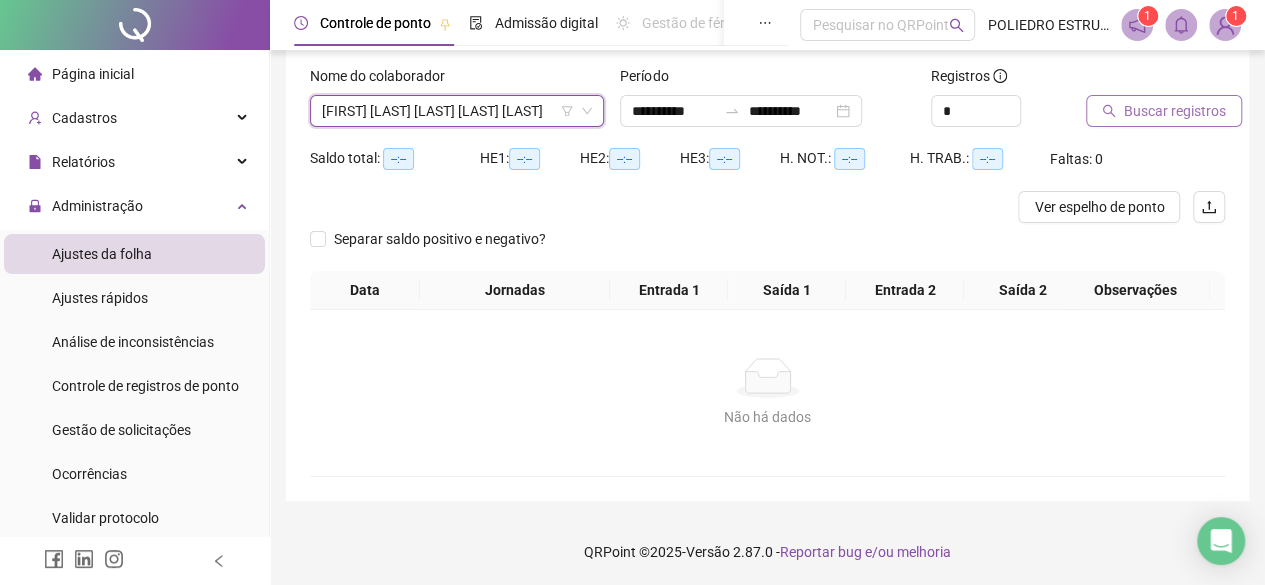 click on "Buscar registros" at bounding box center [1175, 111] 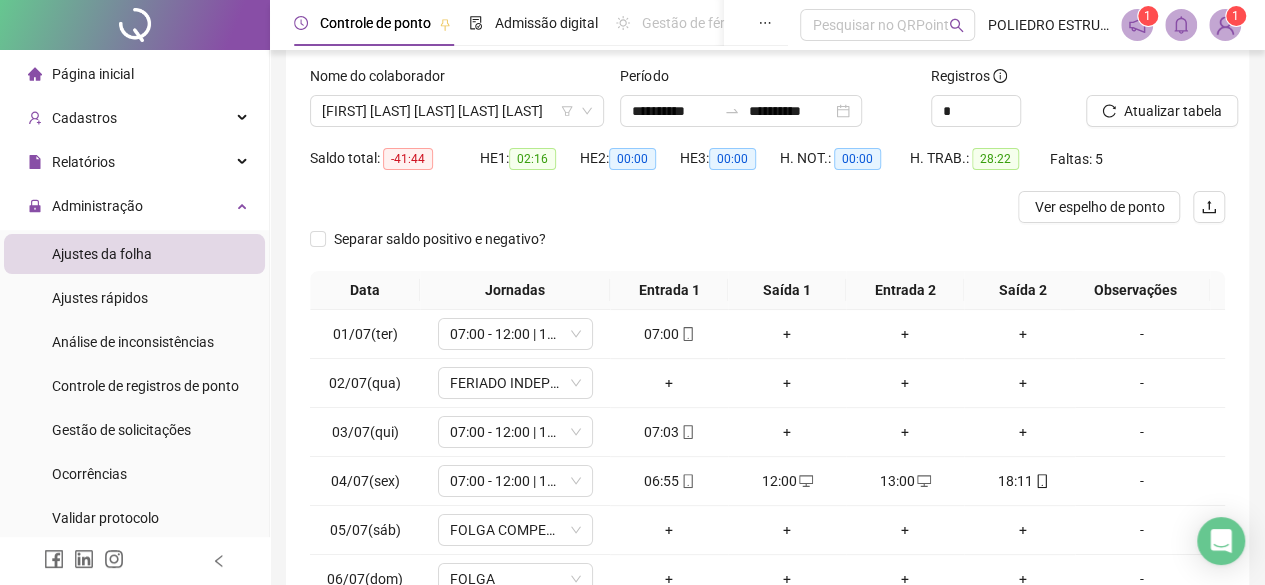 scroll, scrollTop: 365, scrollLeft: 0, axis: vertical 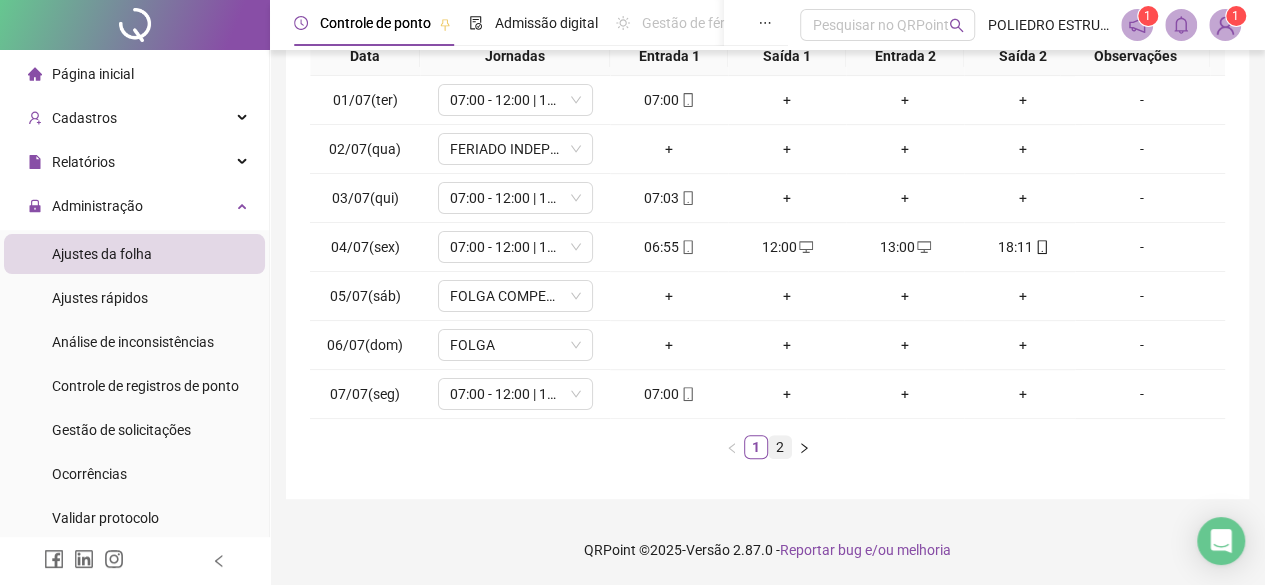 click on "2" at bounding box center [780, 447] 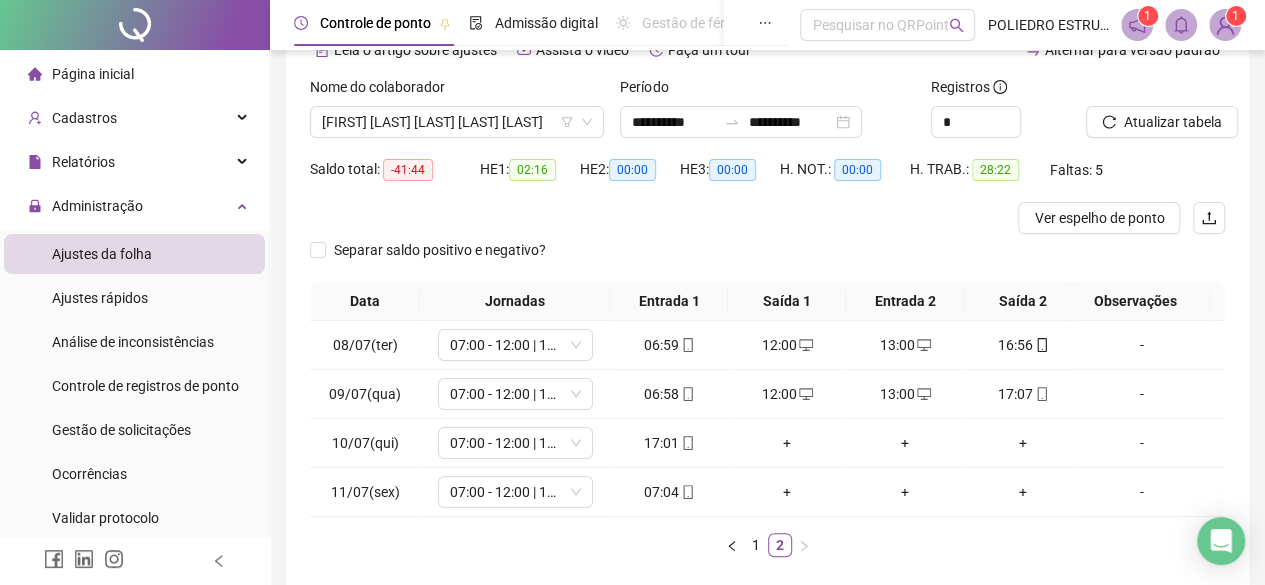 scroll, scrollTop: 19, scrollLeft: 0, axis: vertical 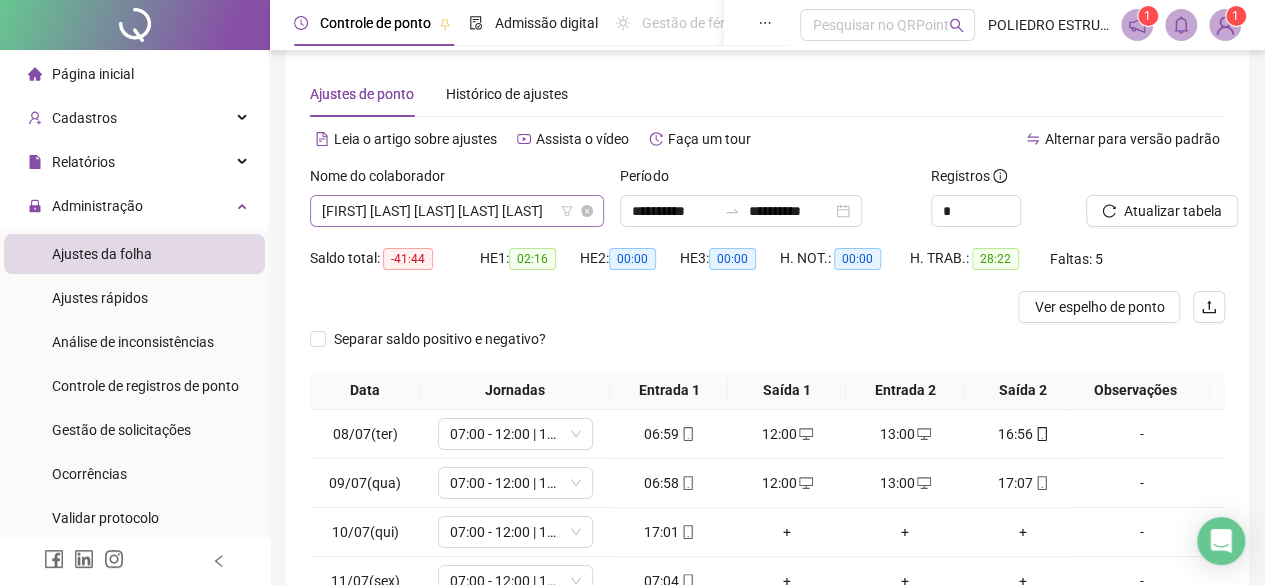 click on "JAILTON DA SILVA BRITO DE SOUSA" at bounding box center (457, 211) 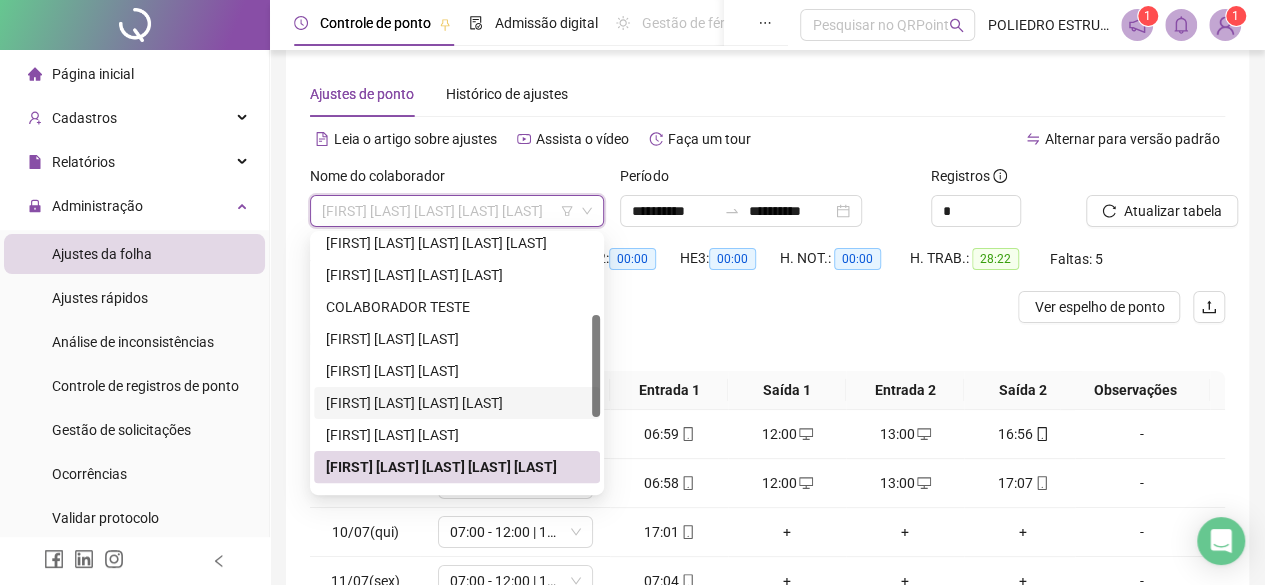 scroll, scrollTop: 300, scrollLeft: 0, axis: vertical 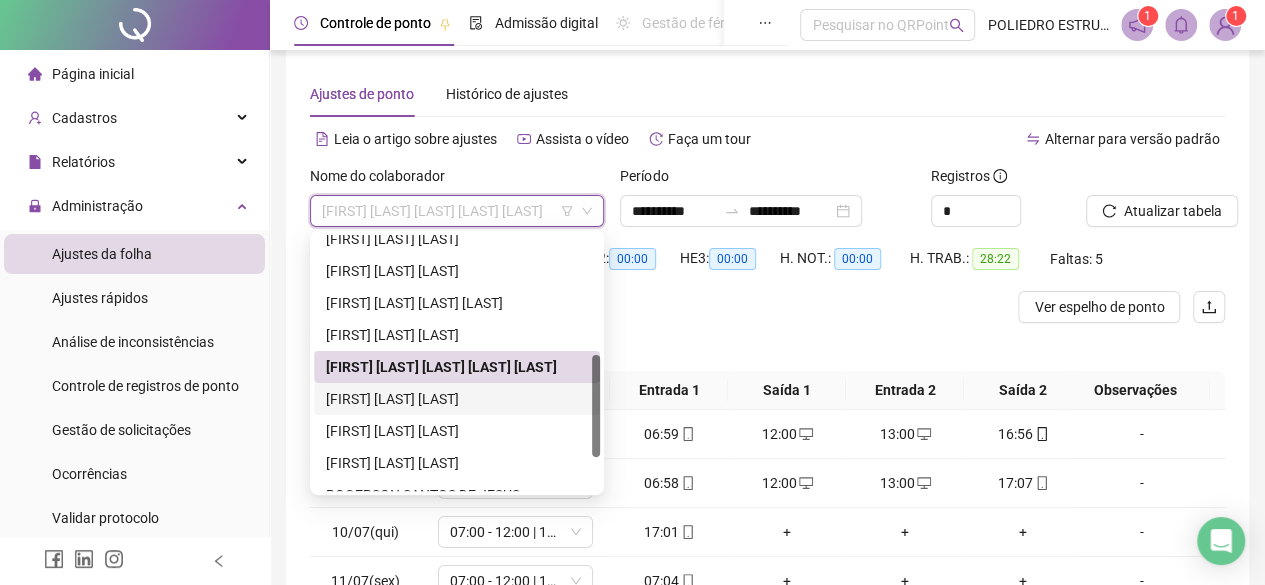 click on "JEFERSON DA SILVA ELOY" at bounding box center (457, 399) 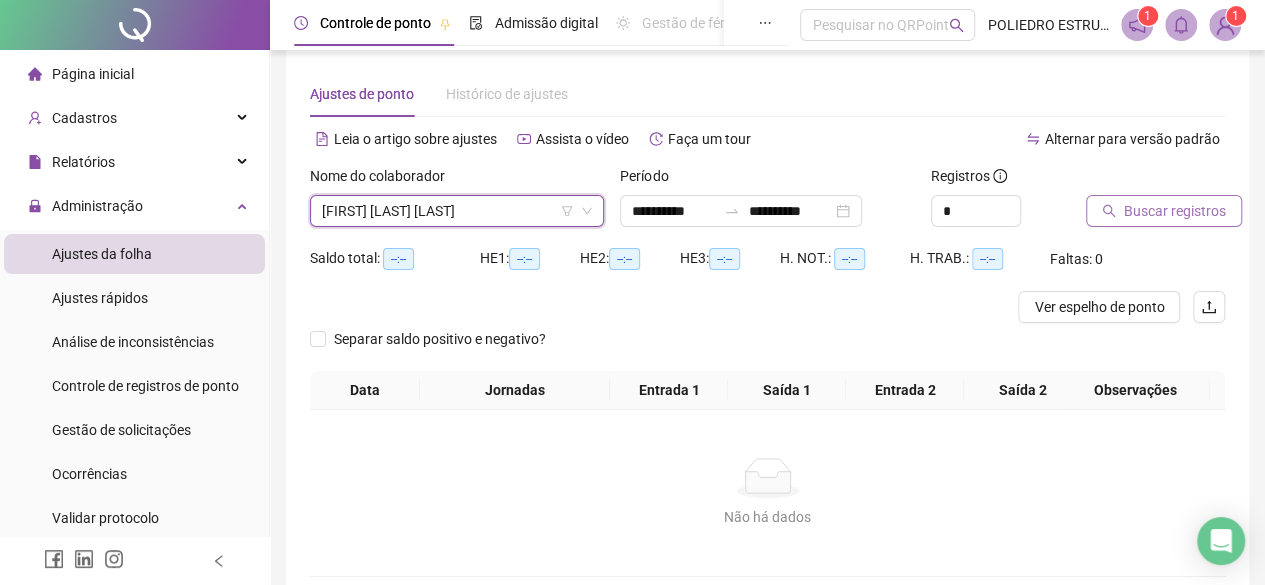 click on "Buscar registros" at bounding box center [1175, 211] 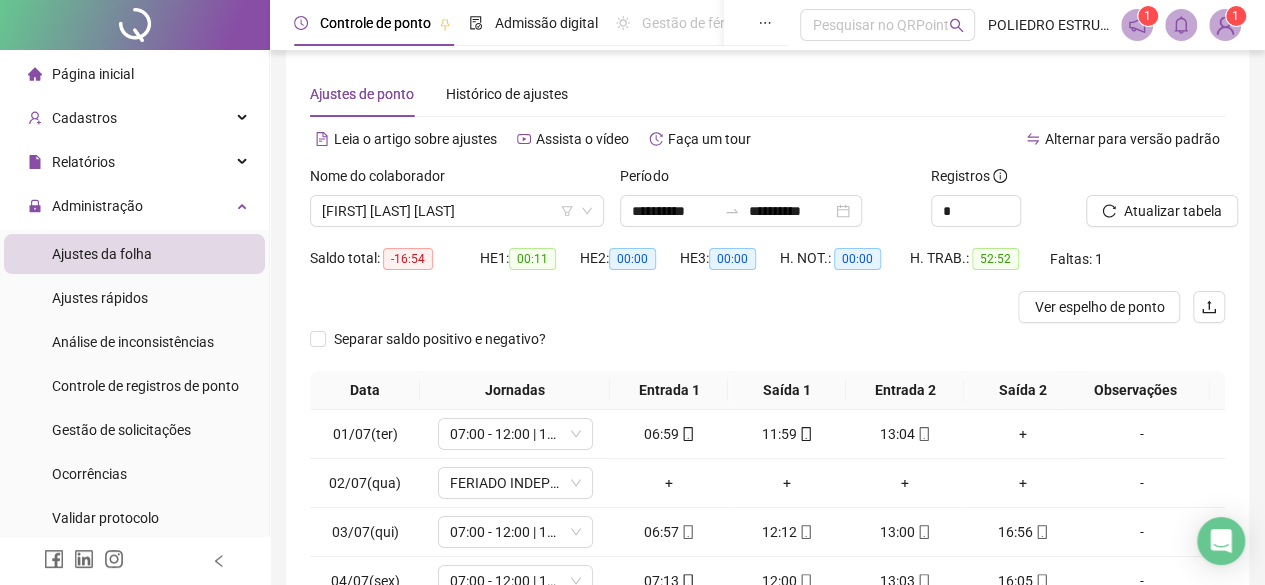 scroll, scrollTop: 365, scrollLeft: 0, axis: vertical 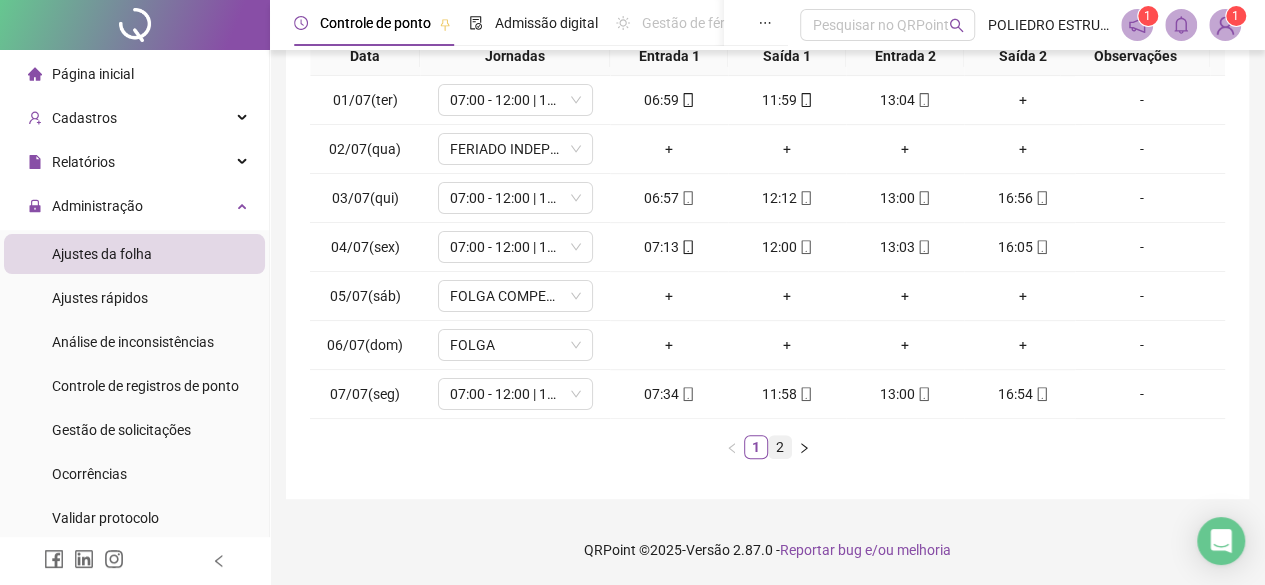 click on "2" at bounding box center [780, 447] 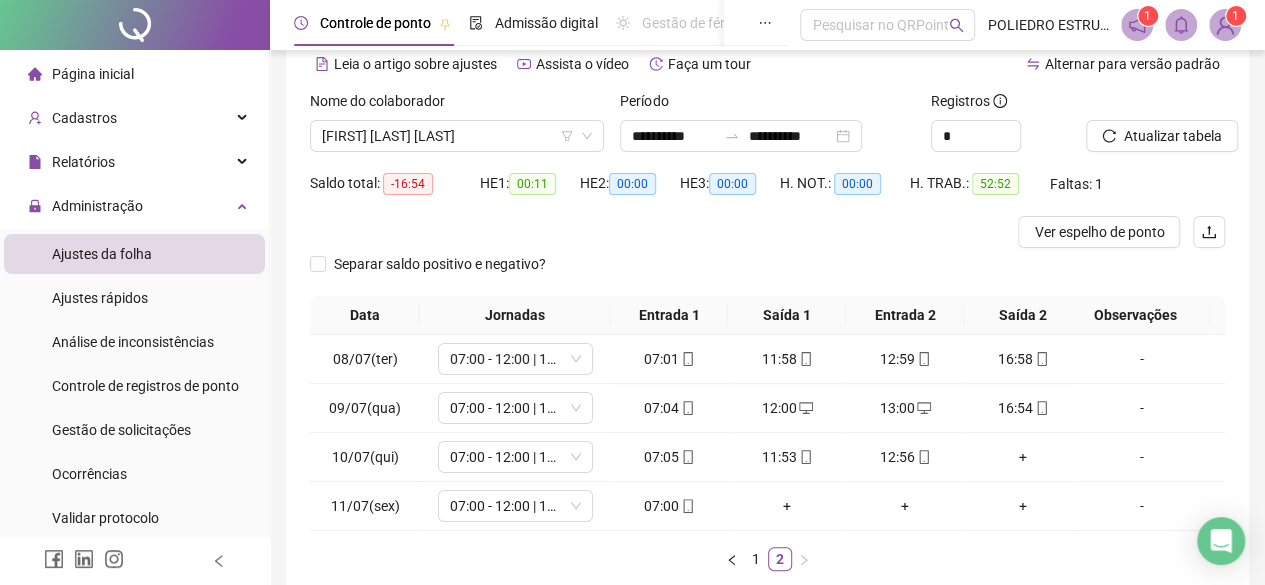 scroll, scrollTop: 19, scrollLeft: 0, axis: vertical 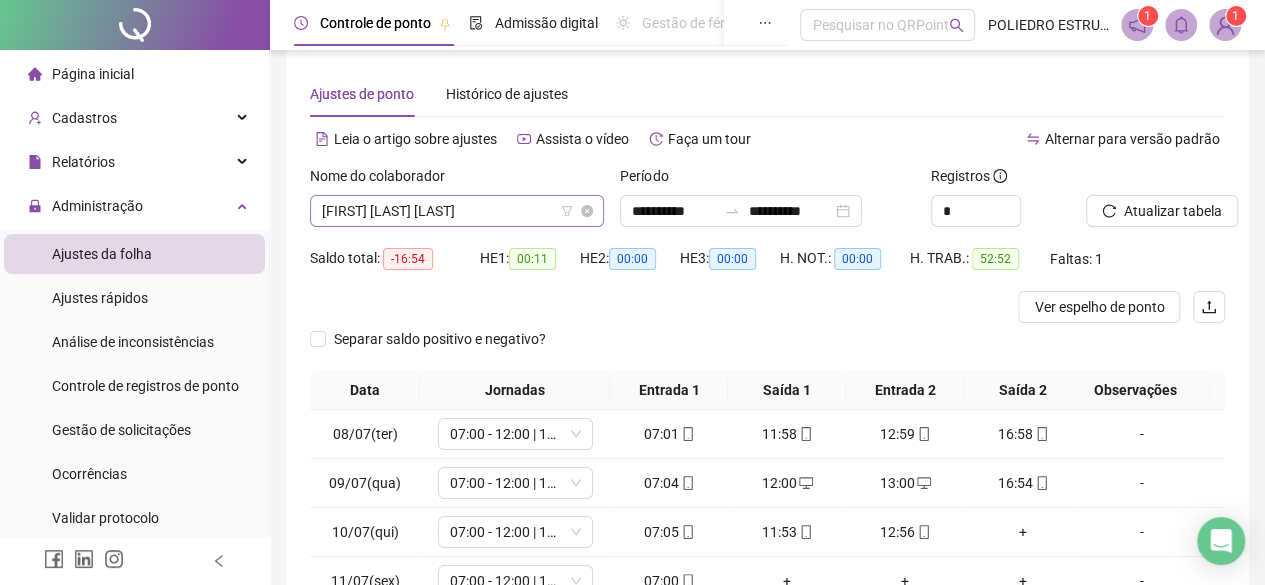 click on "JEFERSON DA SILVA ELOY" at bounding box center [457, 211] 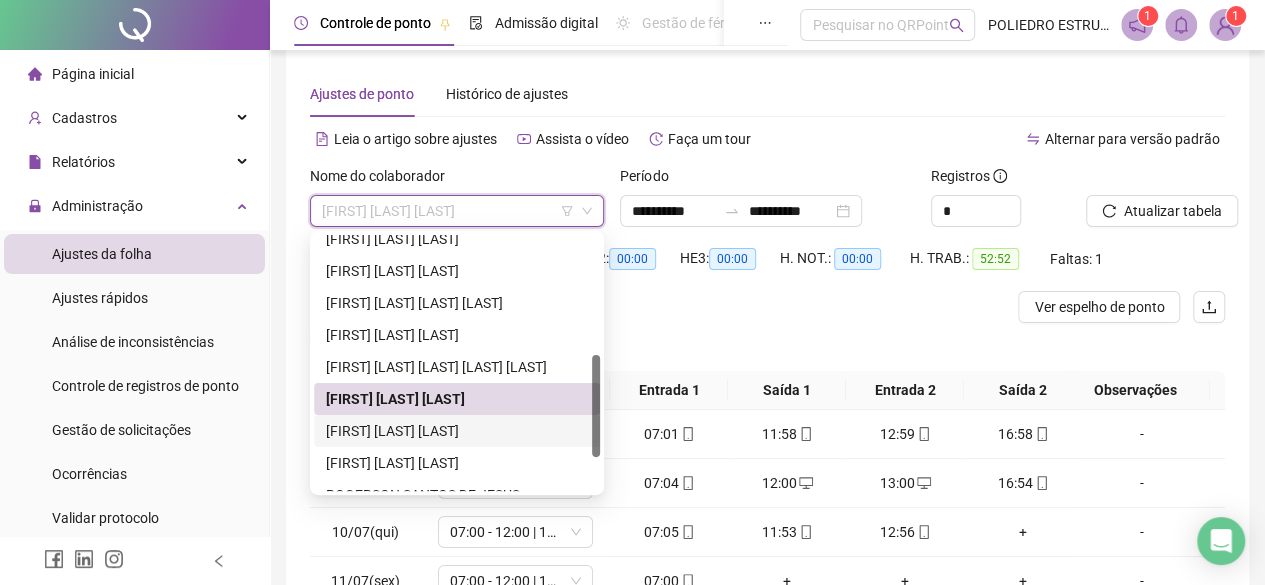 click on "LUCAS COSTA DA SILVA" at bounding box center [457, 431] 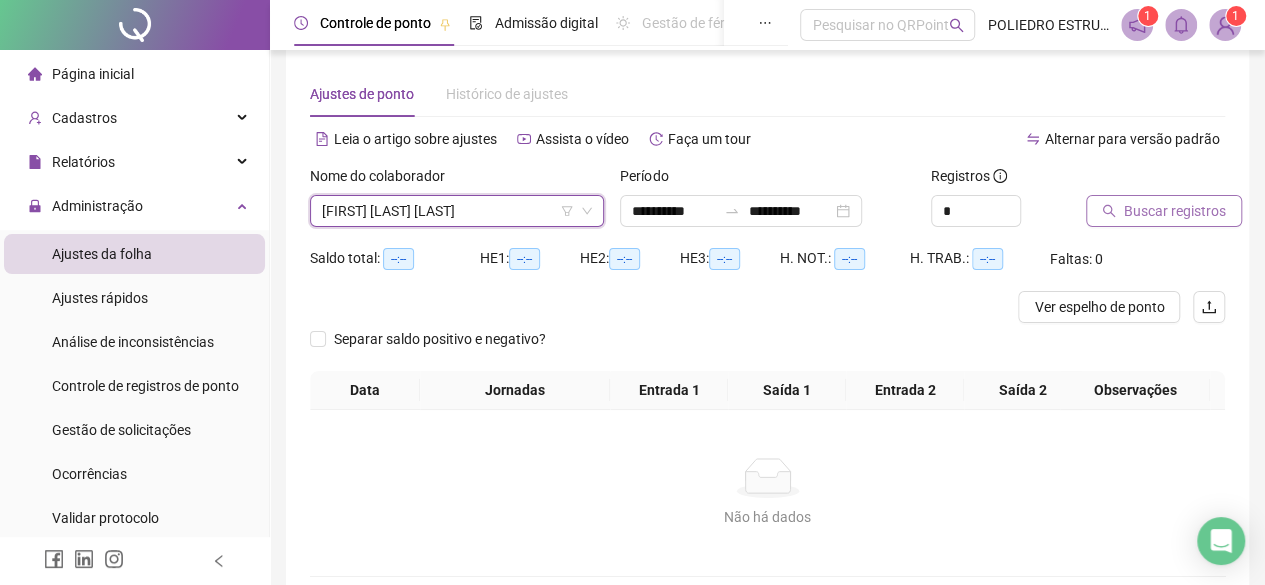 click on "Buscar registros" at bounding box center [1175, 211] 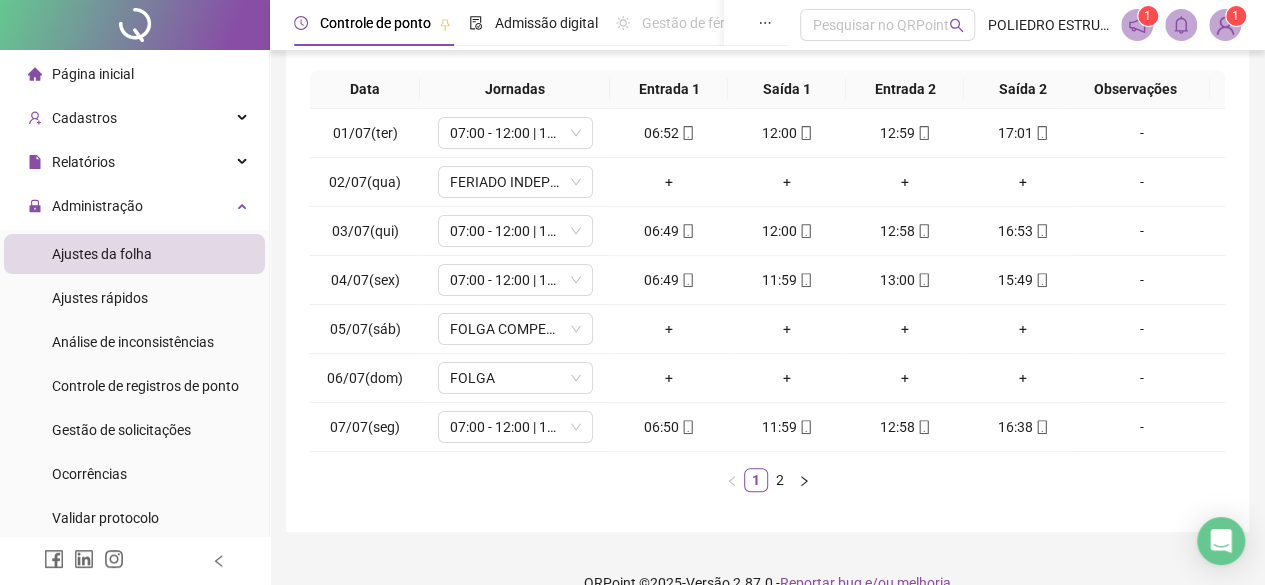 scroll, scrollTop: 365, scrollLeft: 0, axis: vertical 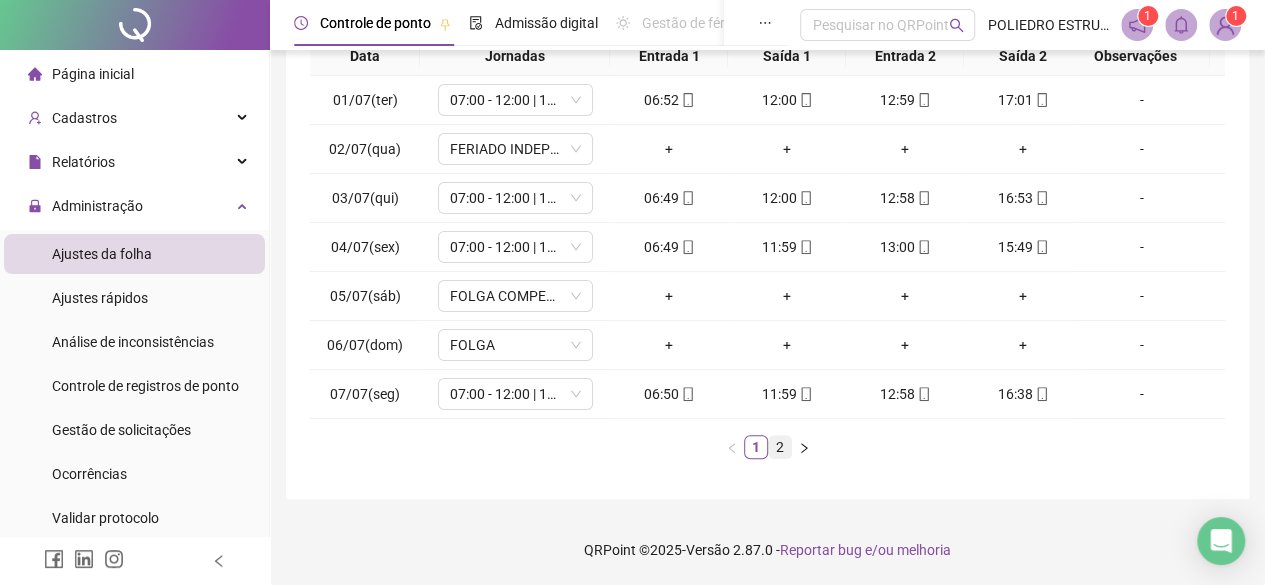 click on "2" at bounding box center [780, 447] 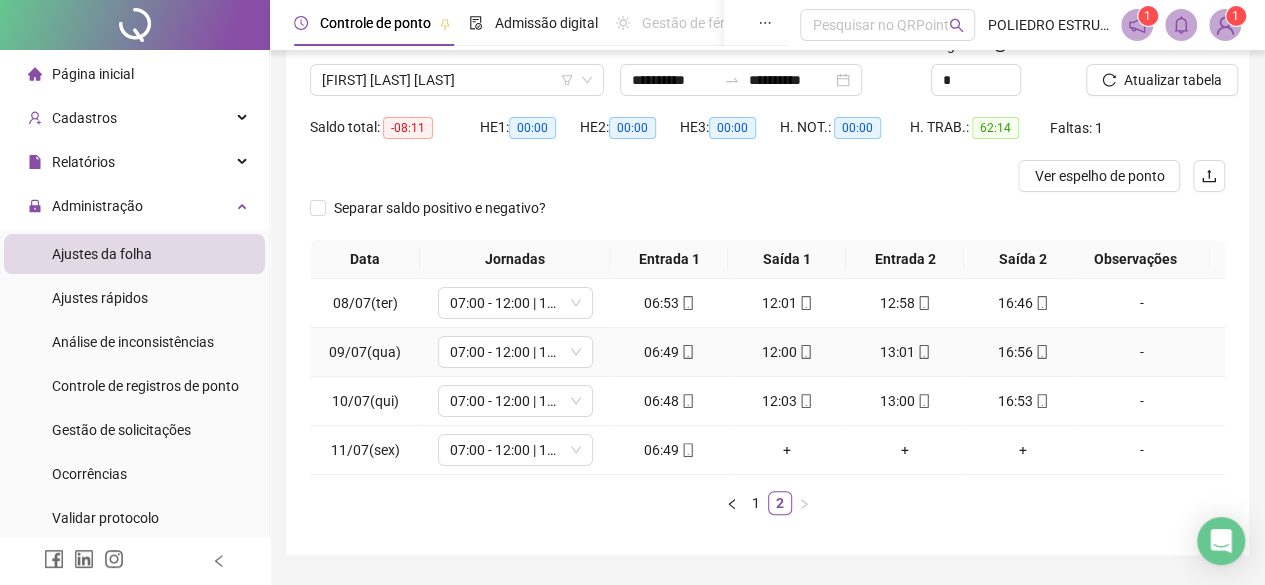 scroll, scrollTop: 119, scrollLeft: 0, axis: vertical 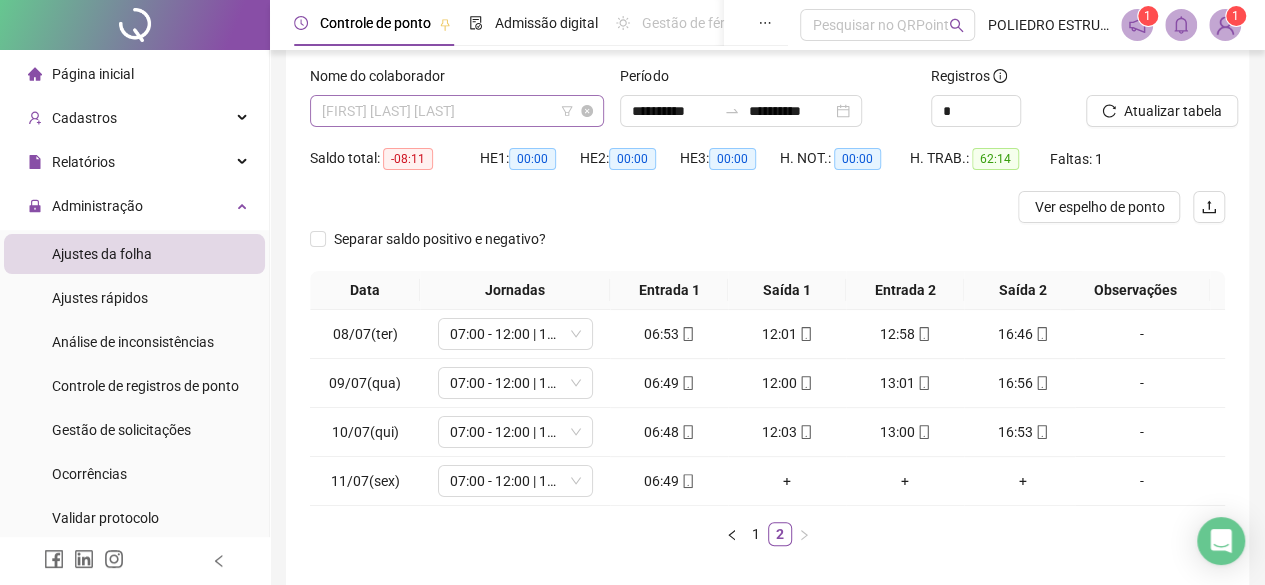 click on "LUCAS COSTA DA SILVA" at bounding box center (457, 111) 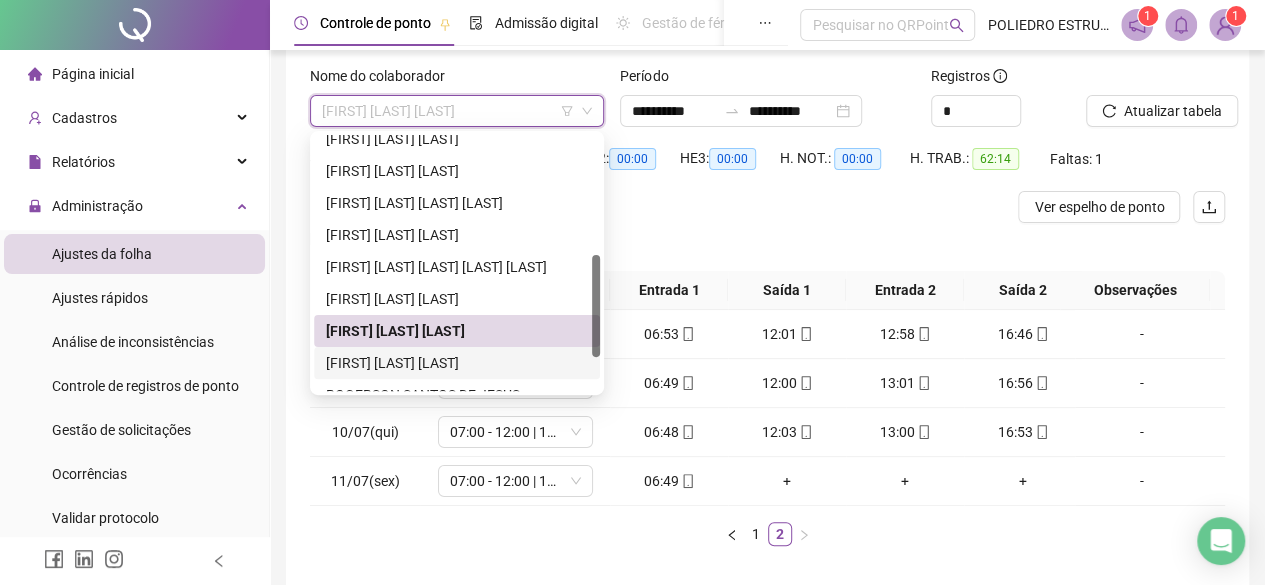 click on "MAGNO OLIVEIRA FERREIRA" at bounding box center (457, 363) 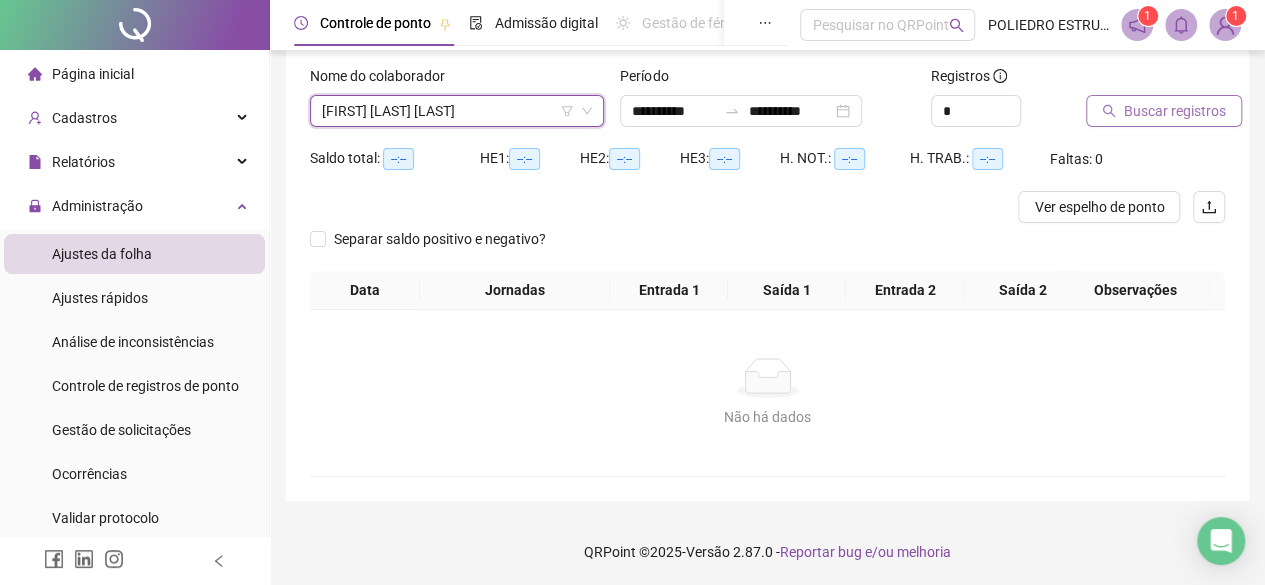 click on "Buscar registros" at bounding box center [1175, 111] 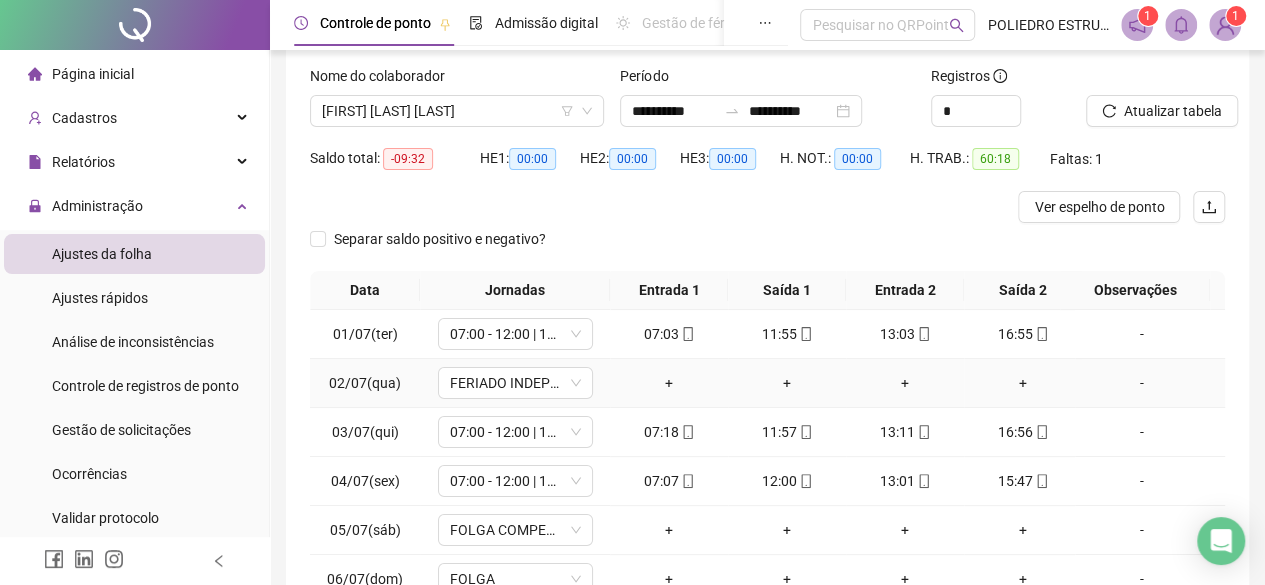 scroll, scrollTop: 0, scrollLeft: 0, axis: both 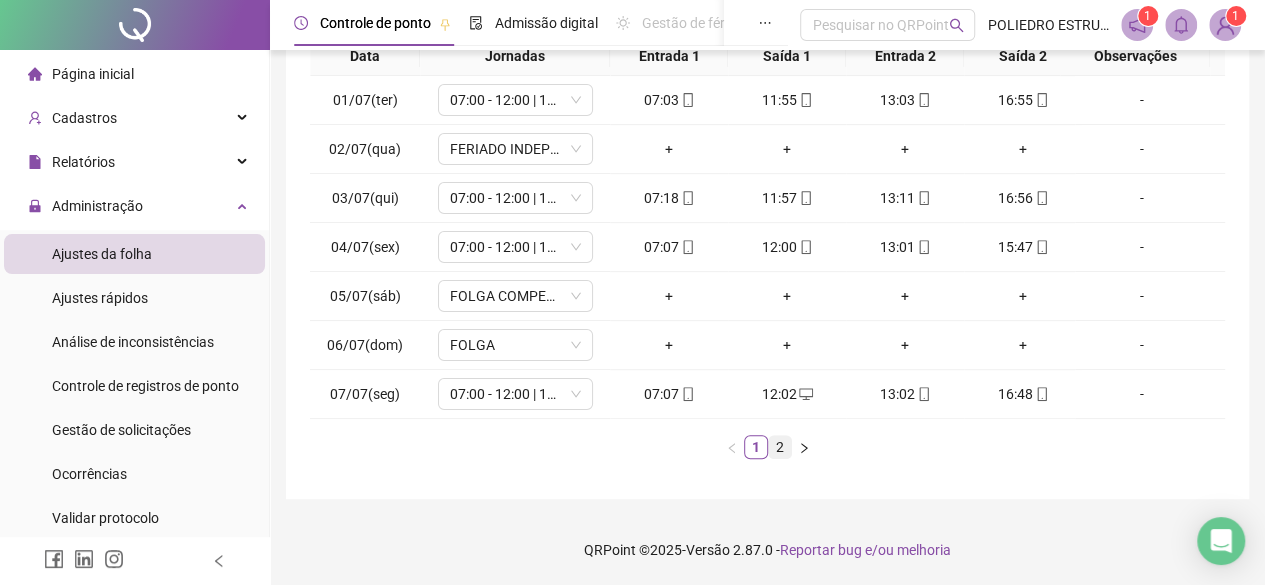 click on "2" at bounding box center (780, 447) 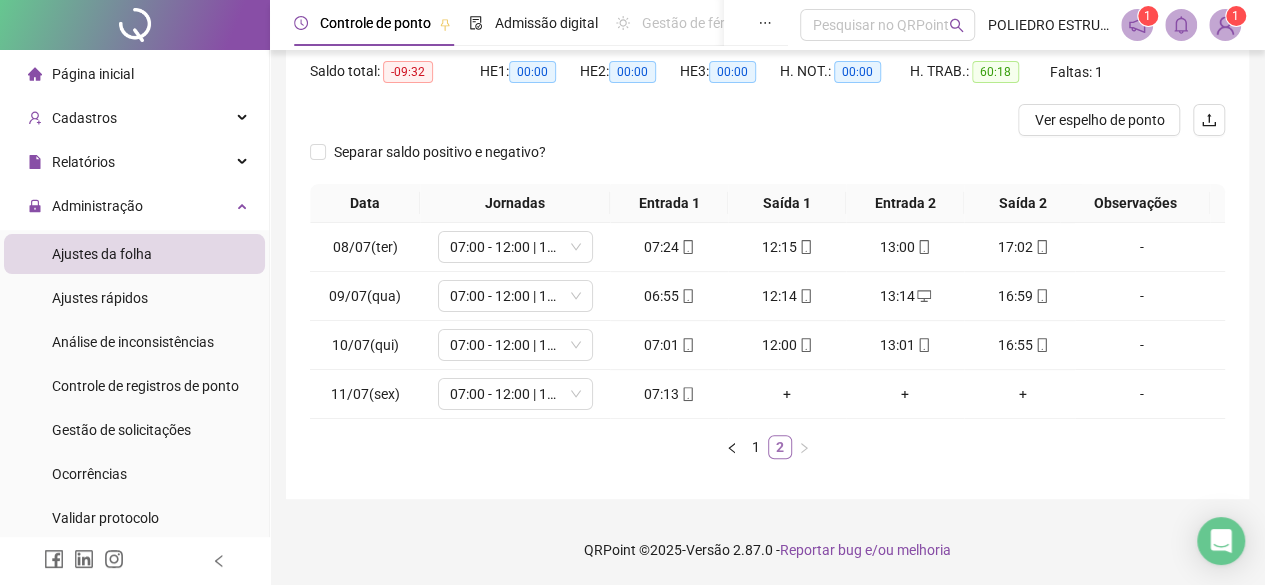 scroll, scrollTop: 0, scrollLeft: 0, axis: both 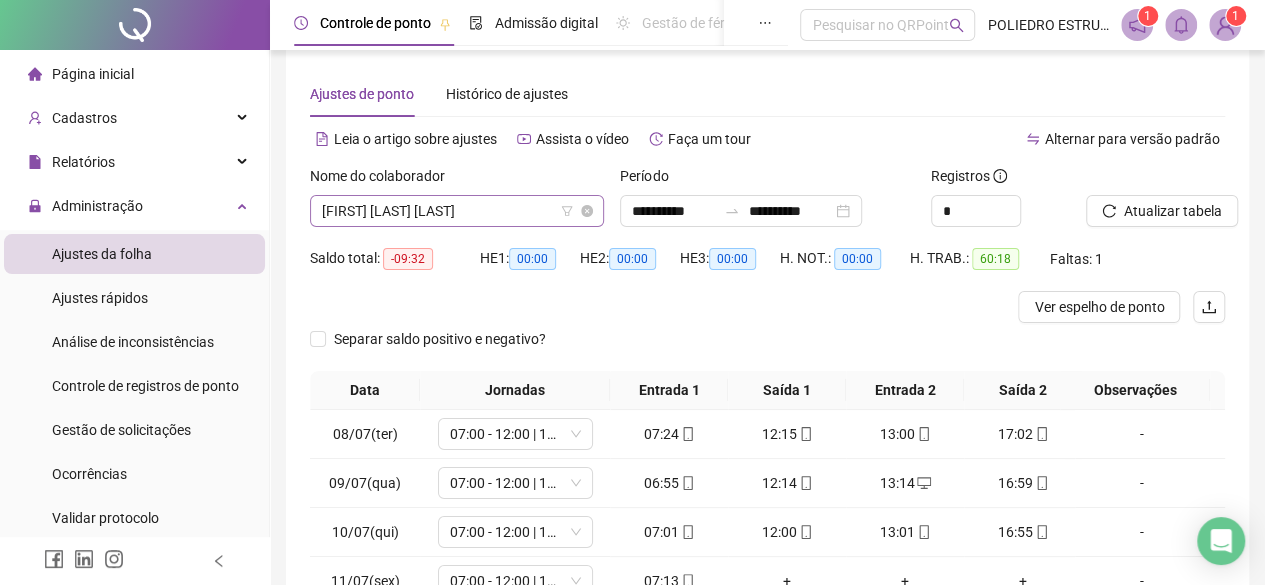 click on "MAGNO OLIVEIRA FERREIRA" at bounding box center (457, 211) 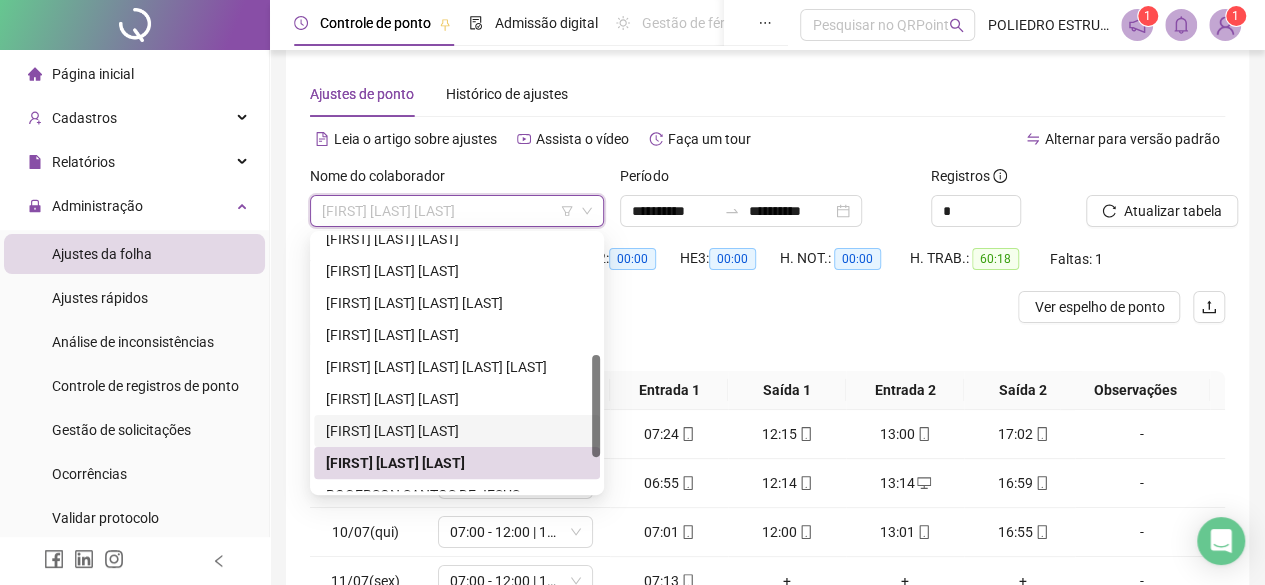 scroll, scrollTop: 384, scrollLeft: 0, axis: vertical 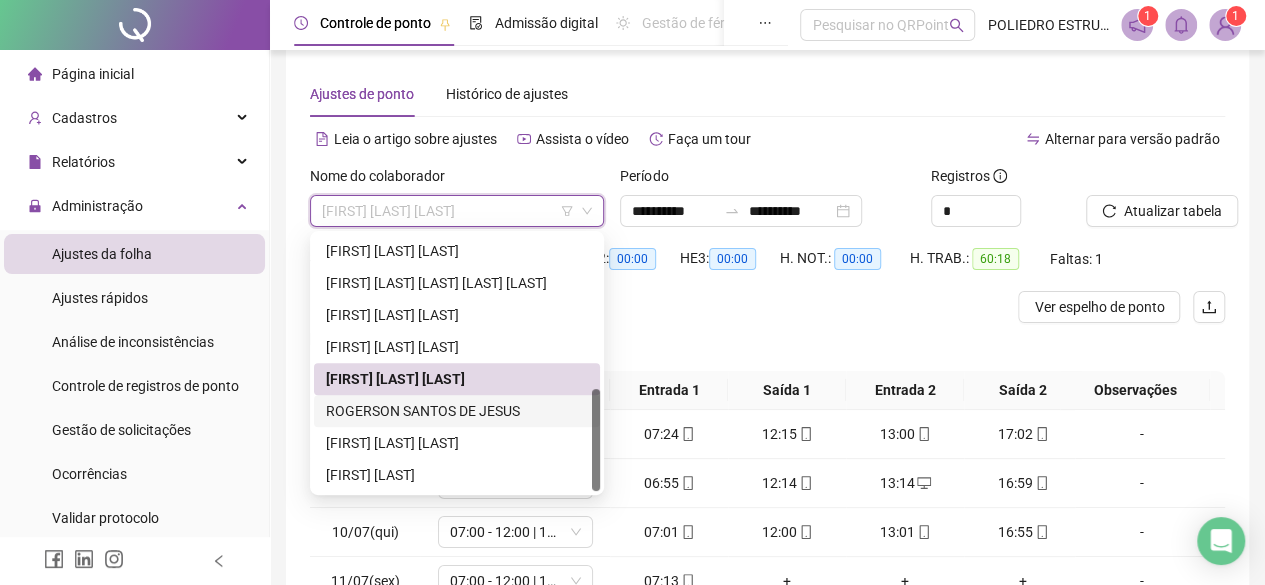 click on "ROGERSON SANTOS DE JESUS" at bounding box center (457, 411) 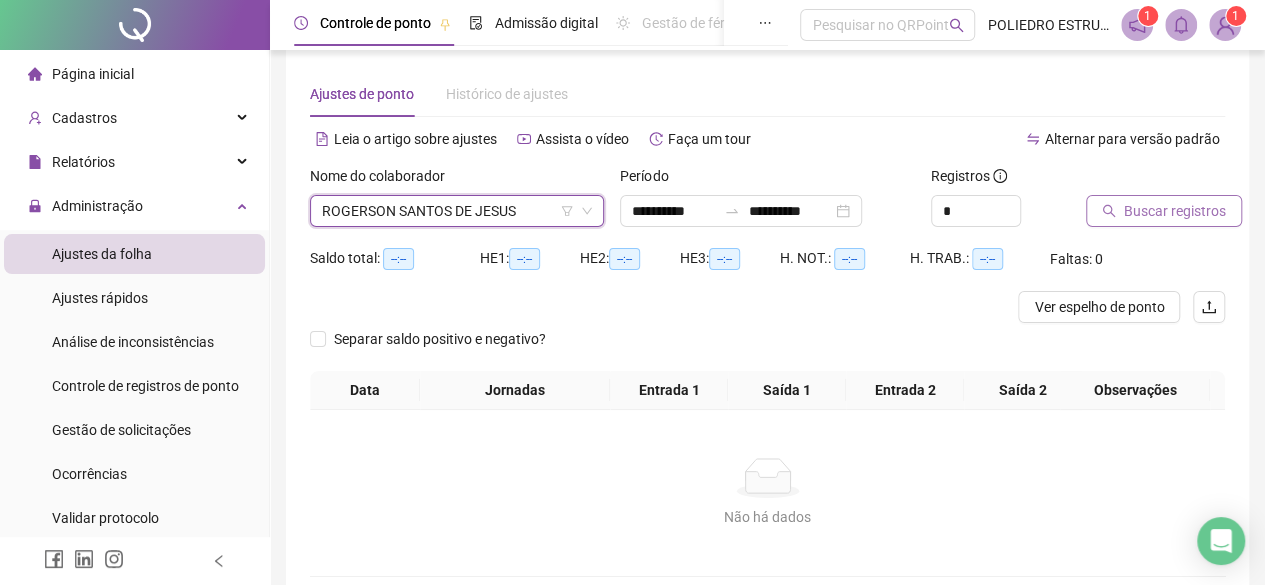click on "Buscar registros" at bounding box center (1164, 211) 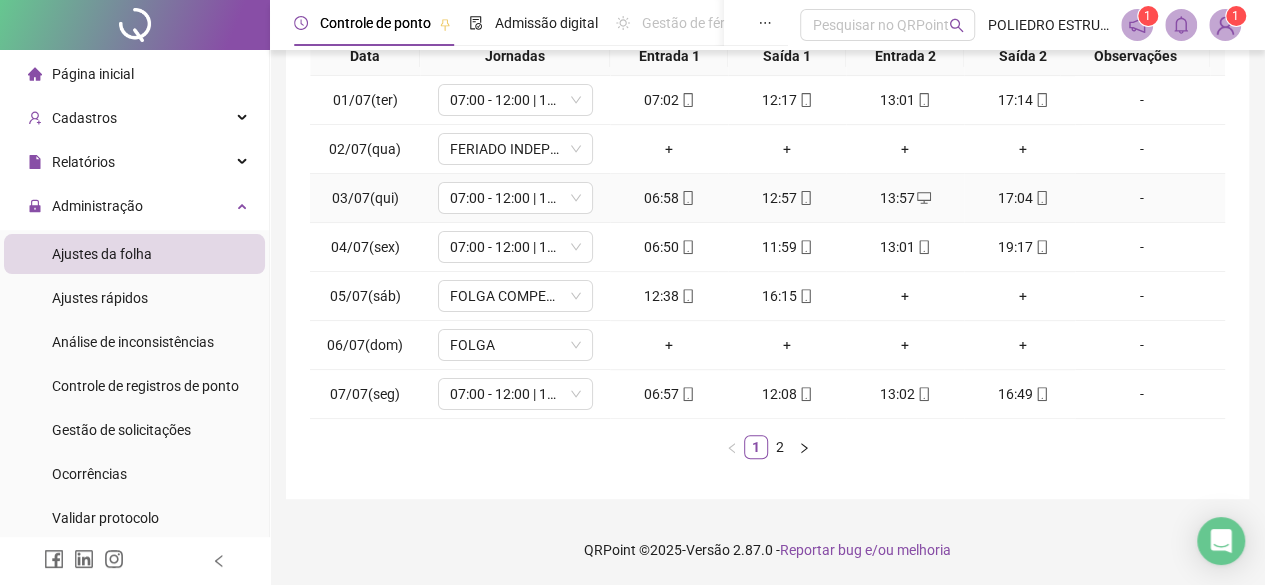 scroll, scrollTop: 365, scrollLeft: 0, axis: vertical 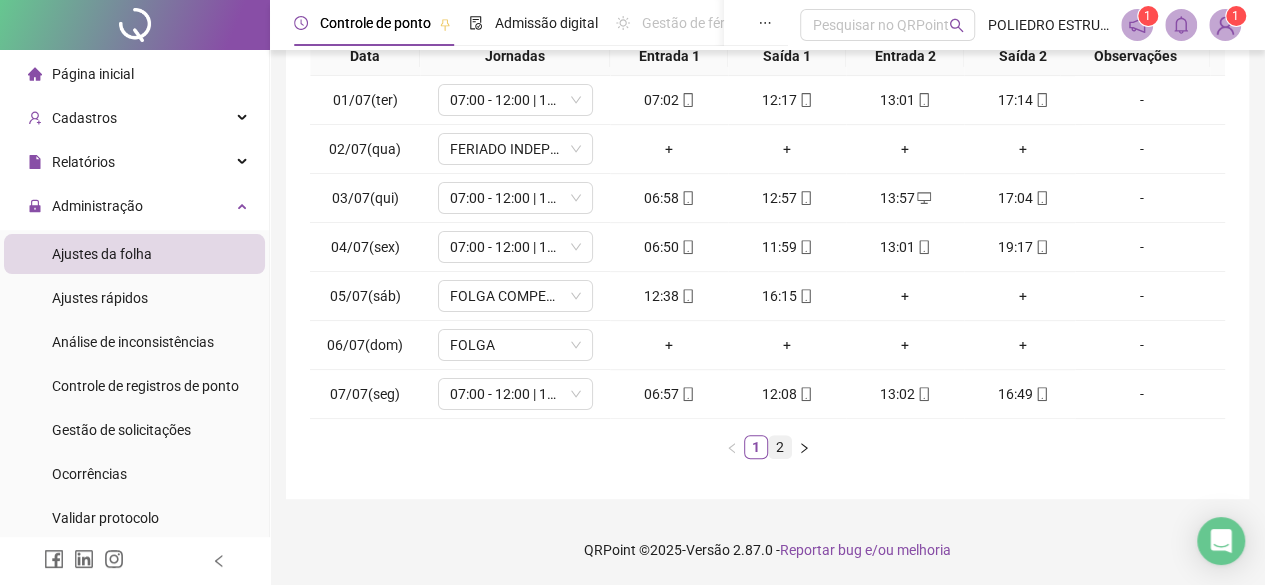 click on "2" at bounding box center [780, 447] 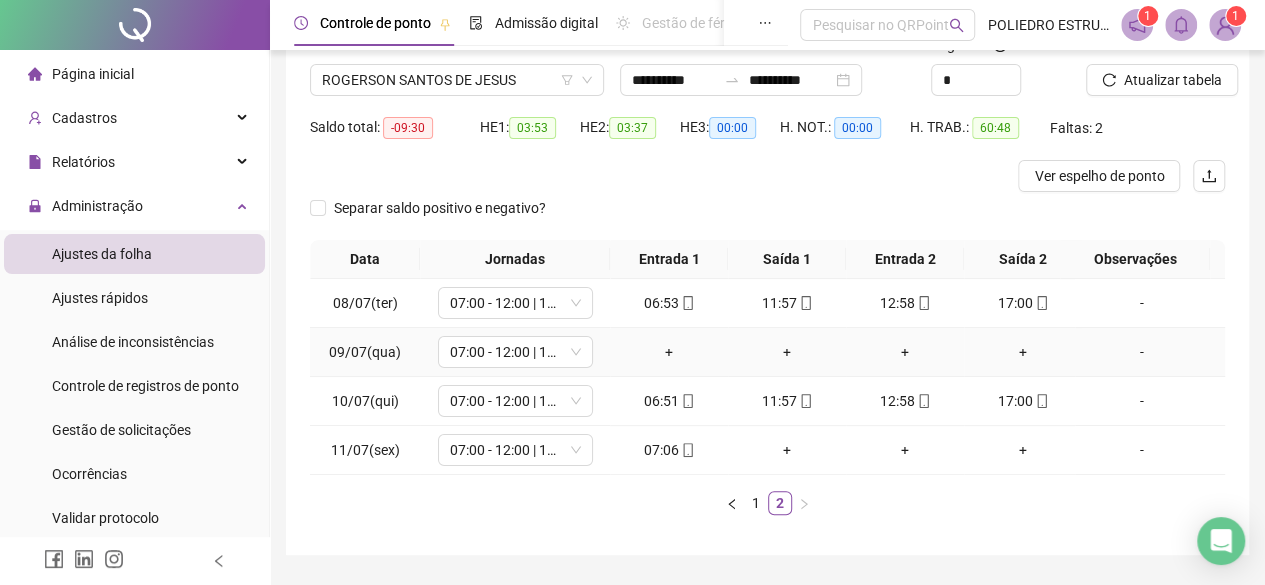 scroll, scrollTop: 119, scrollLeft: 0, axis: vertical 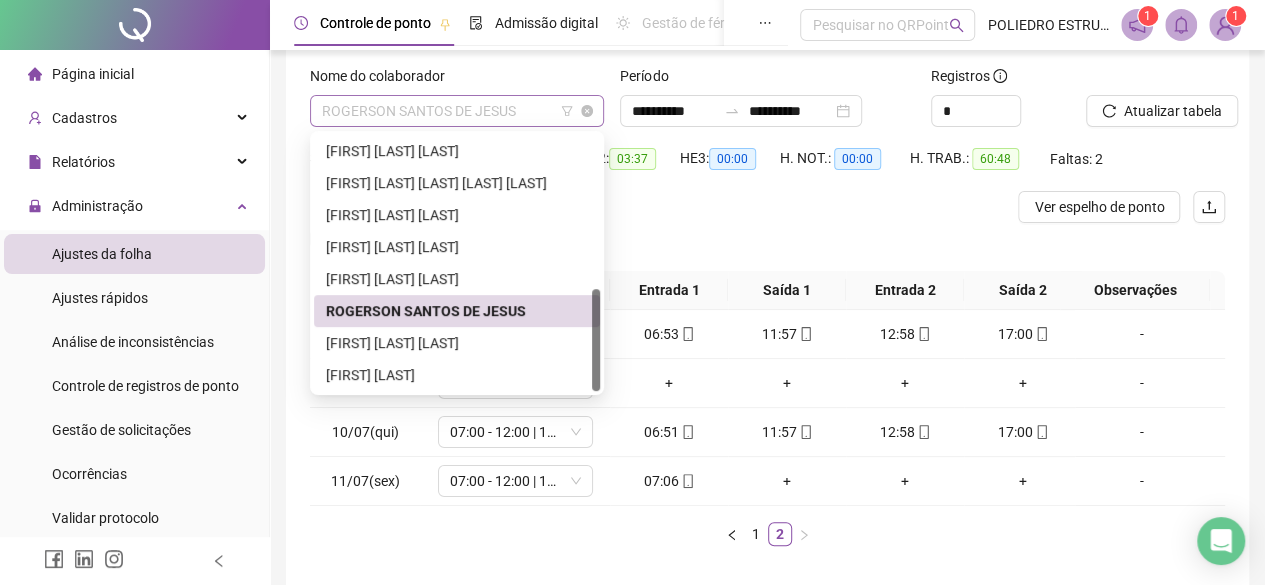 click on "ROGERSON SANTOS DE JESUS" at bounding box center [457, 111] 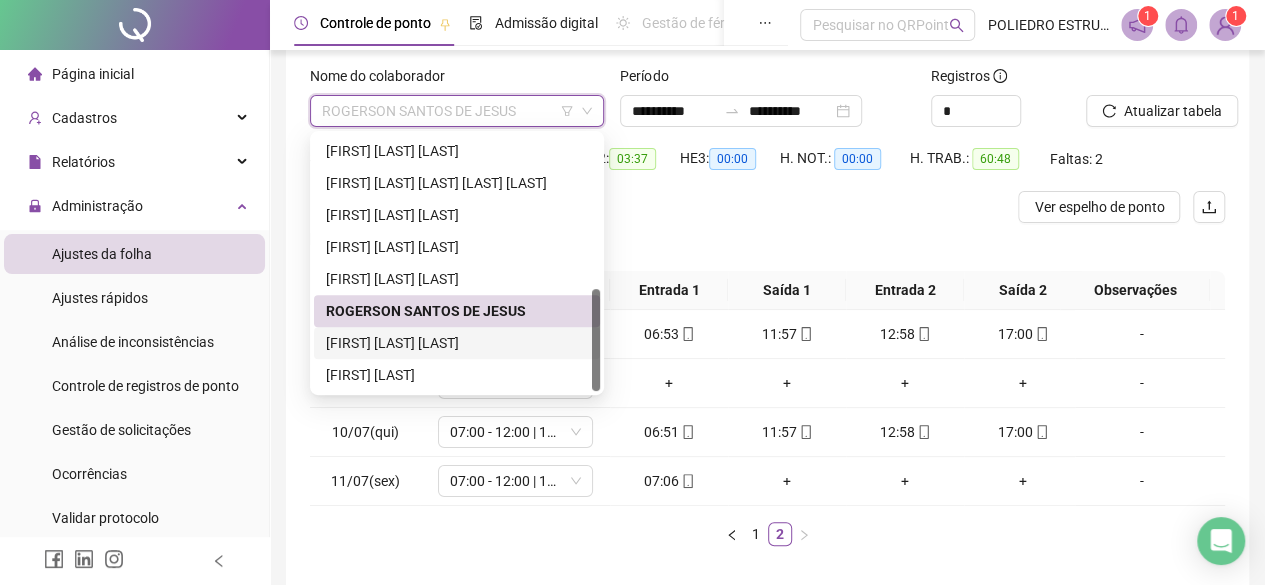 click on "TIAGO SOUZA RODRIGUES" at bounding box center (457, 343) 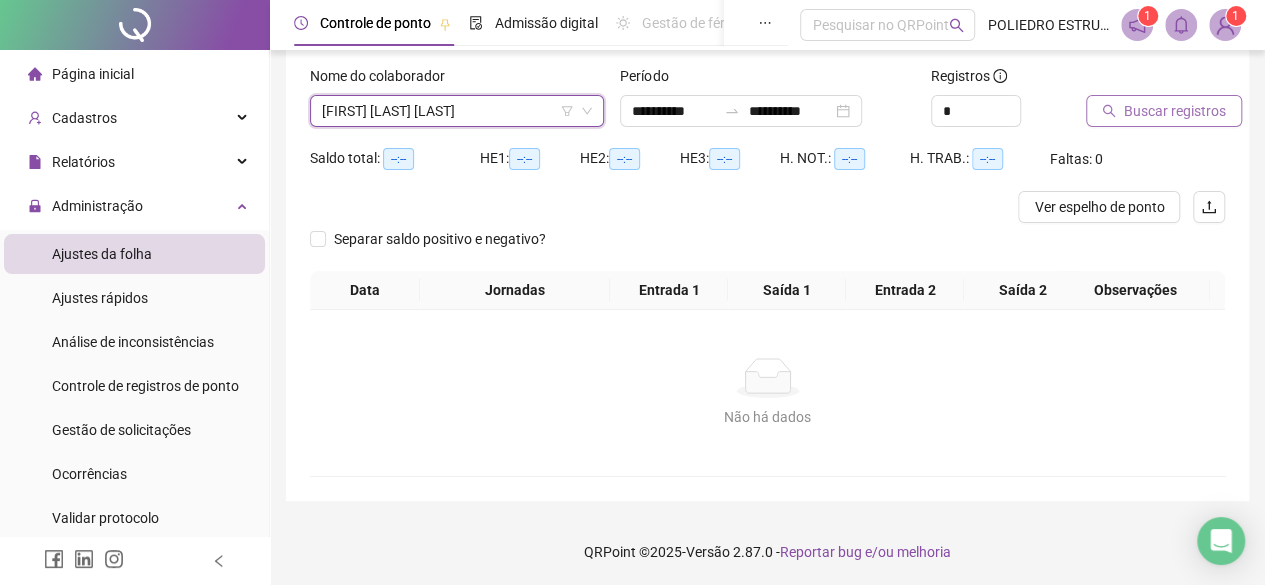 click on "Buscar registros" at bounding box center [1175, 111] 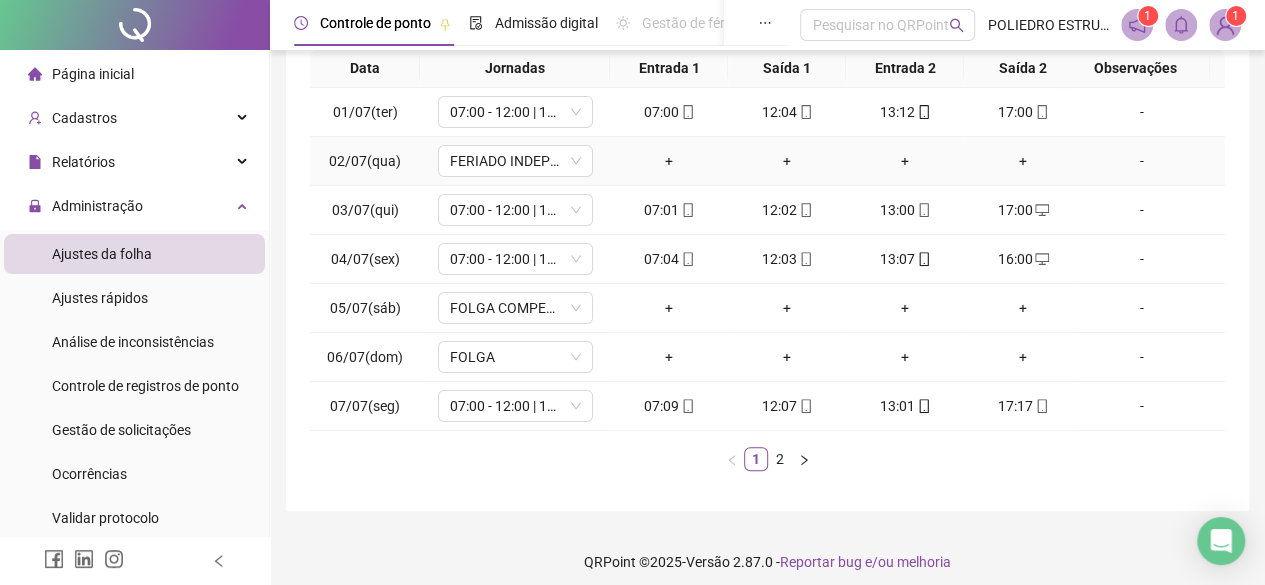 scroll, scrollTop: 365, scrollLeft: 0, axis: vertical 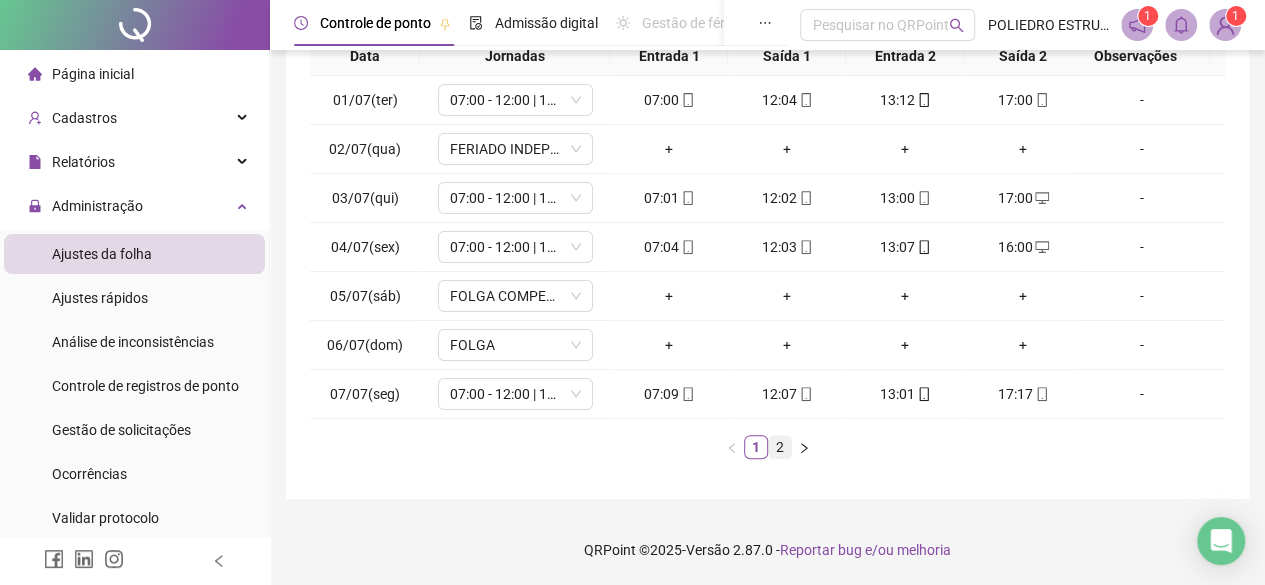 click on "2" at bounding box center [780, 447] 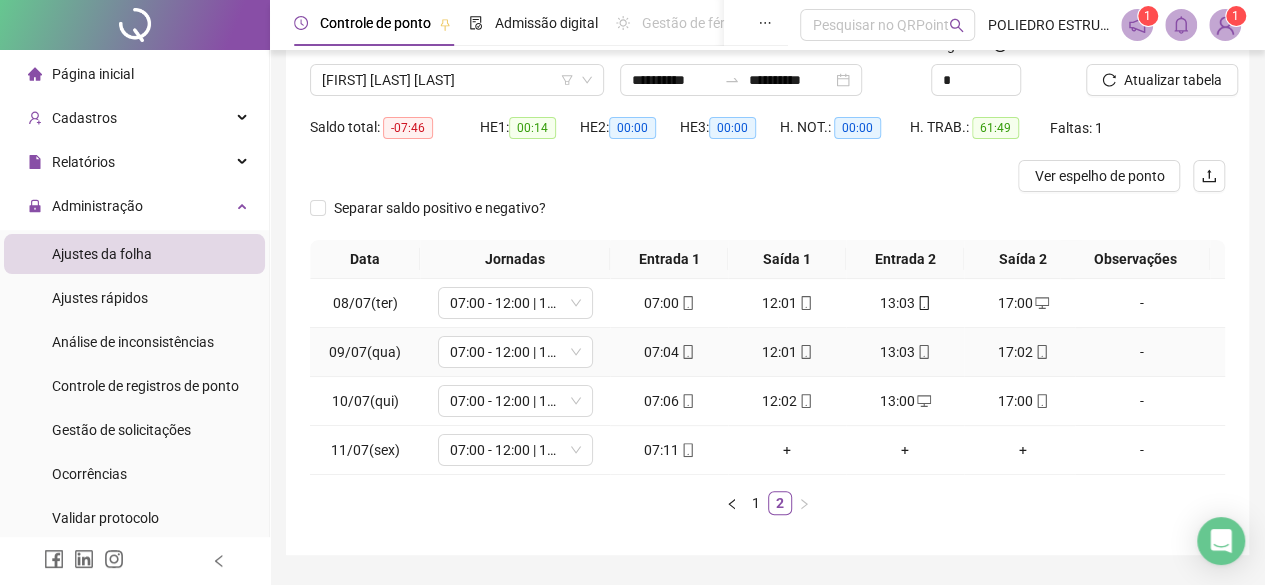 scroll, scrollTop: 119, scrollLeft: 0, axis: vertical 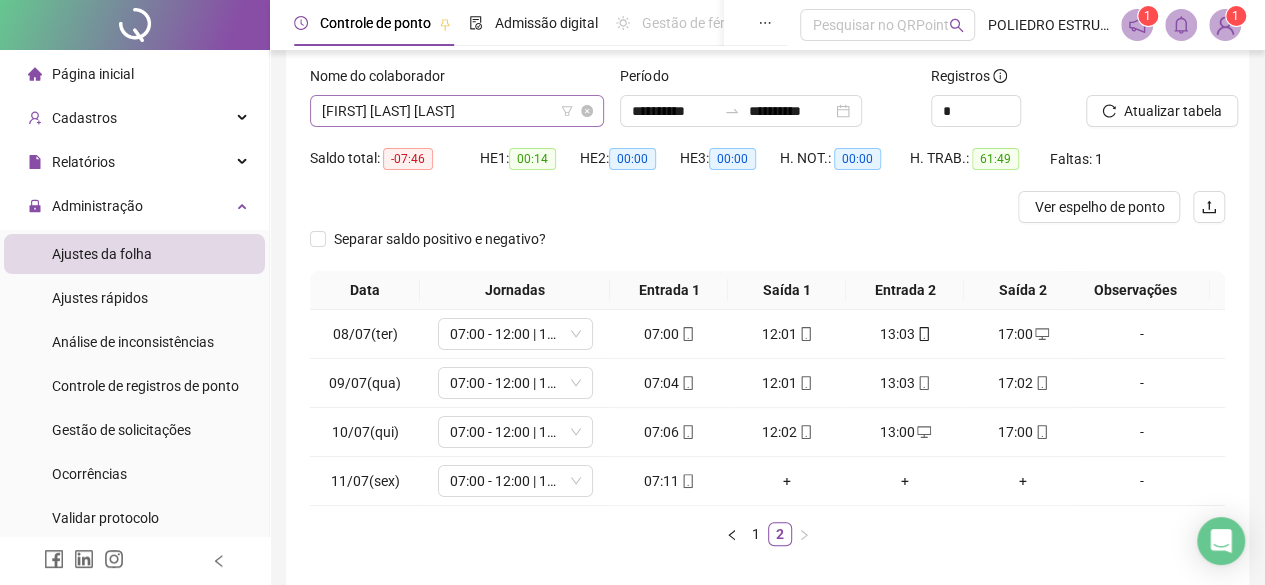 click on "TIAGO SOUZA RODRIGUES" at bounding box center [457, 111] 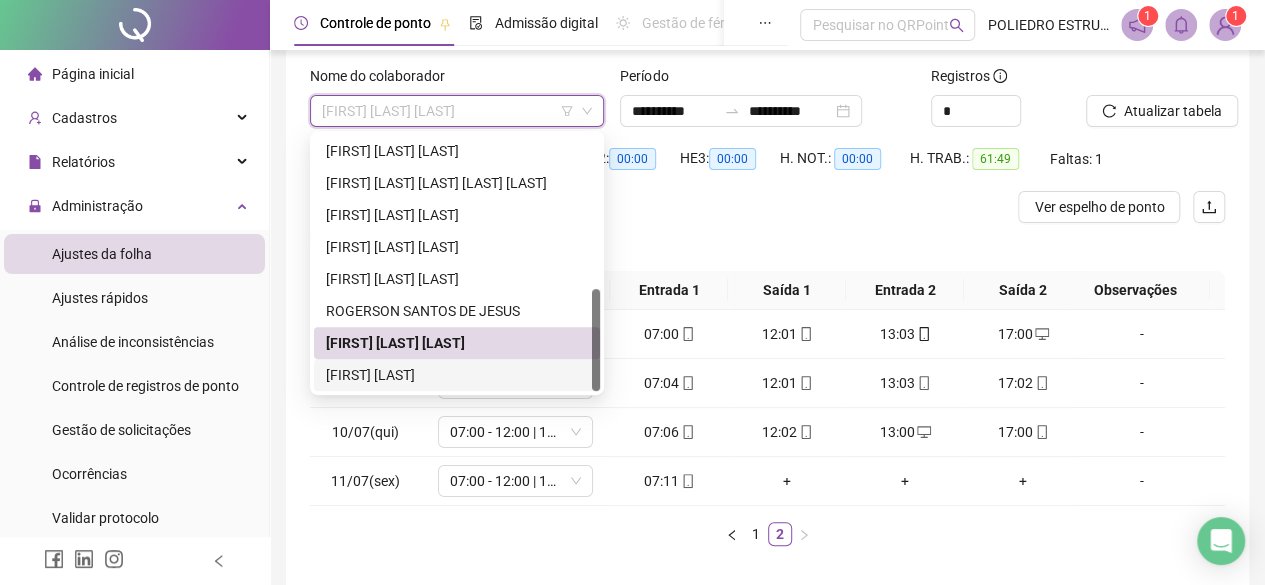 click on "UBIRACI MOREIRA" at bounding box center [457, 375] 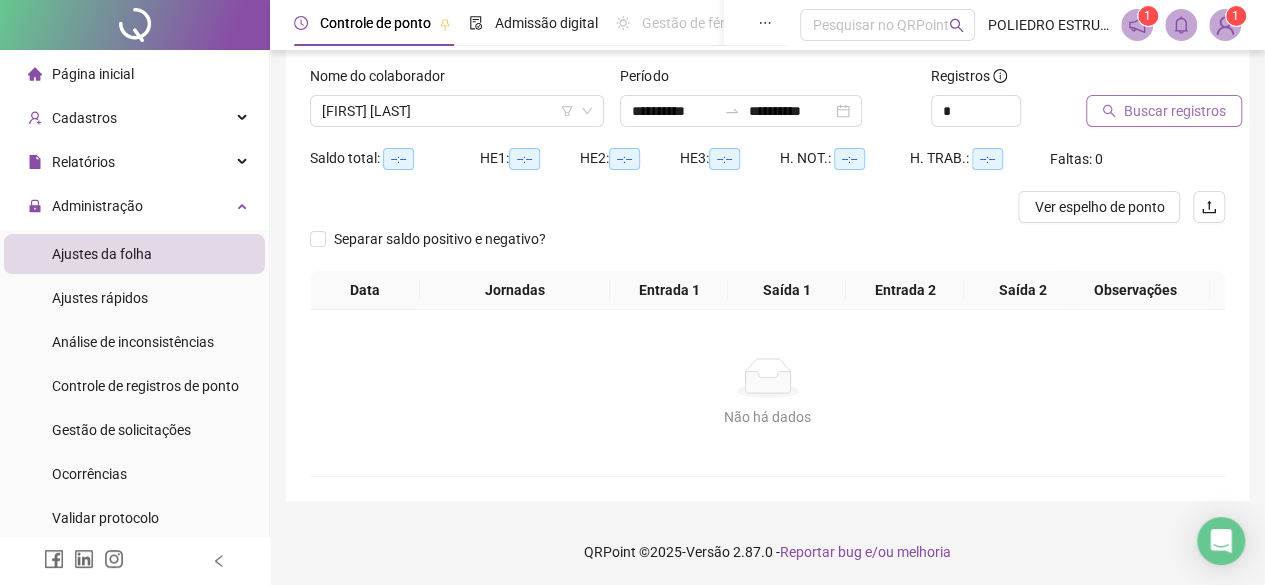 click on "Buscar registros" at bounding box center [1175, 111] 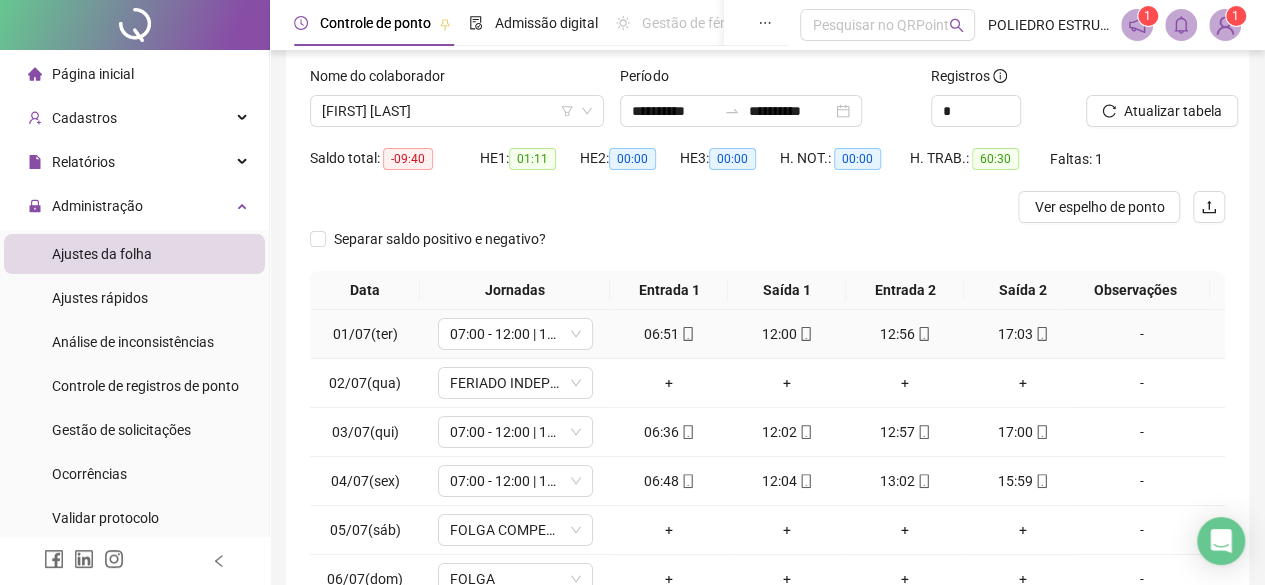 scroll, scrollTop: 0, scrollLeft: 0, axis: both 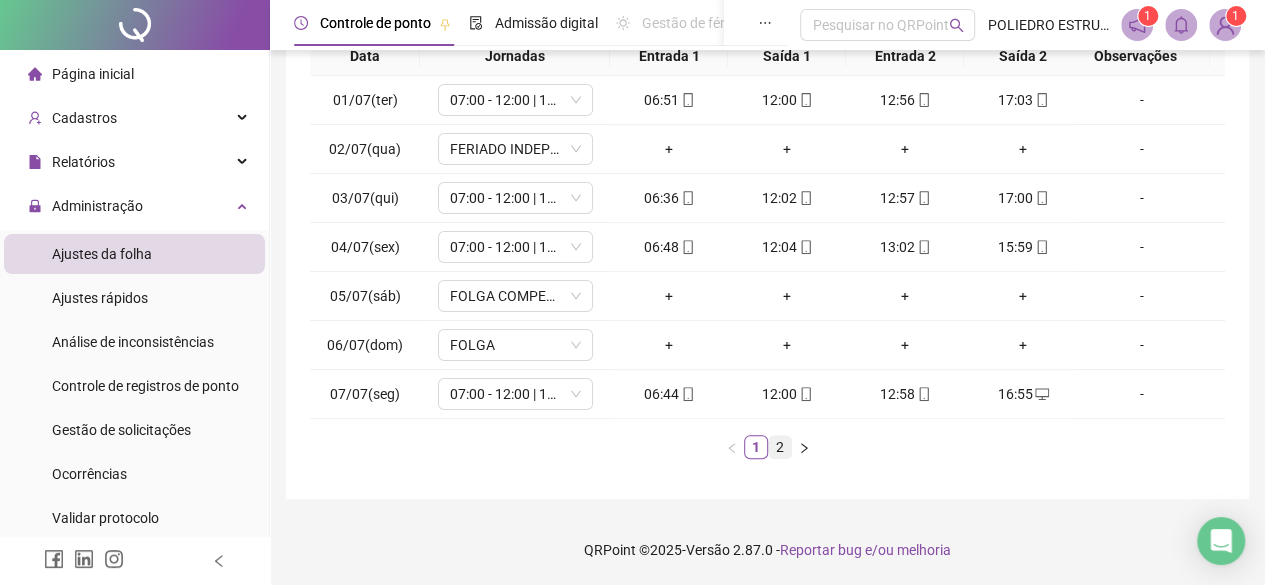 click on "2" at bounding box center [780, 447] 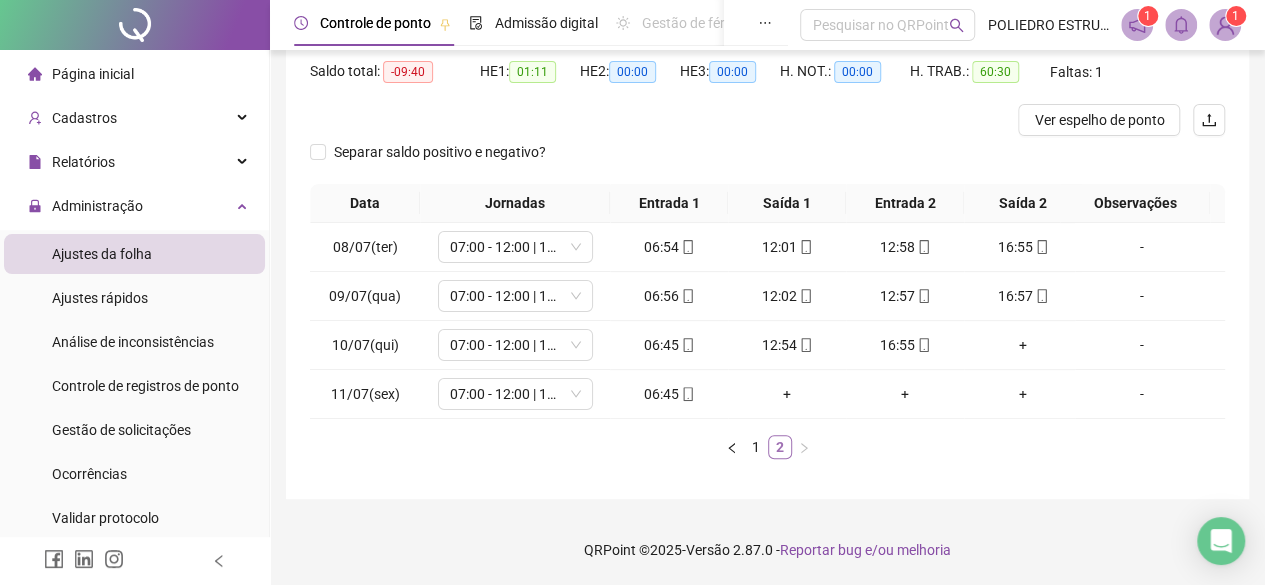 scroll, scrollTop: 0, scrollLeft: 0, axis: both 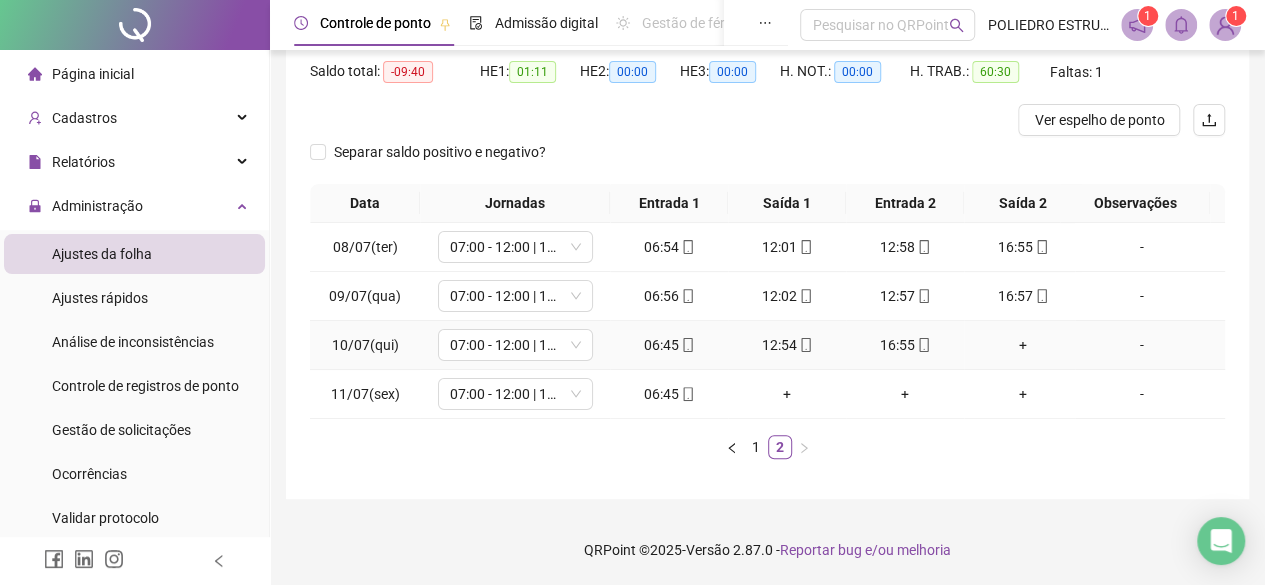 click on "+" at bounding box center [1023, 345] 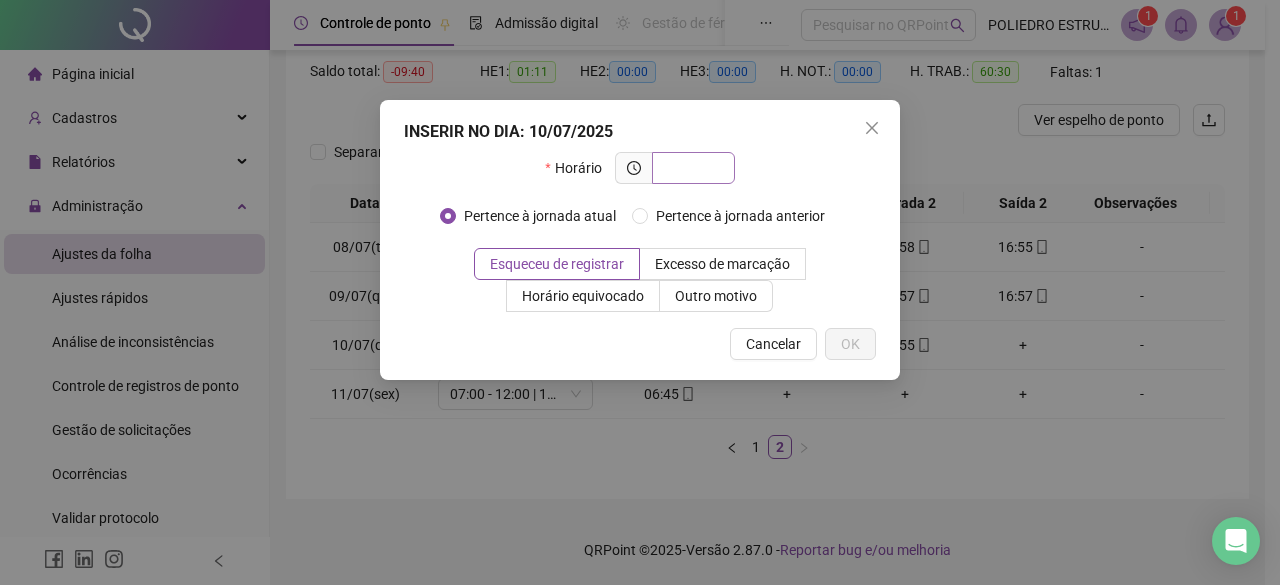 click at bounding box center [691, 168] 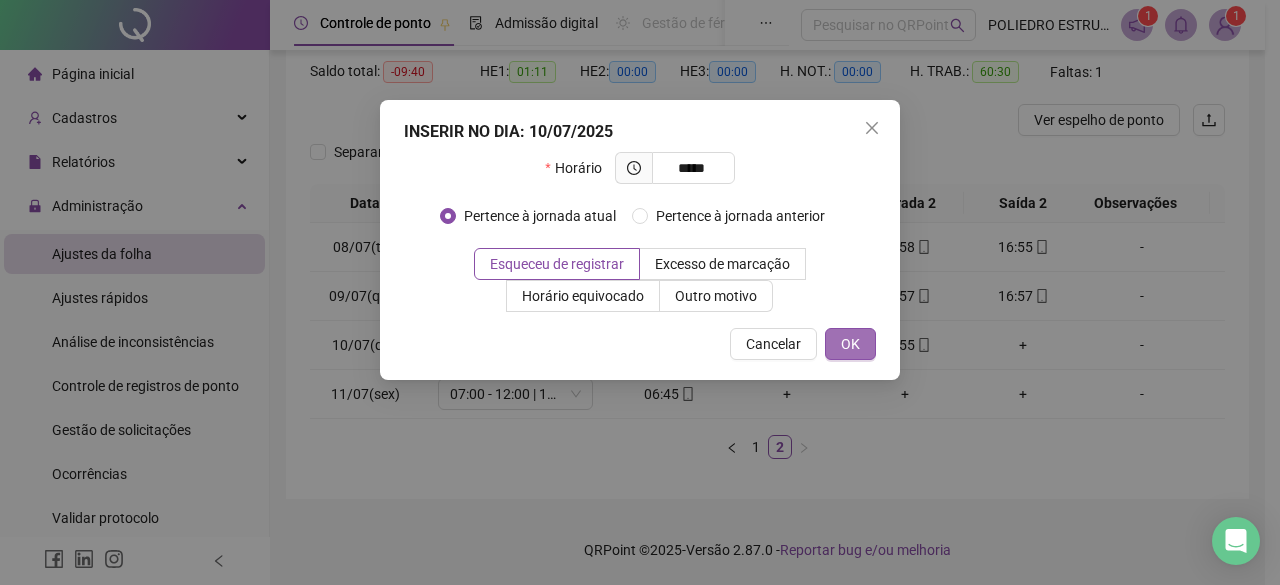 type on "*****" 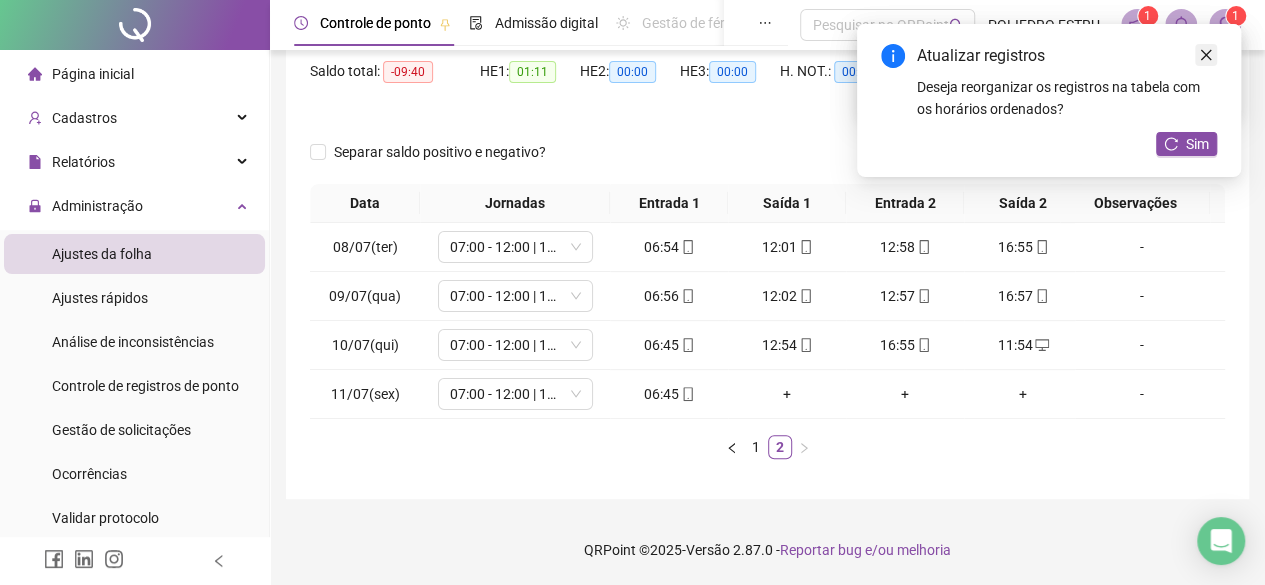 click 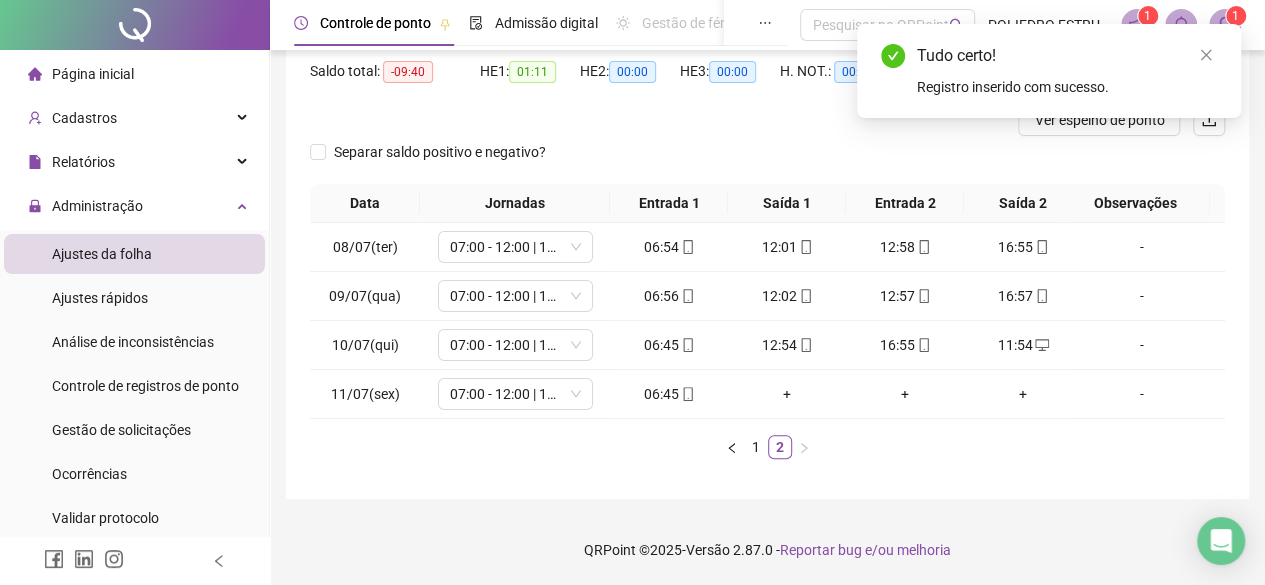 click 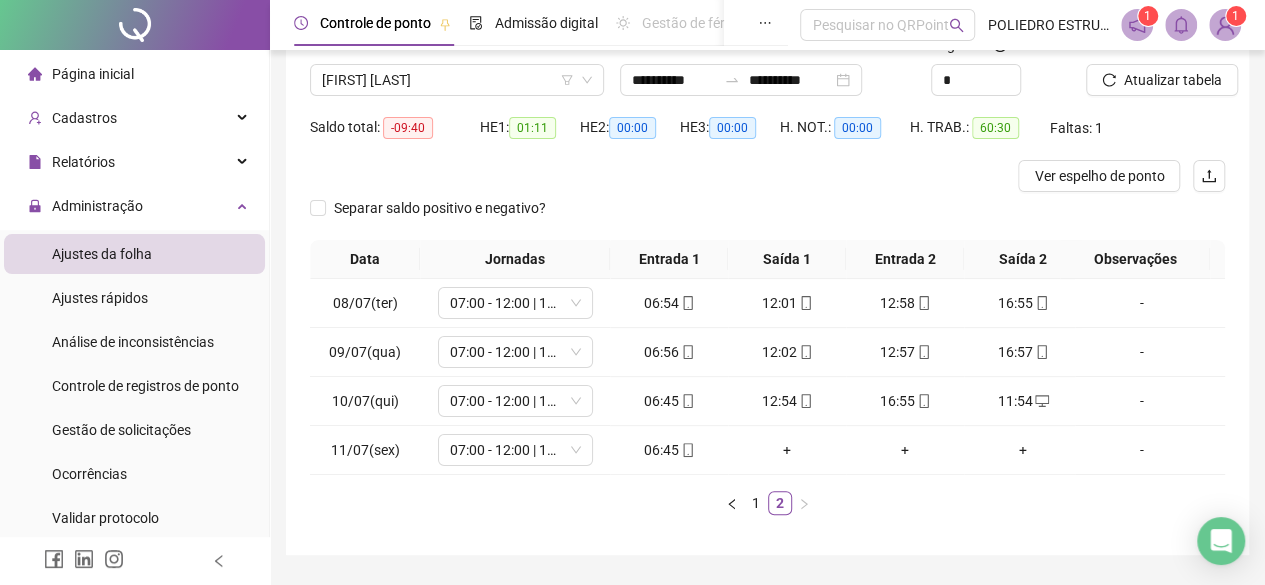 scroll, scrollTop: 119, scrollLeft: 0, axis: vertical 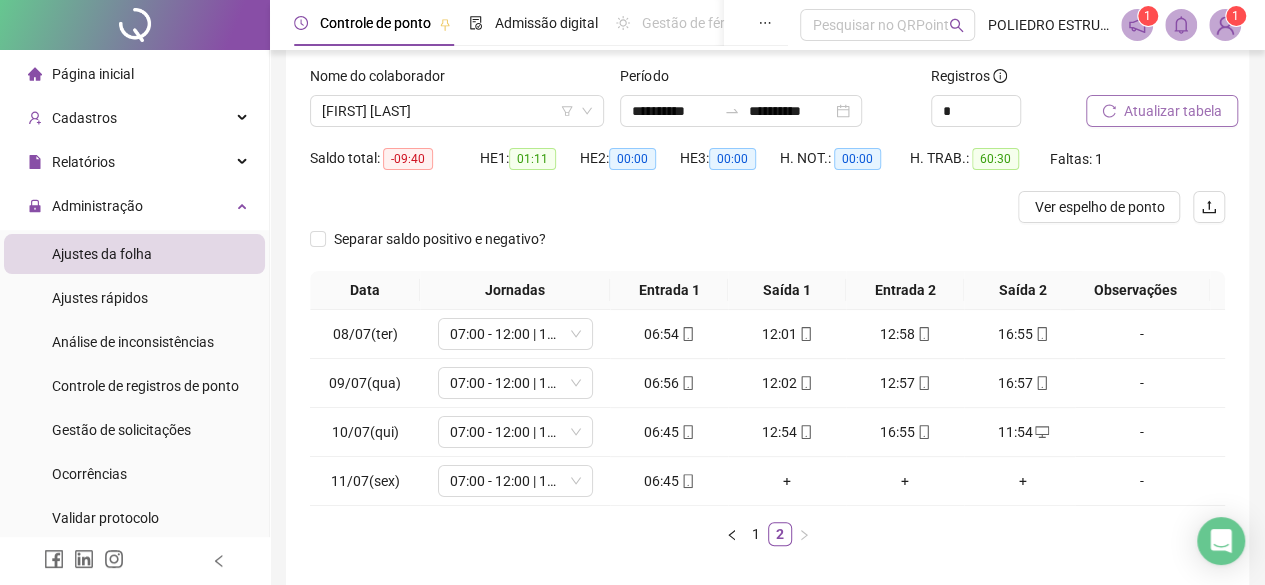 click on "Atualizar tabela" at bounding box center [1173, 111] 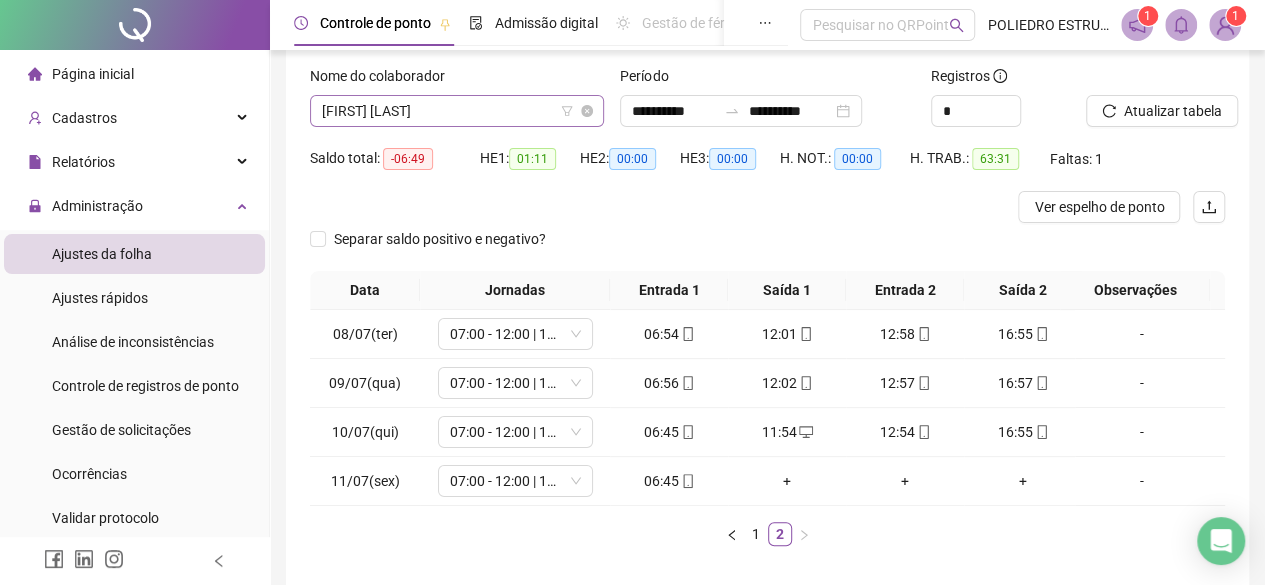 click on "UBIRACI MOREIRA" at bounding box center (457, 111) 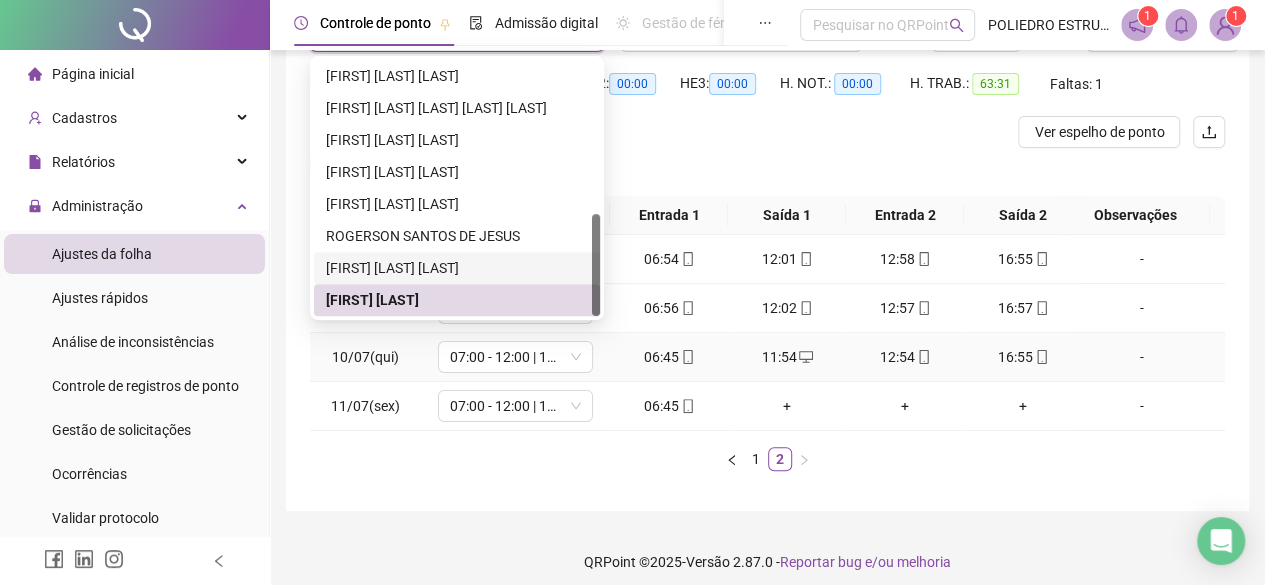 scroll, scrollTop: 219, scrollLeft: 0, axis: vertical 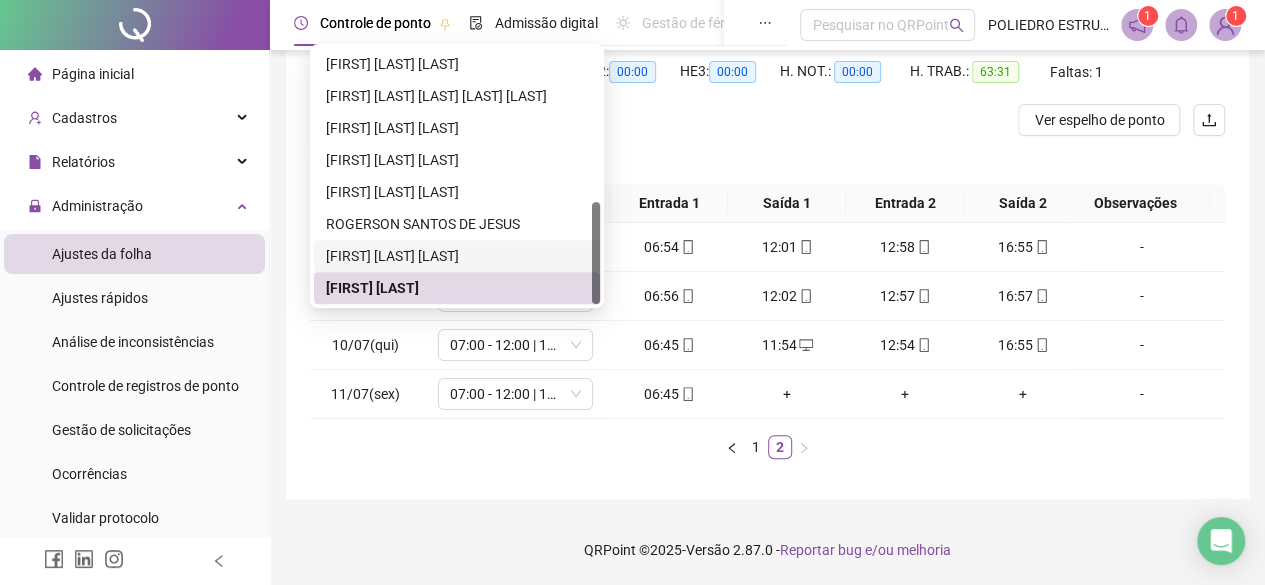 click on "Separar saldo positivo e negativo?" at bounding box center (767, 160) 